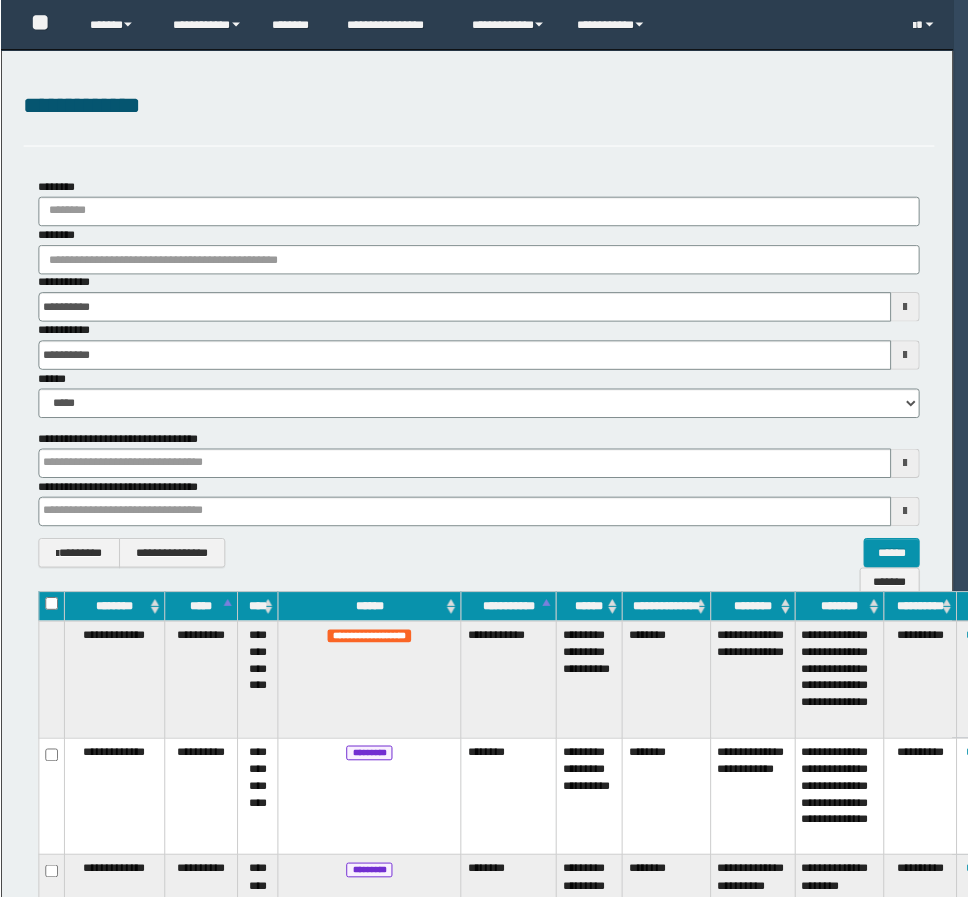 scroll, scrollTop: 0, scrollLeft: 0, axis: both 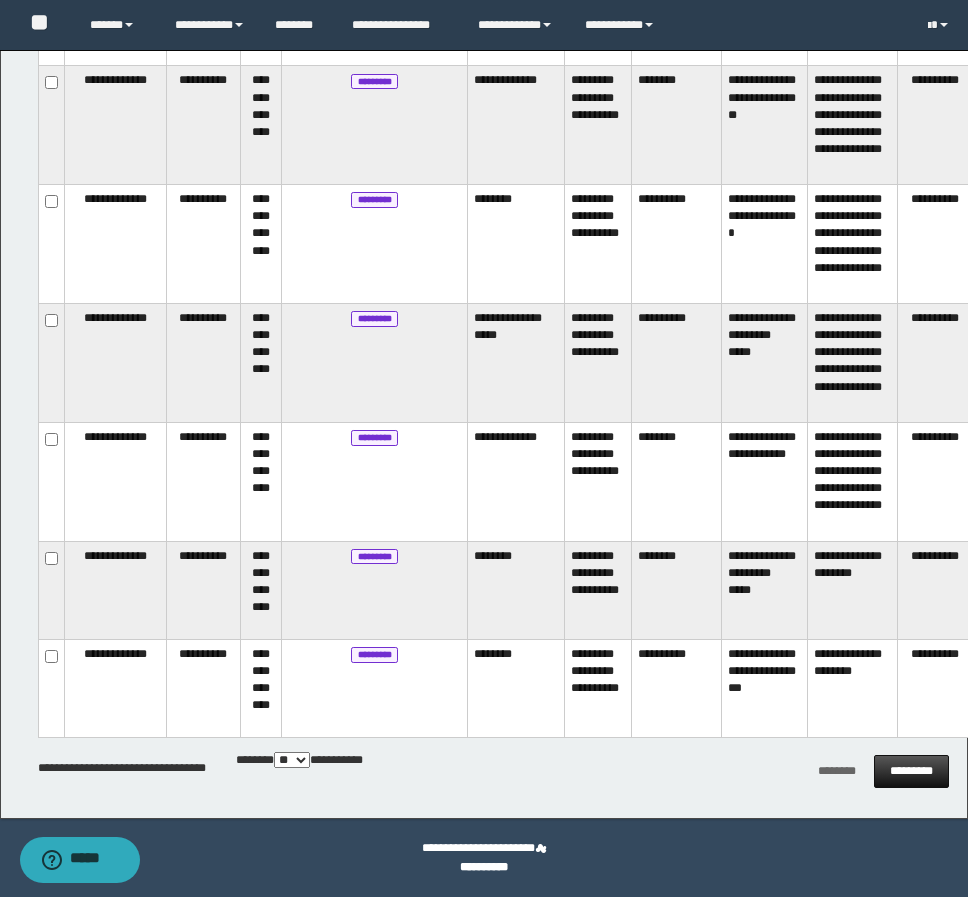 click on "*********" at bounding box center [911, 771] 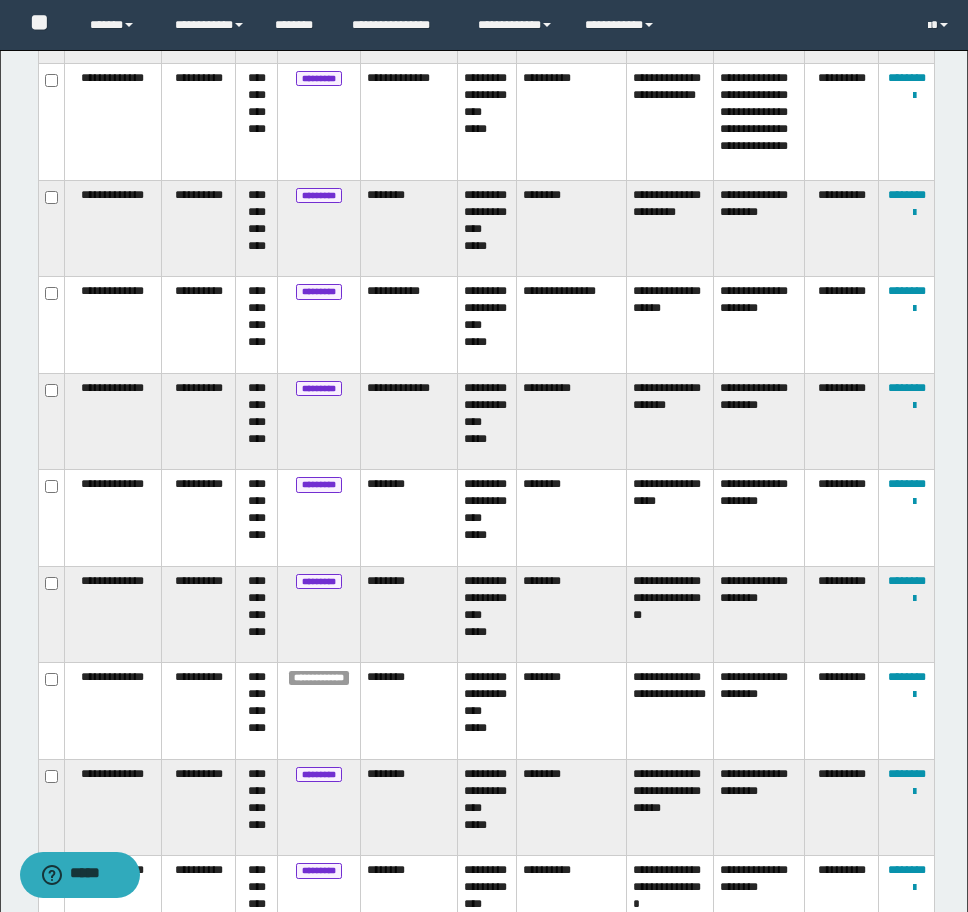 scroll, scrollTop: 5191, scrollLeft: 0, axis: vertical 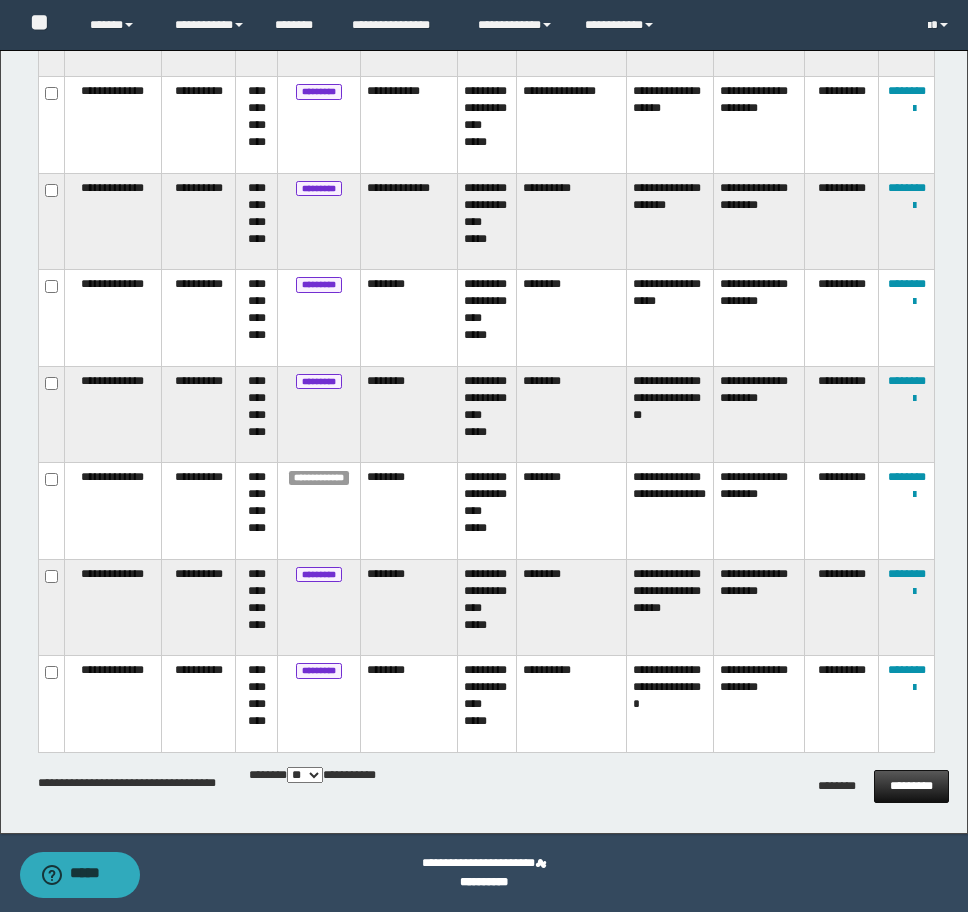 click on "*********" at bounding box center [911, 786] 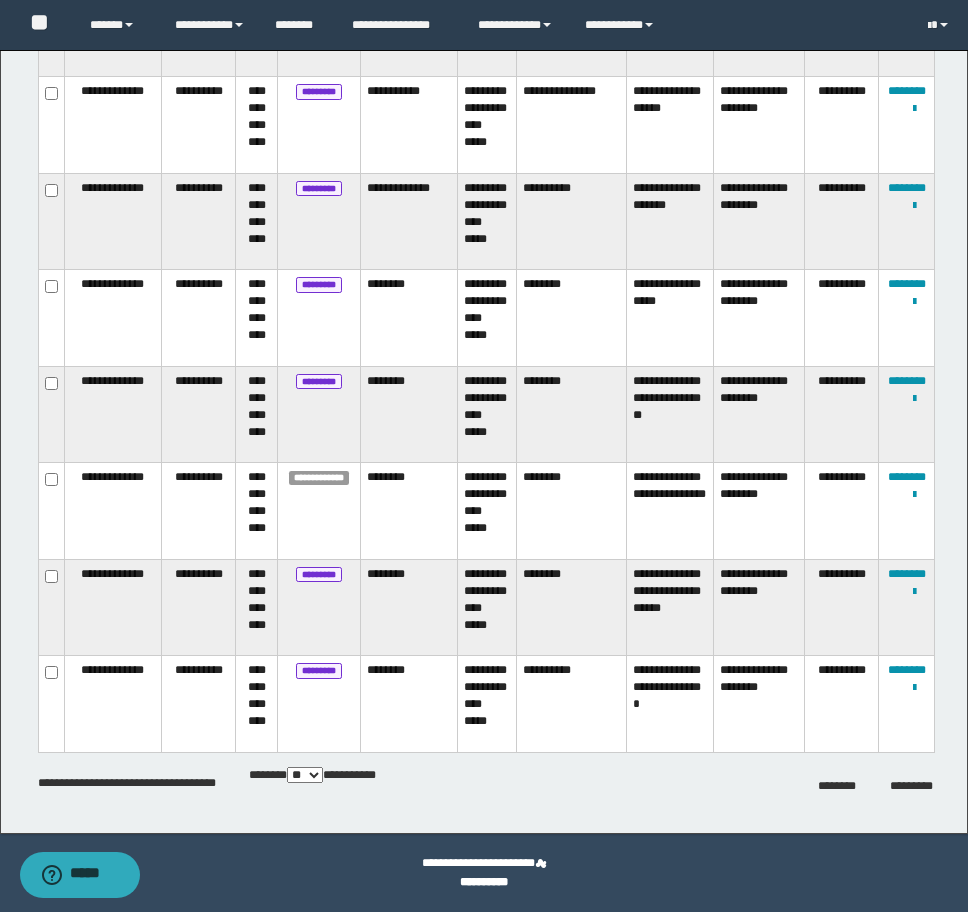 click on "**********" at bounding box center [486, 784] 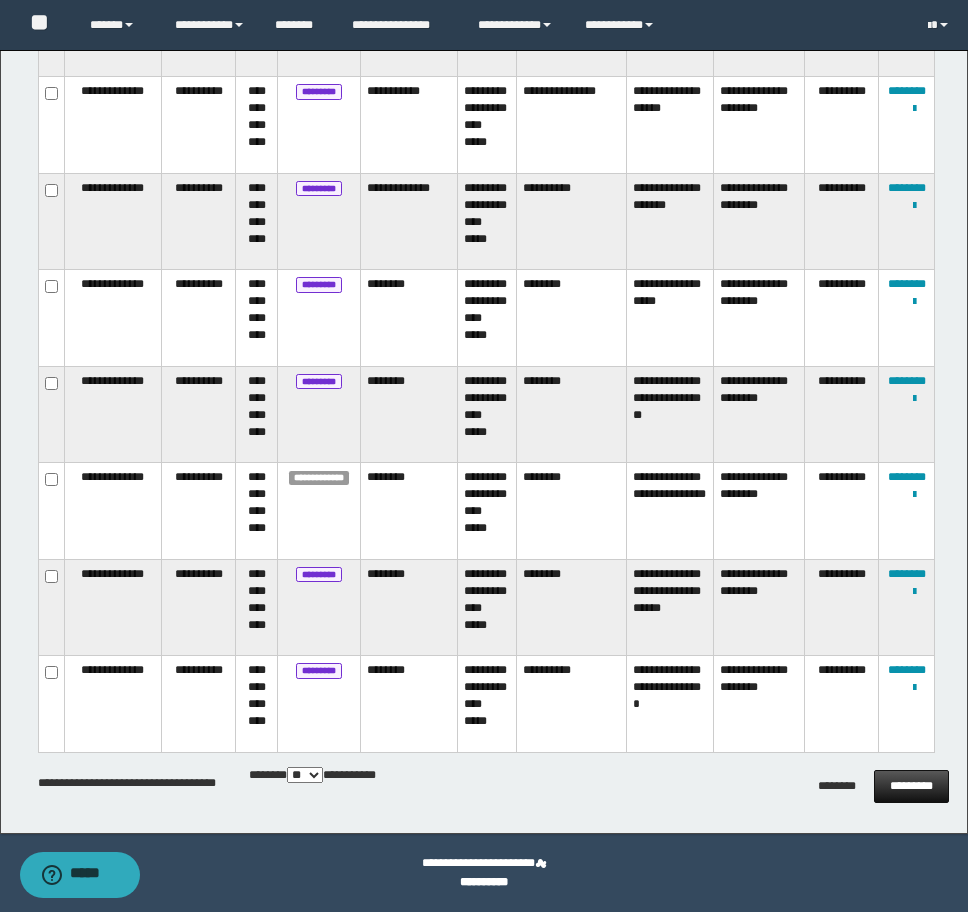 click on "*********" at bounding box center (911, 786) 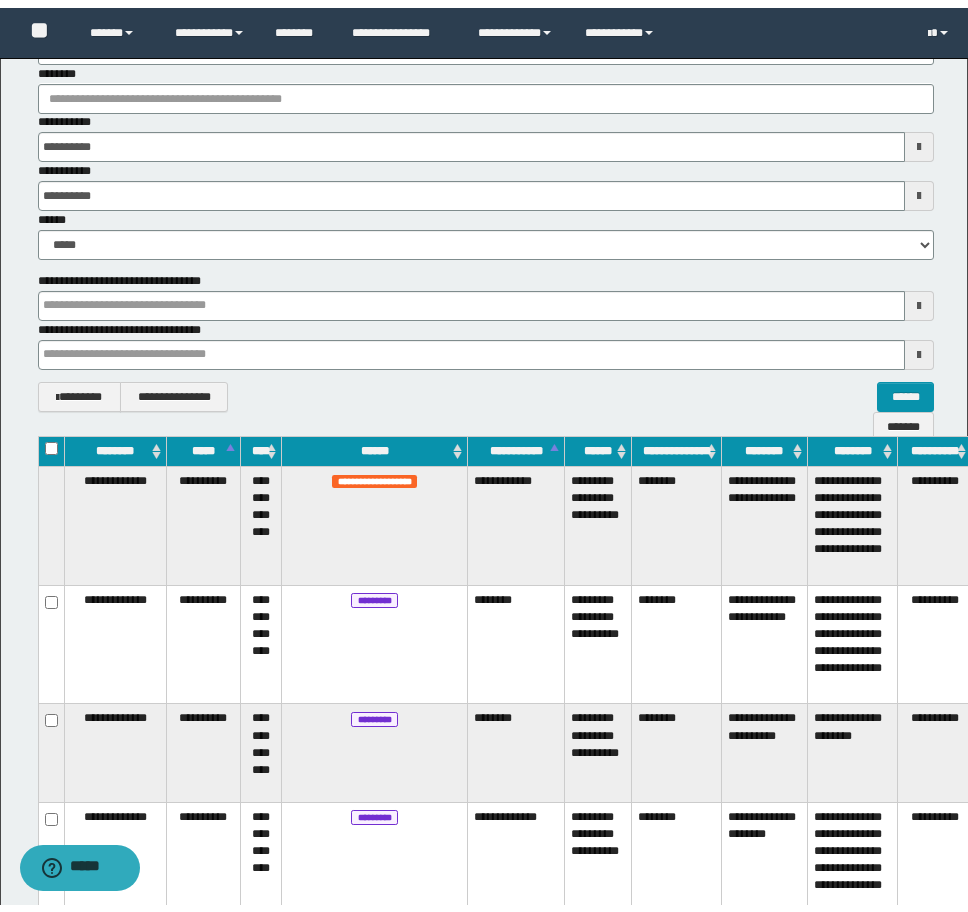 scroll, scrollTop: 0, scrollLeft: 0, axis: both 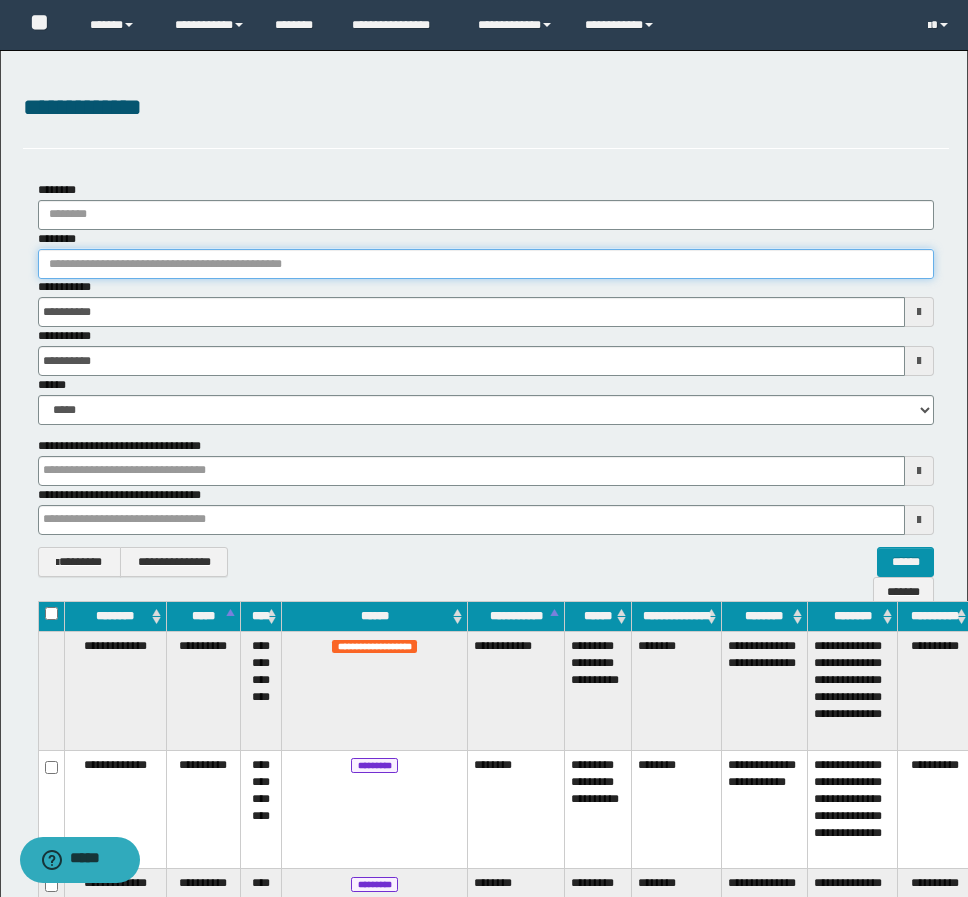 click on "********" at bounding box center (486, 264) 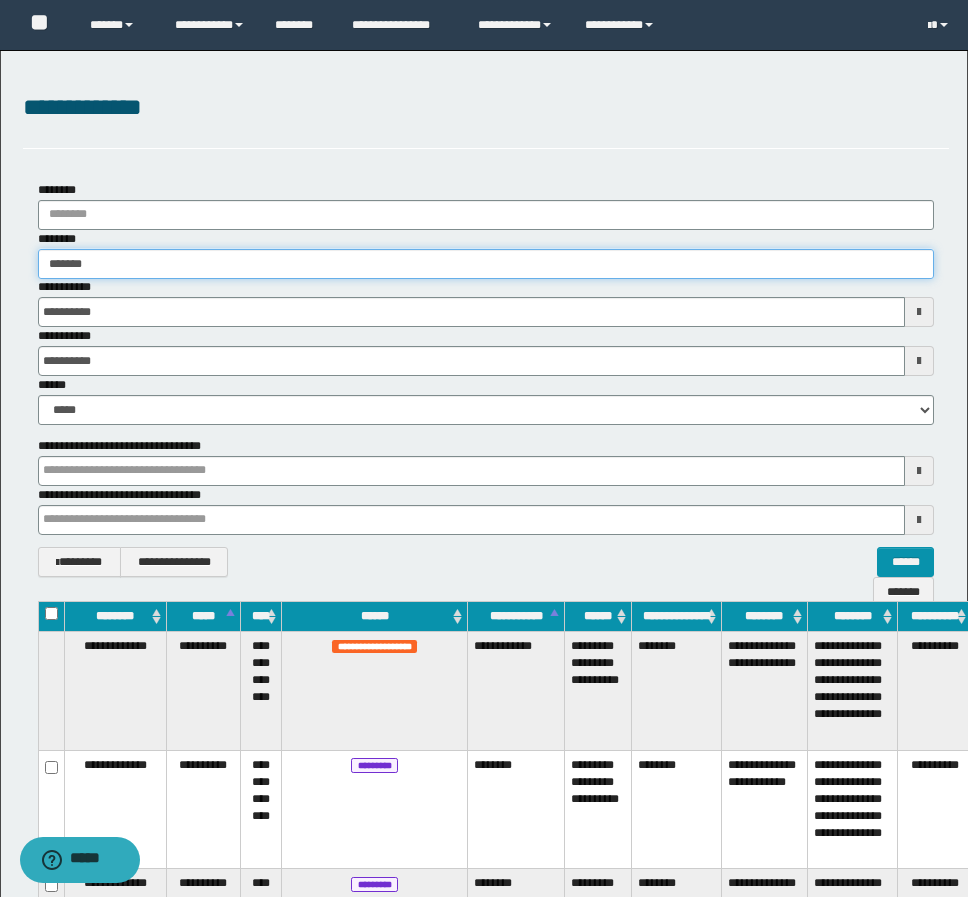 type on "*******" 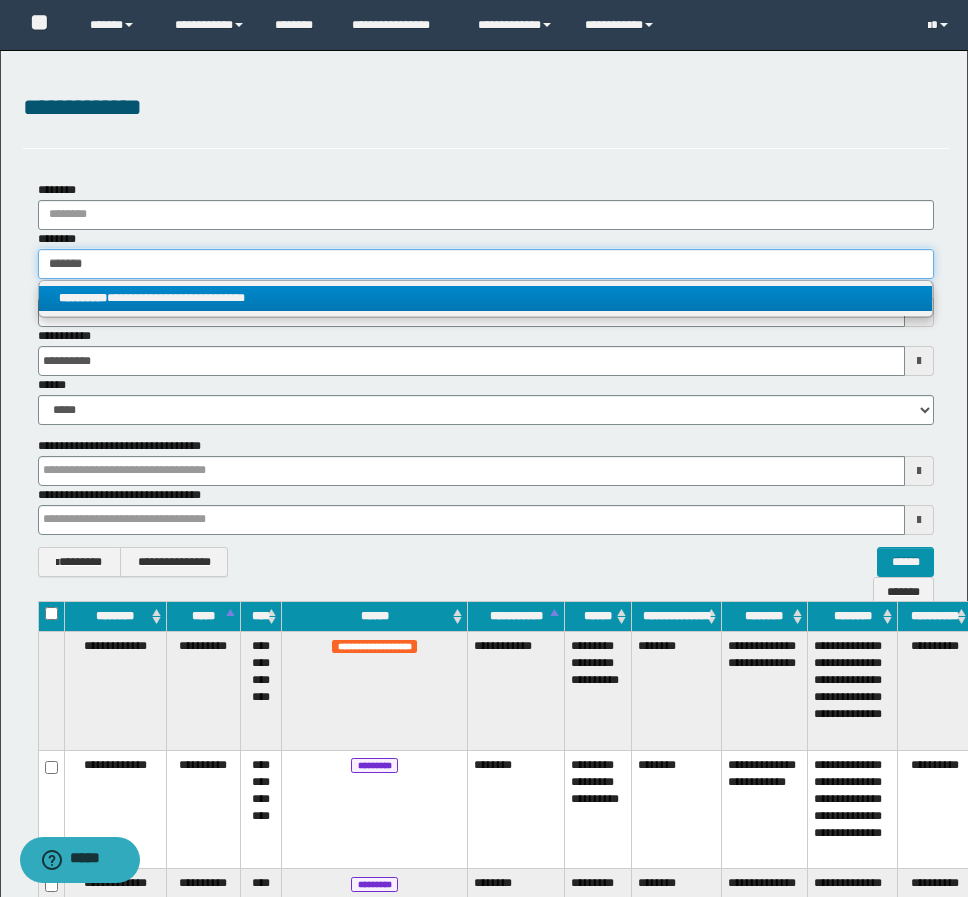 type on "*******" 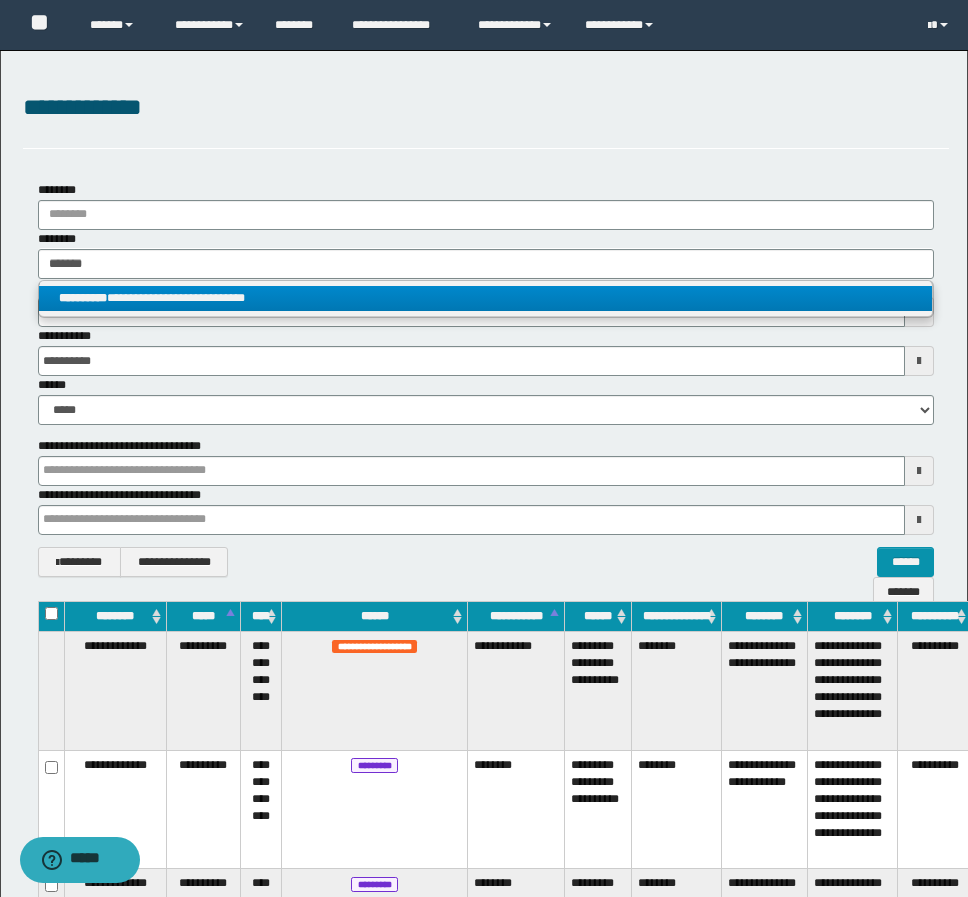 click on "**********" at bounding box center (485, 298) 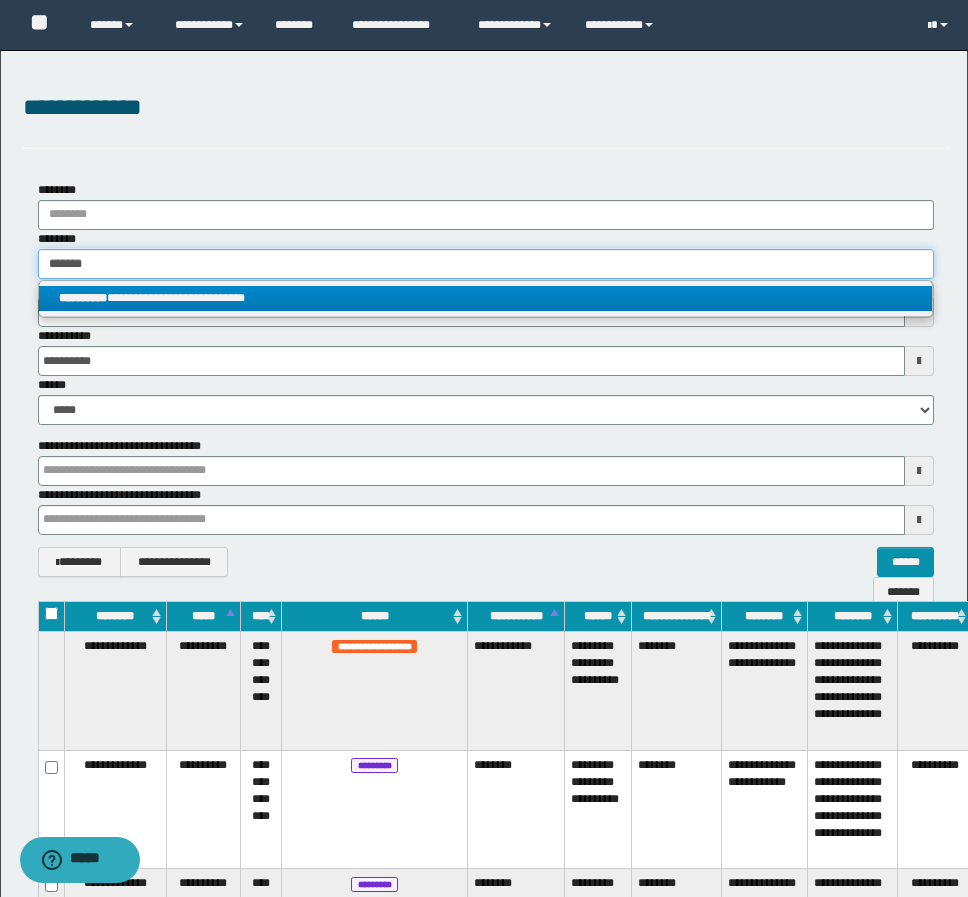type 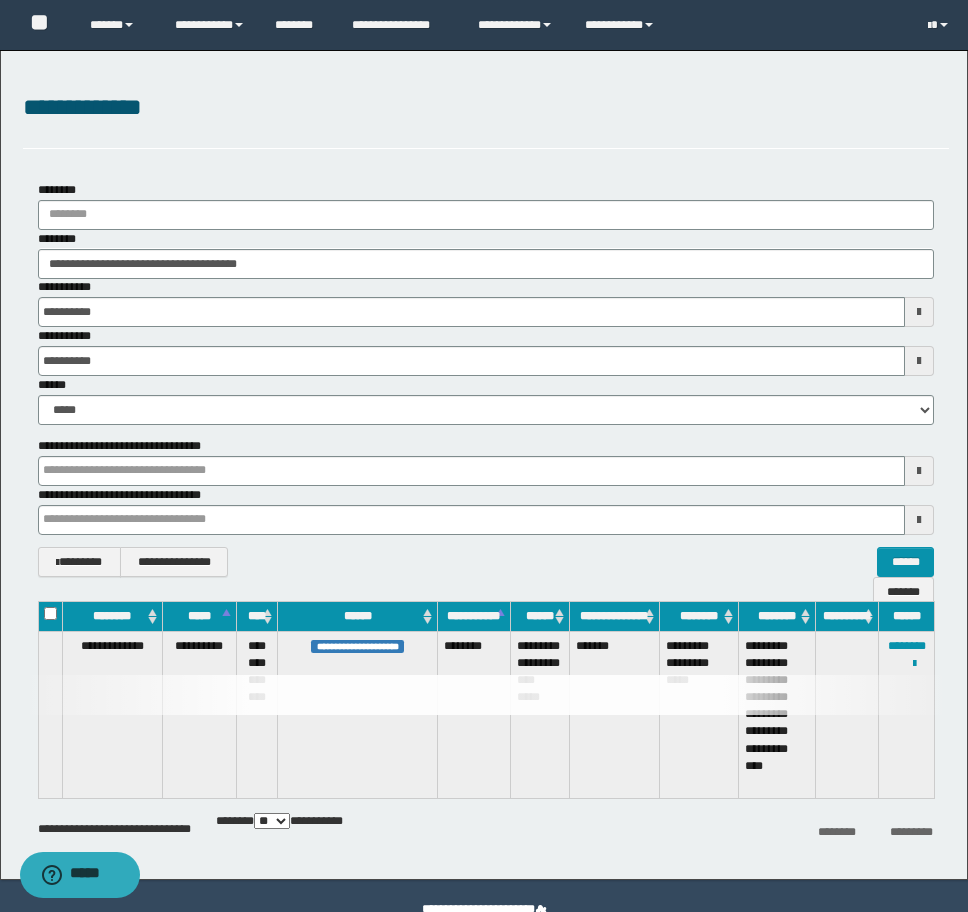 drag, startPoint x: 14, startPoint y: 709, endPoint x: 117, endPoint y: 452, distance: 276.87183 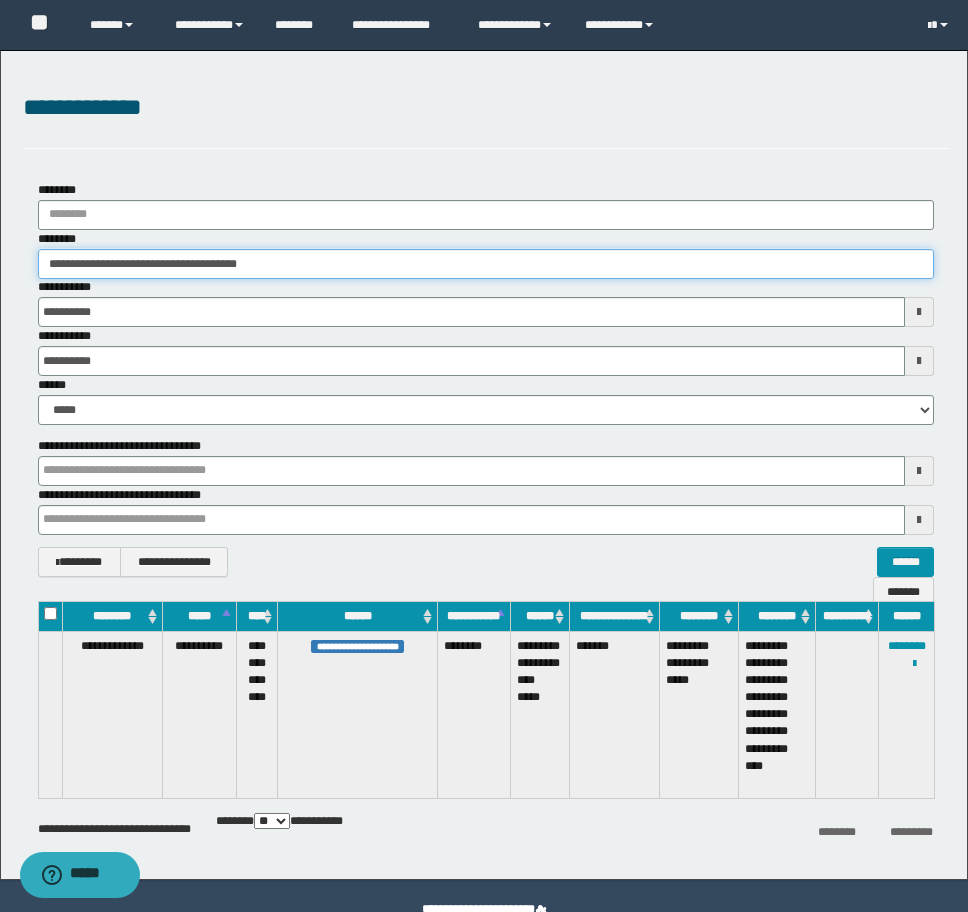 drag, startPoint x: 339, startPoint y: 263, endPoint x: -8, endPoint y: 248, distance: 347.32407 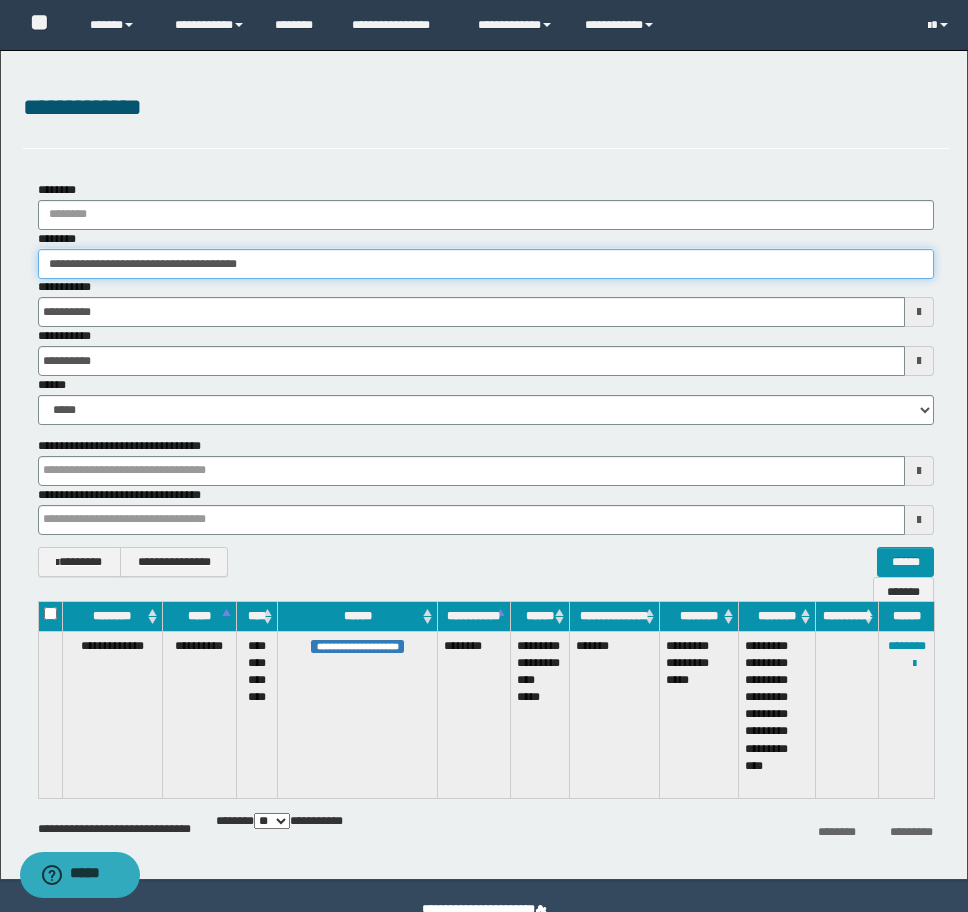 click on "**********" at bounding box center [484, 456] 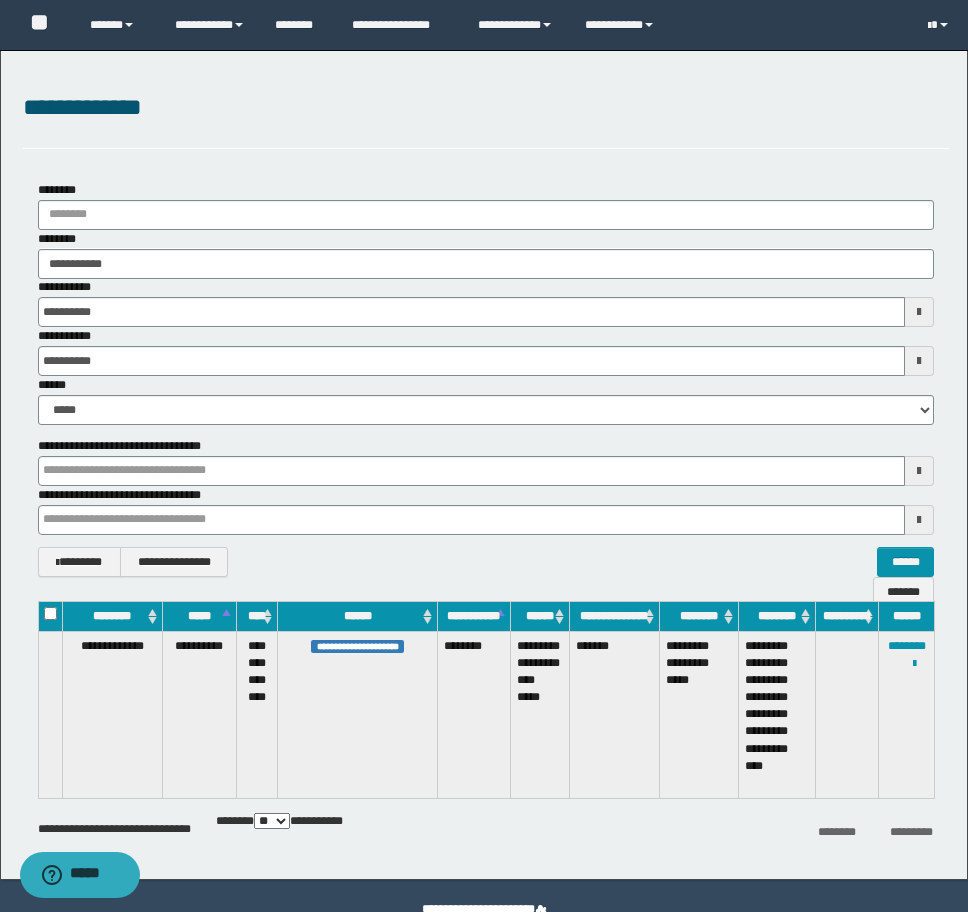 click on "**********" at bounding box center [484, 465] 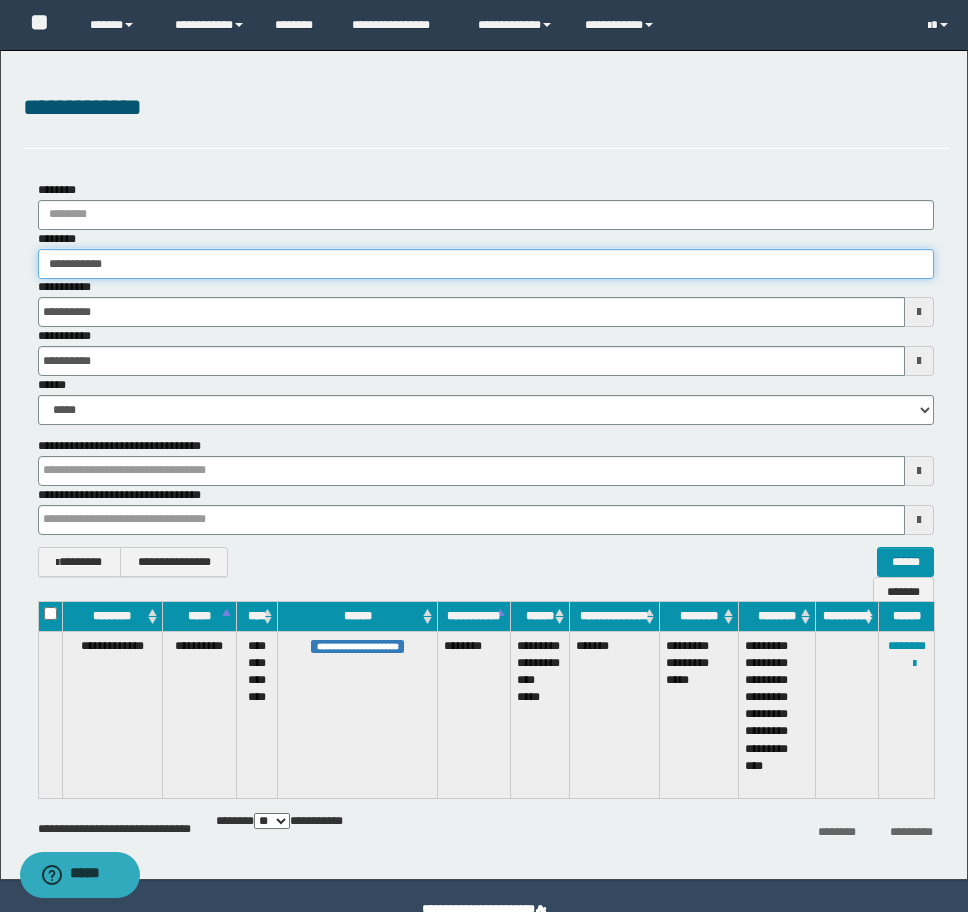 drag, startPoint x: 209, startPoint y: 259, endPoint x: -8, endPoint y: 260, distance: 217.0023 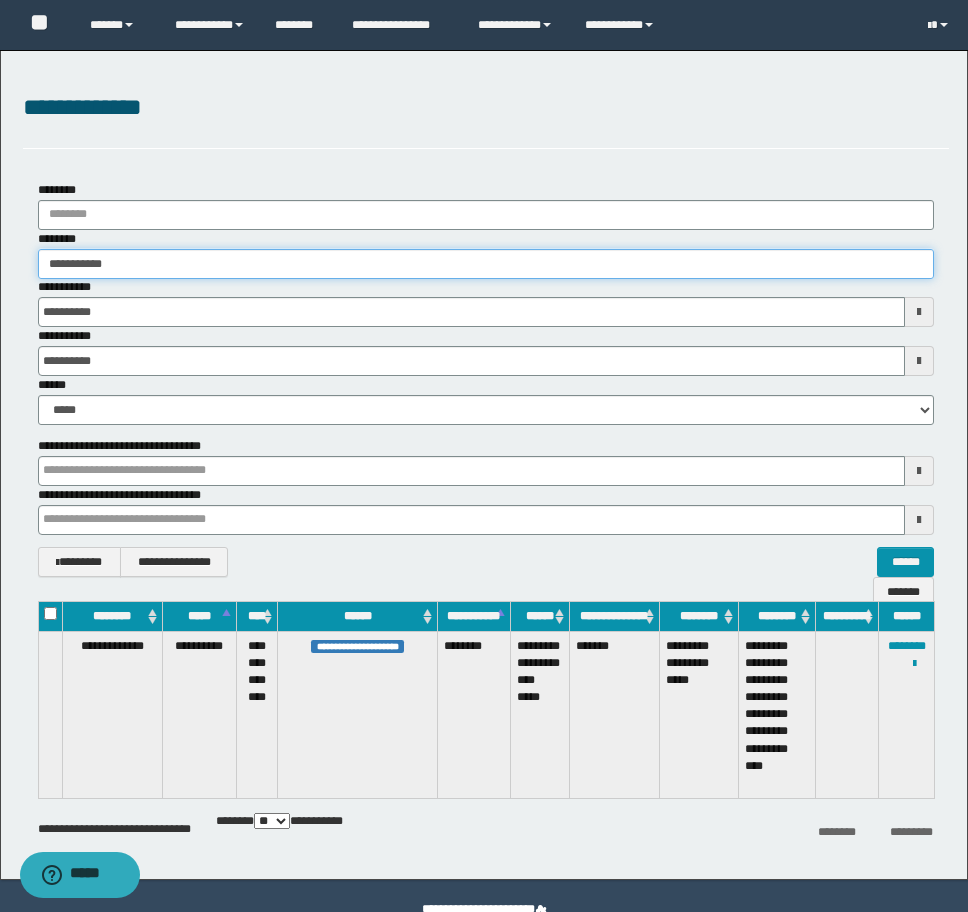 click on "**********" at bounding box center (484, 456) 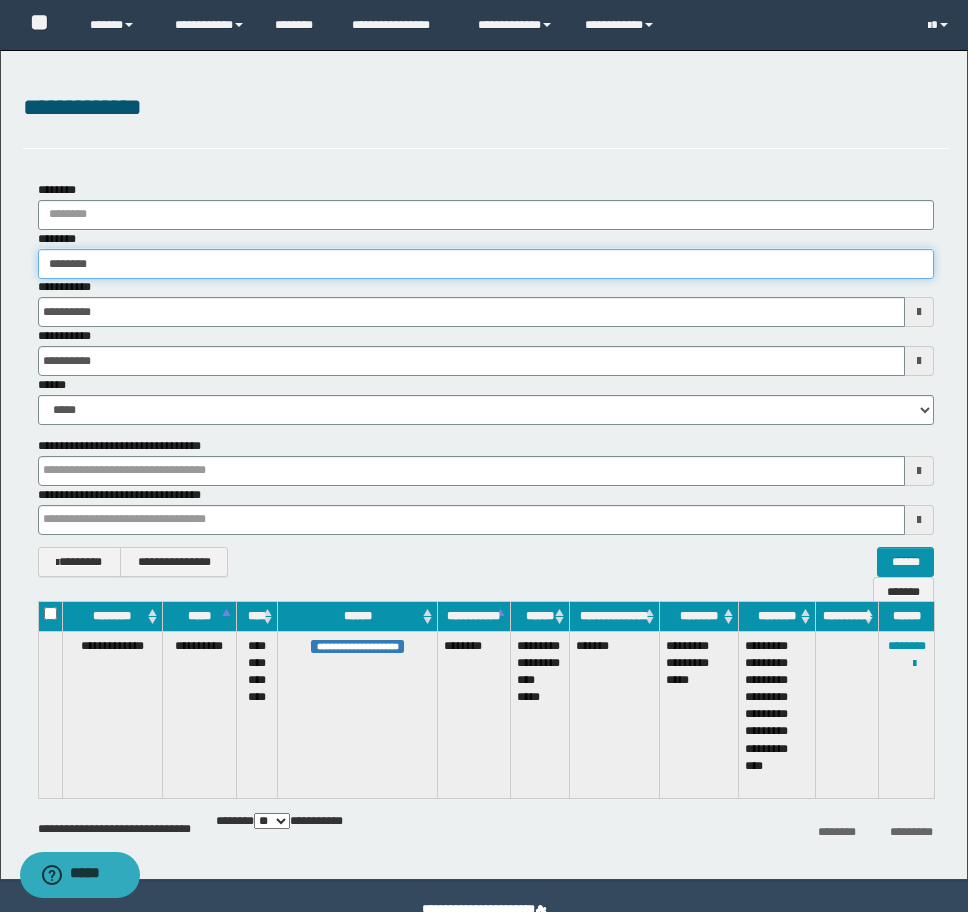 type on "********" 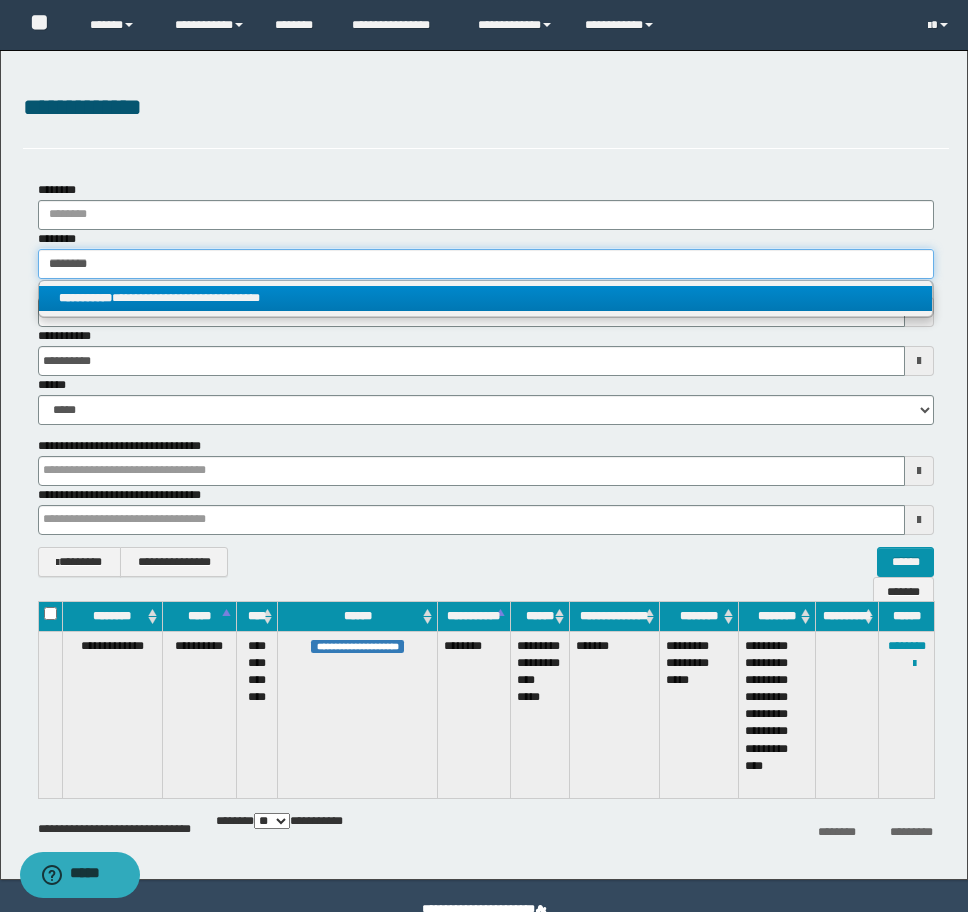 type on "********" 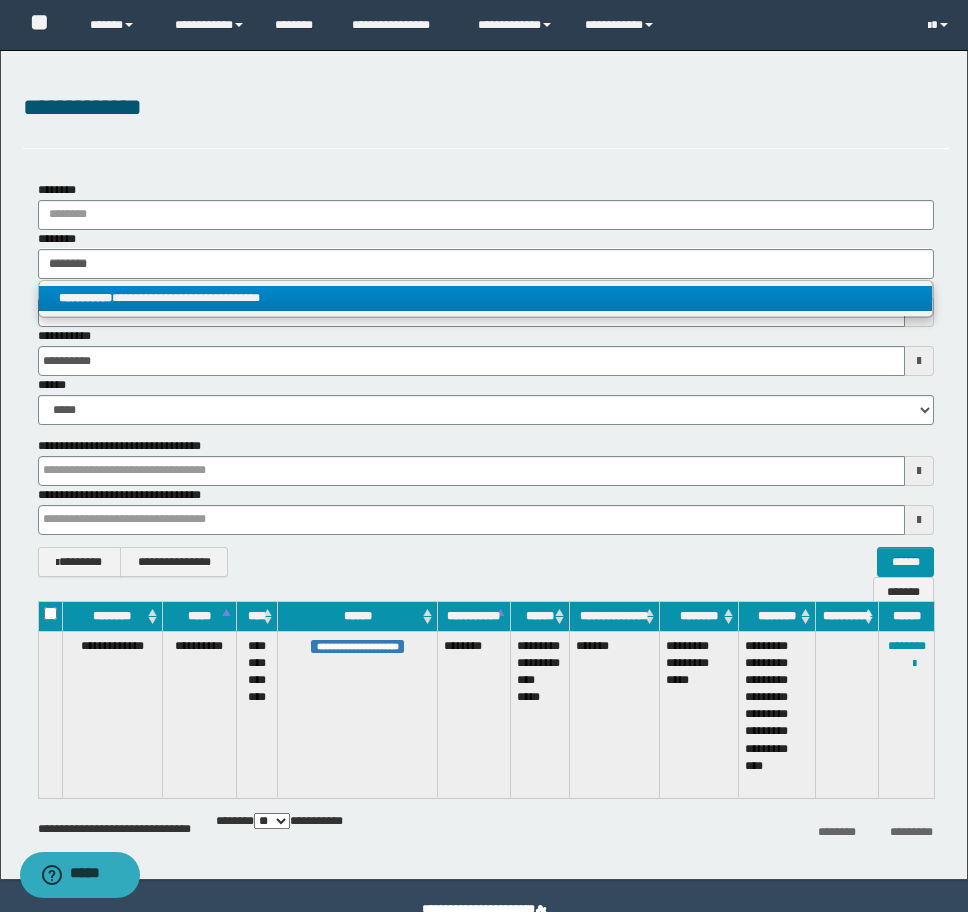 click on "**********" at bounding box center [485, 298] 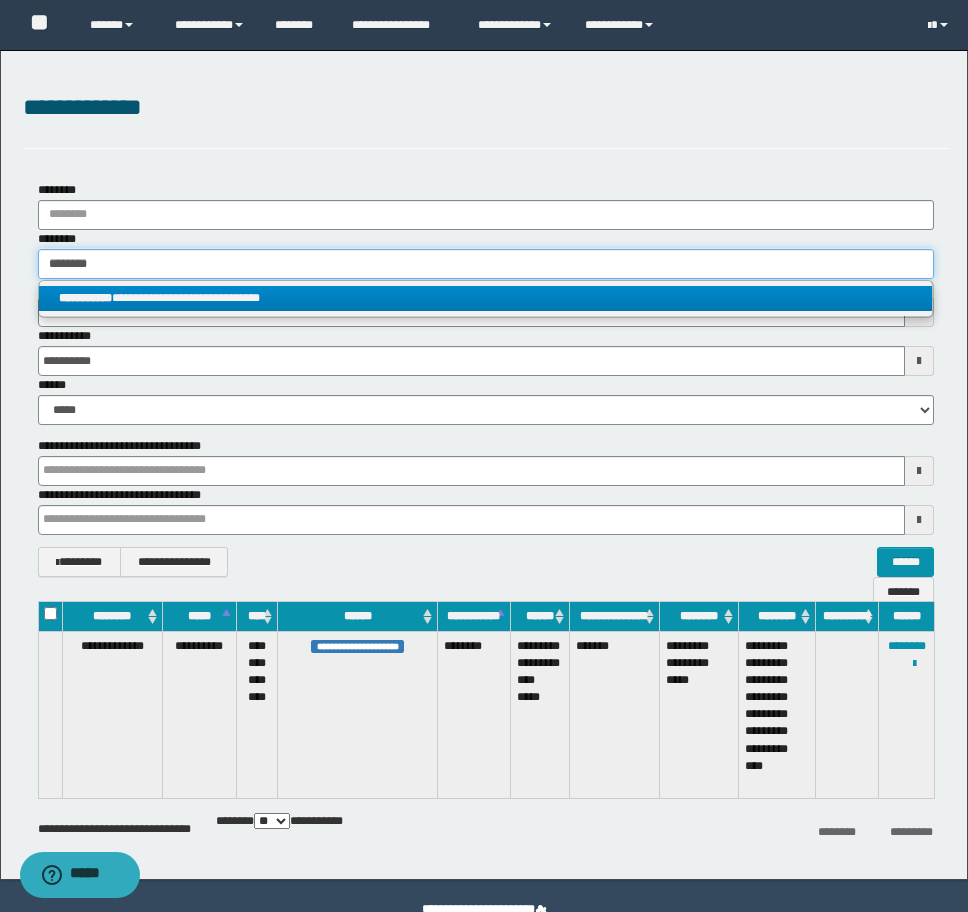 type 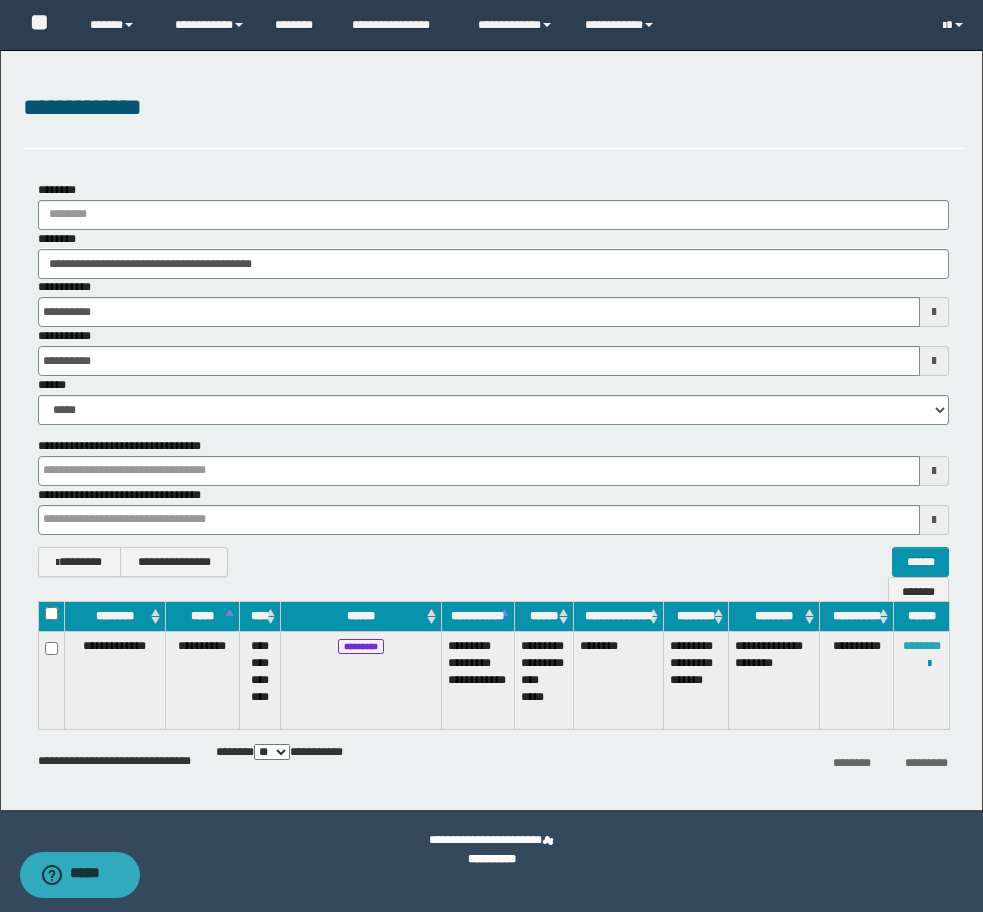 click on "********" at bounding box center [922, 646] 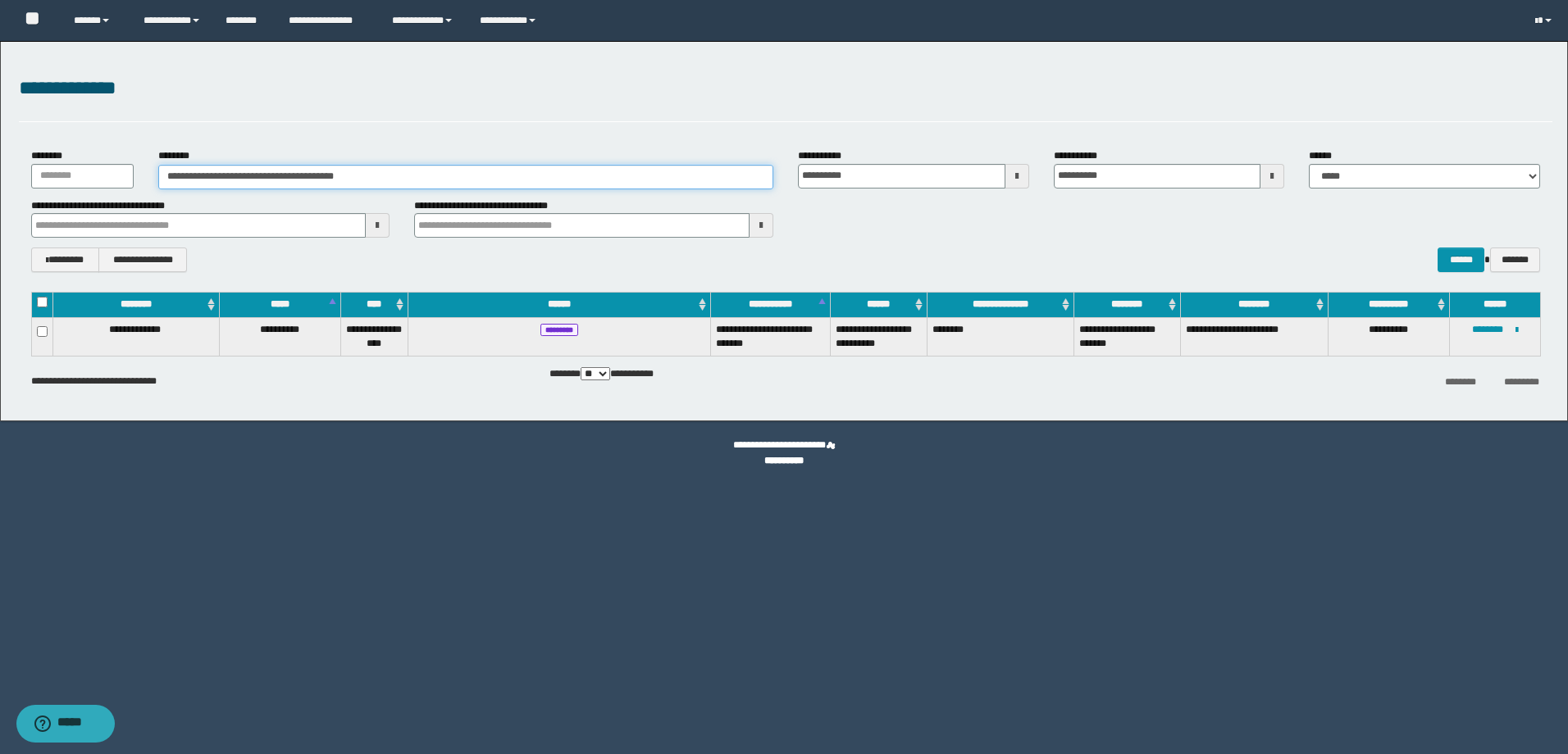 drag, startPoint x: 394, startPoint y: 179, endPoint x: 134, endPoint y: 183, distance: 260.03077 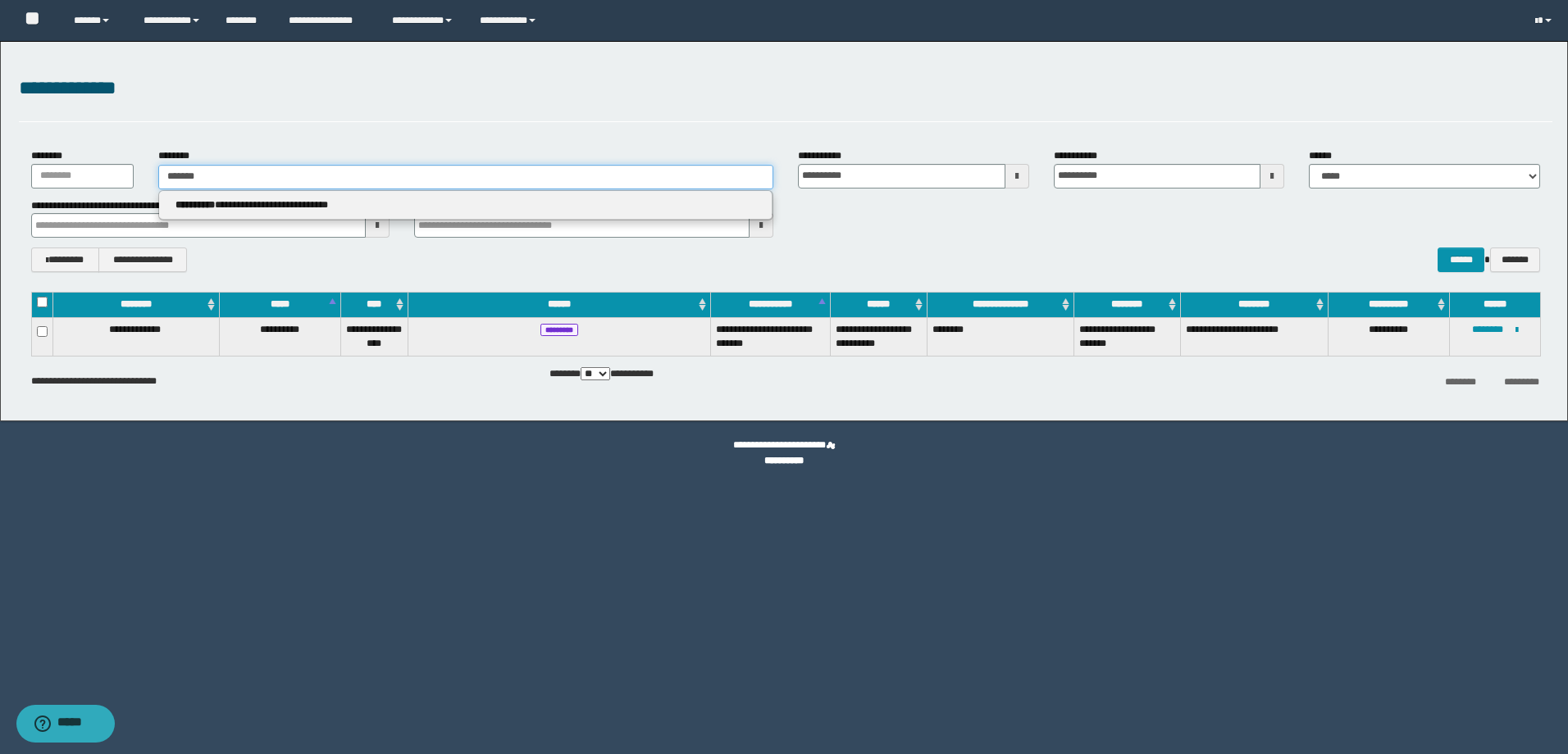 type on "*******" 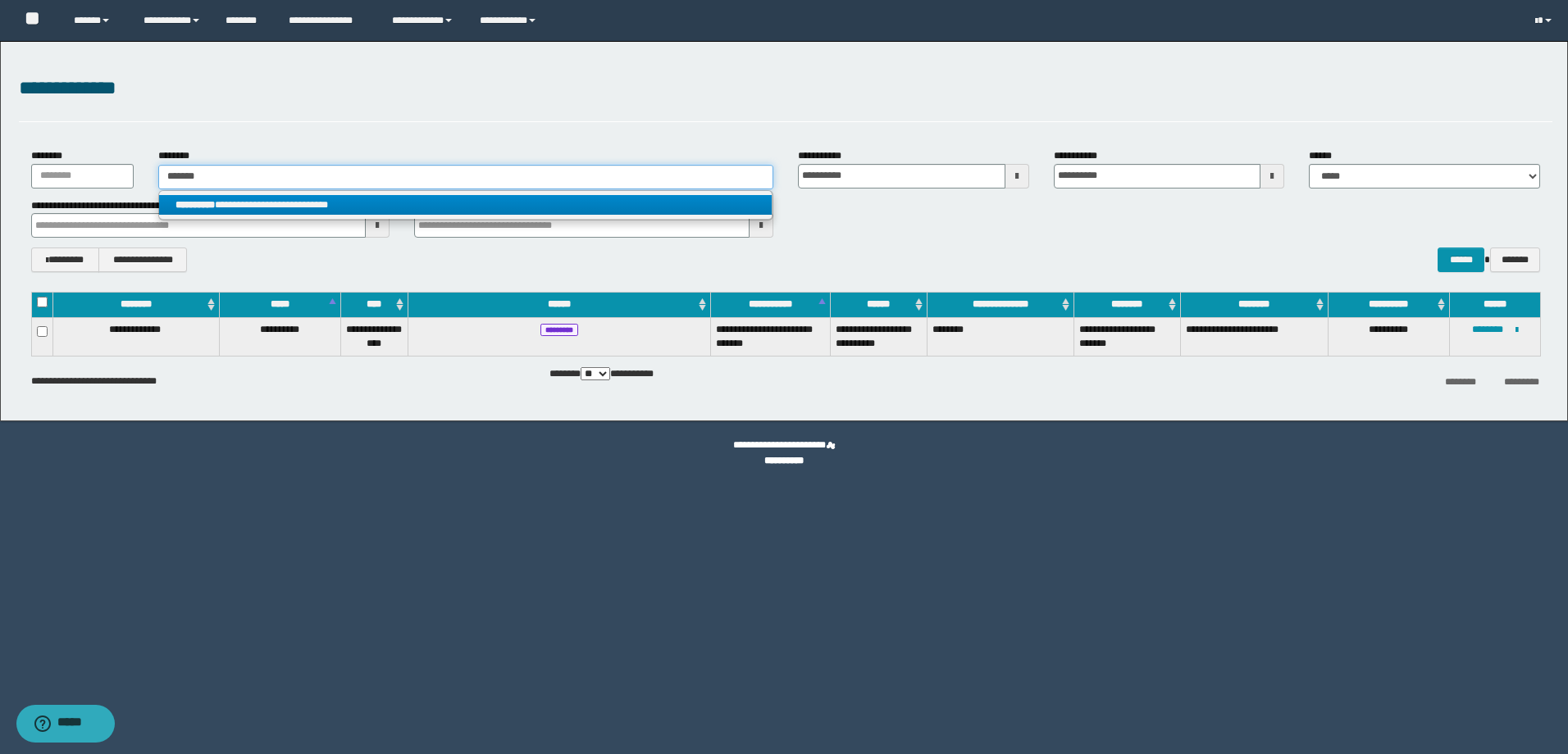 type on "*******" 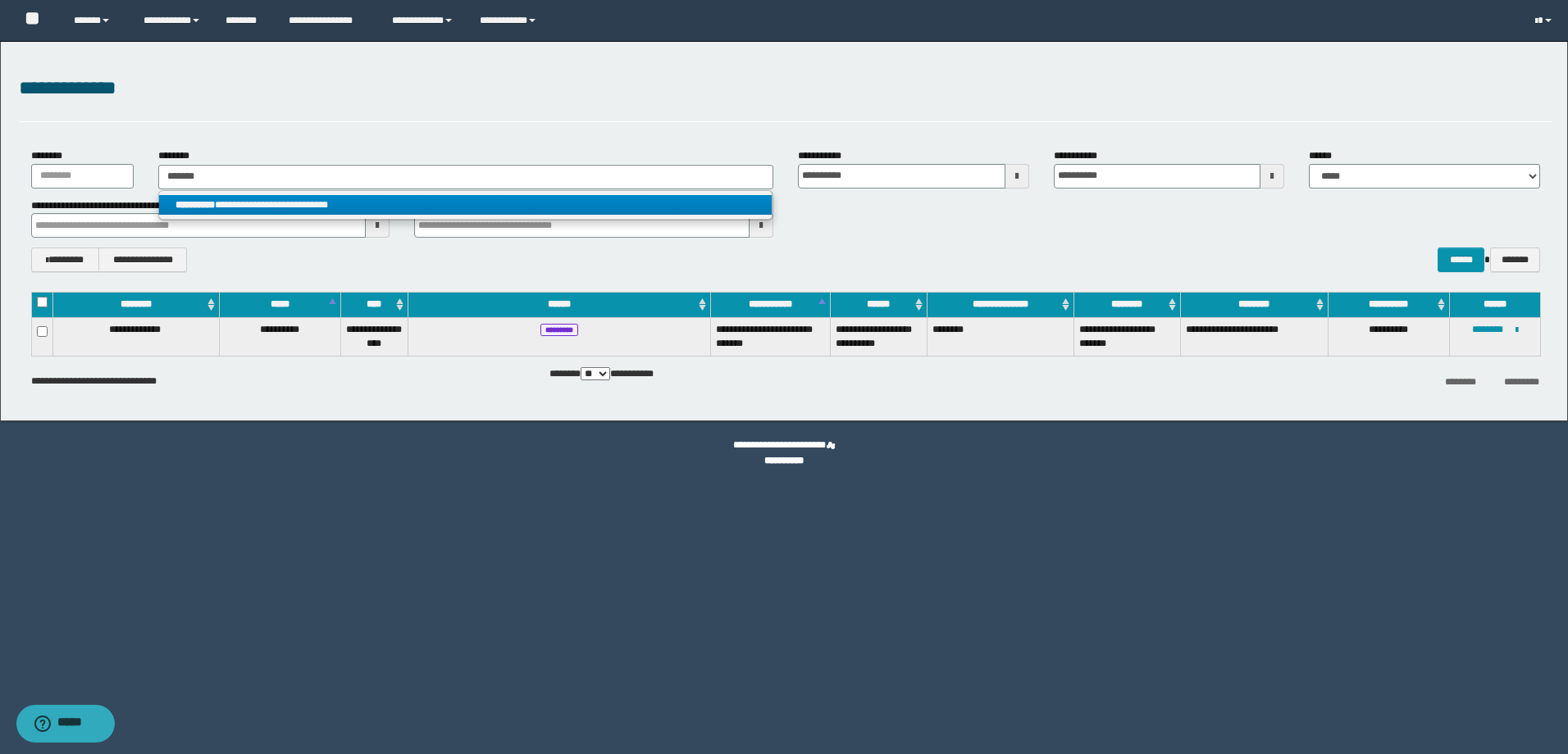 click on "**********" at bounding box center [465, 205] 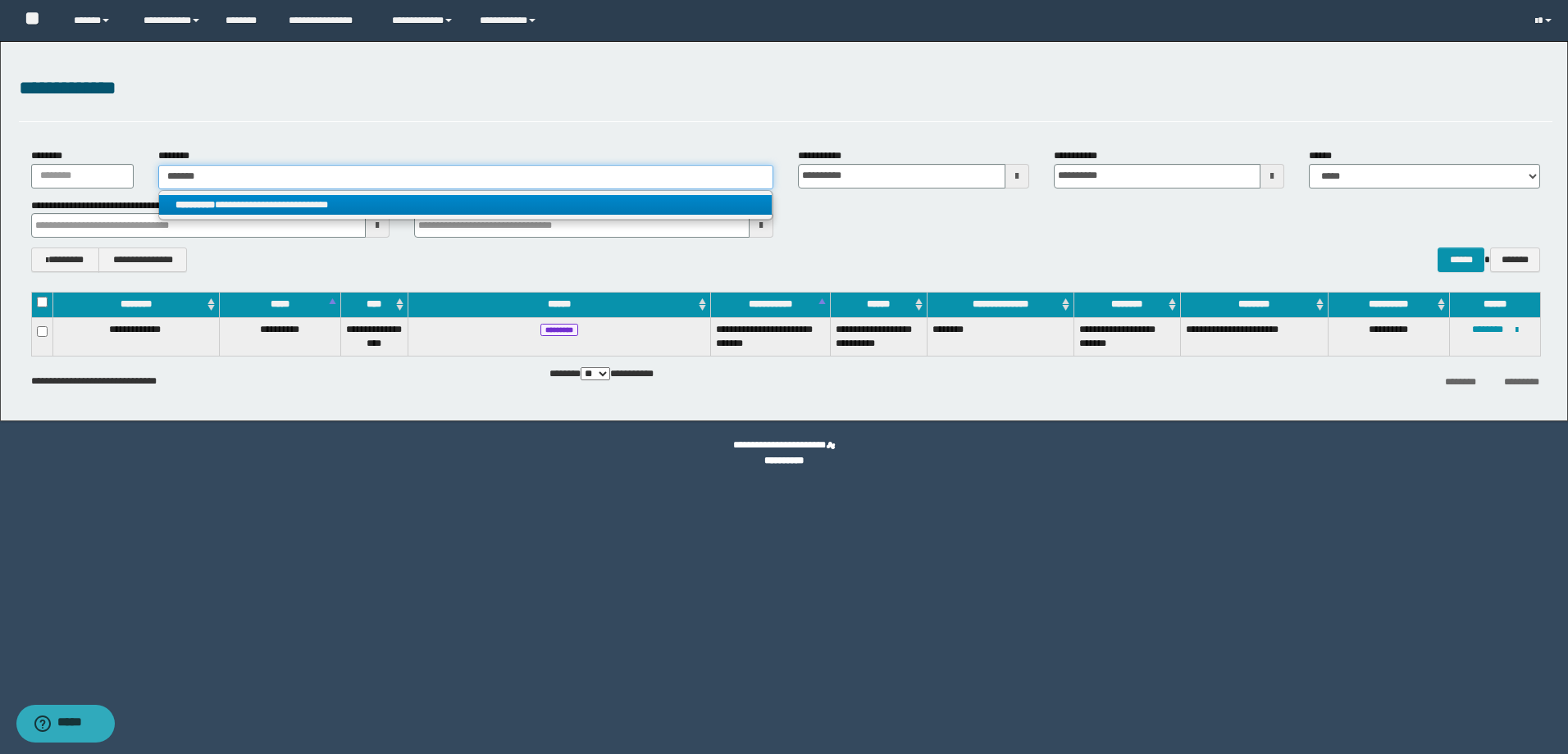 type 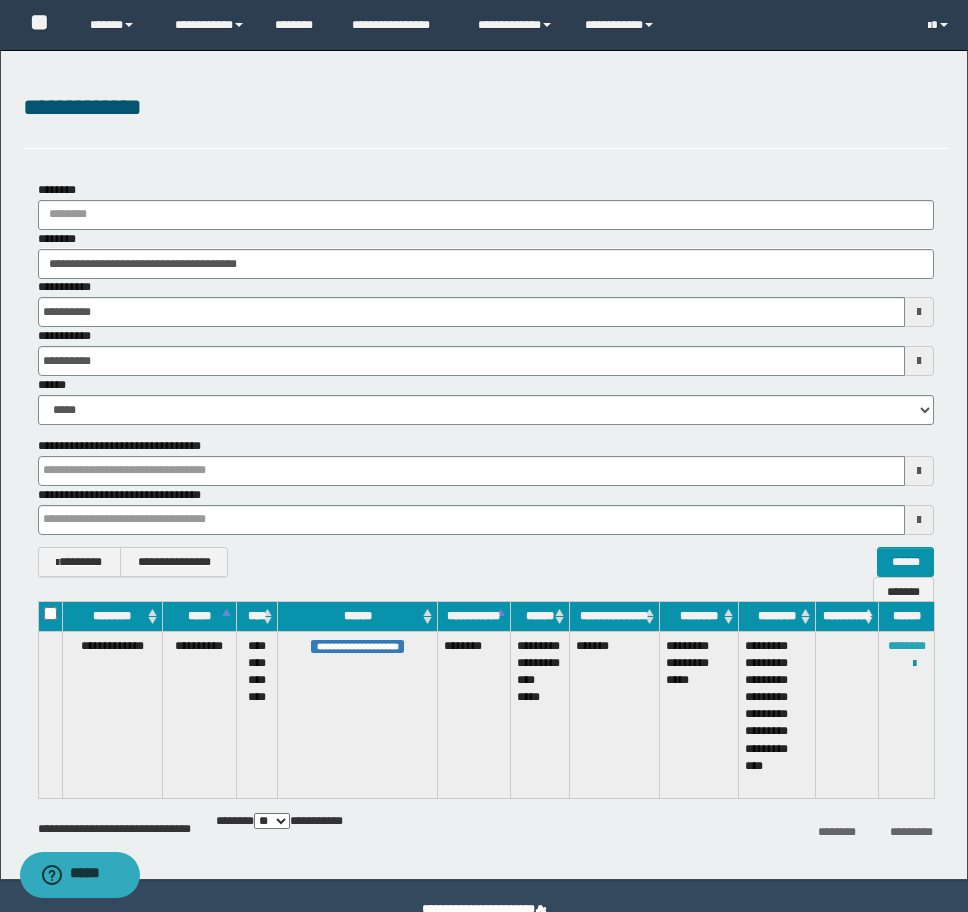 drag, startPoint x: 899, startPoint y: 648, endPoint x: 899, endPoint y: 662, distance: 14 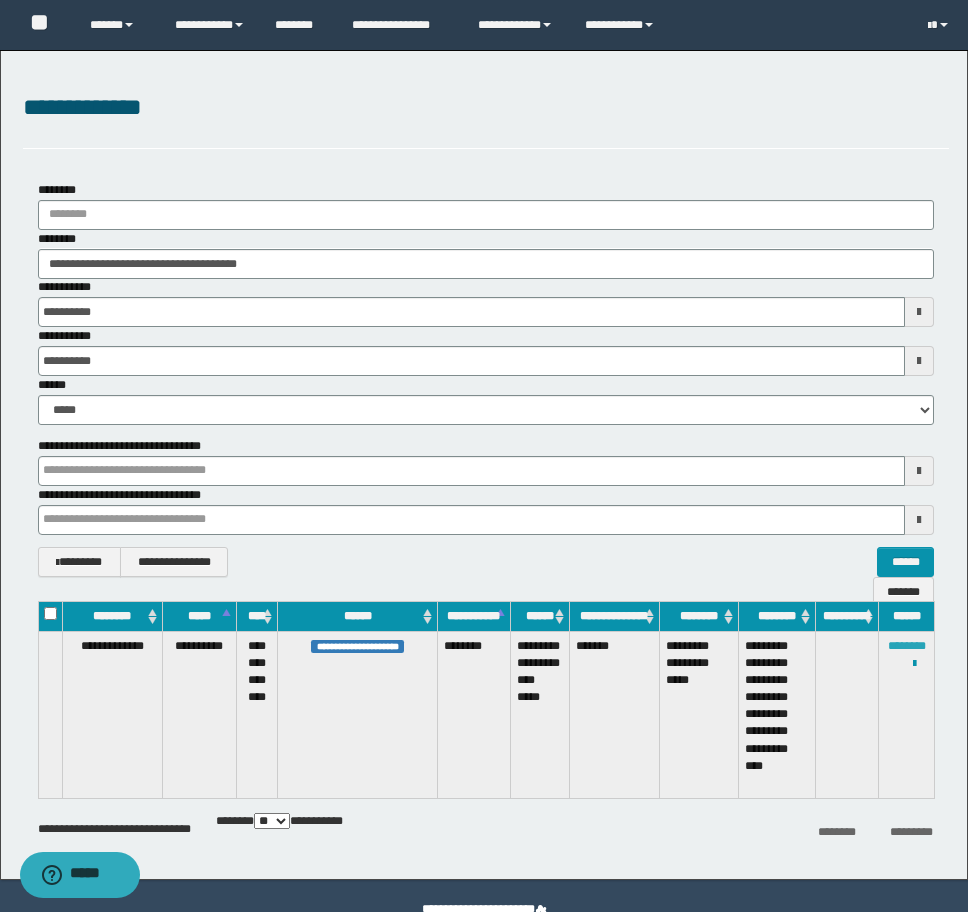 click on "**********" at bounding box center [907, 714] 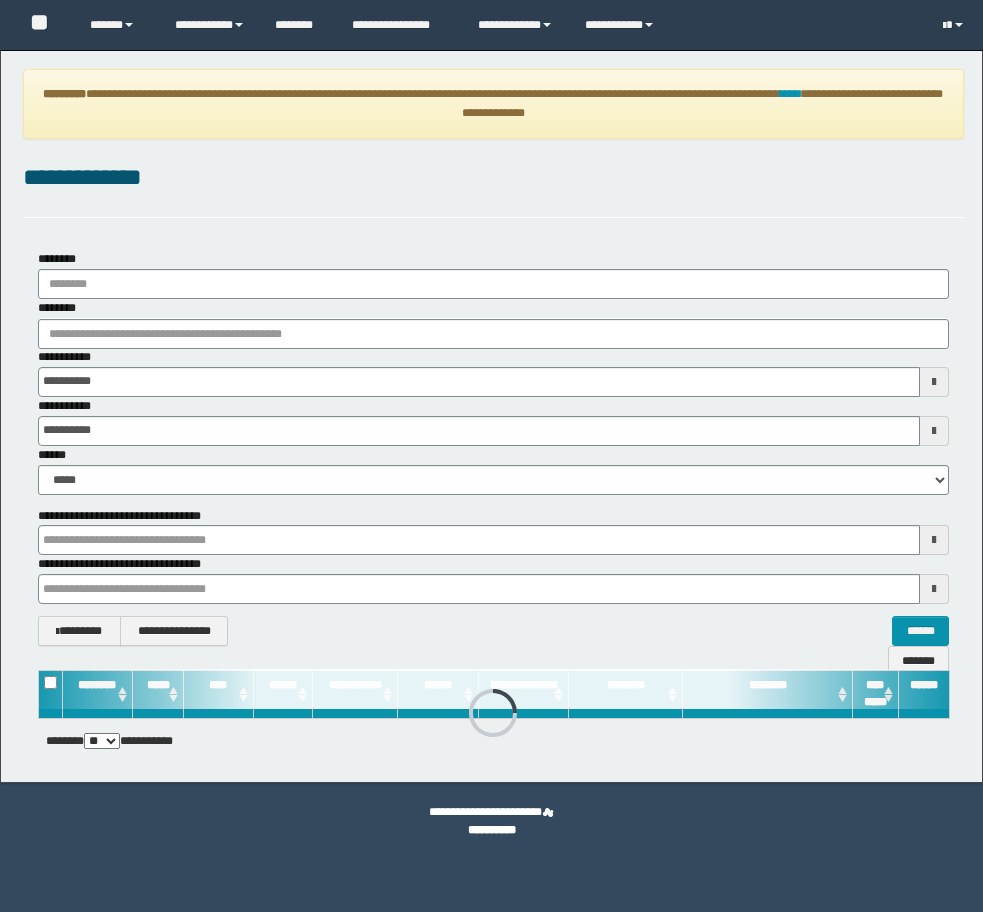 scroll, scrollTop: 0, scrollLeft: 0, axis: both 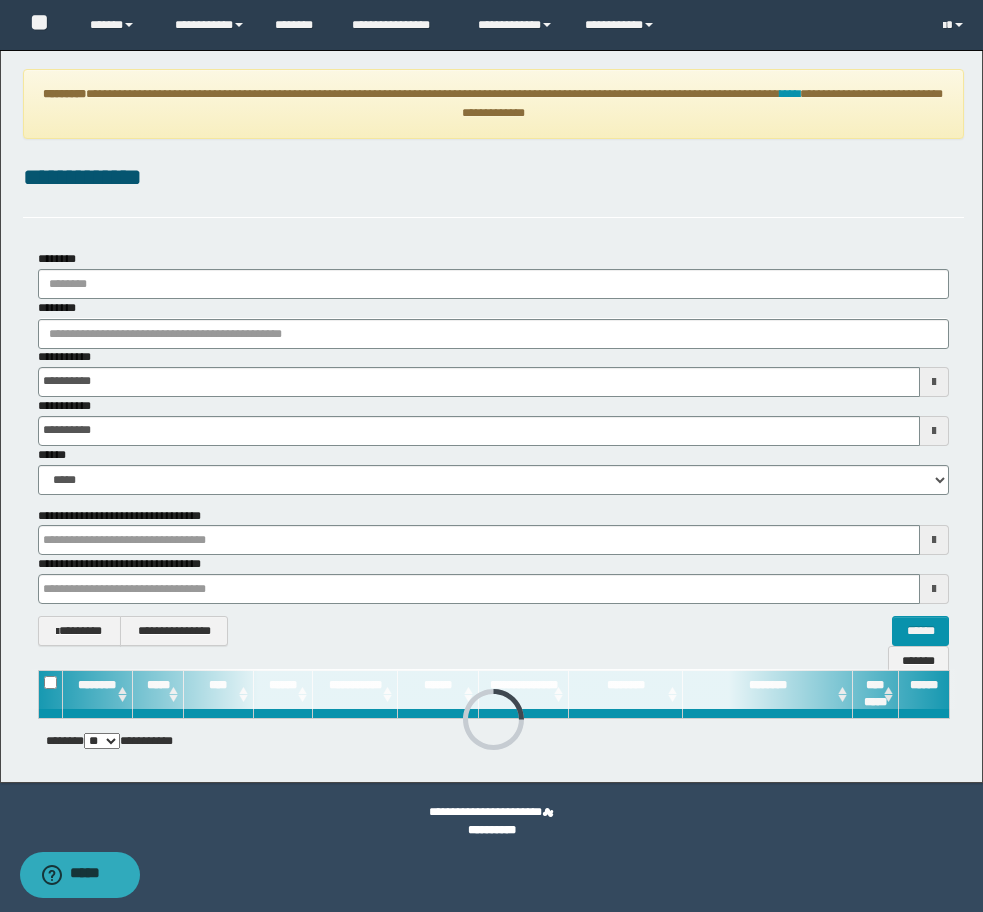 click on "**********" at bounding box center (493, 104) 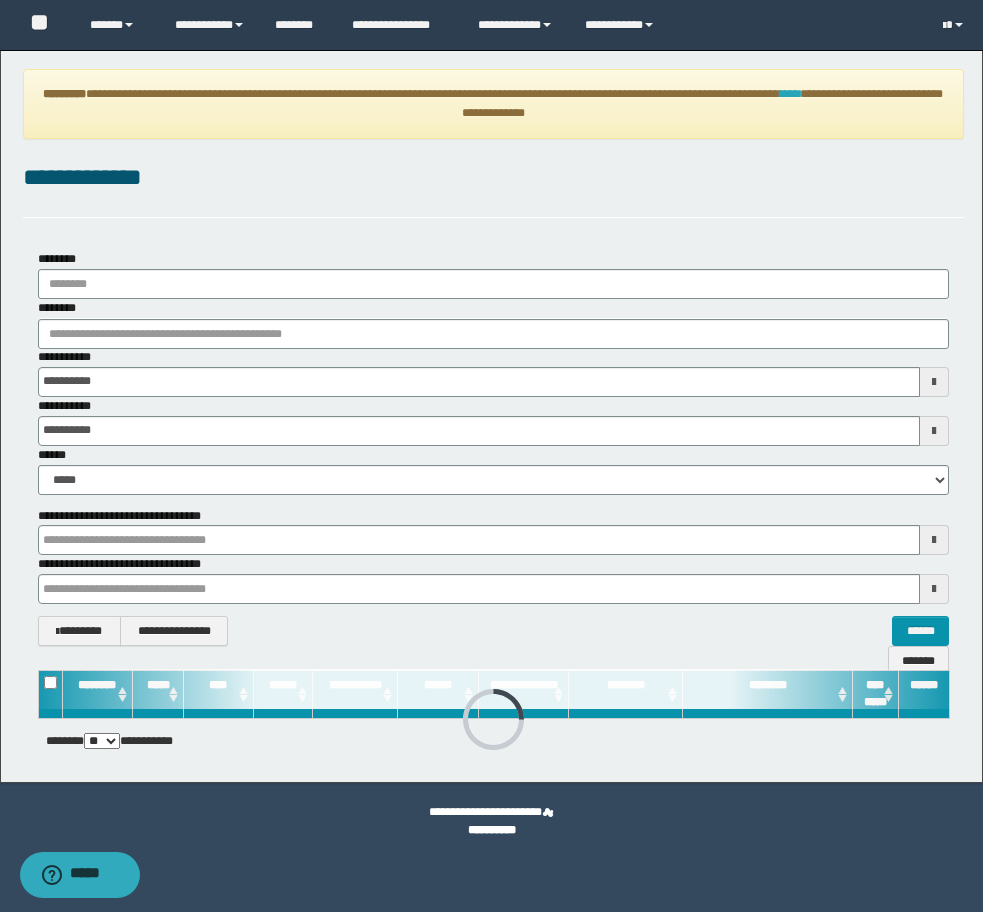 click on "****" at bounding box center [790, 94] 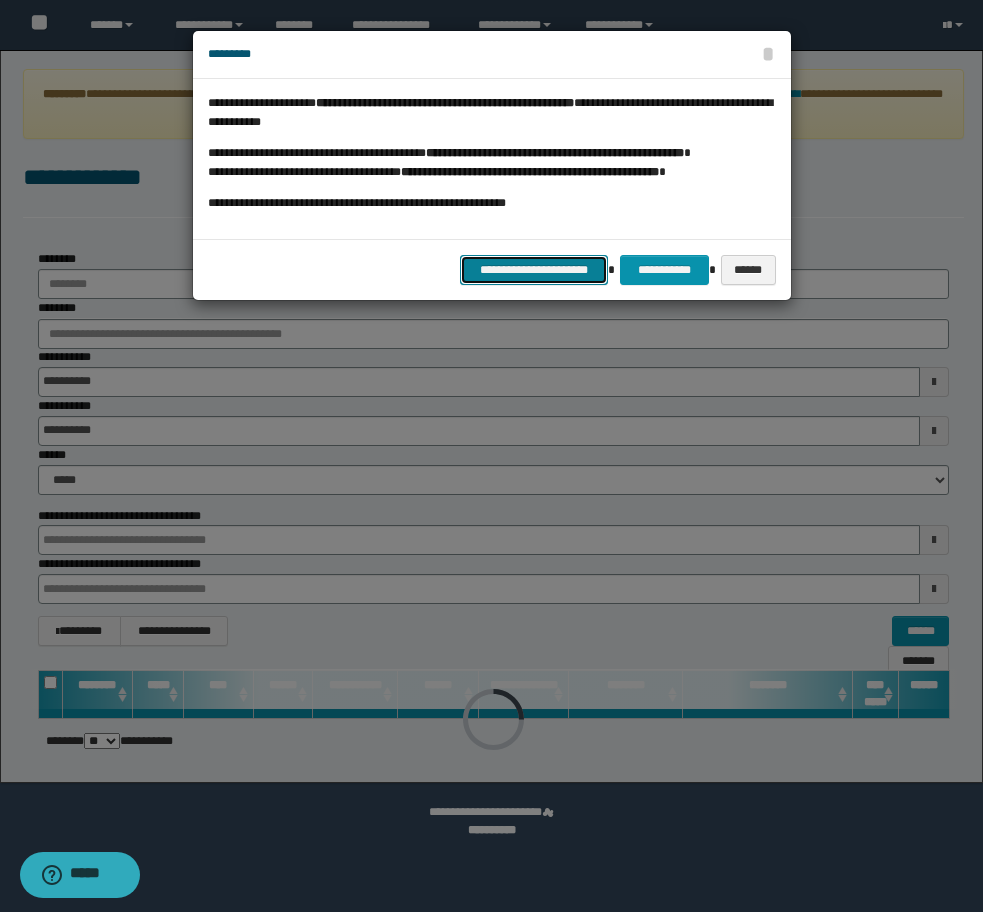 click on "**********" at bounding box center [534, 270] 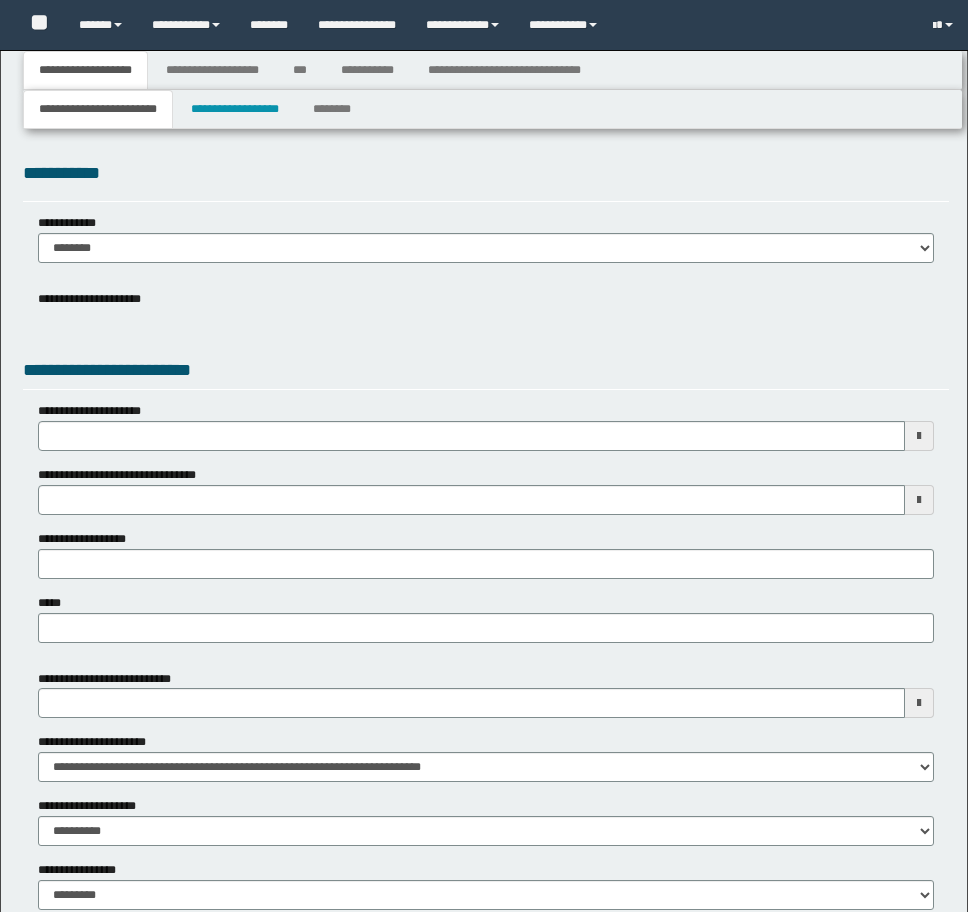 type 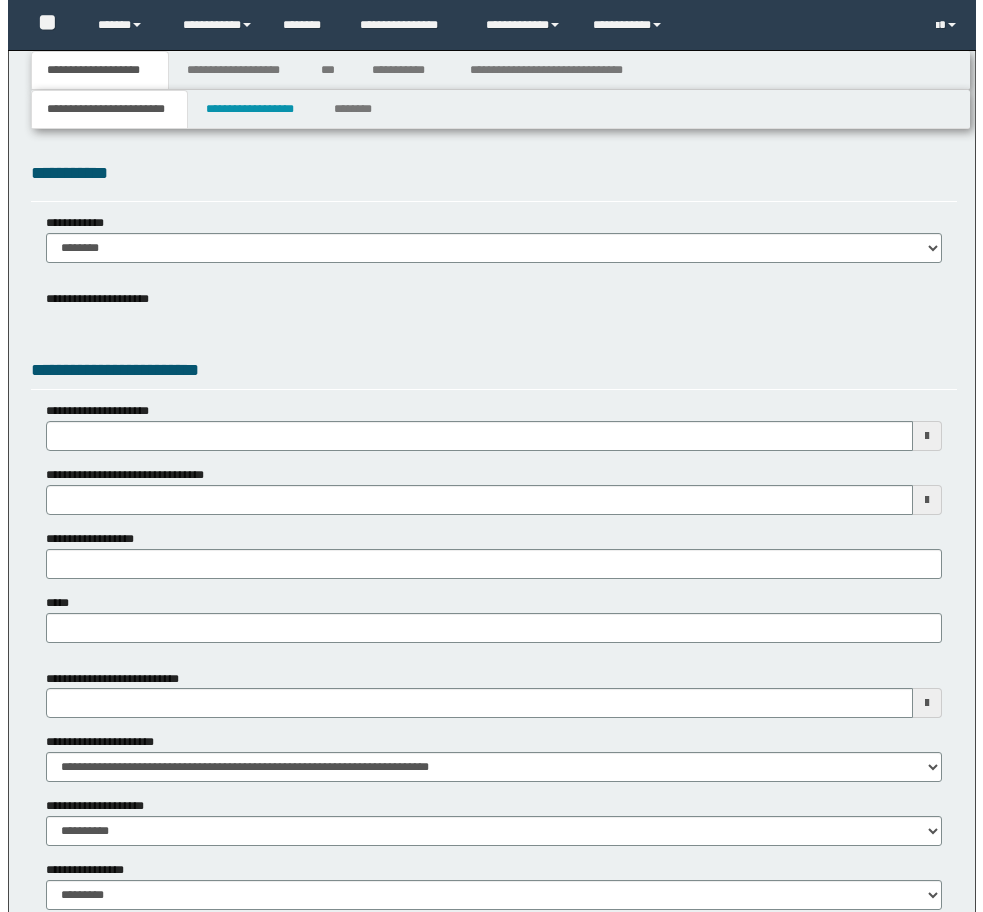scroll, scrollTop: 0, scrollLeft: 0, axis: both 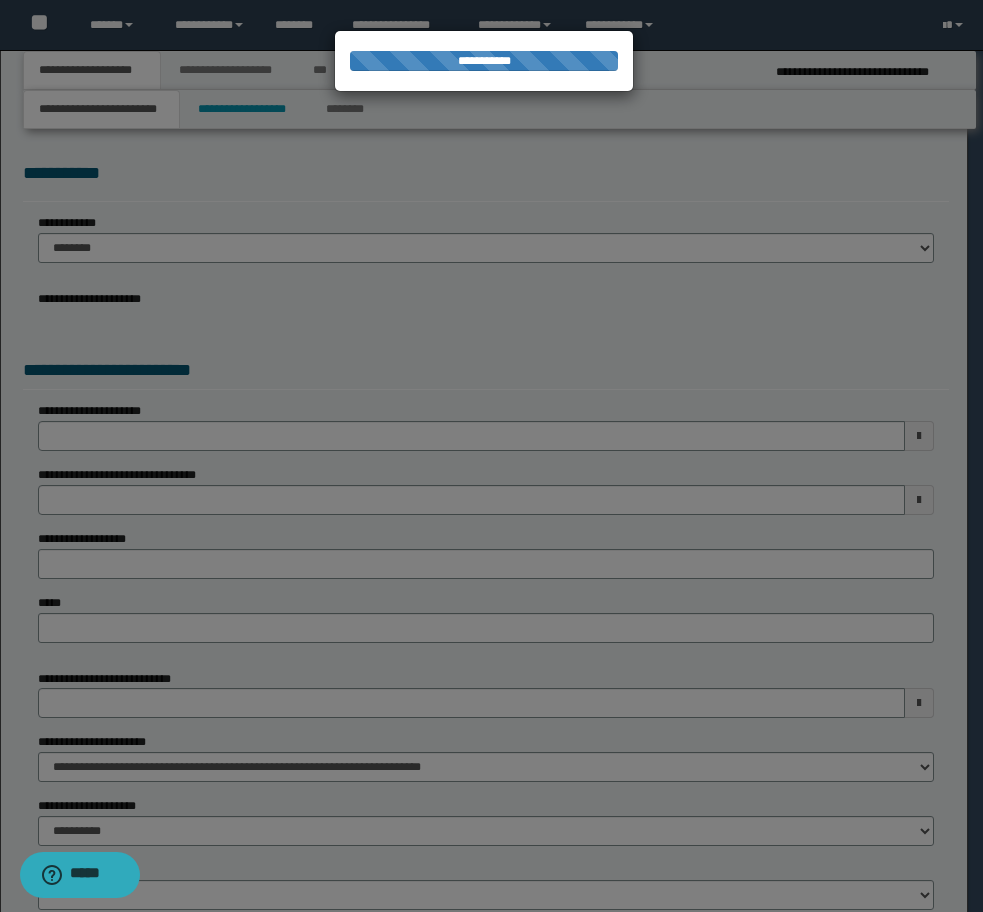 type on "**********" 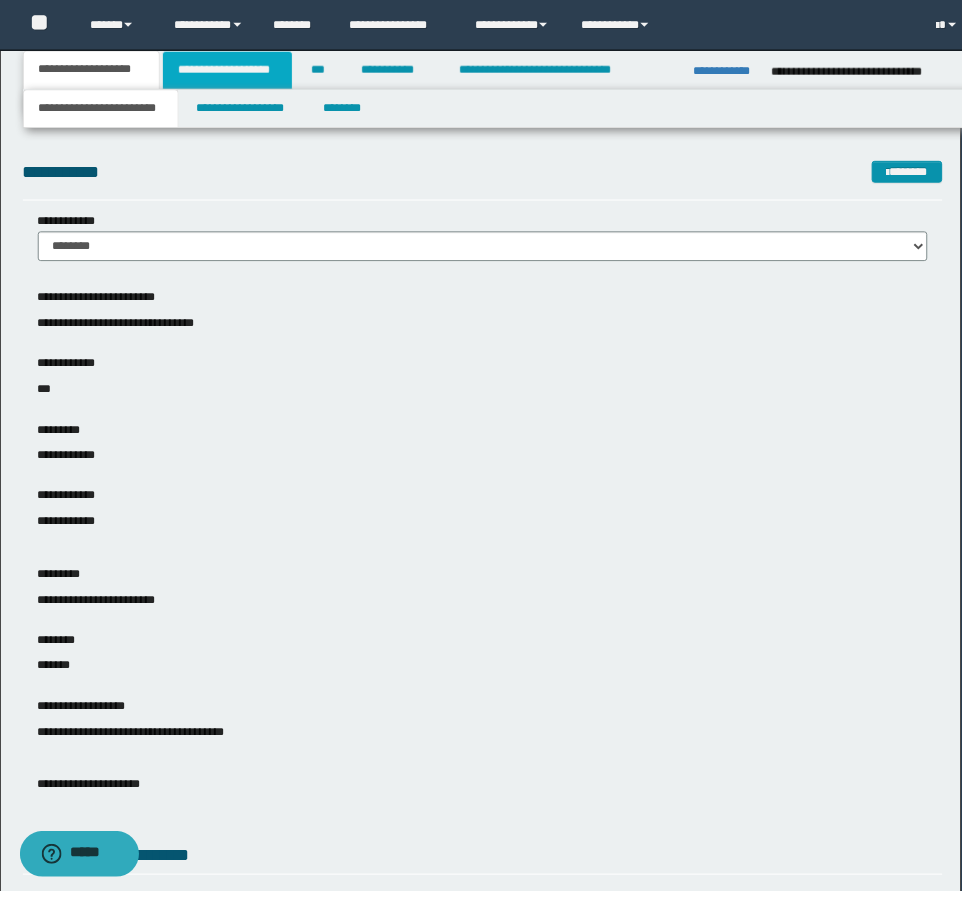 click on "**********" at bounding box center [229, 70] 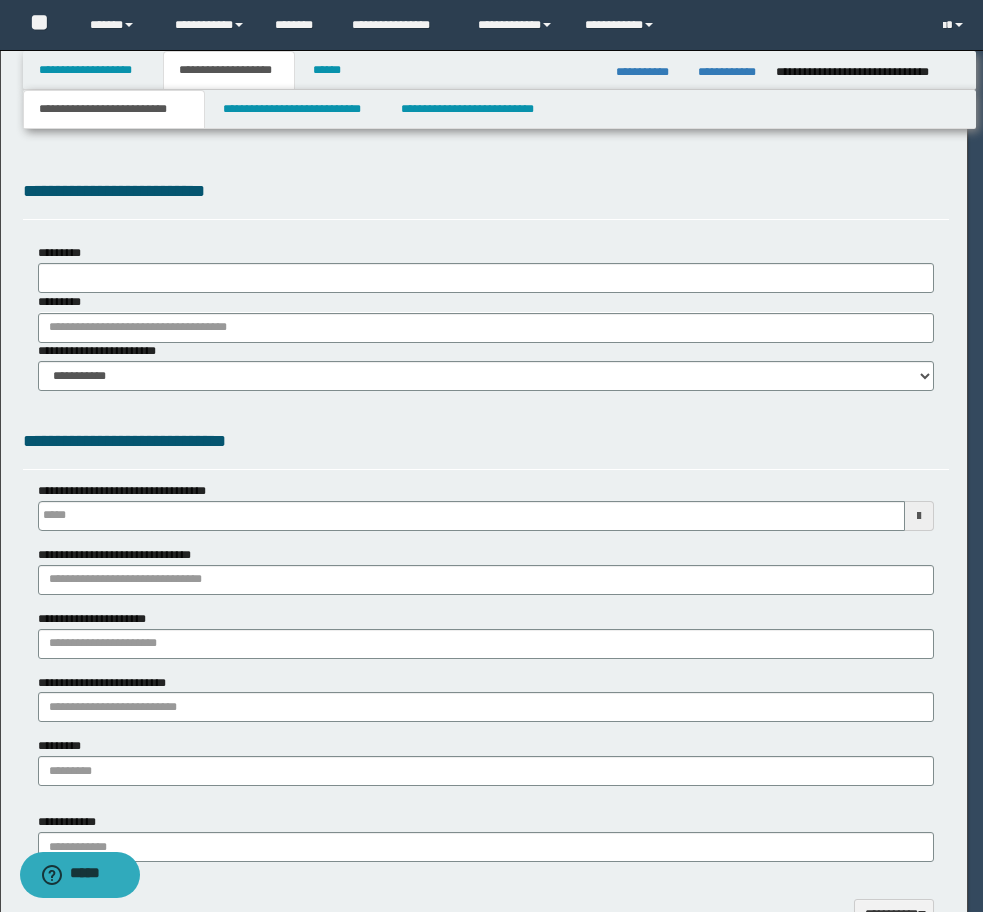 type 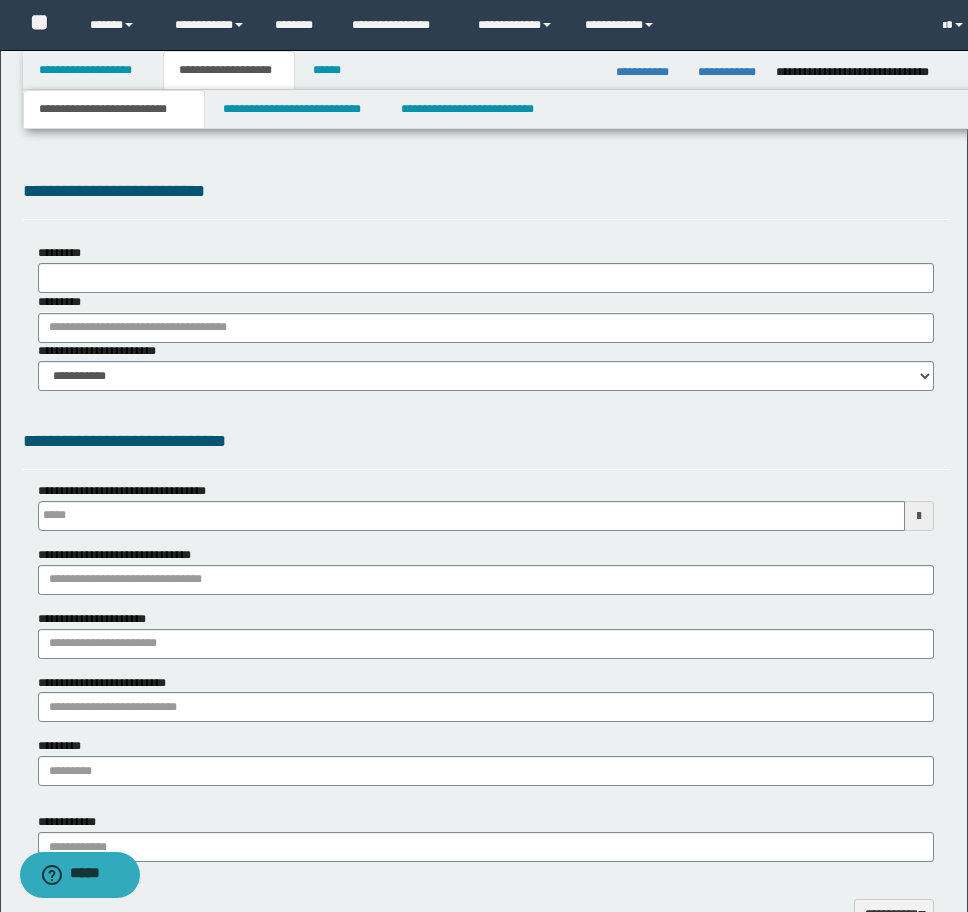 type on "**********" 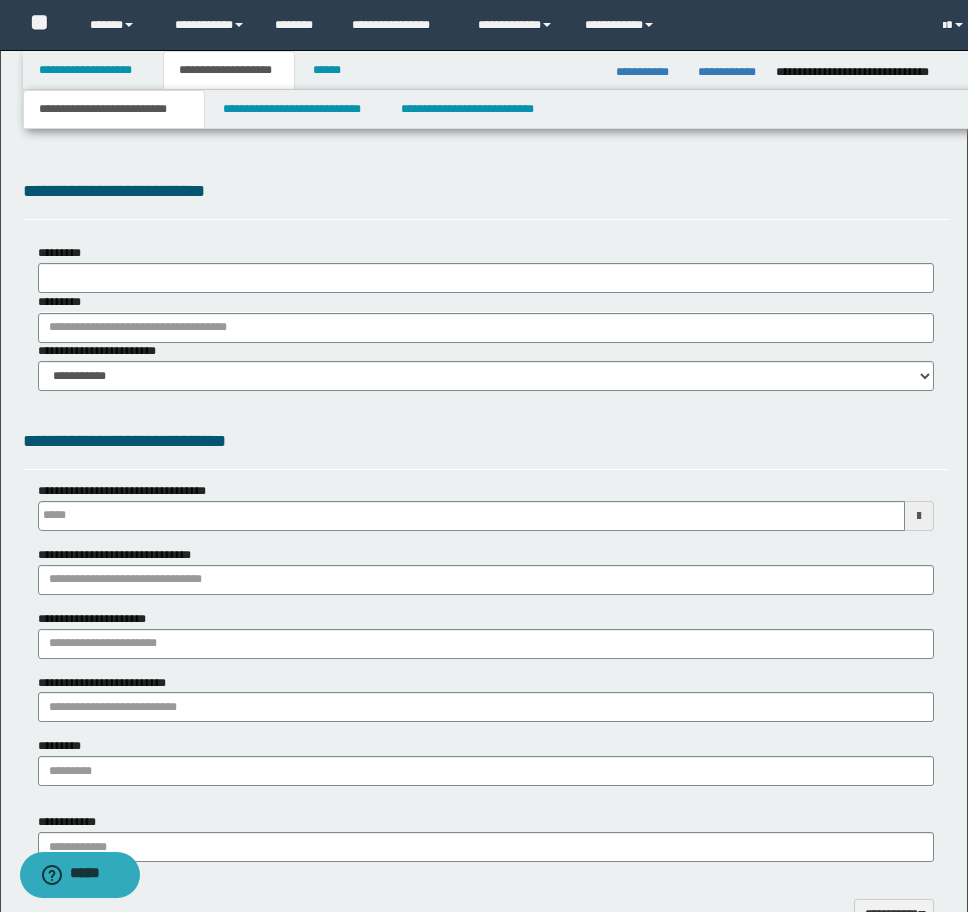 select on "*" 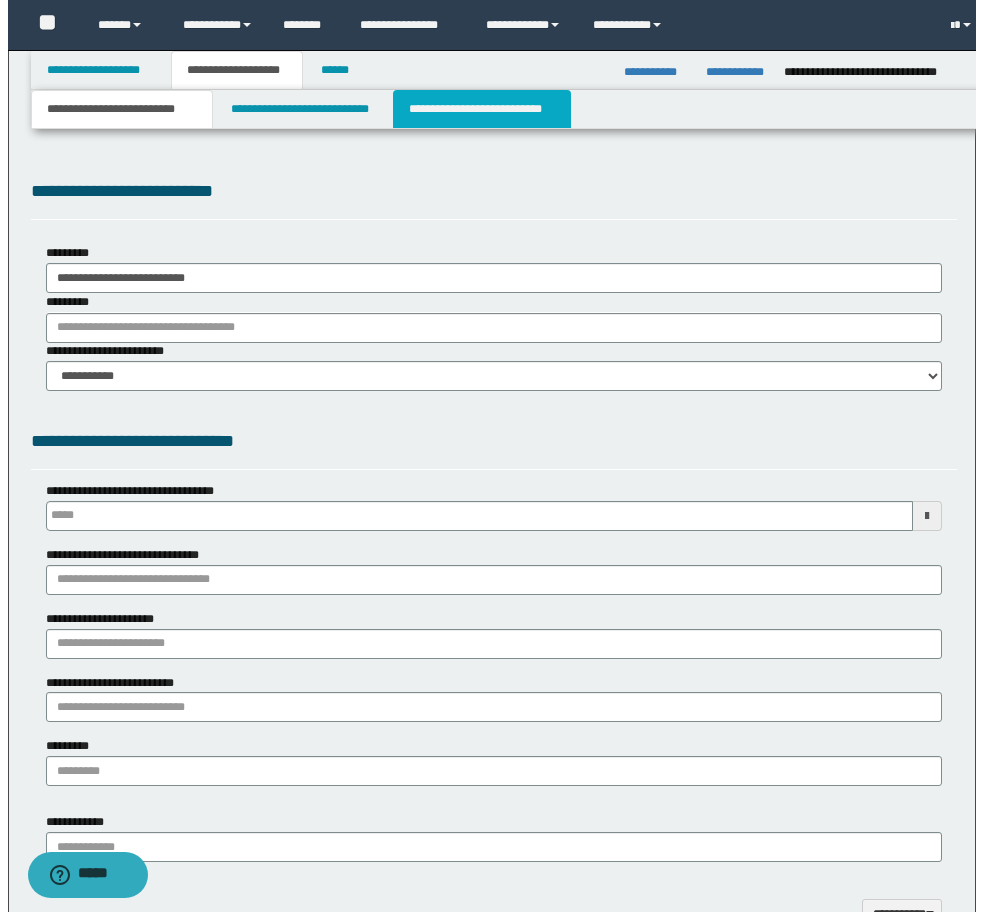 scroll, scrollTop: 0, scrollLeft: 0, axis: both 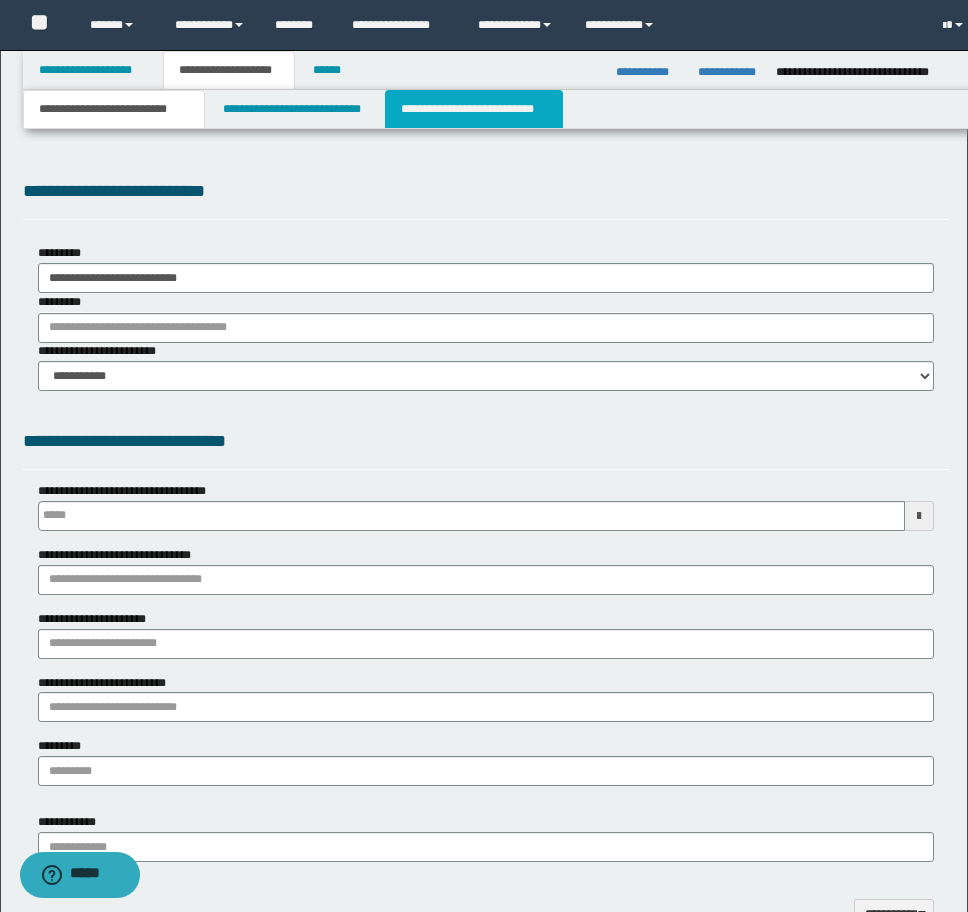 click on "**********" at bounding box center (474, 109) 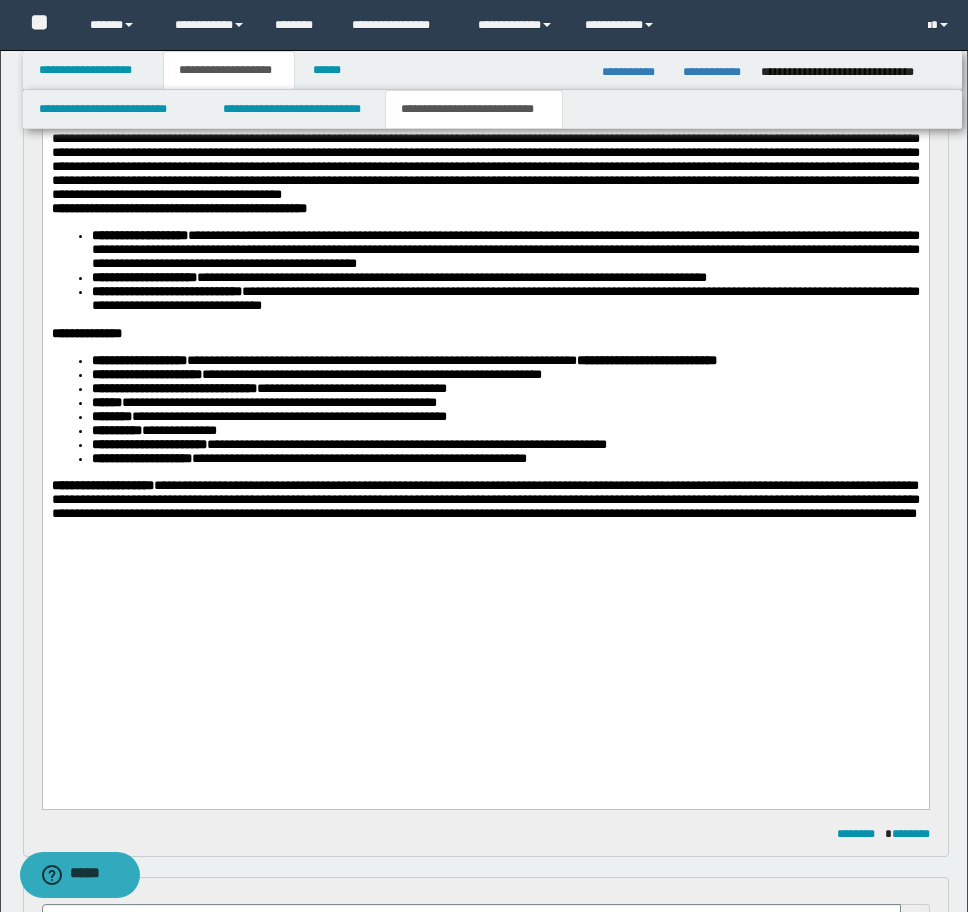 scroll, scrollTop: 500, scrollLeft: 0, axis: vertical 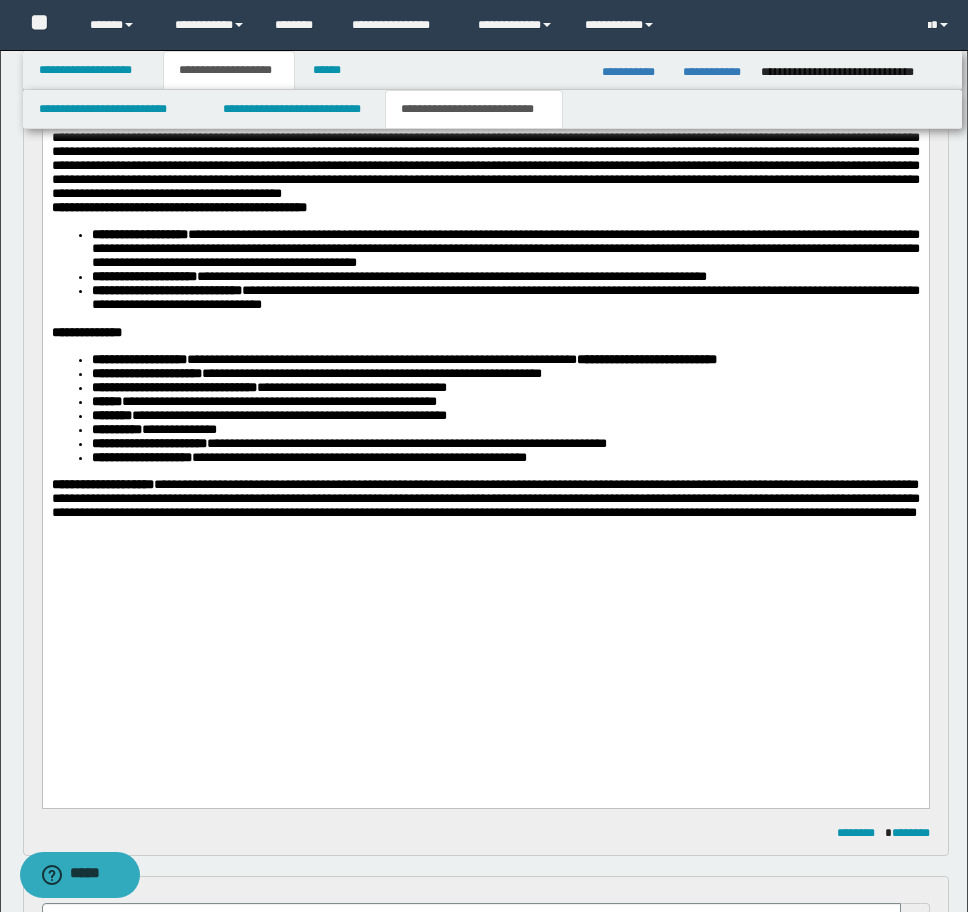 click at bounding box center (485, 544) 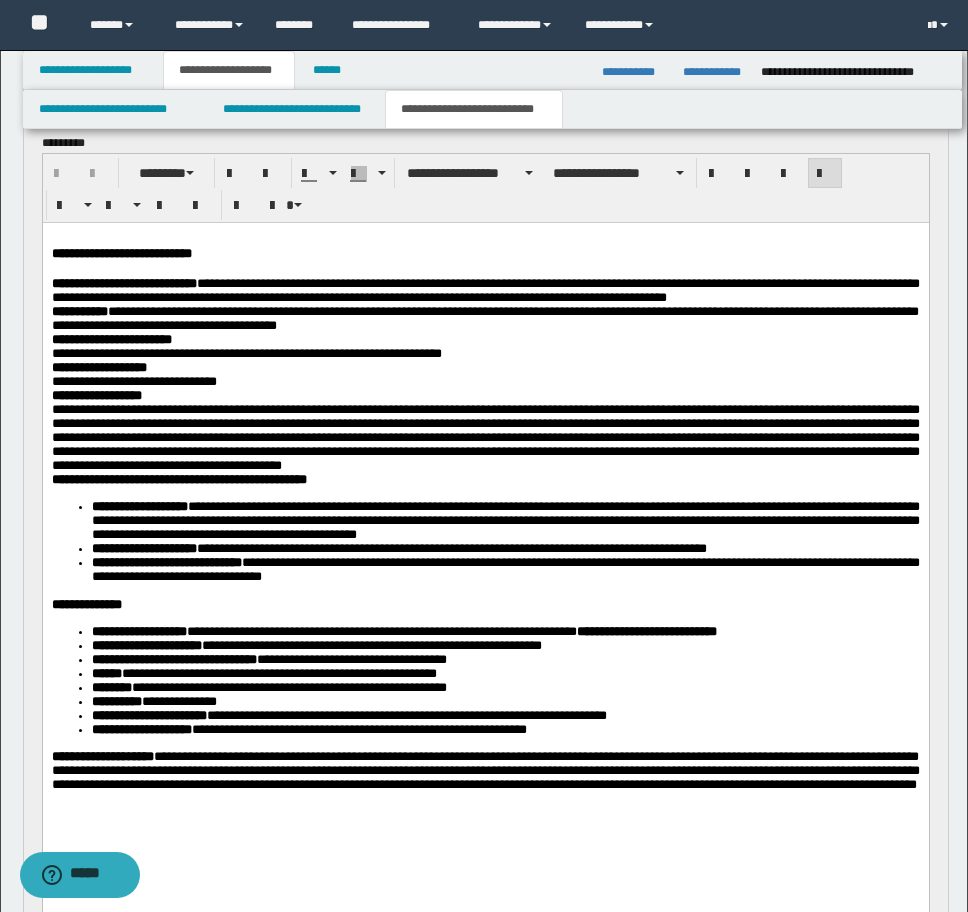 scroll, scrollTop: 200, scrollLeft: 0, axis: vertical 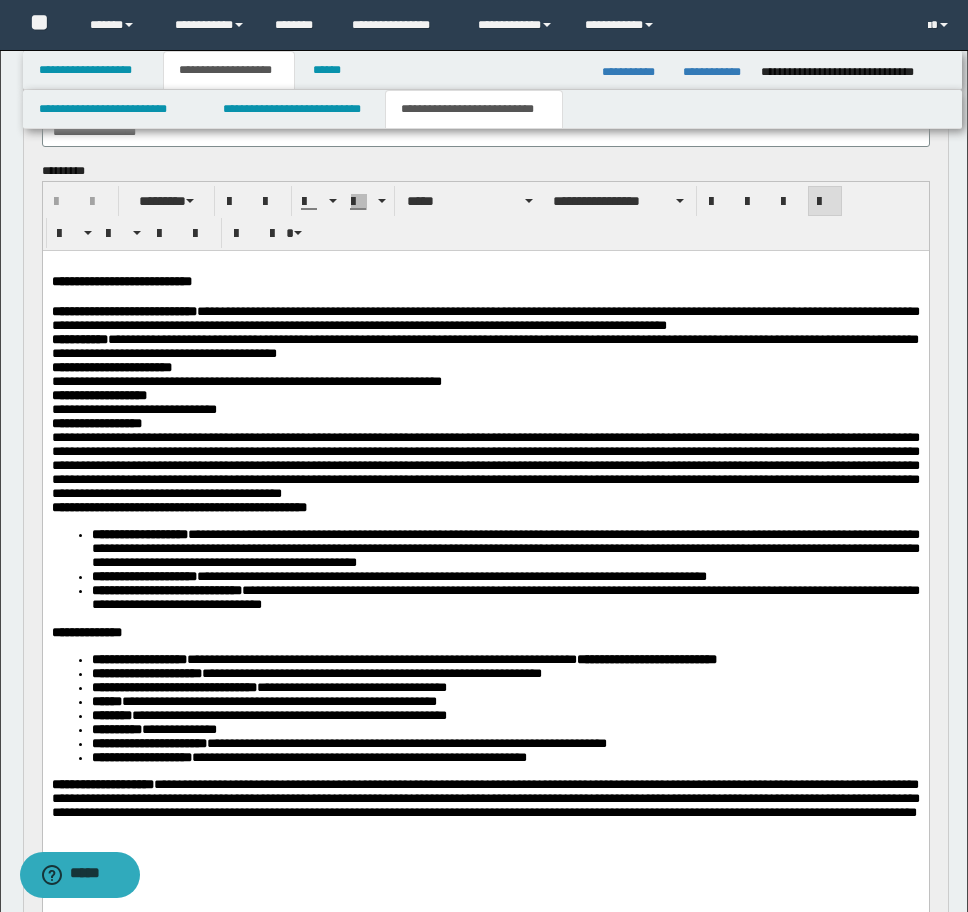 click on "**********" at bounding box center [485, 465] 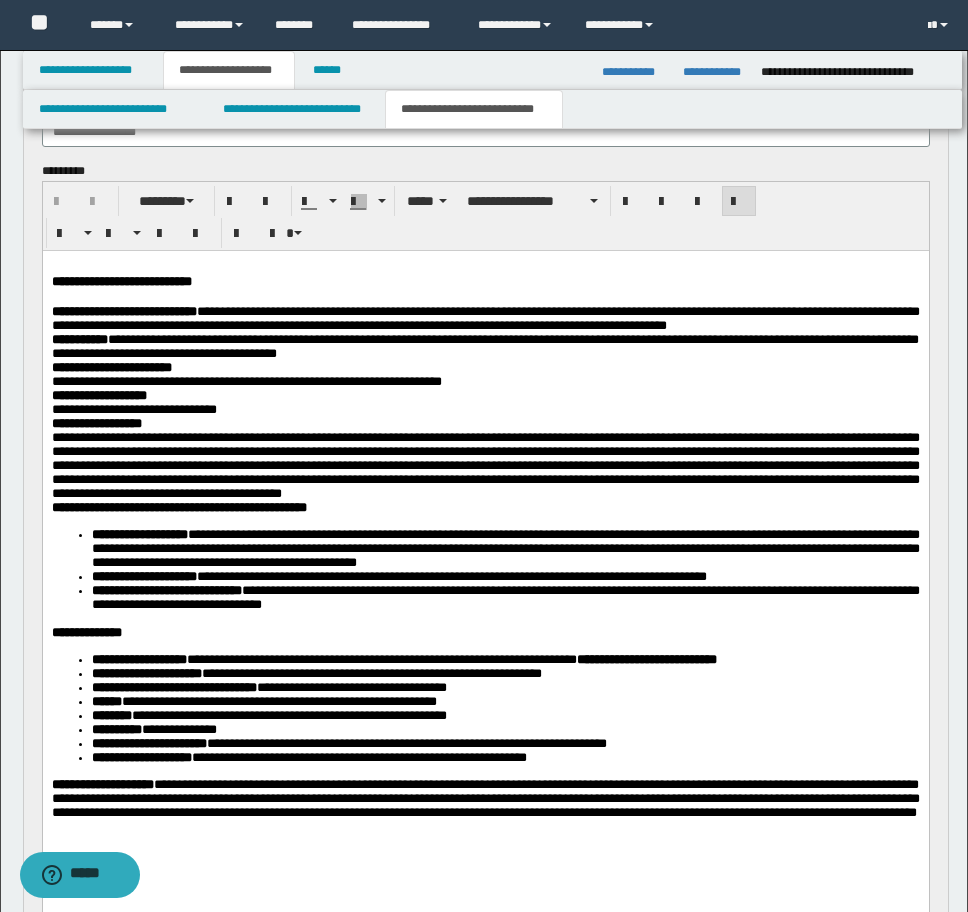 type 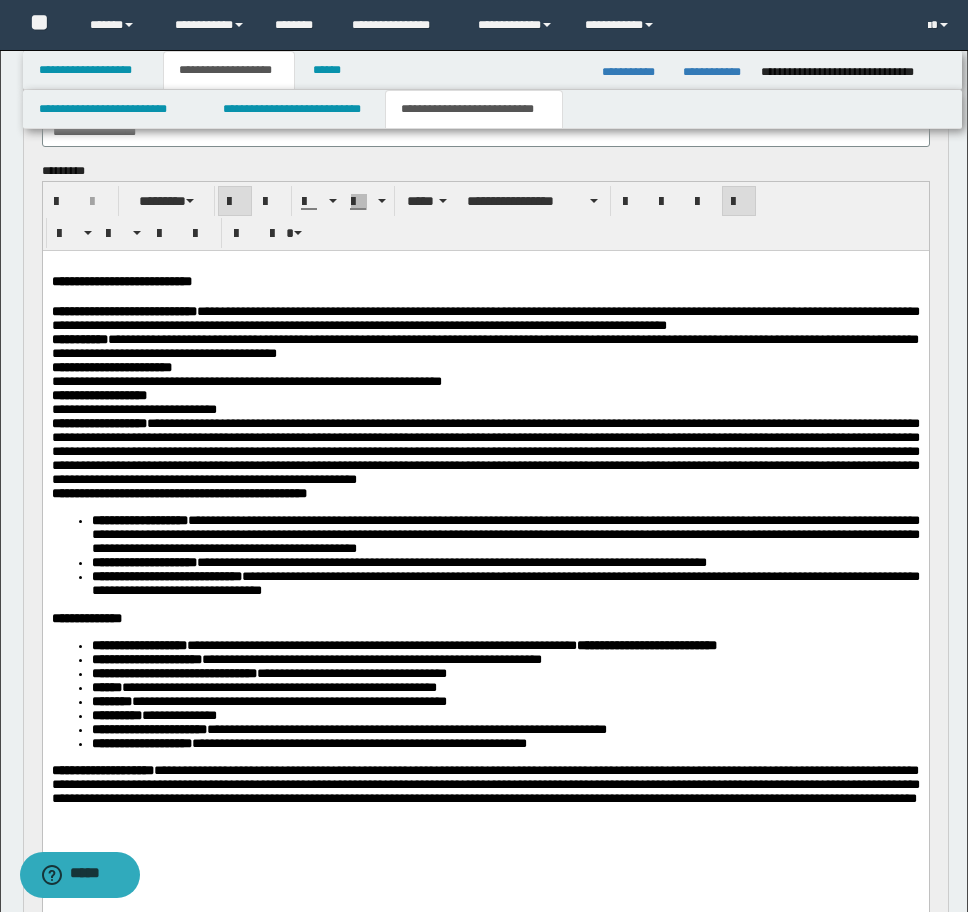 click on "**********" at bounding box center [485, 403] 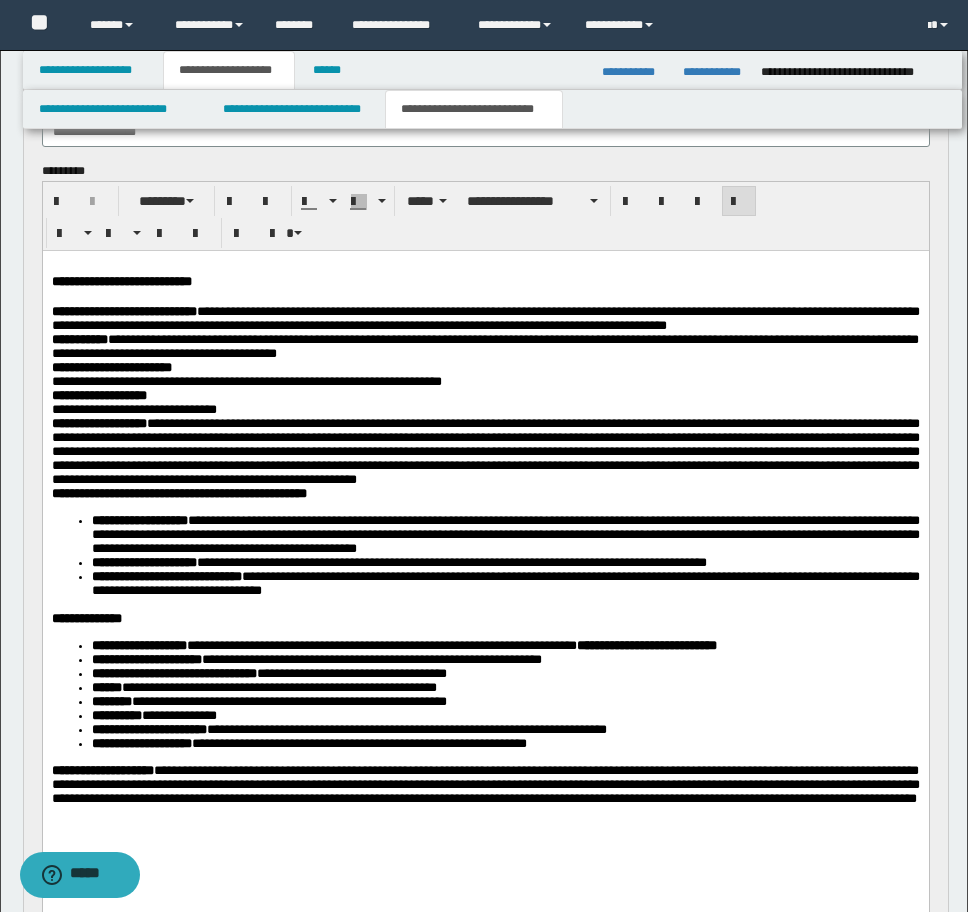 click on "**********" at bounding box center (485, 403) 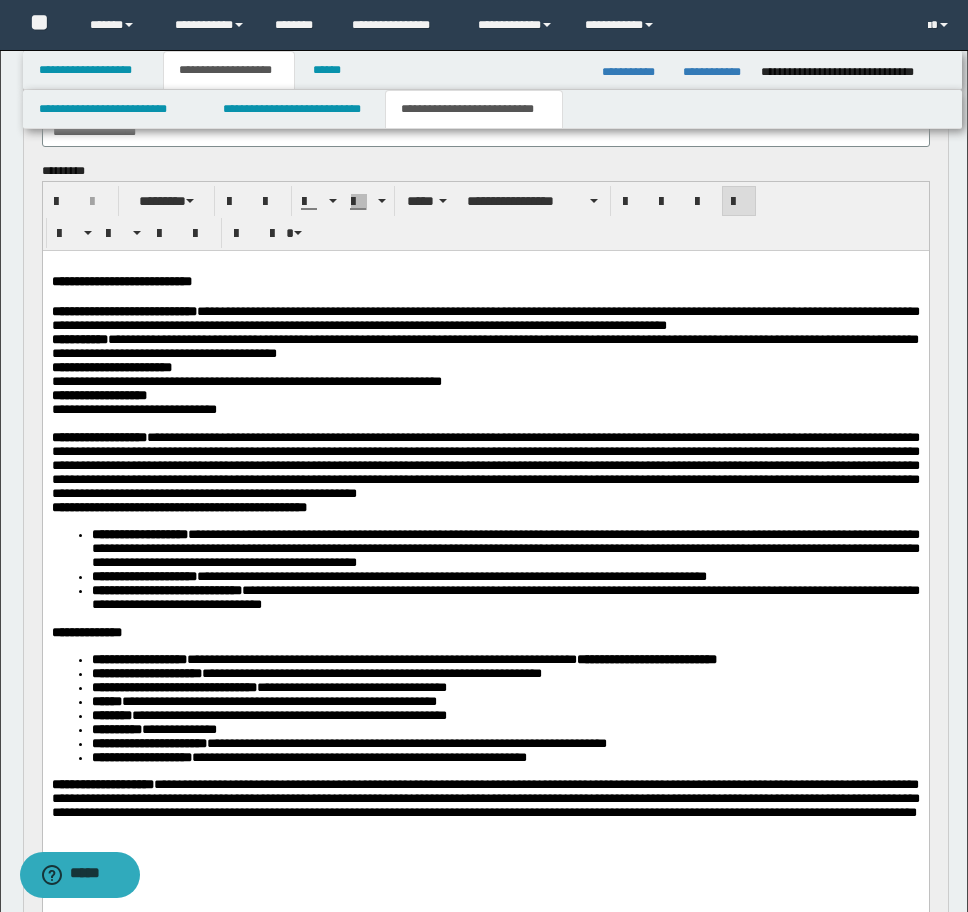 click on "**********" at bounding box center (133, 409) 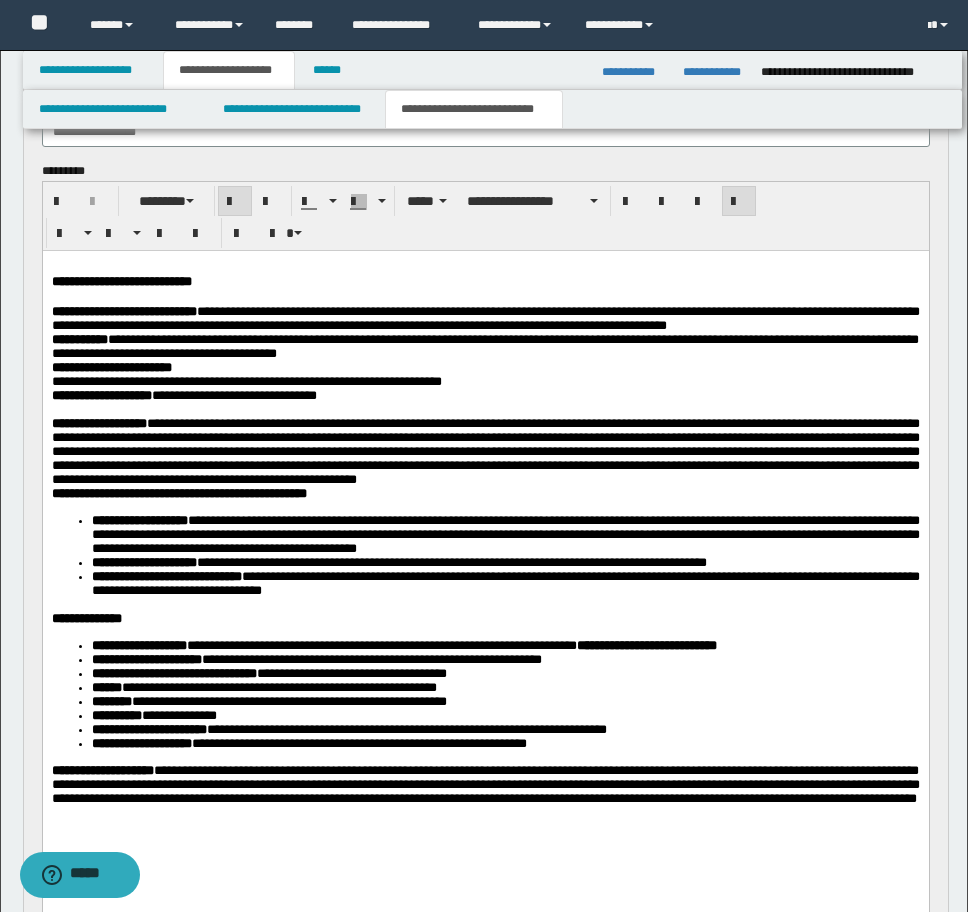 click on "**********" at bounding box center [485, 347] 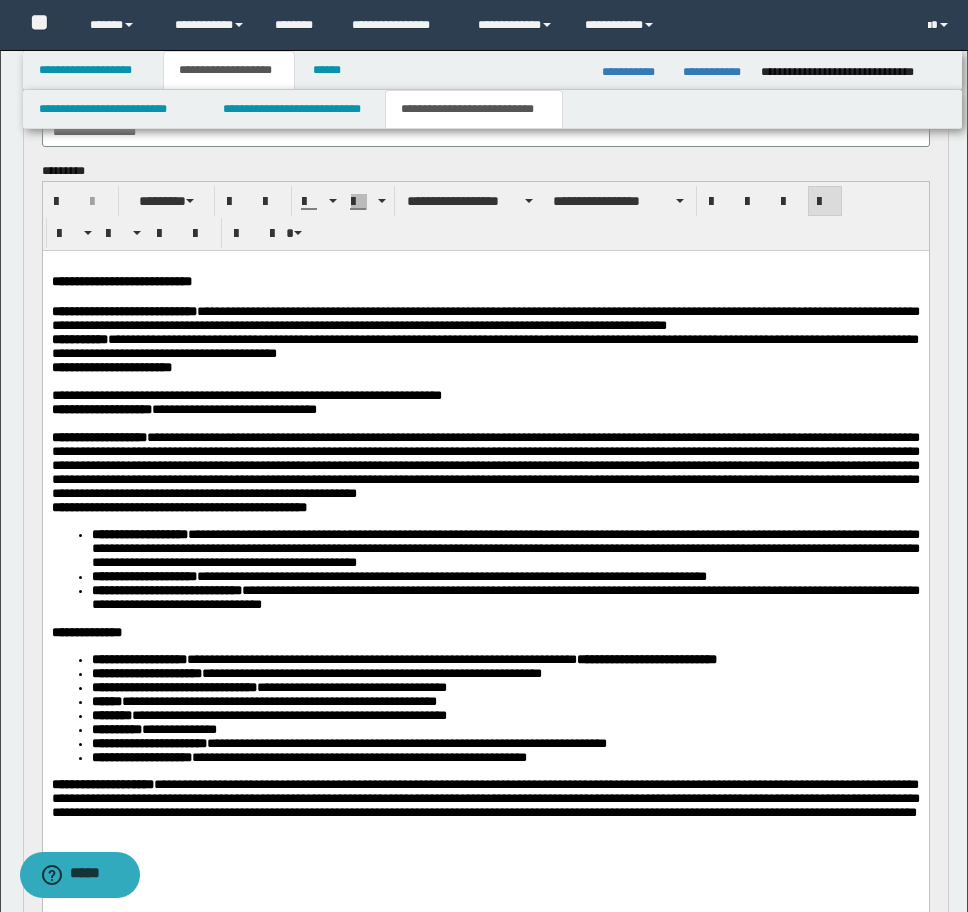 click on "**********" at bounding box center (246, 395) 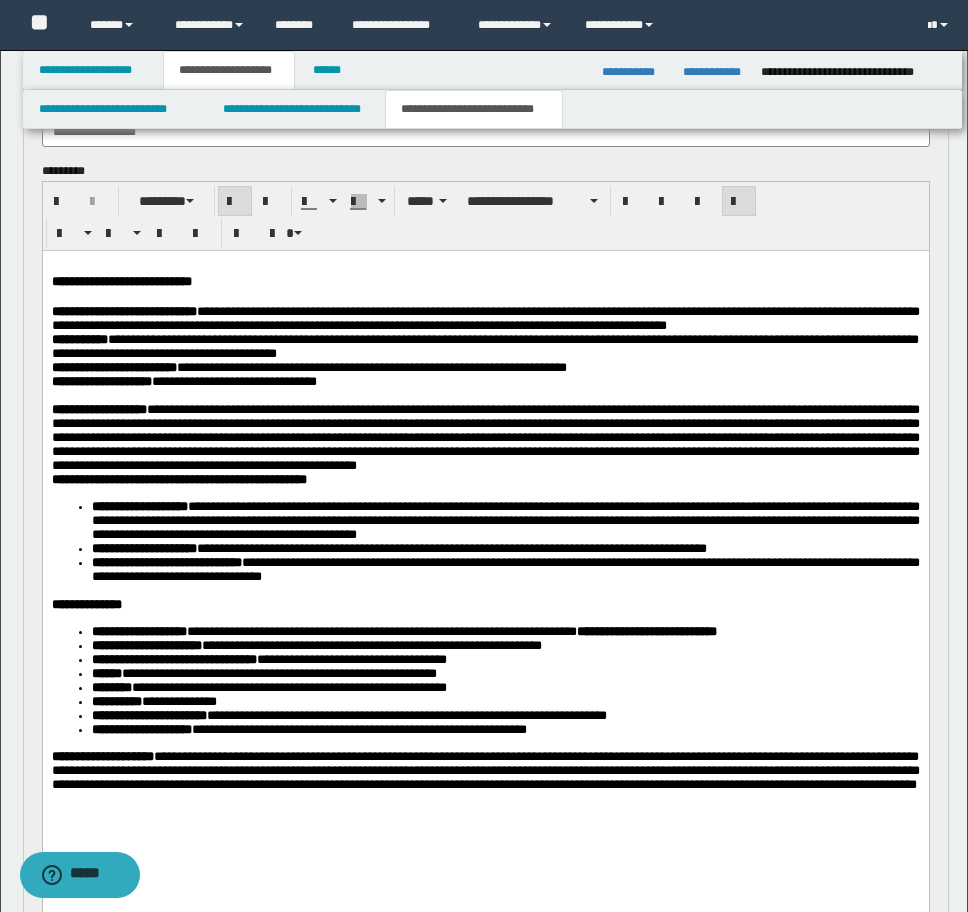 click at bounding box center (485, 396) 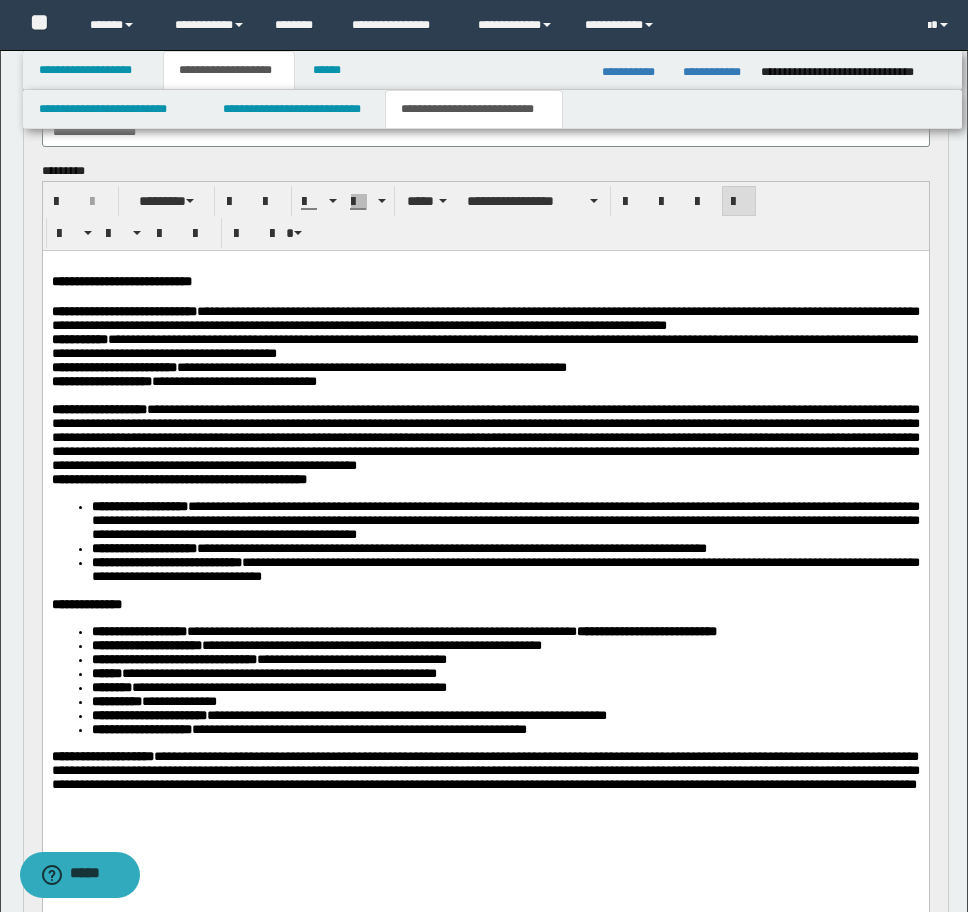 click on "**********" at bounding box center (178, 479) 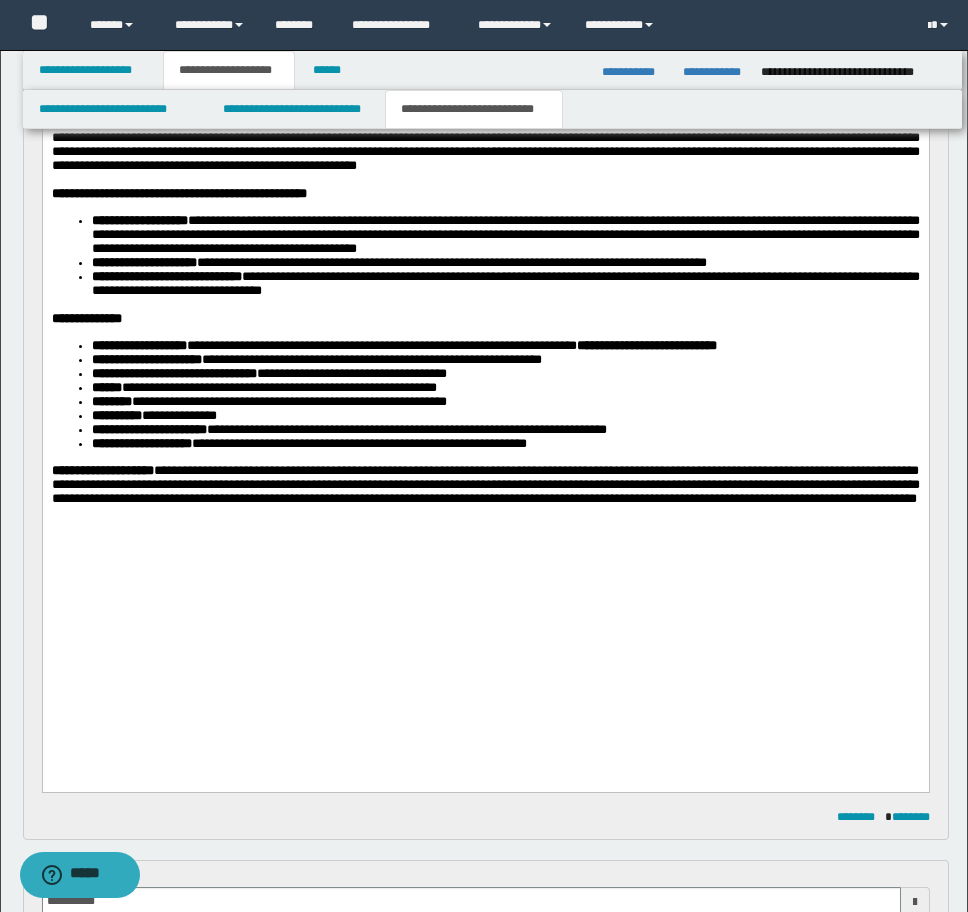 scroll, scrollTop: 600, scrollLeft: 0, axis: vertical 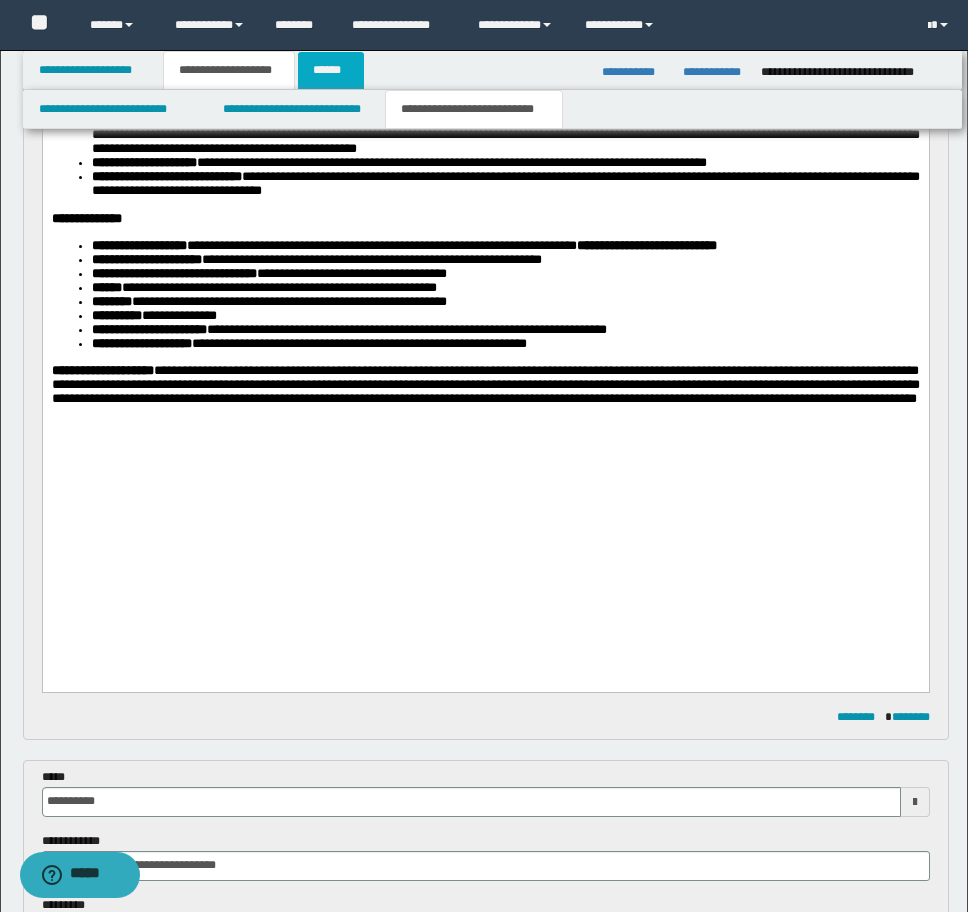 click on "******" at bounding box center (331, 70) 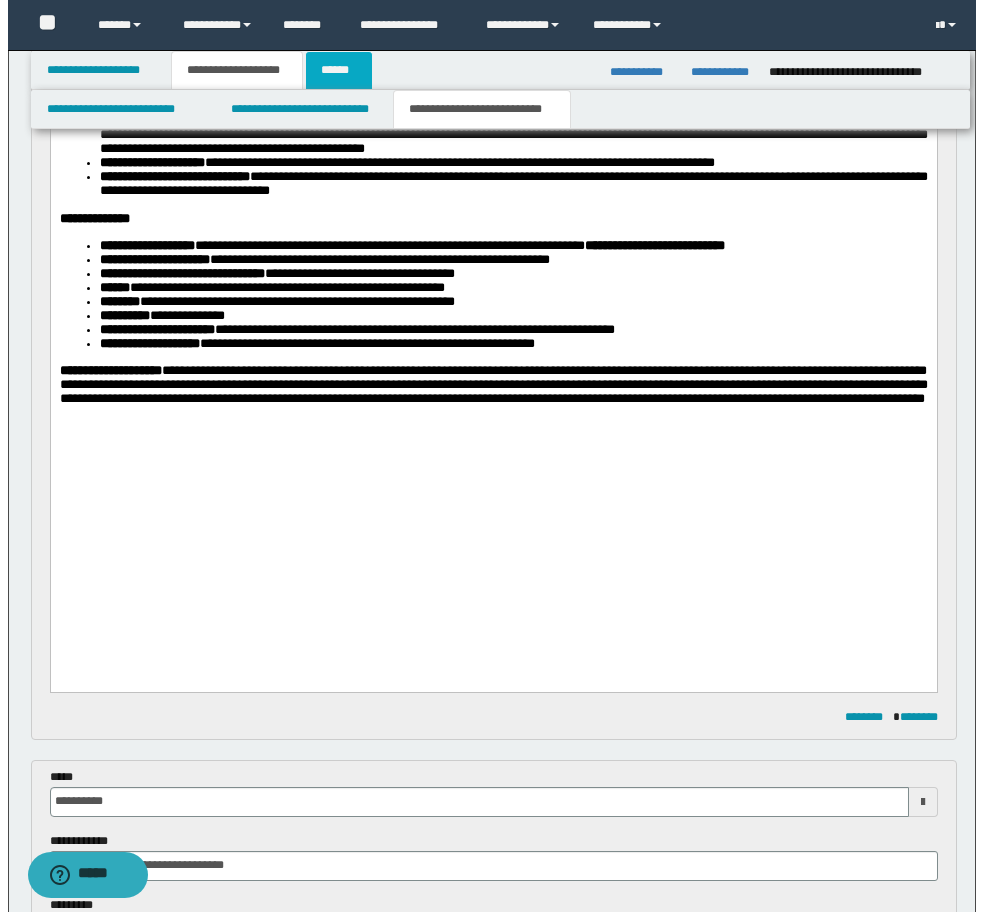 scroll, scrollTop: 0, scrollLeft: 0, axis: both 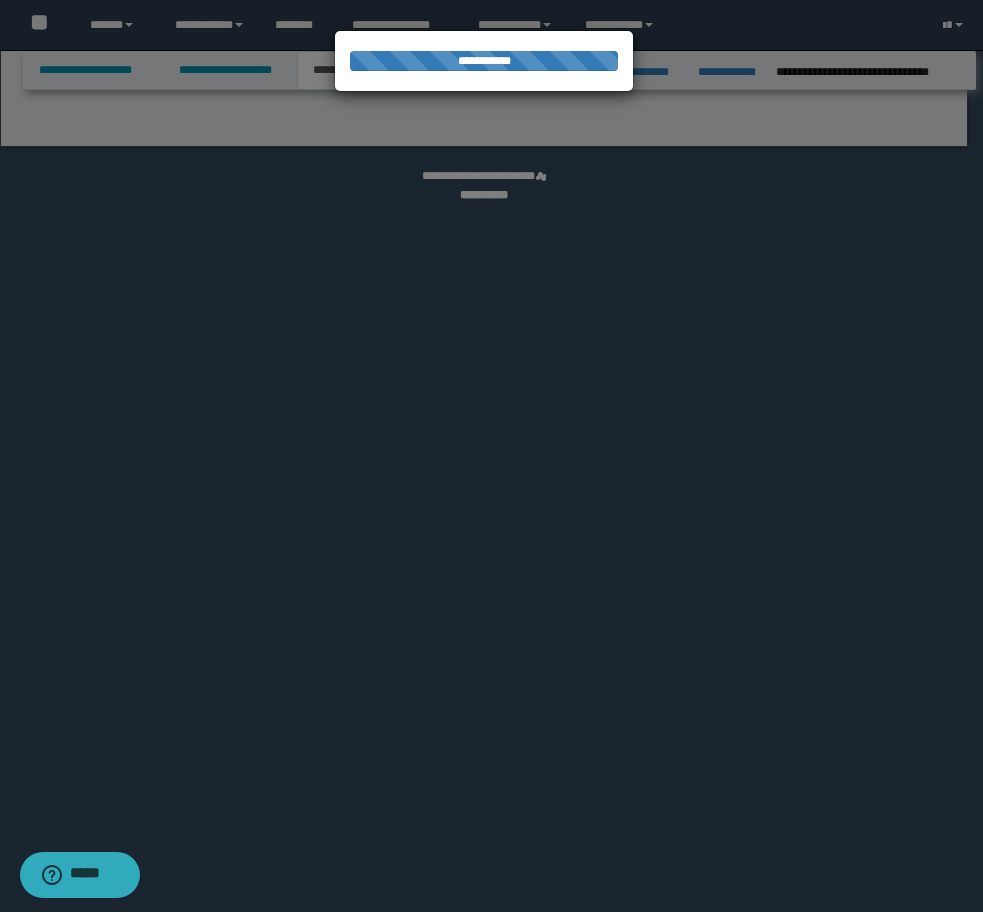 select on "*" 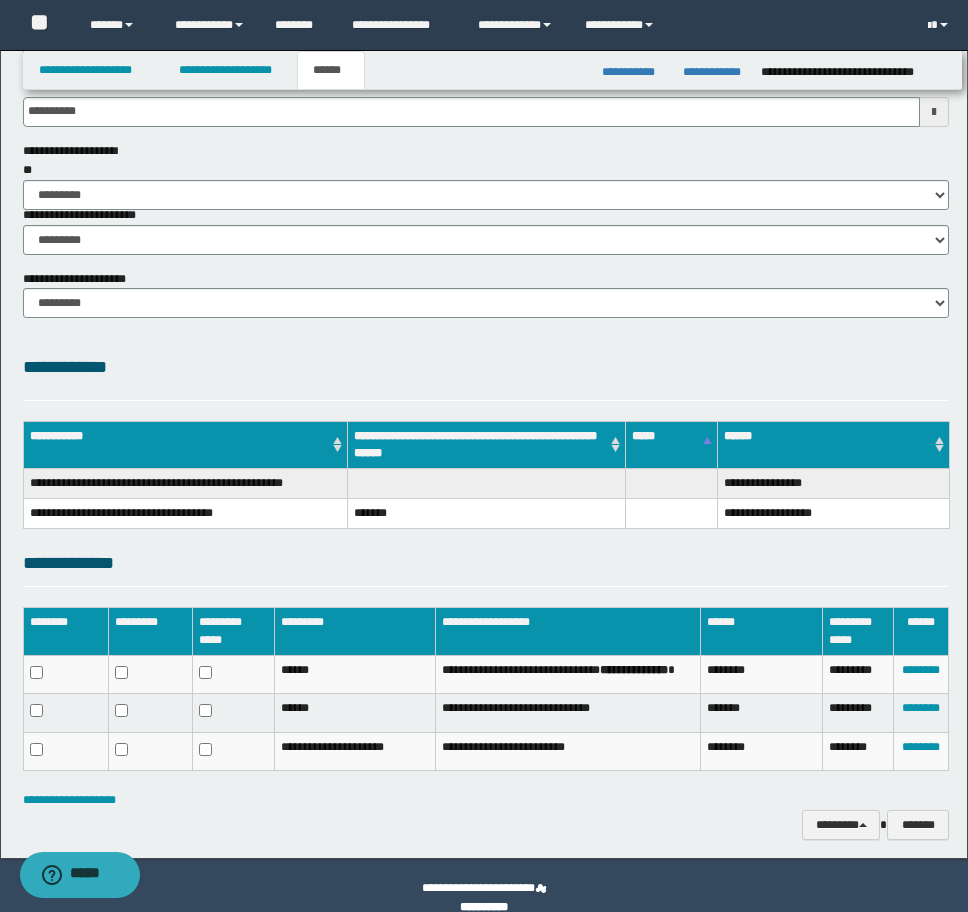 scroll, scrollTop: 270, scrollLeft: 0, axis: vertical 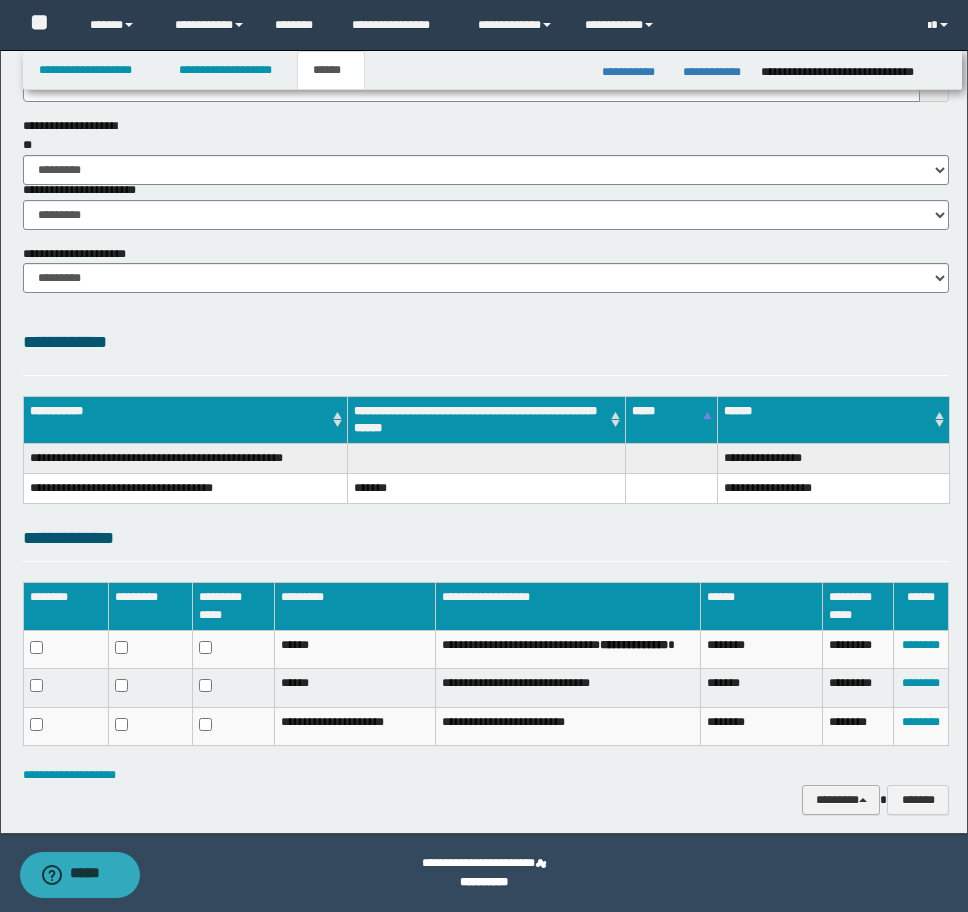 click on "********" at bounding box center [841, 800] 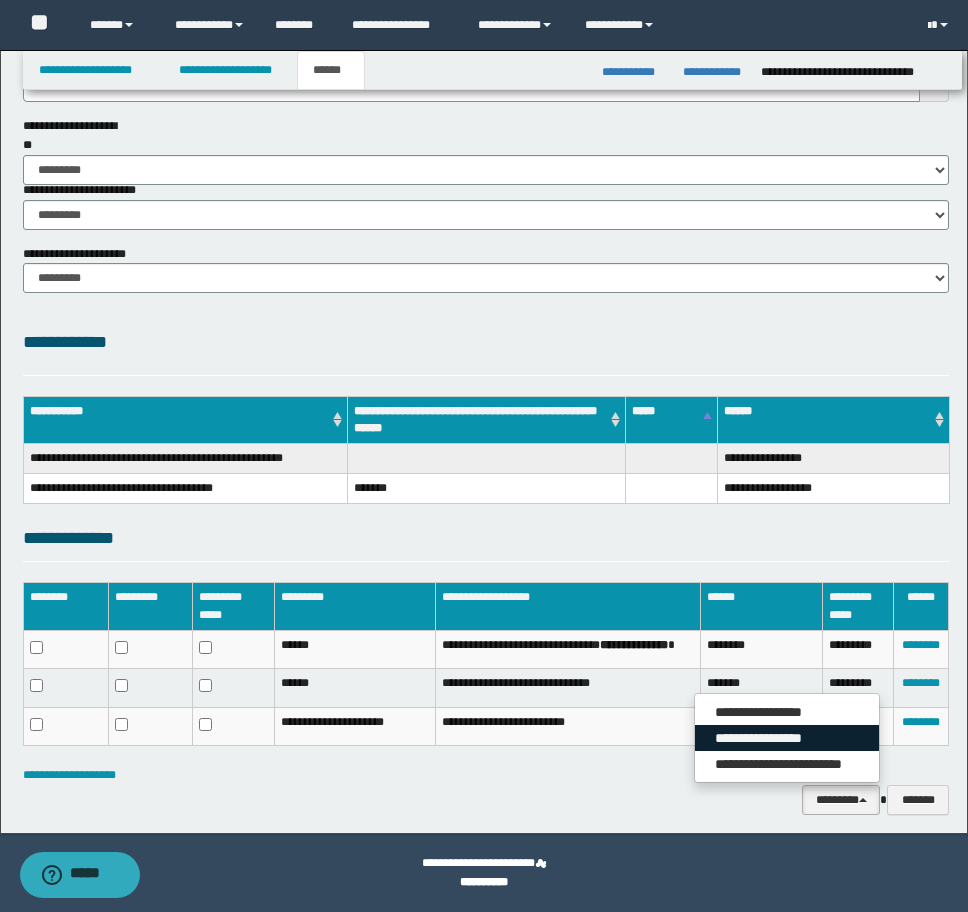 click on "**********" at bounding box center (787, 738) 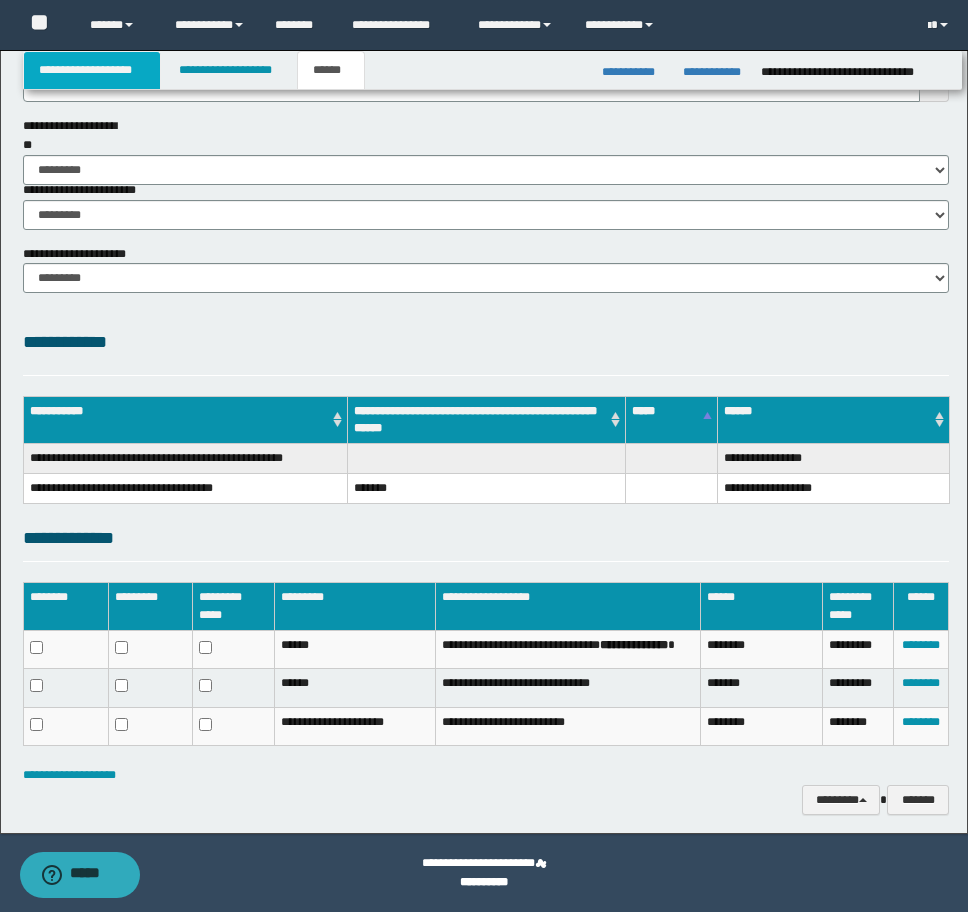 click on "**********" at bounding box center (92, 70) 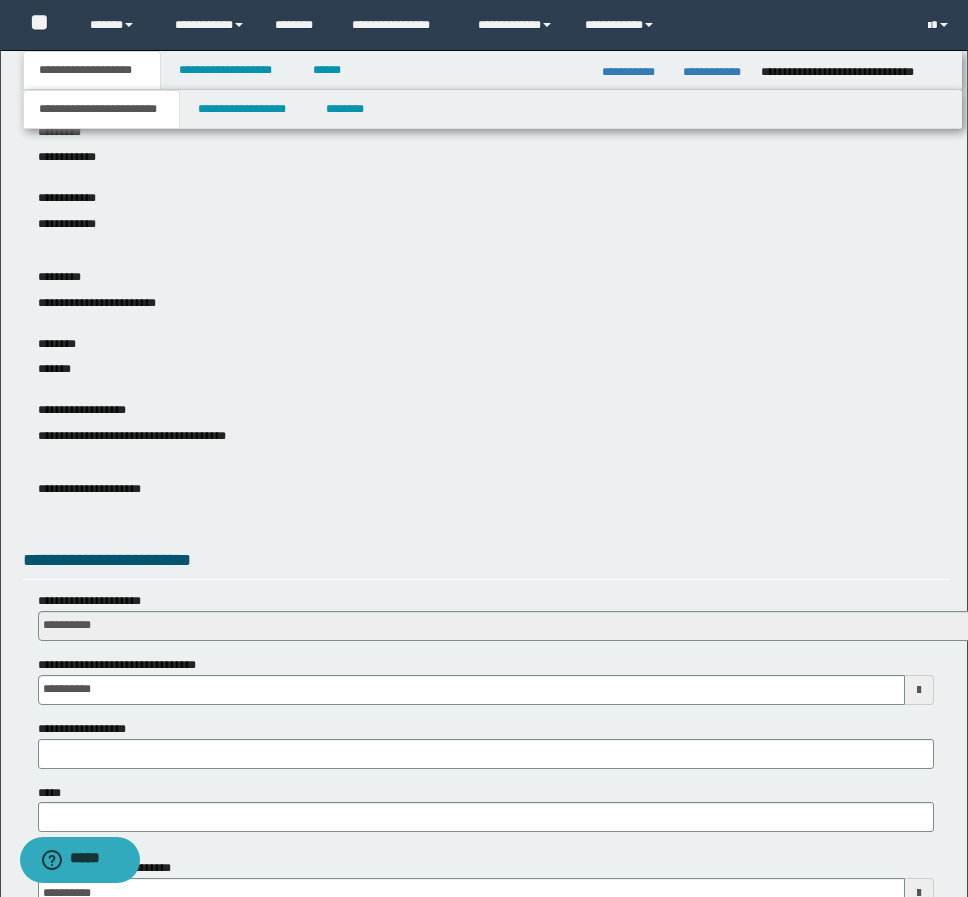 scroll, scrollTop: 895, scrollLeft: 0, axis: vertical 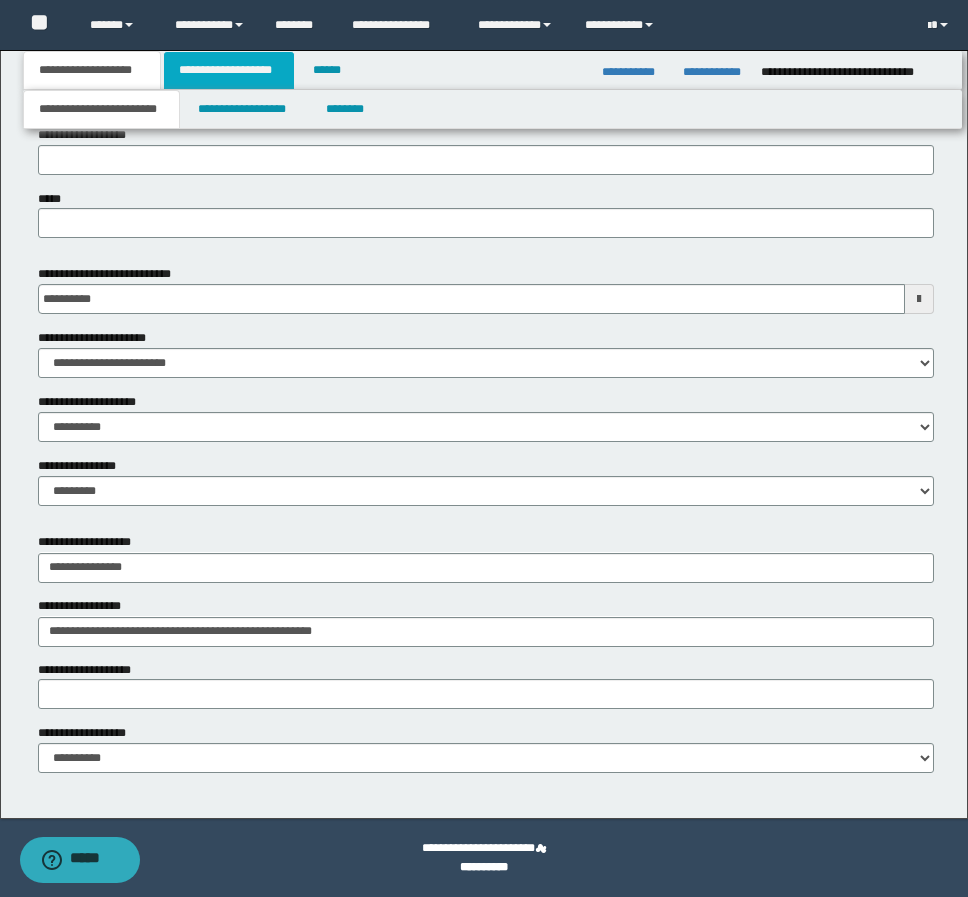 click on "**********" at bounding box center [229, 70] 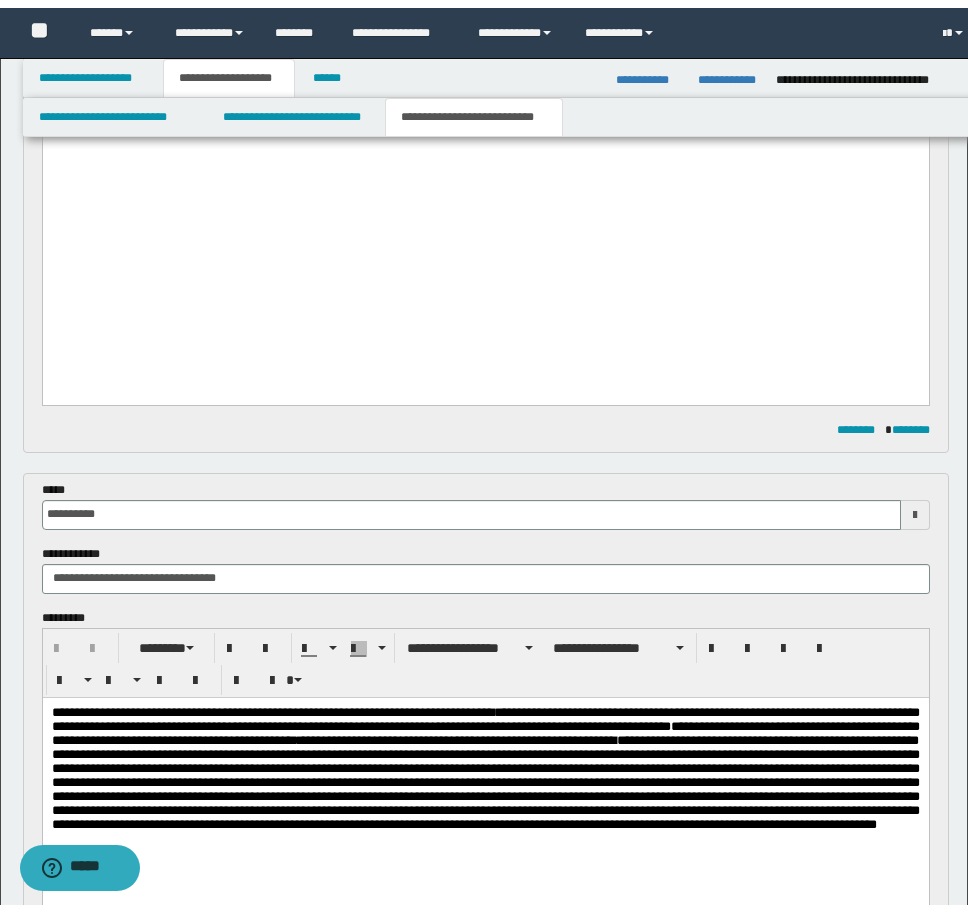 scroll, scrollTop: 880, scrollLeft: 0, axis: vertical 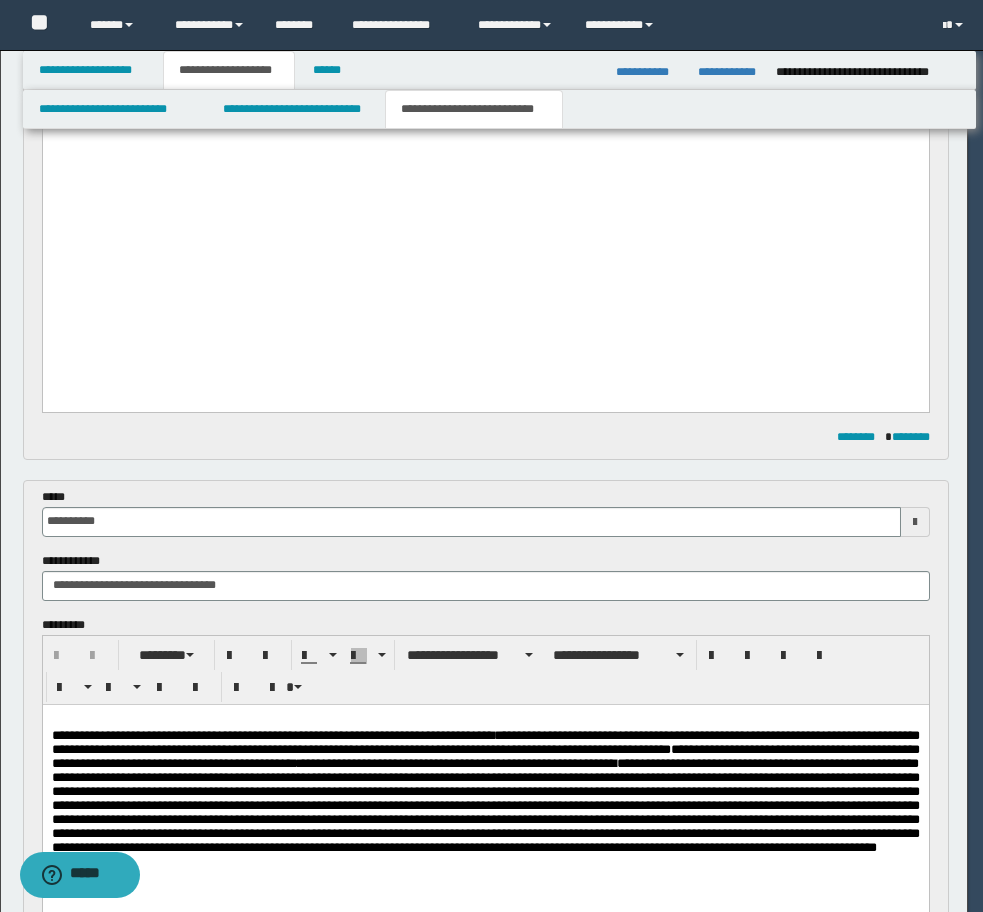 type 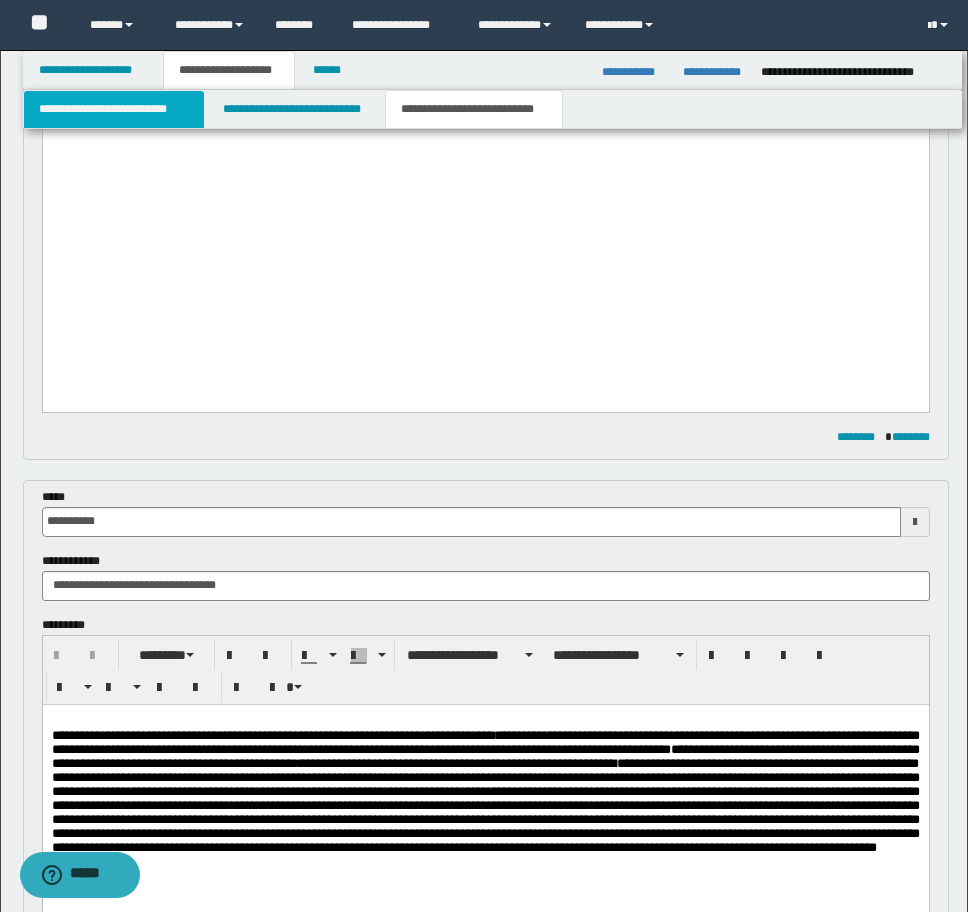 click on "**********" at bounding box center (114, 109) 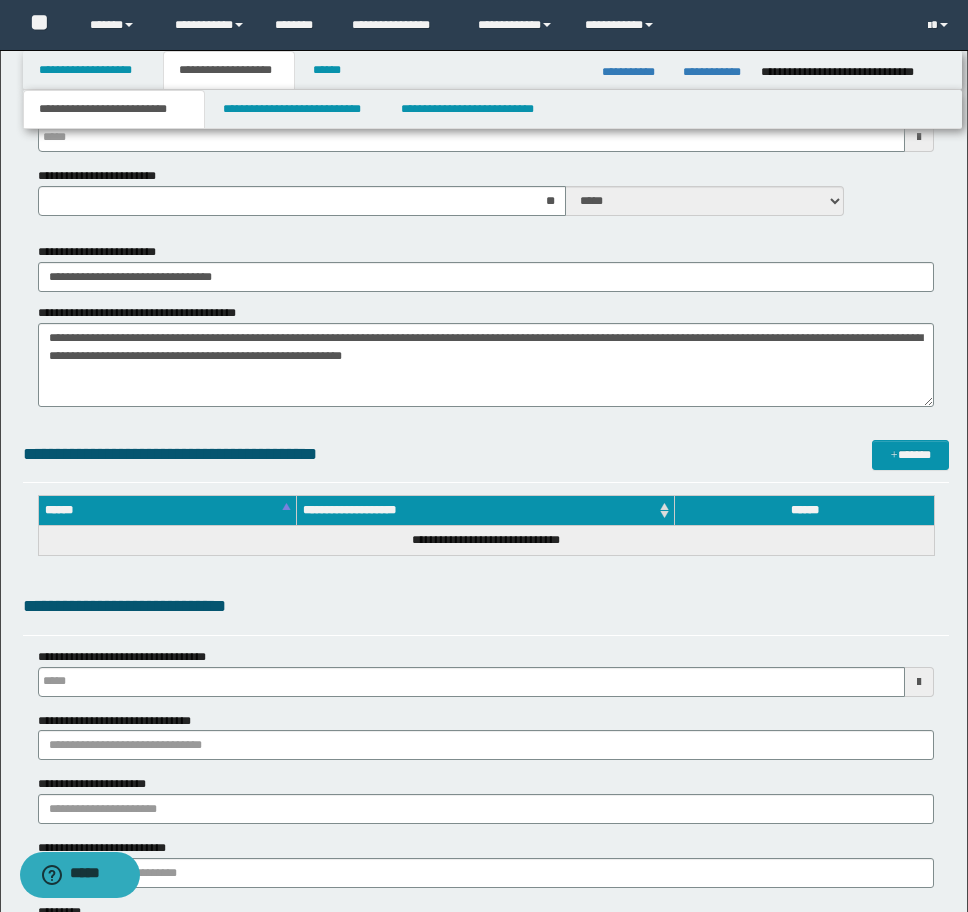 type 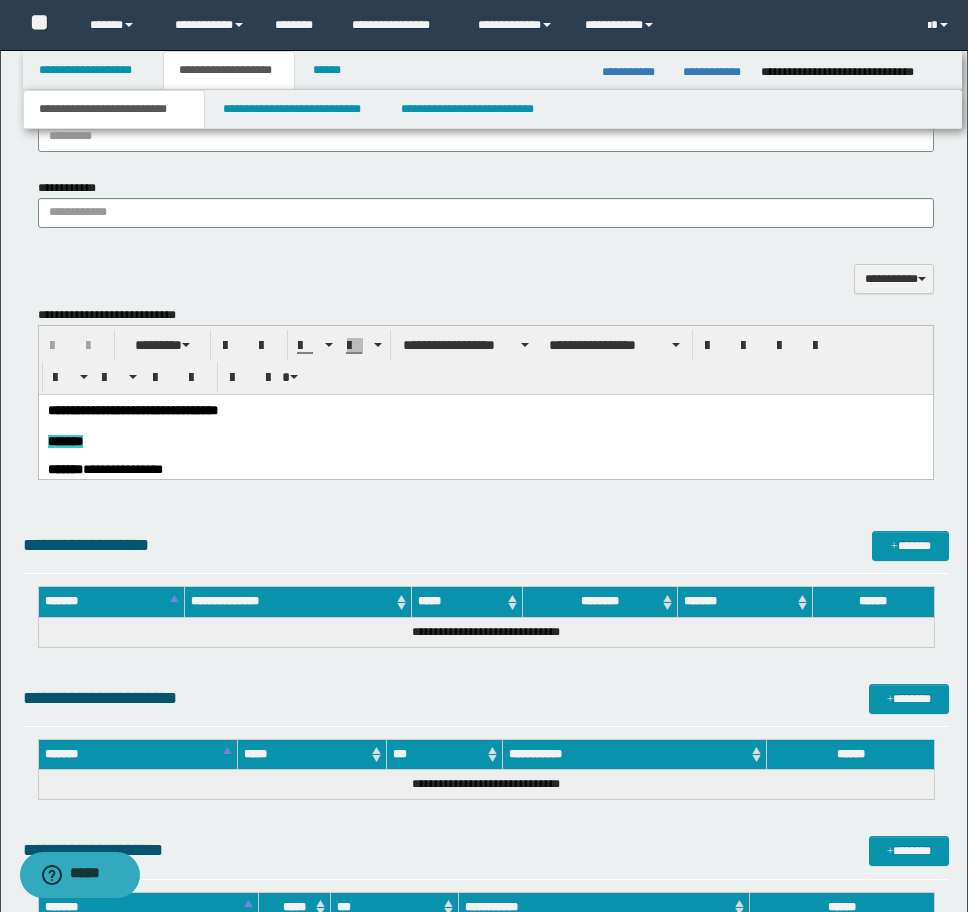 scroll, scrollTop: 1830, scrollLeft: 0, axis: vertical 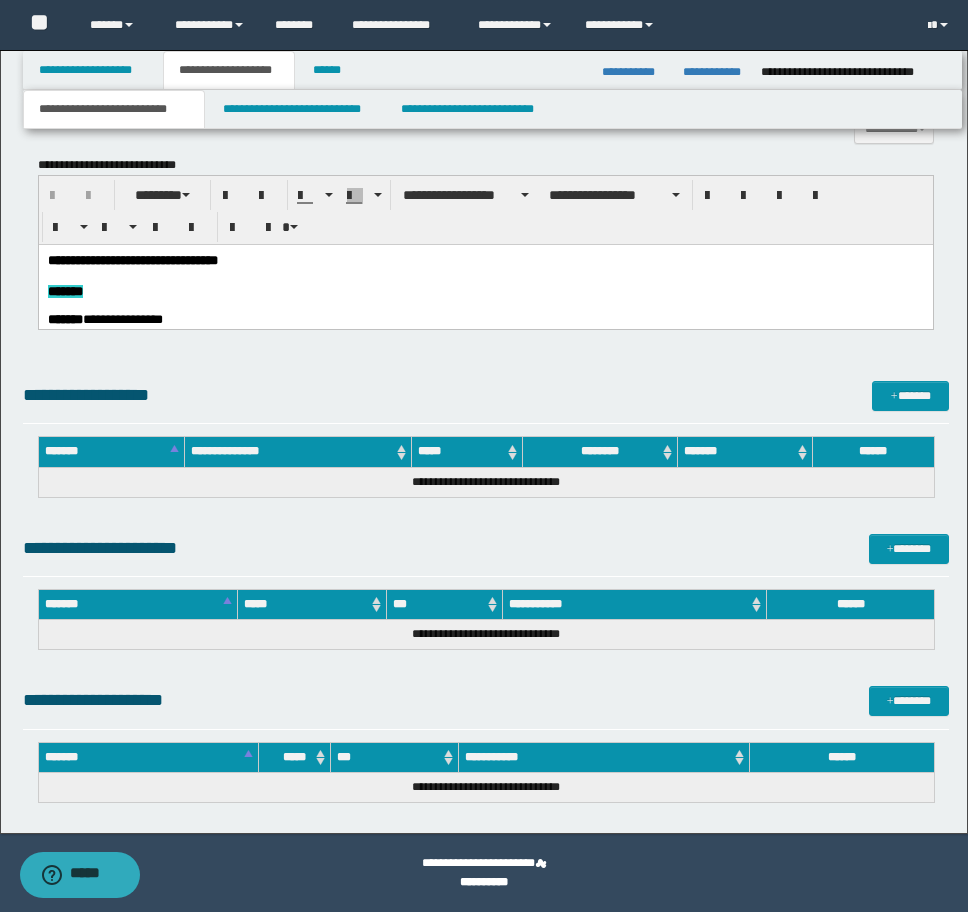 click on "**********" at bounding box center [485, 2749] 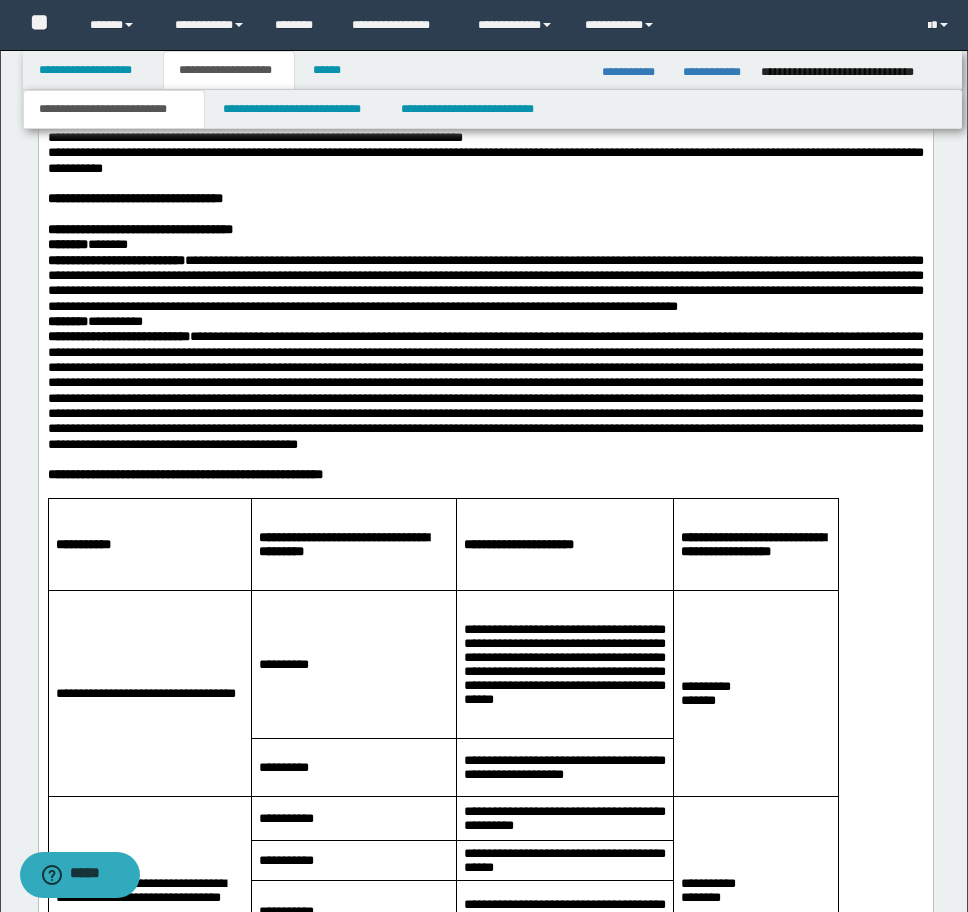 scroll, scrollTop: 3230, scrollLeft: 0, axis: vertical 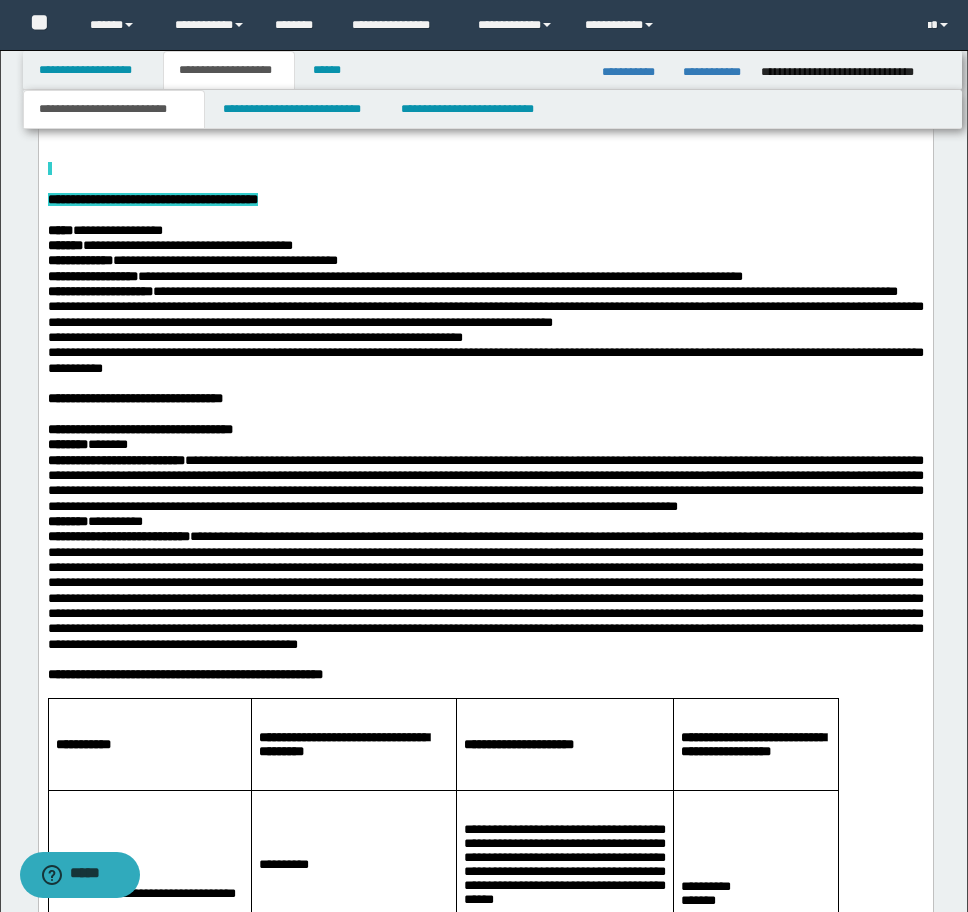 click at bounding box center [485, 169] 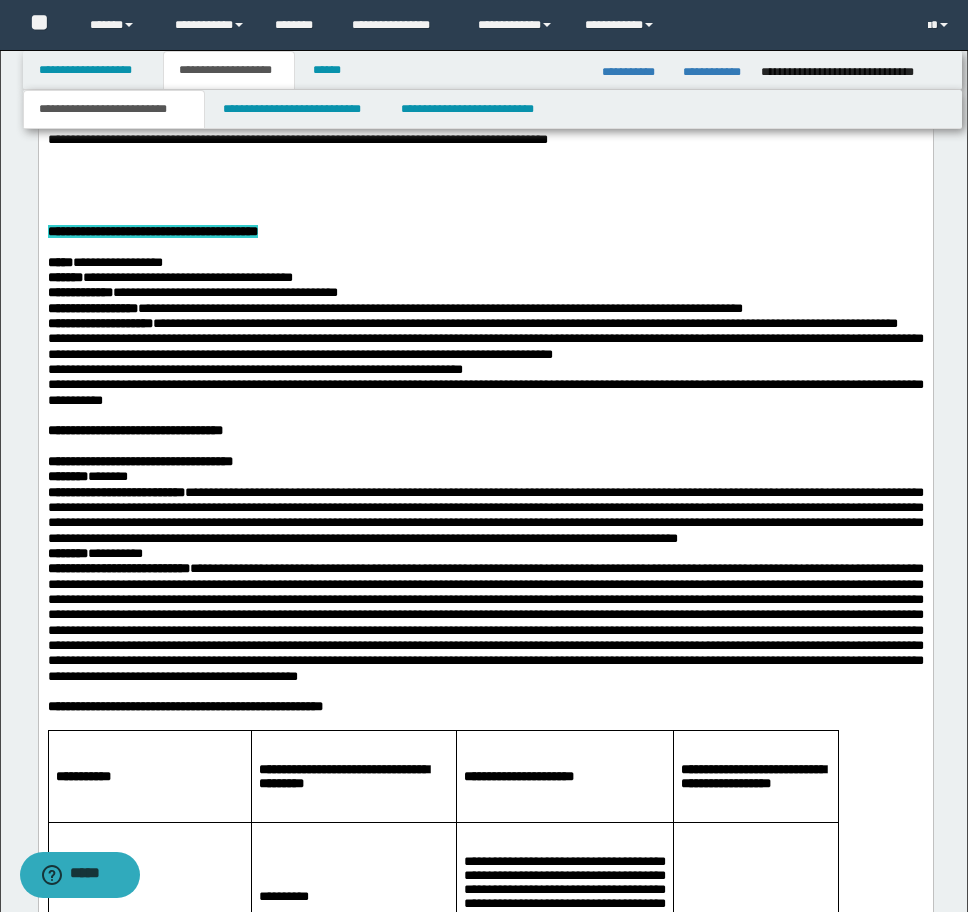 scroll, scrollTop: 3262, scrollLeft: 0, axis: vertical 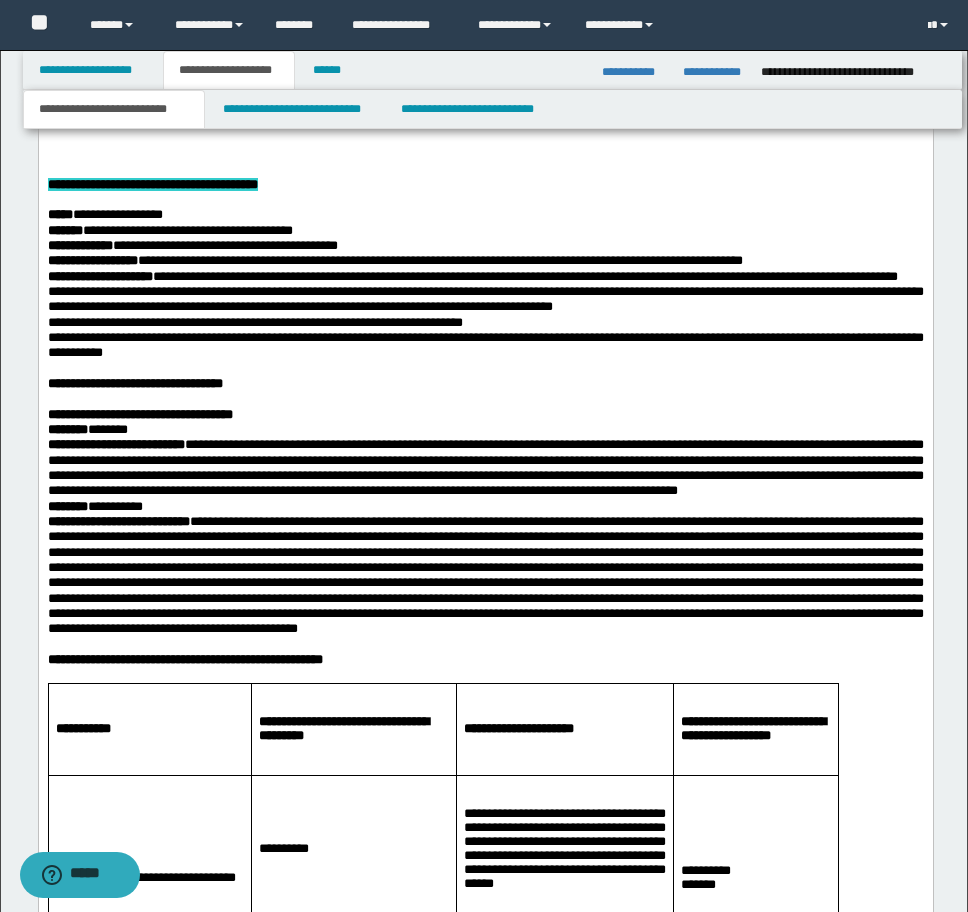 type 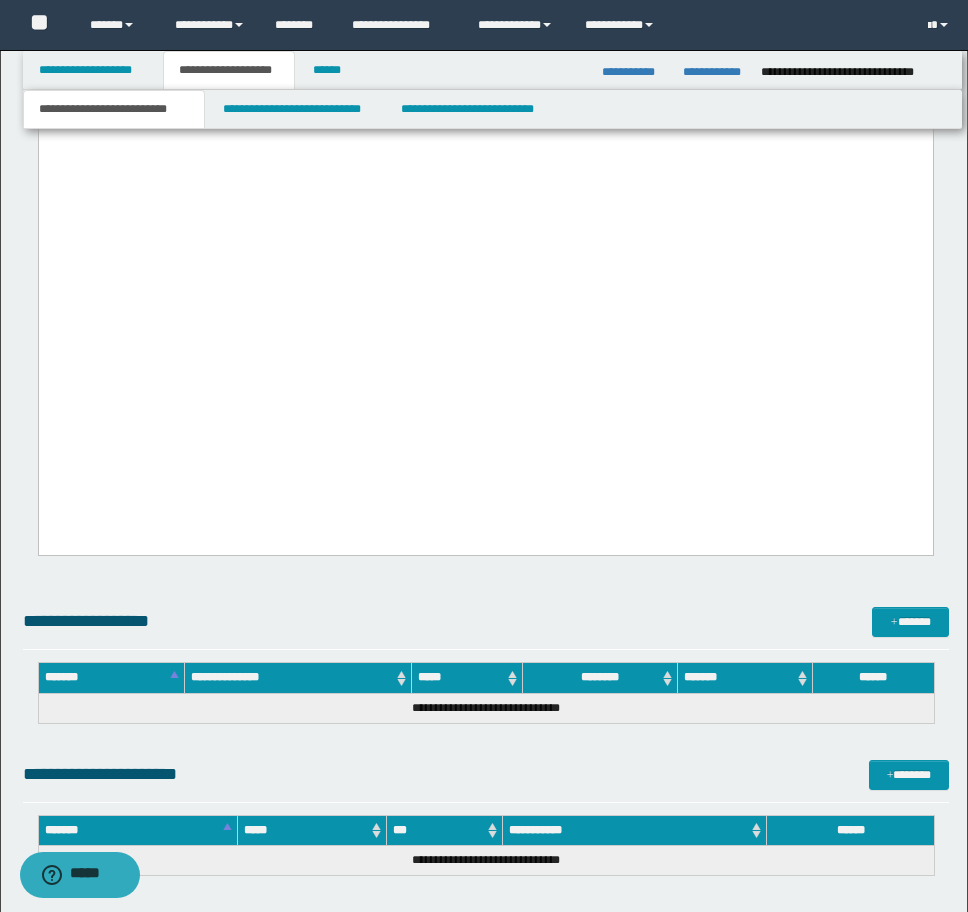 scroll, scrollTop: 6930, scrollLeft: 0, axis: vertical 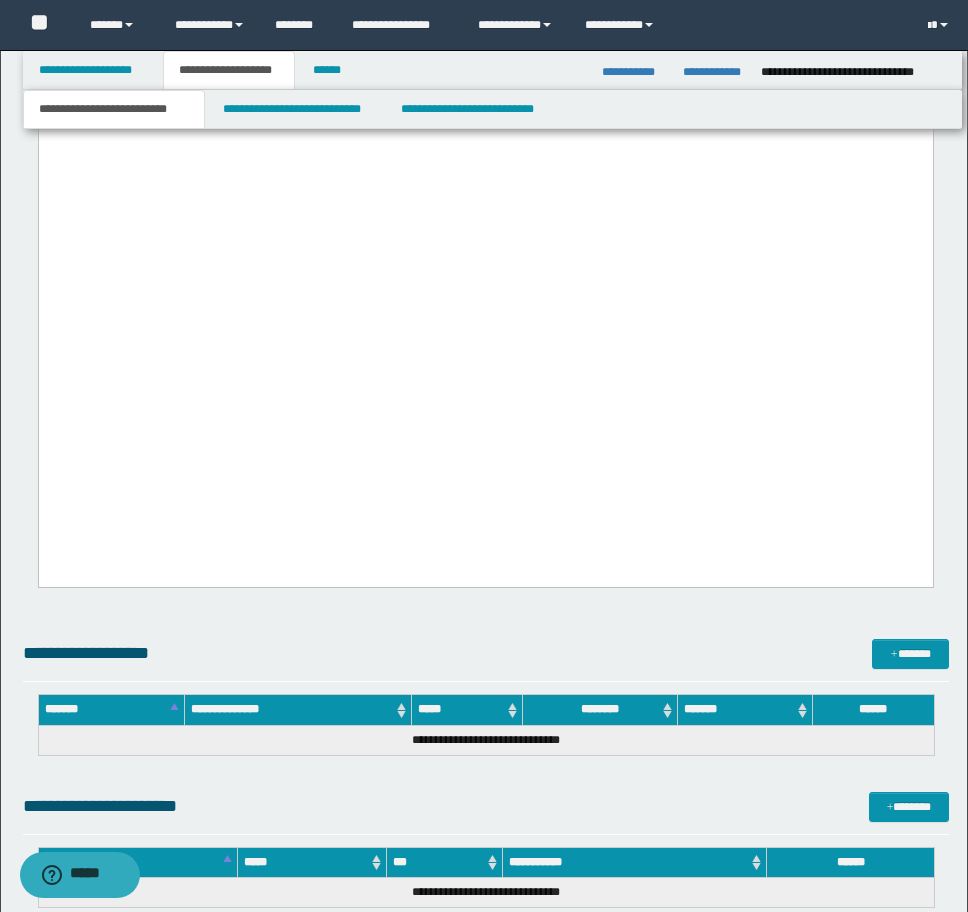 click at bounding box center [485, 11] 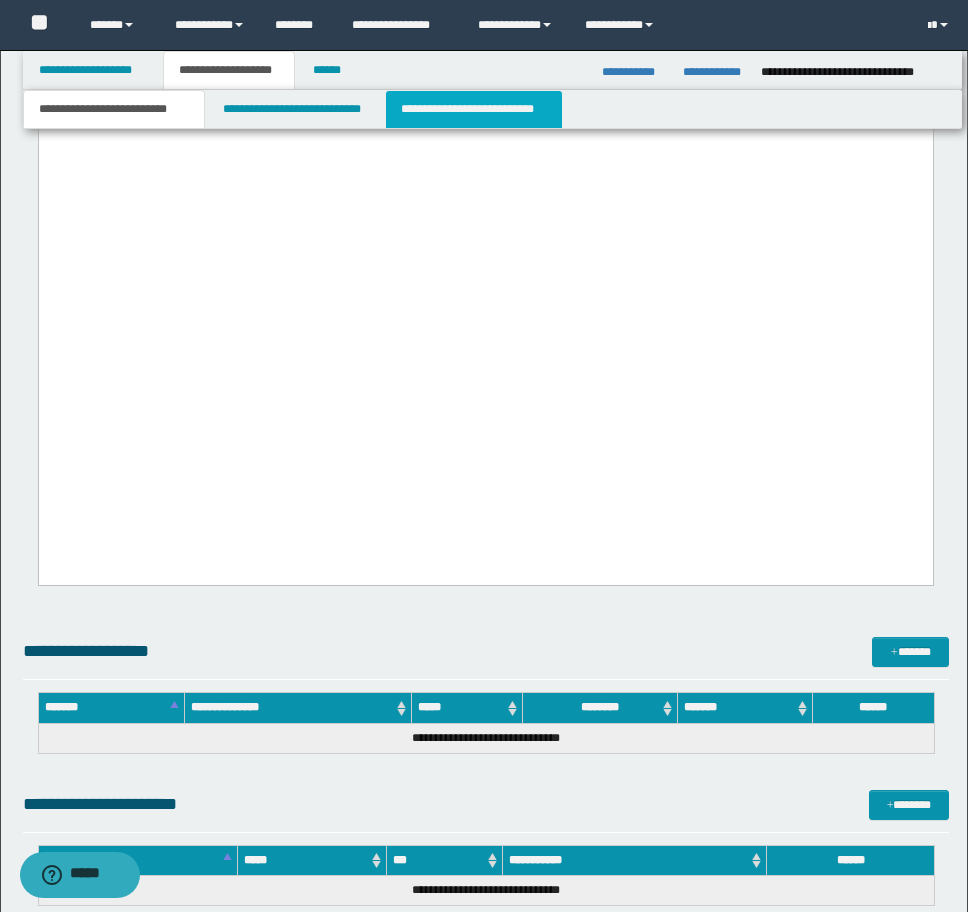 click on "**********" at bounding box center [474, 109] 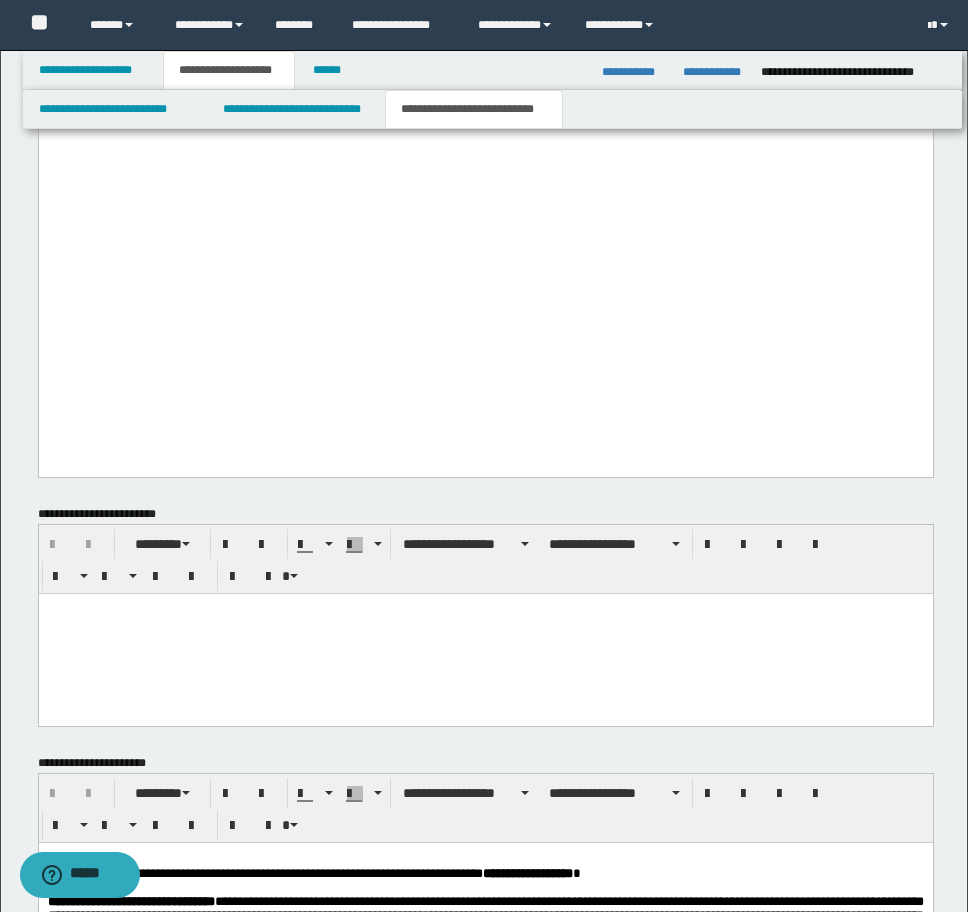 scroll, scrollTop: 4913, scrollLeft: 0, axis: vertical 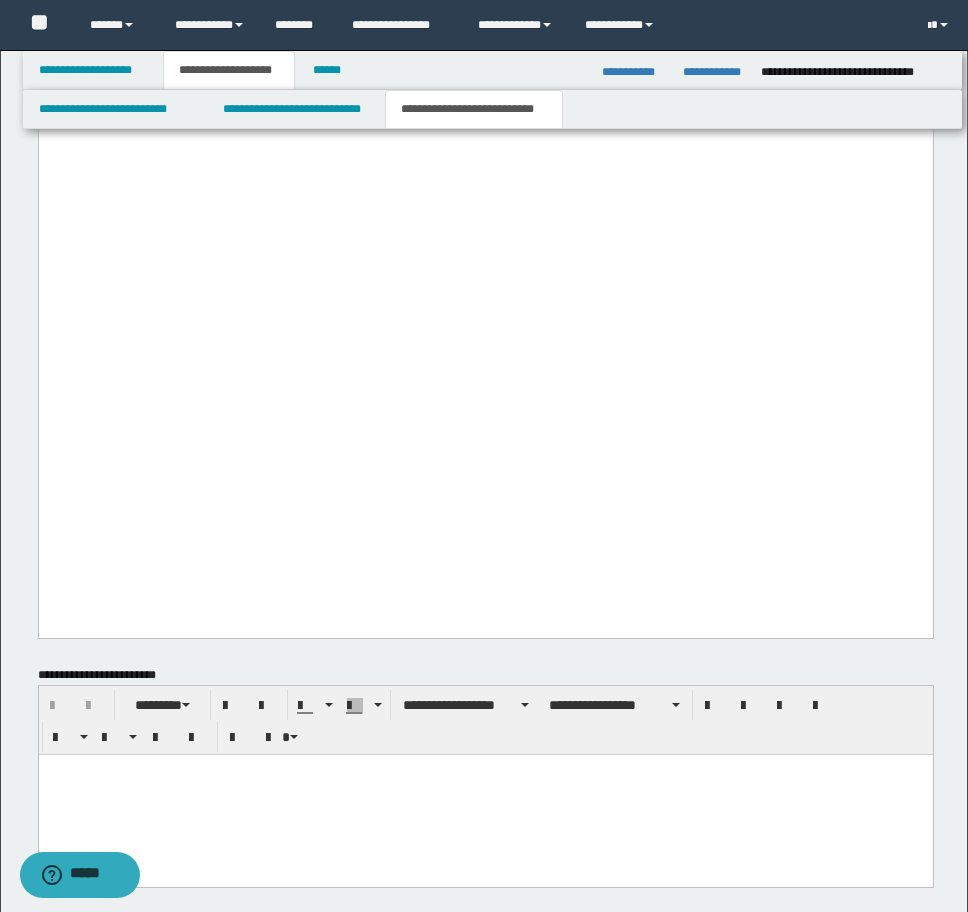 click at bounding box center [485, -29] 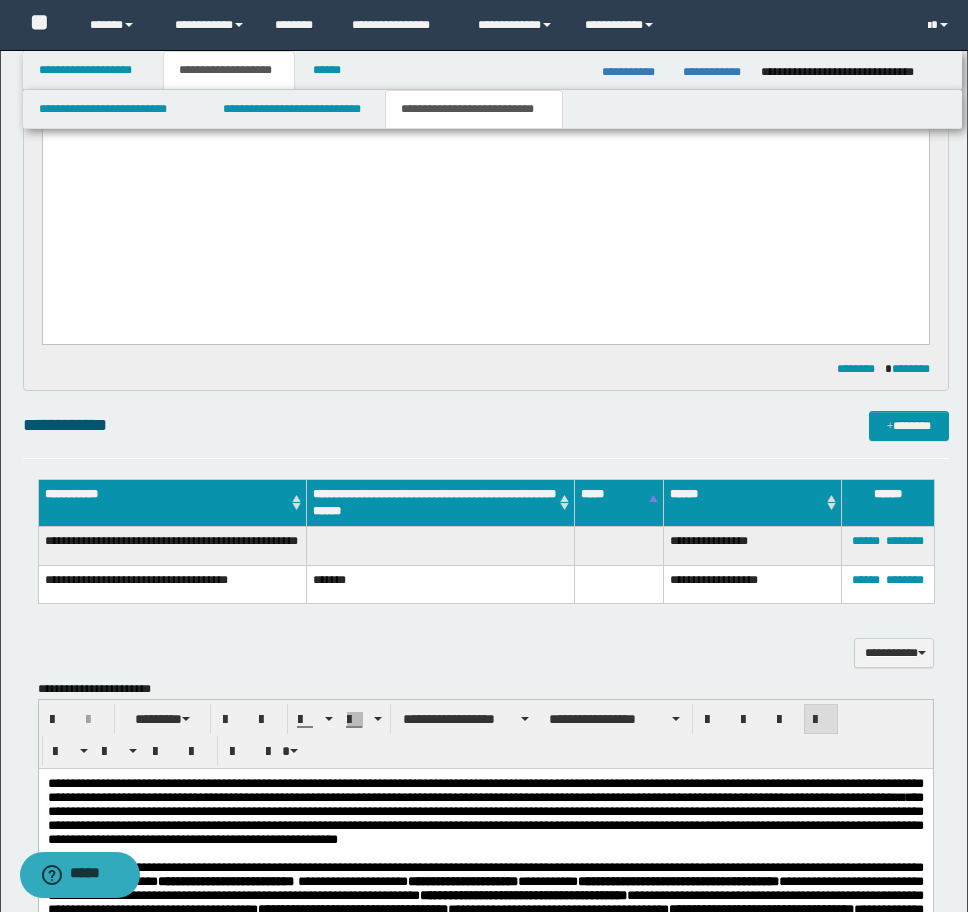 scroll, scrollTop: 1313, scrollLeft: 0, axis: vertical 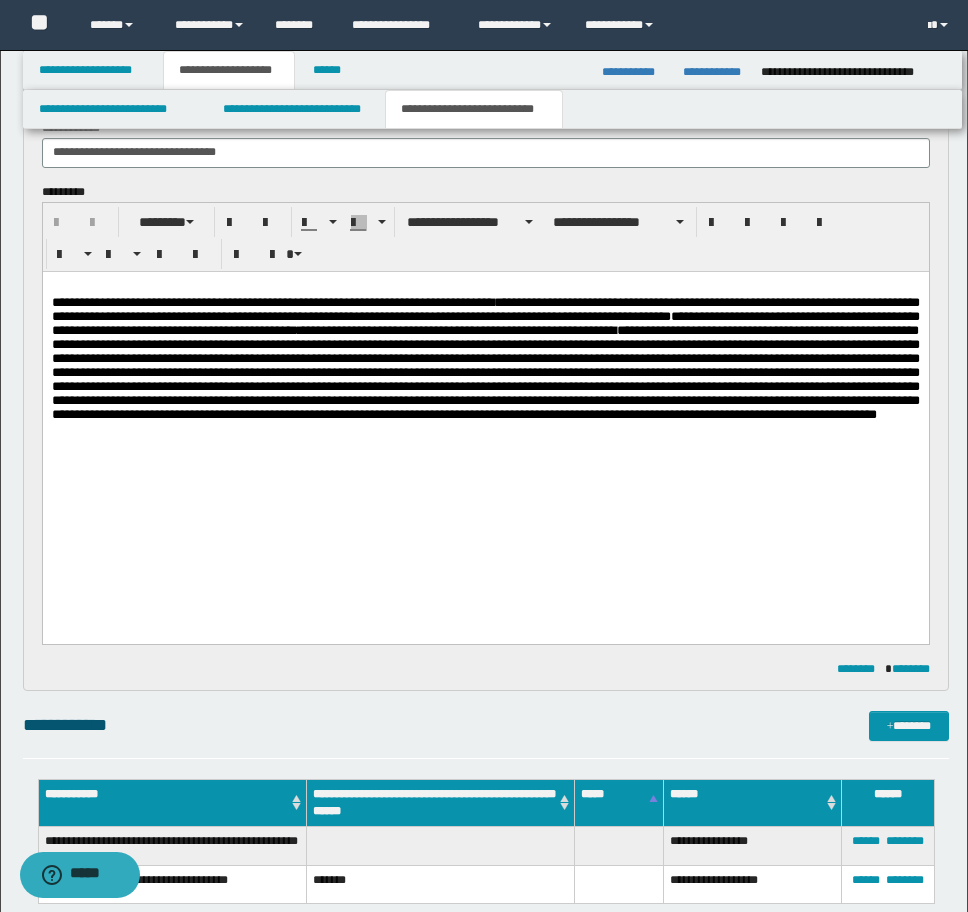 click at bounding box center (485, 477) 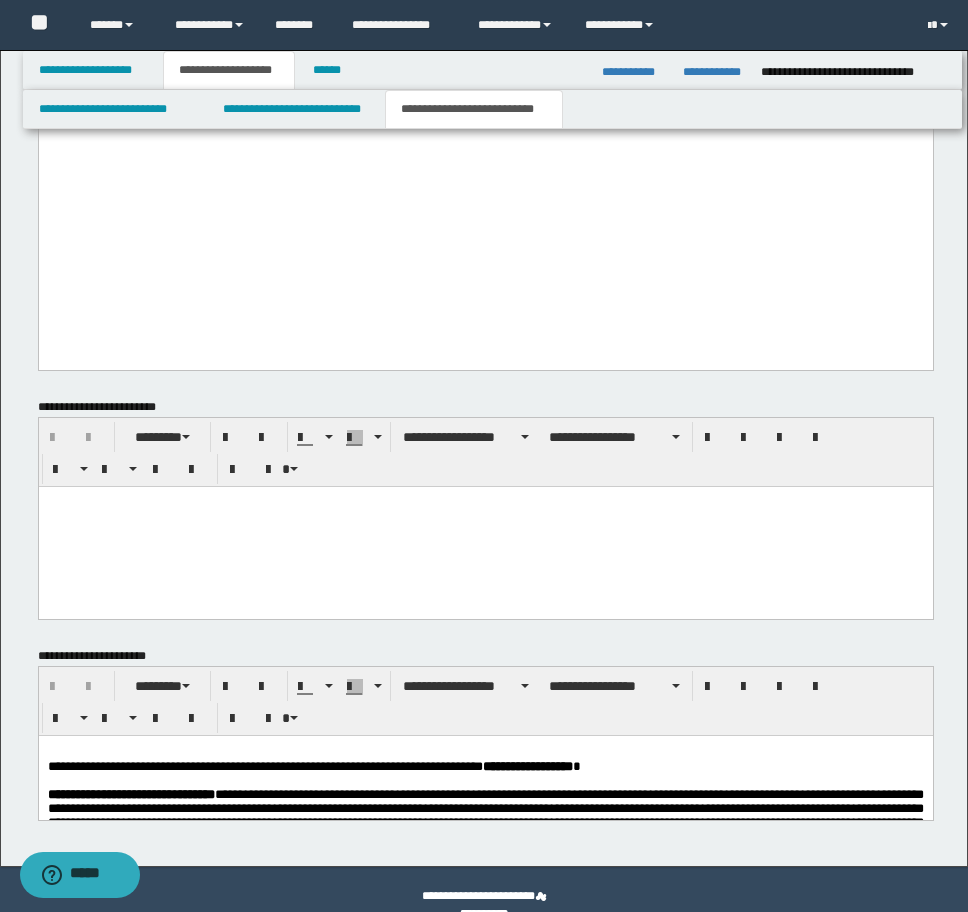 scroll, scrollTop: 5245, scrollLeft: 0, axis: vertical 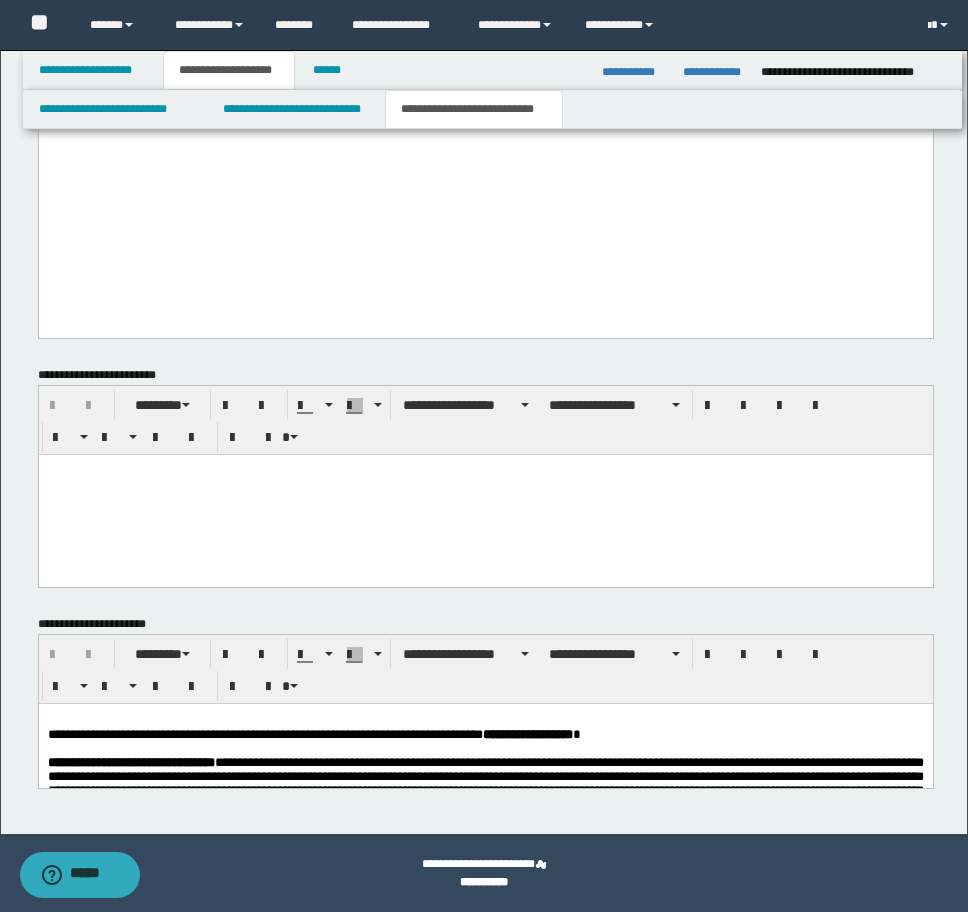 click on "**********" at bounding box center (485, 782) 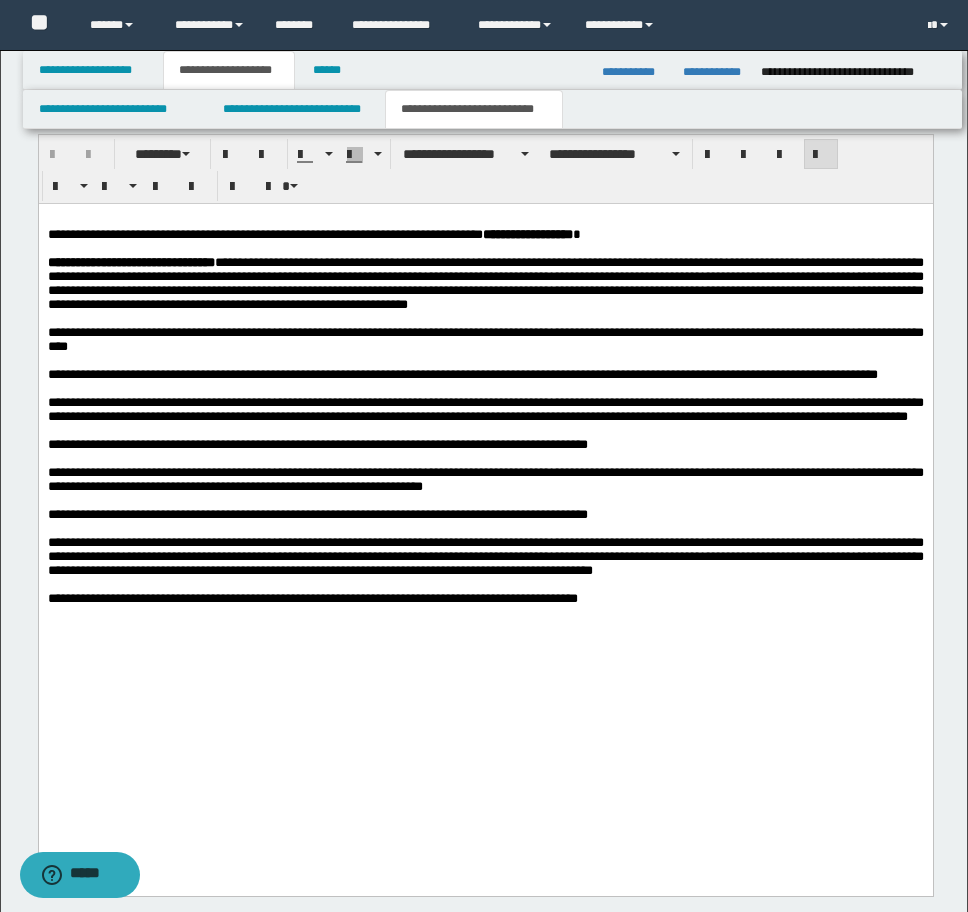 click at bounding box center [485, 645] 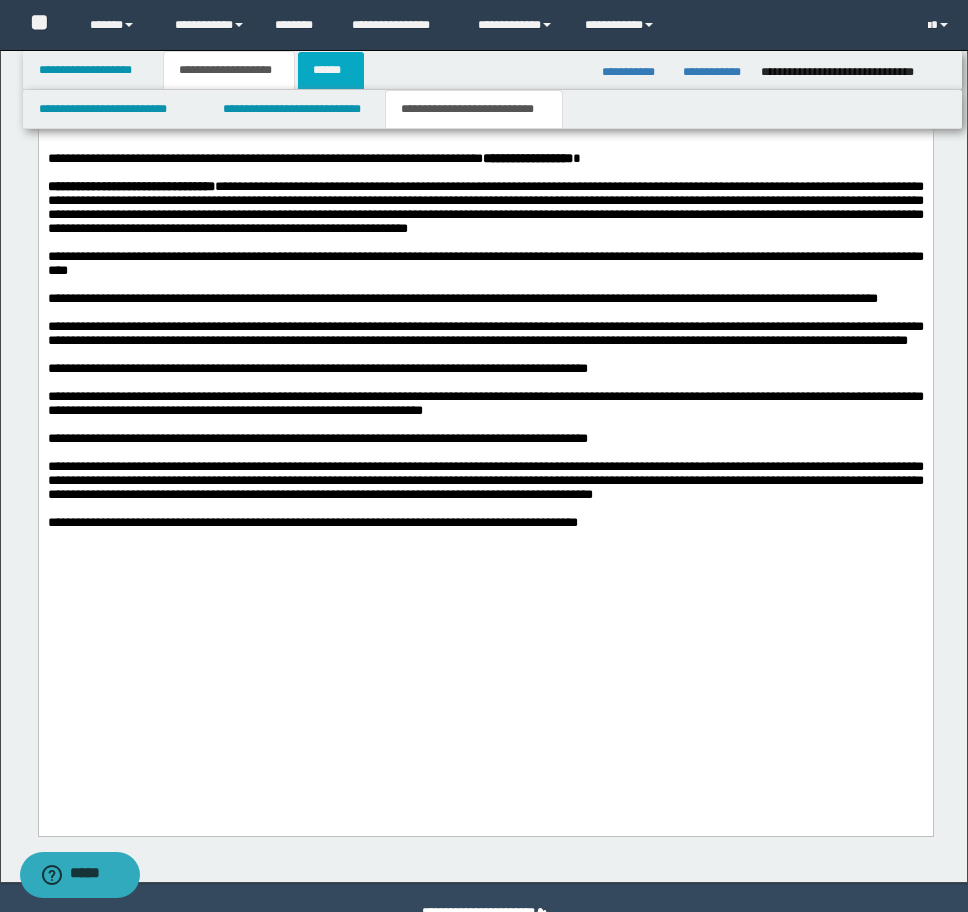 click on "******" at bounding box center [331, 70] 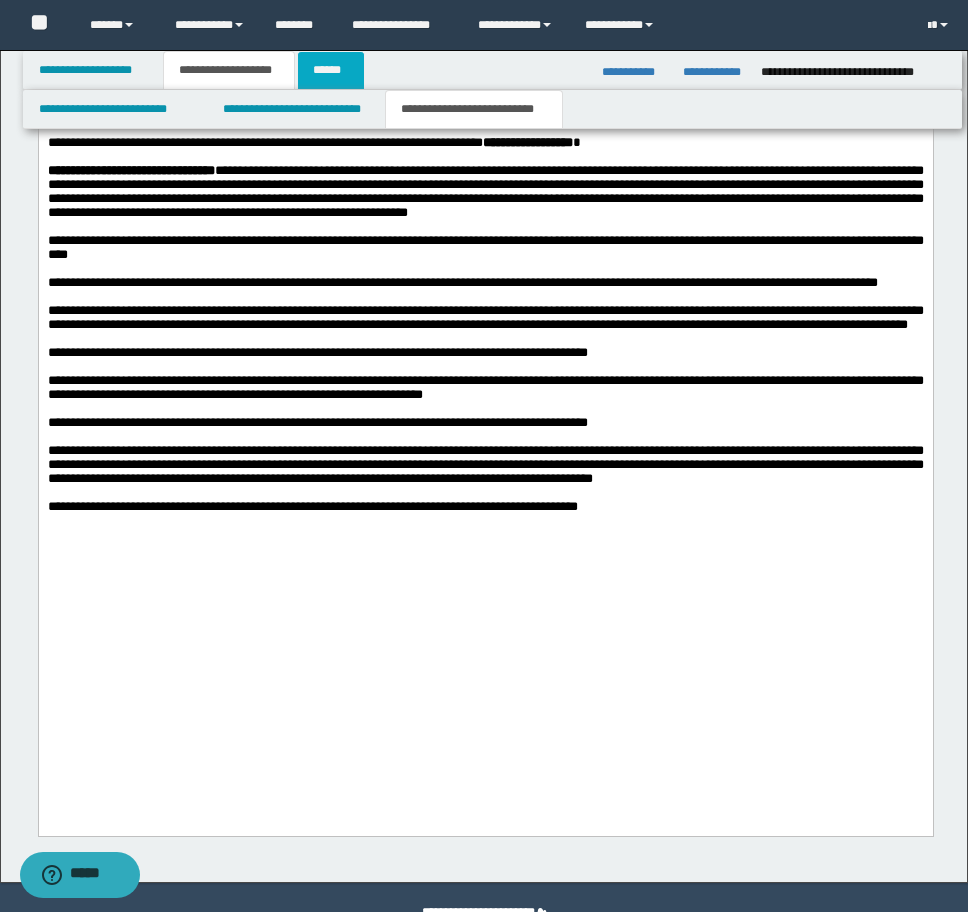 scroll, scrollTop: 270, scrollLeft: 0, axis: vertical 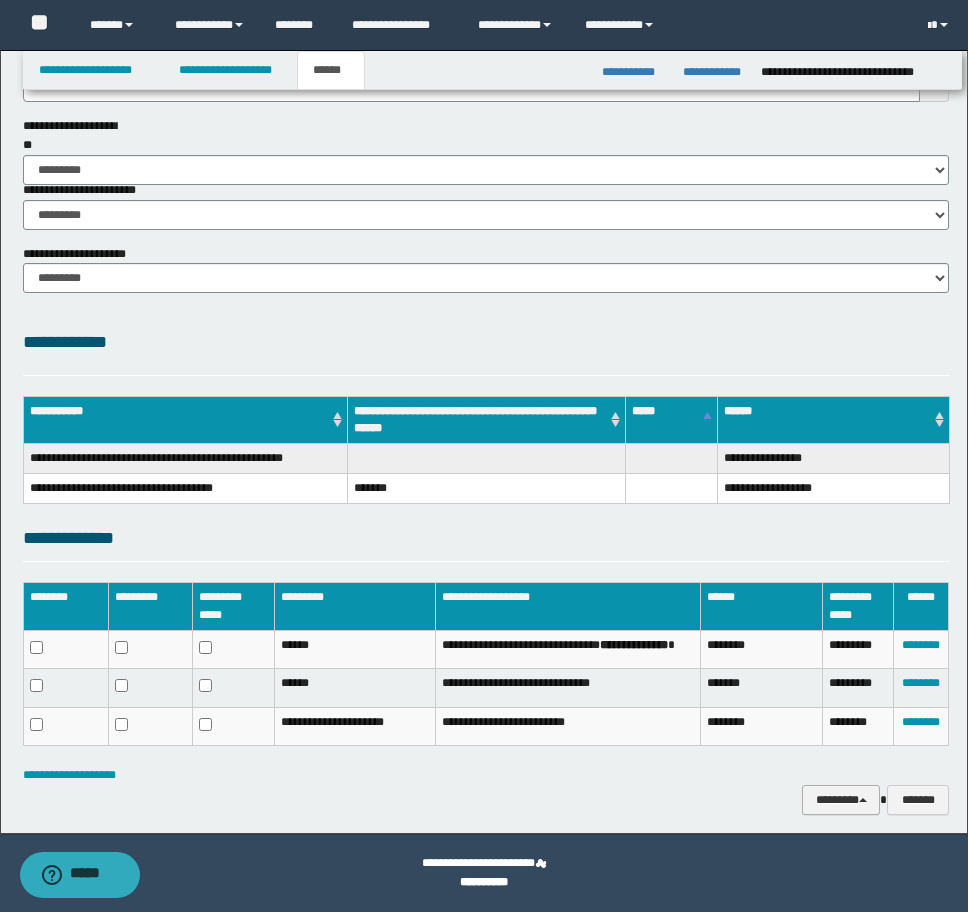 click on "********" at bounding box center (841, 800) 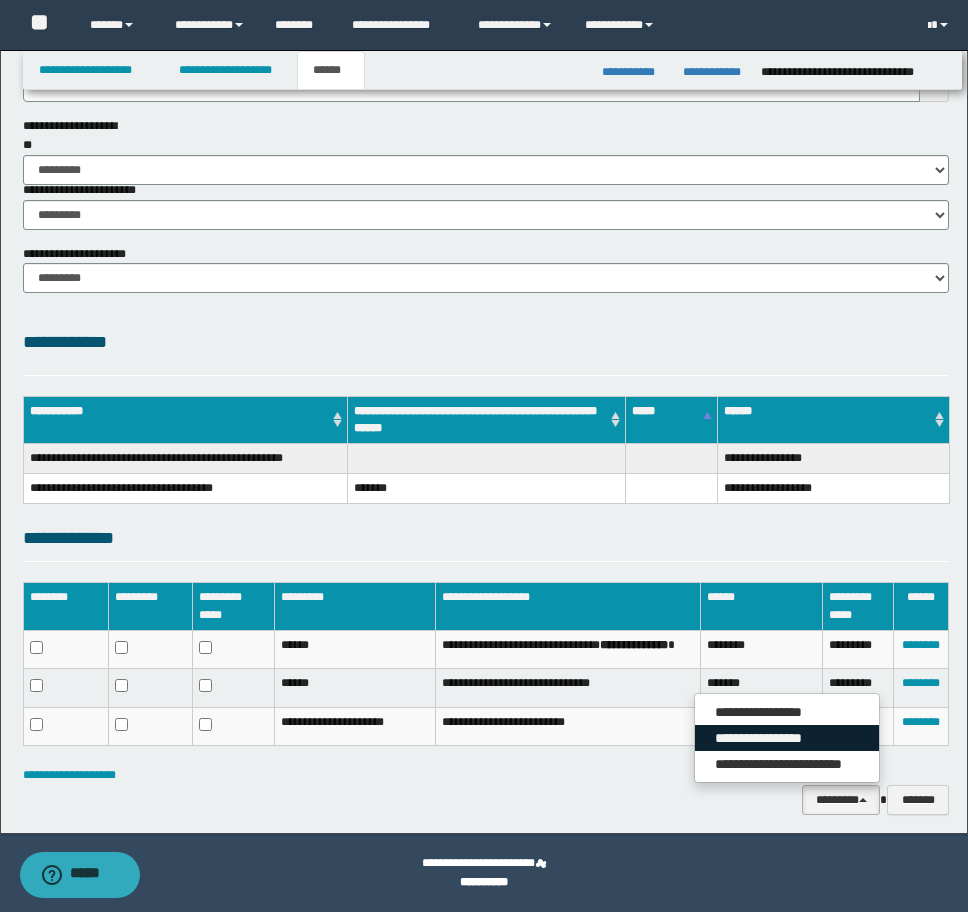 click on "**********" at bounding box center [787, 738] 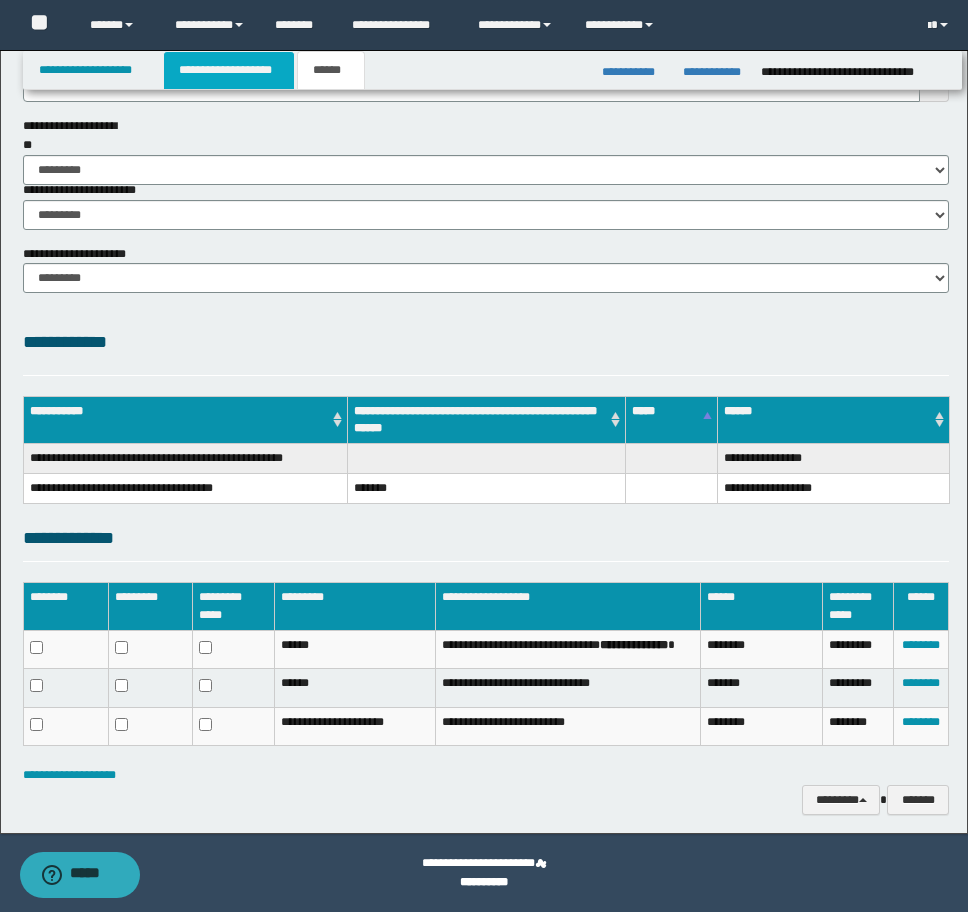 click on "**********" at bounding box center (229, 70) 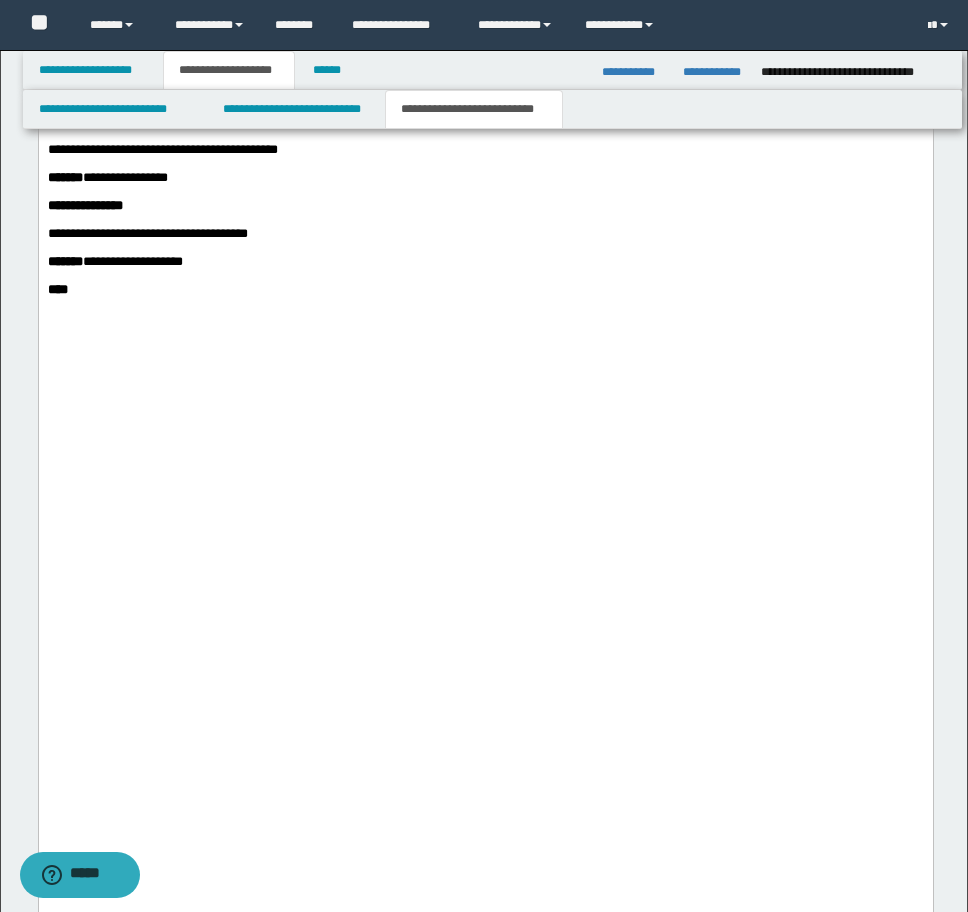 scroll, scrollTop: 4901, scrollLeft: 0, axis: vertical 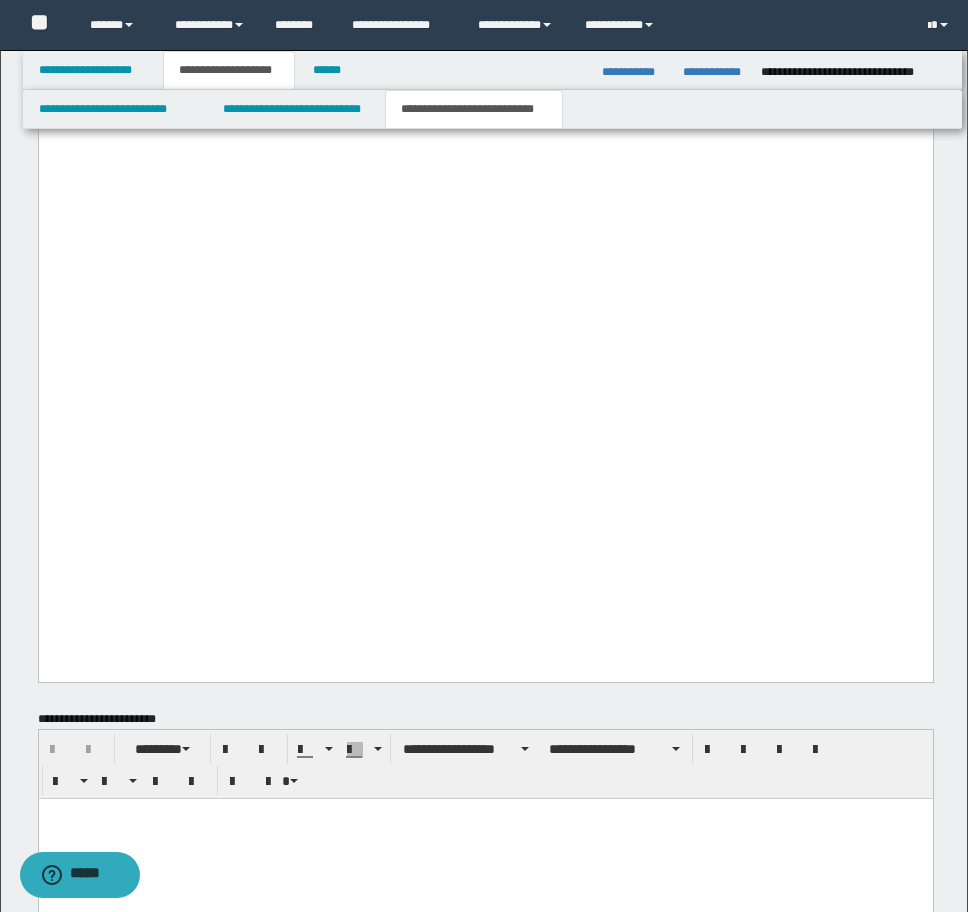 click at bounding box center (485, 61) 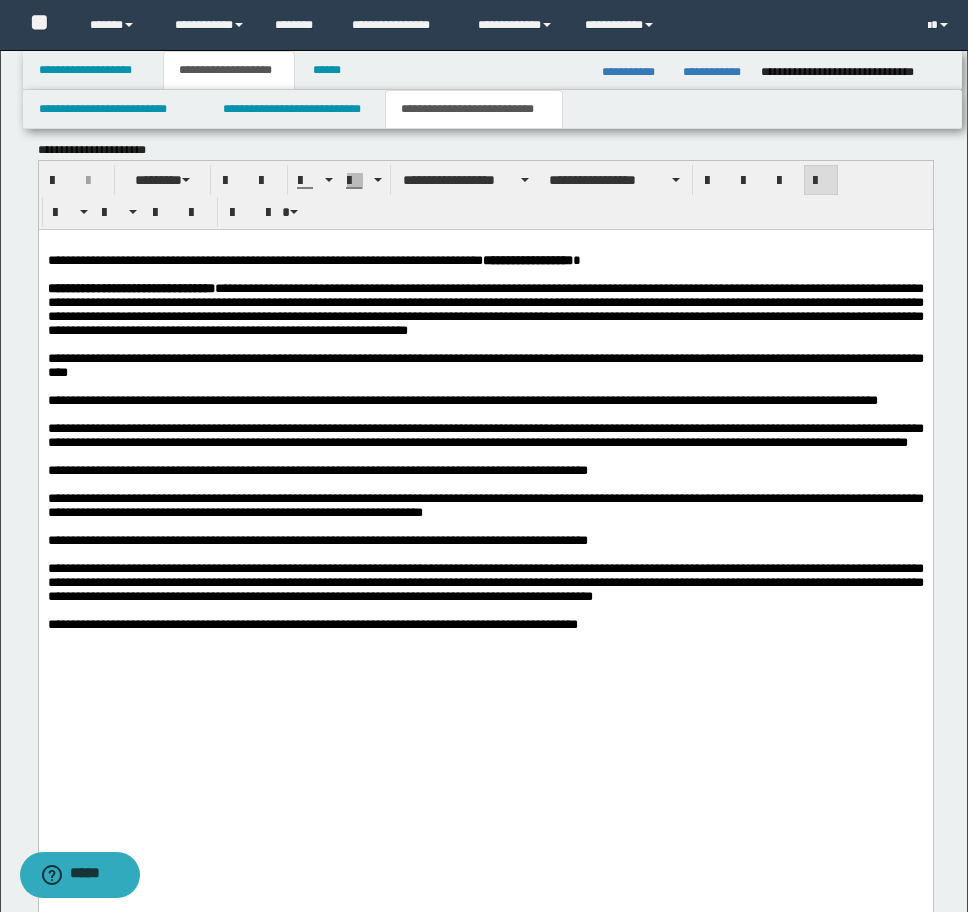 scroll, scrollTop: 5901, scrollLeft: 0, axis: vertical 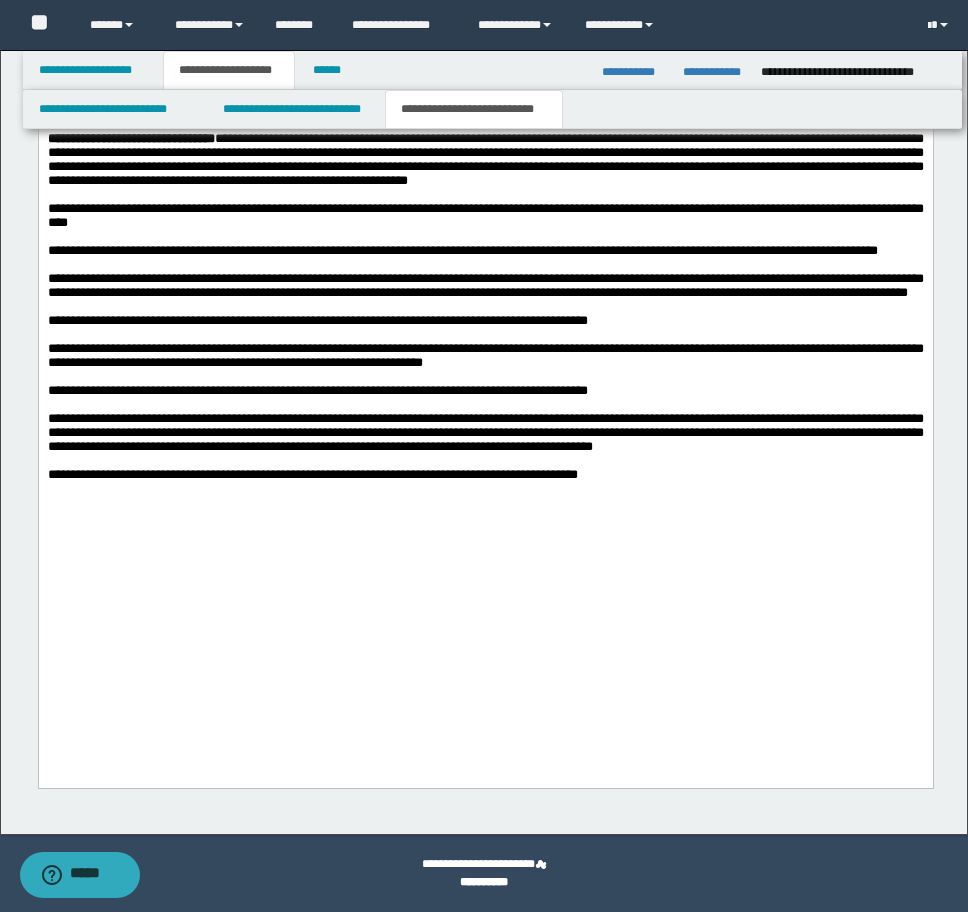 click at bounding box center (485, 521) 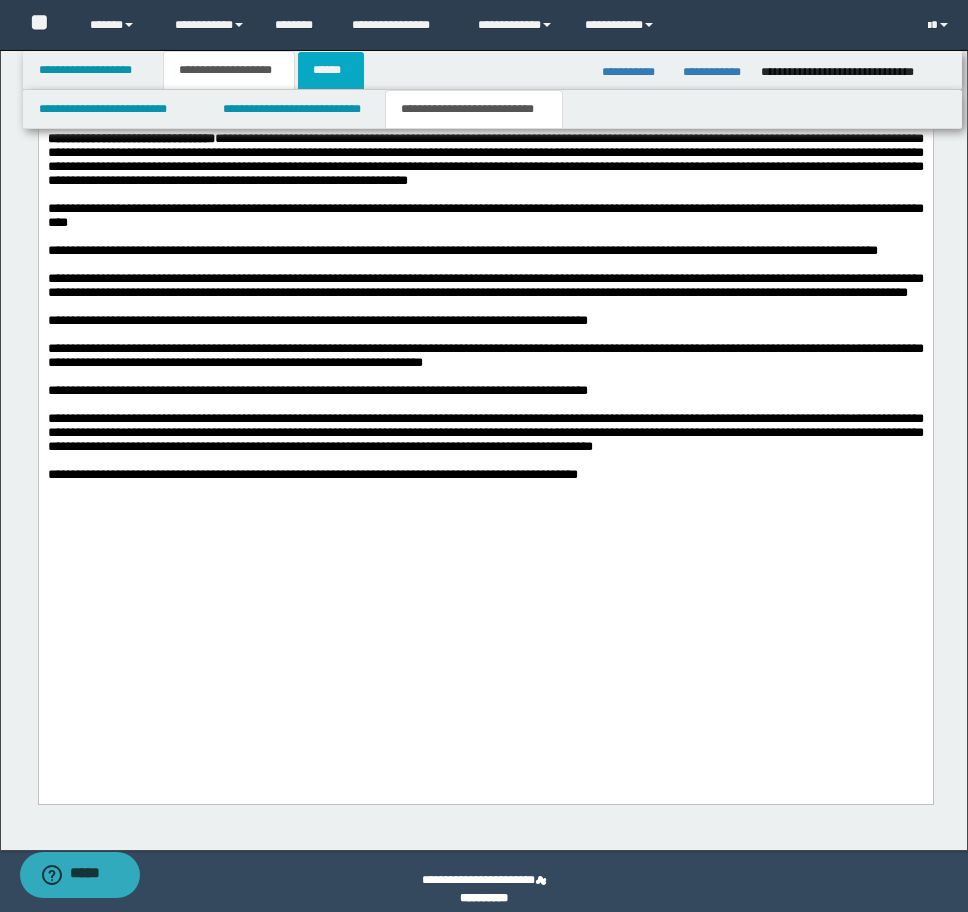 click on "******" at bounding box center (331, 70) 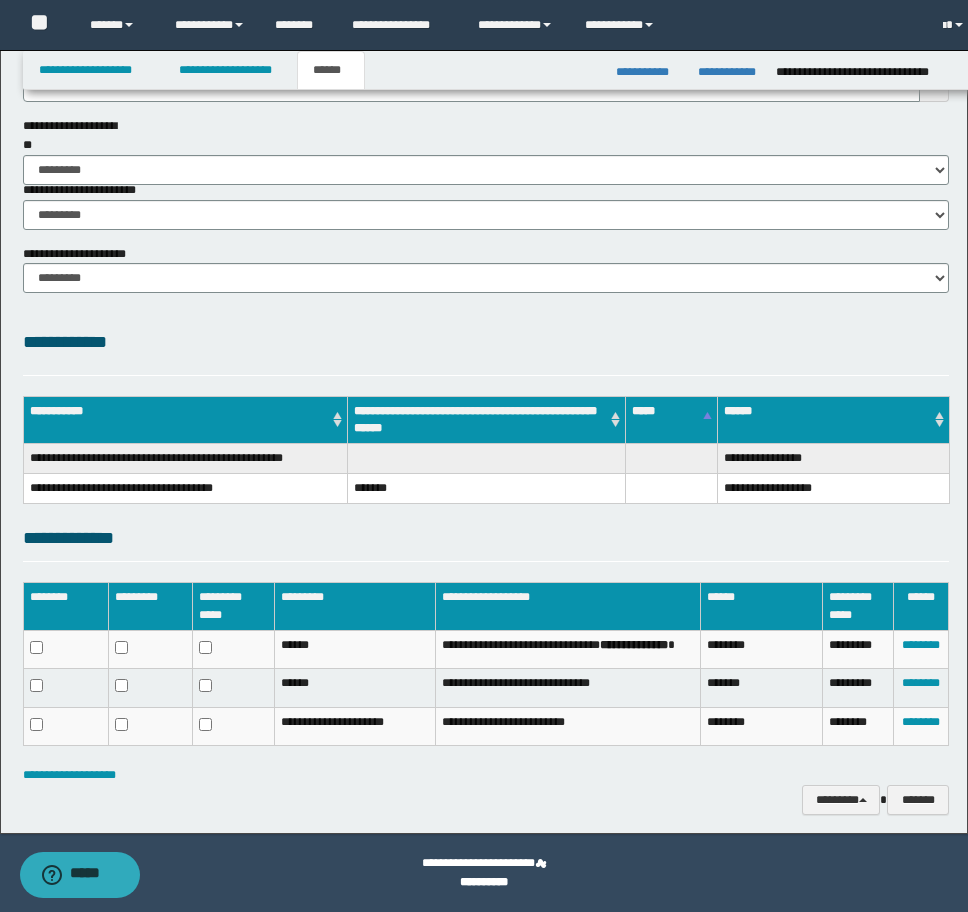 scroll, scrollTop: 270, scrollLeft: 0, axis: vertical 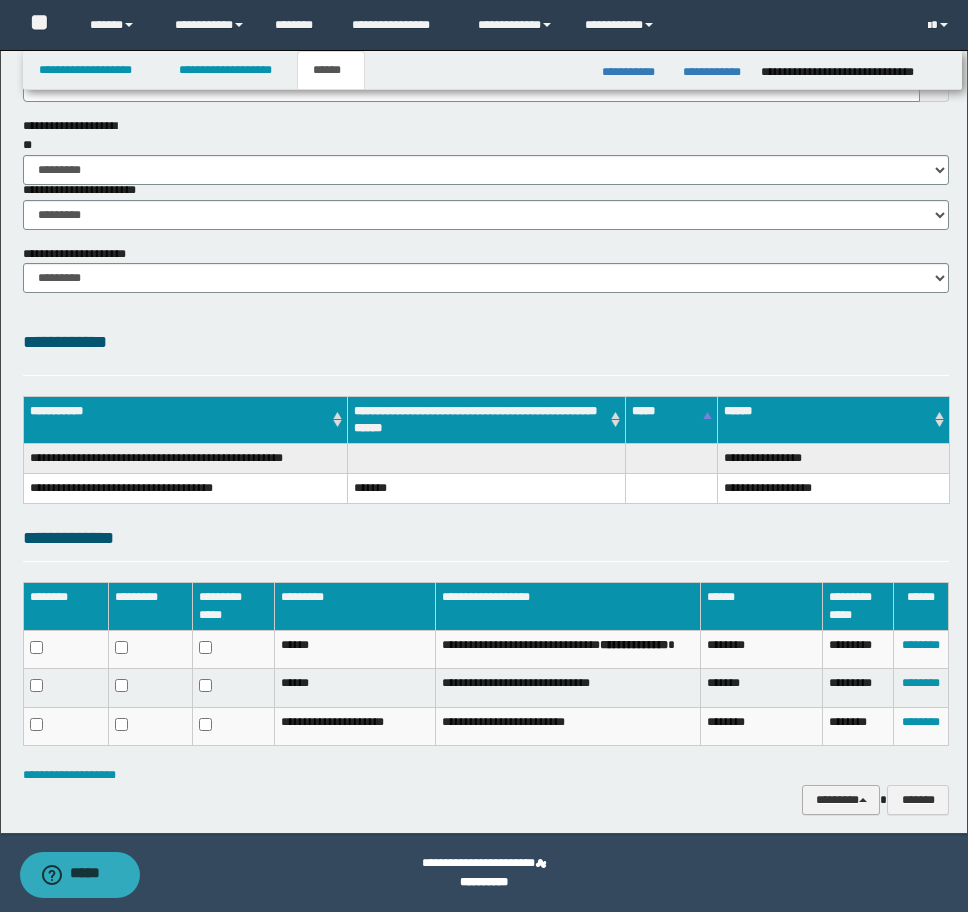 click on "********" at bounding box center (841, 800) 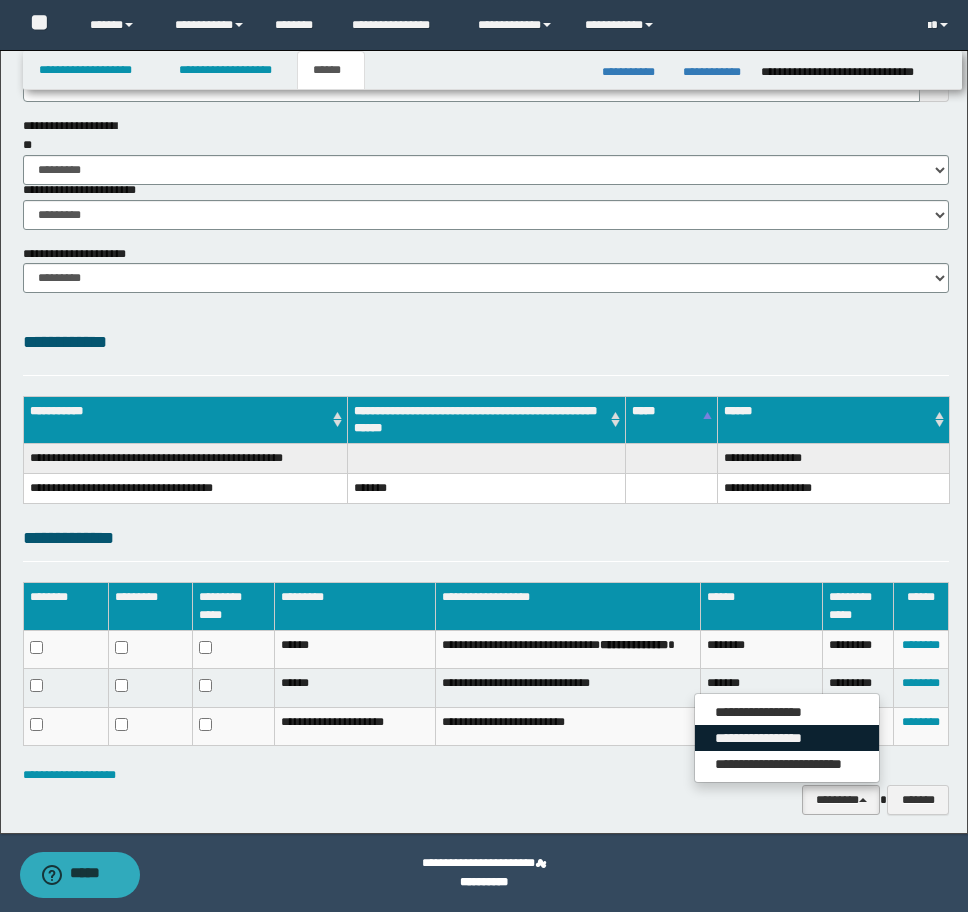click on "**********" at bounding box center [787, 738] 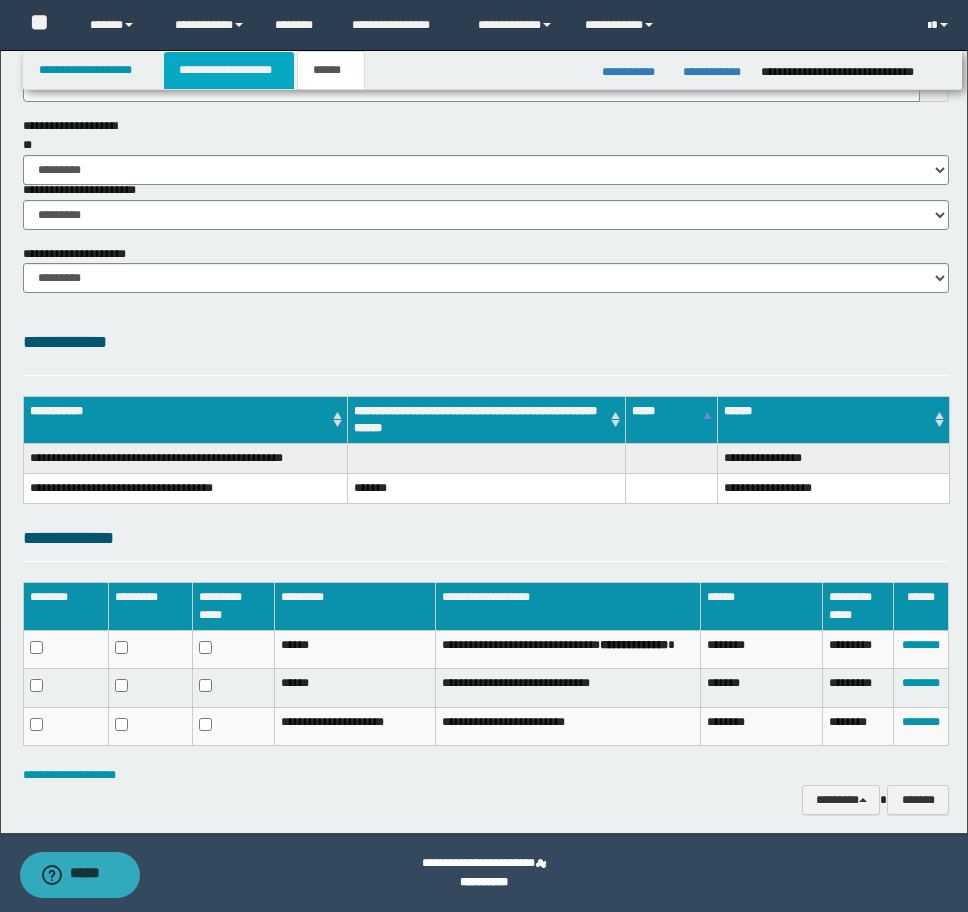 click on "**********" at bounding box center (229, 70) 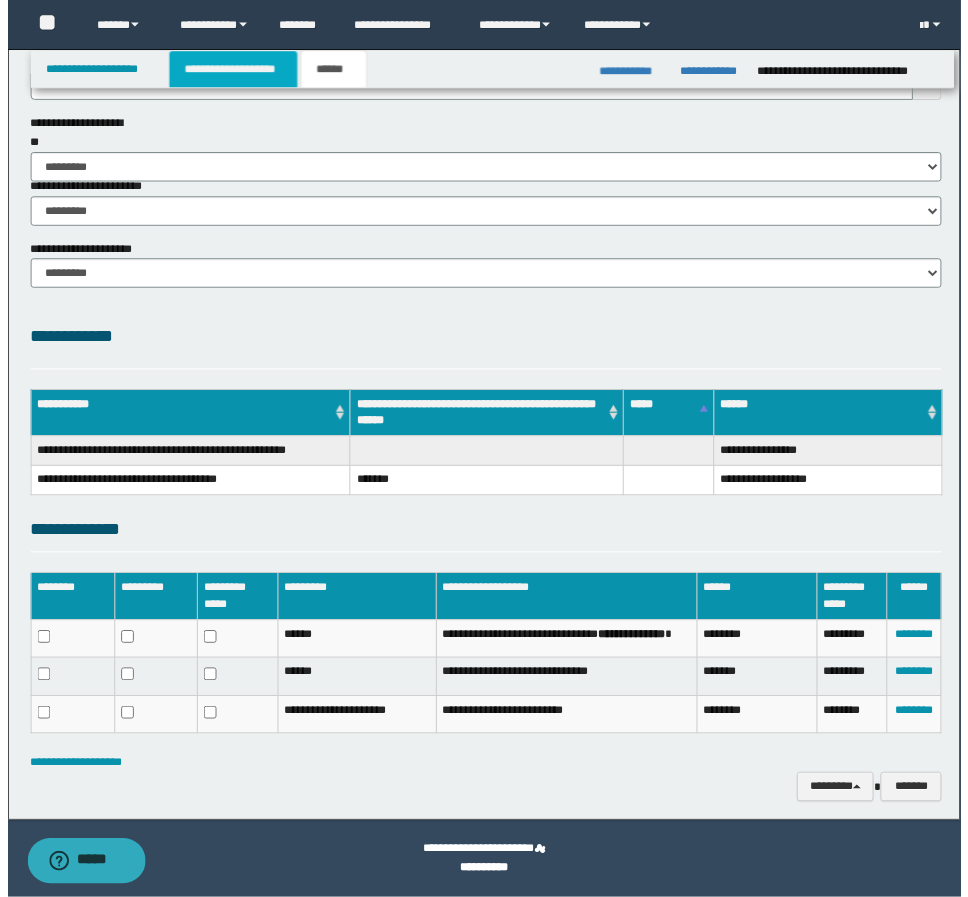 scroll, scrollTop: 301, scrollLeft: 0, axis: vertical 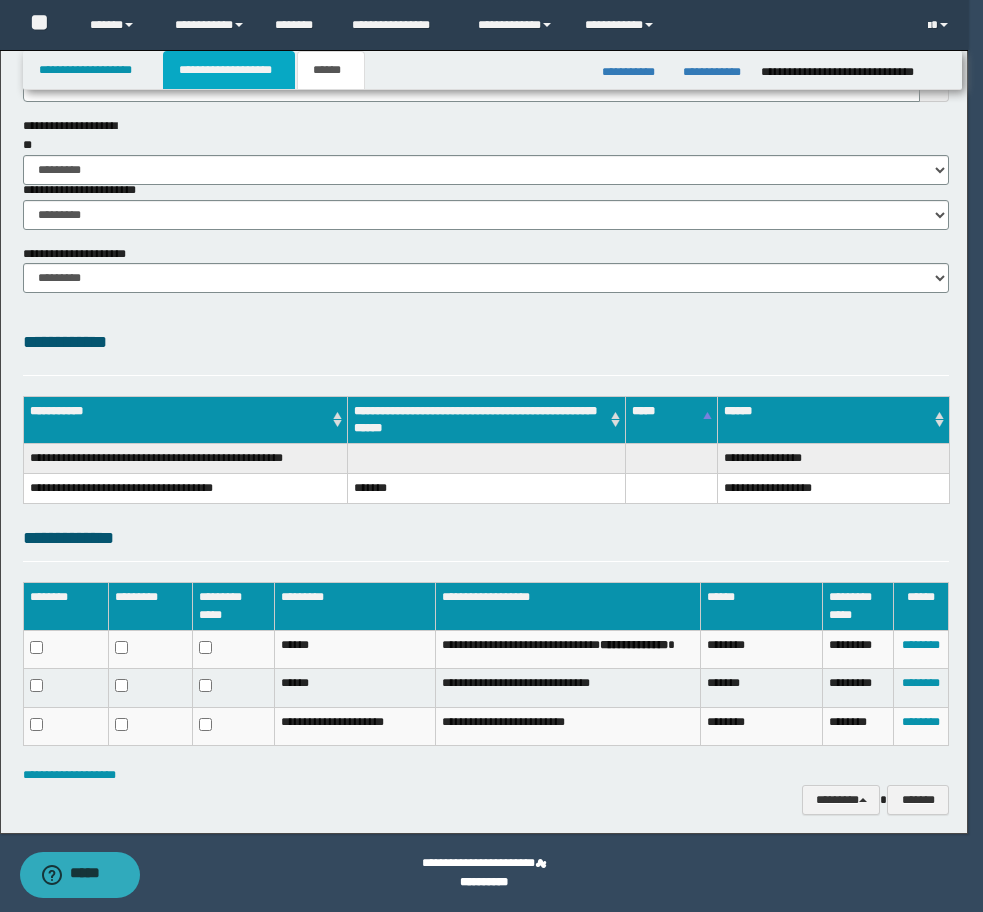 type 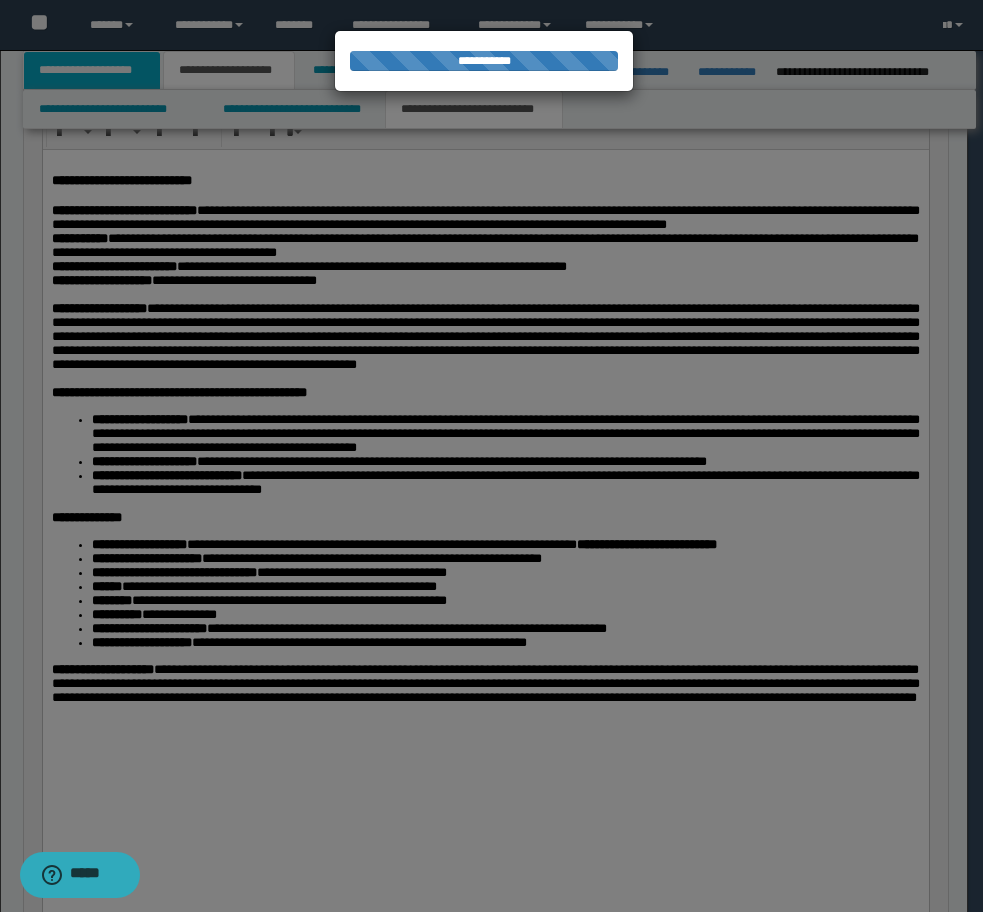 type 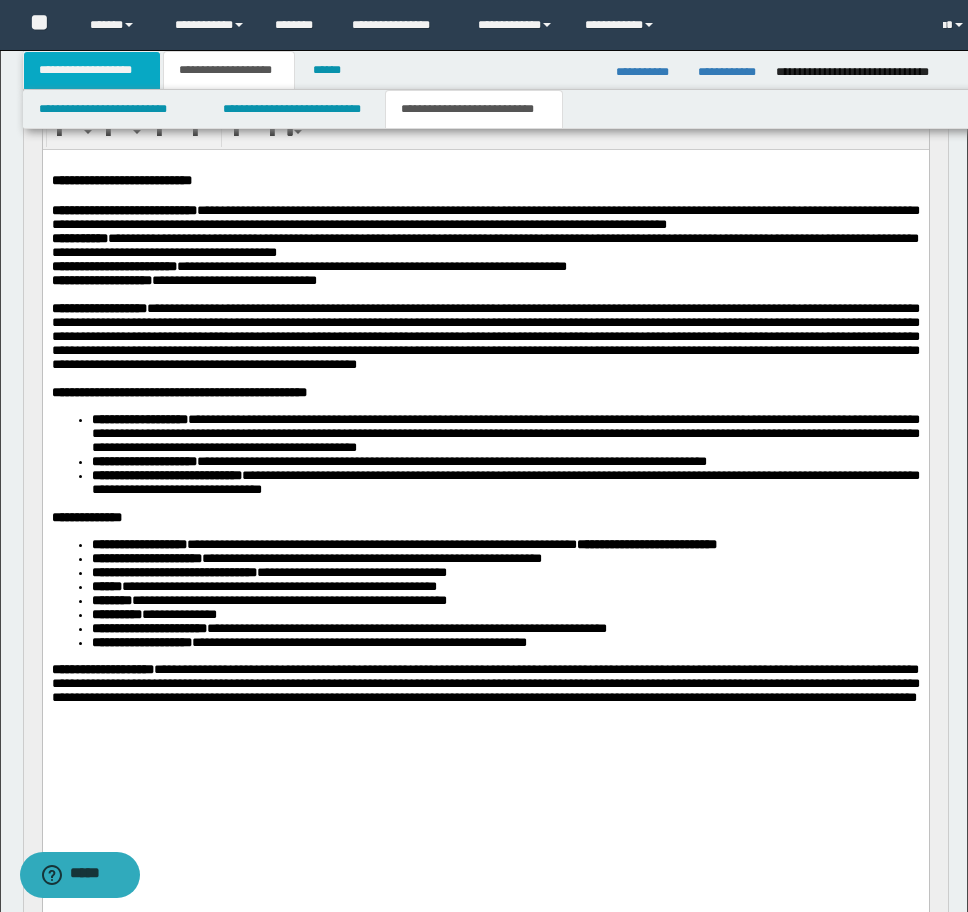 click on "**********" at bounding box center [92, 70] 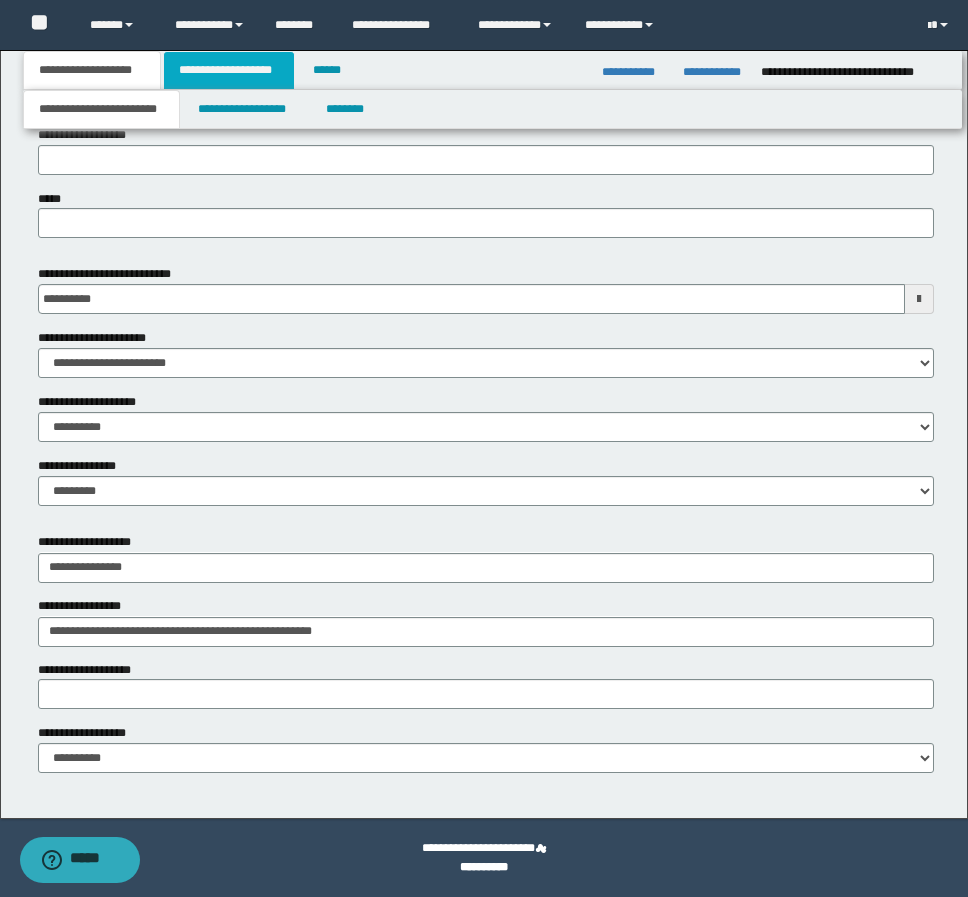 click on "**********" at bounding box center [229, 70] 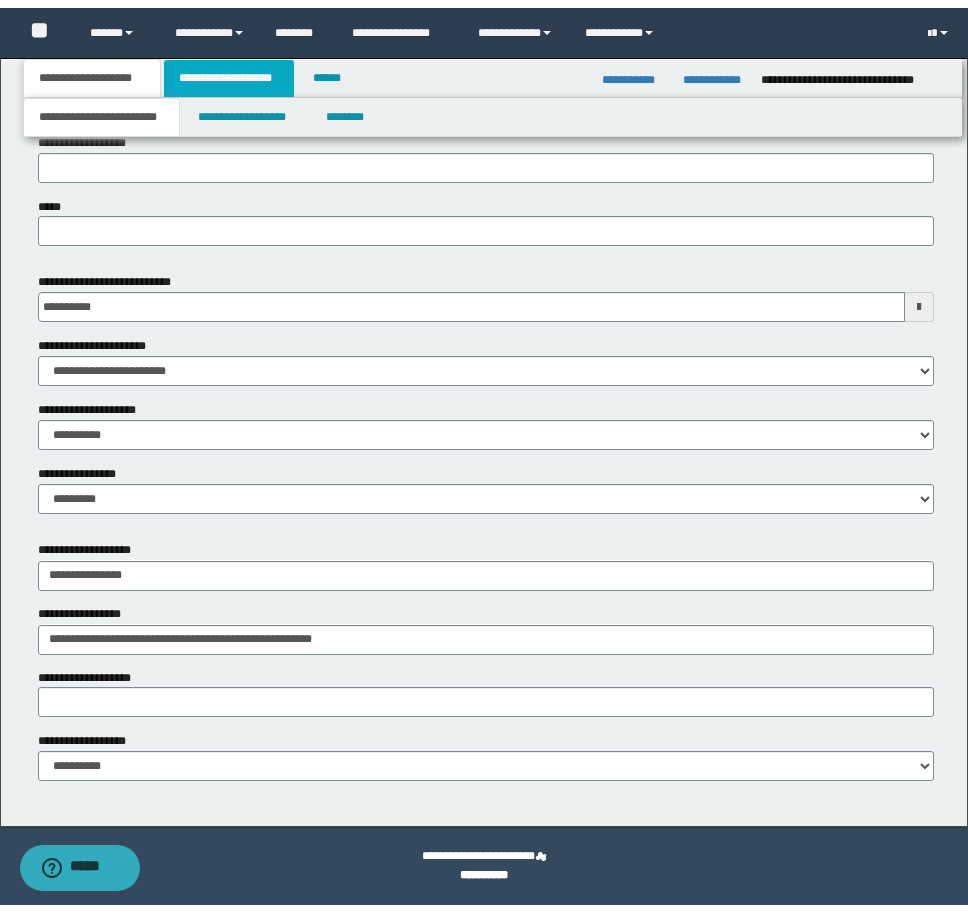 scroll, scrollTop: 880, scrollLeft: 0, axis: vertical 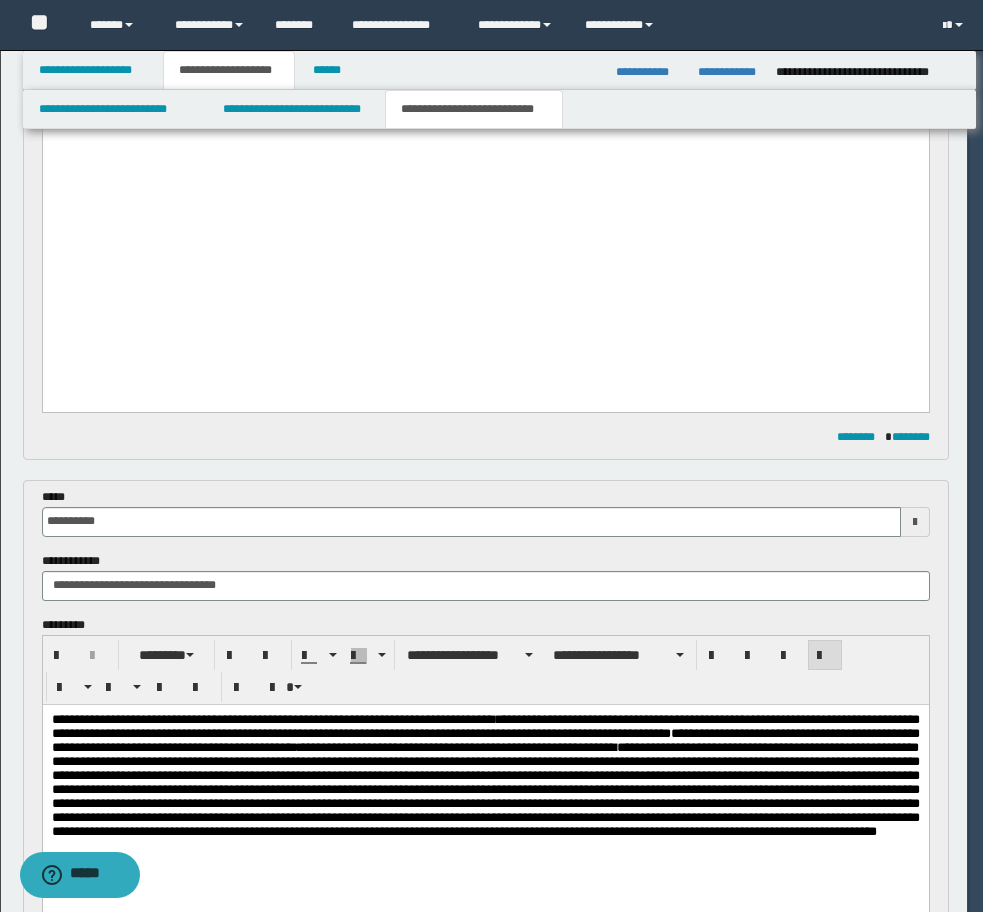 type 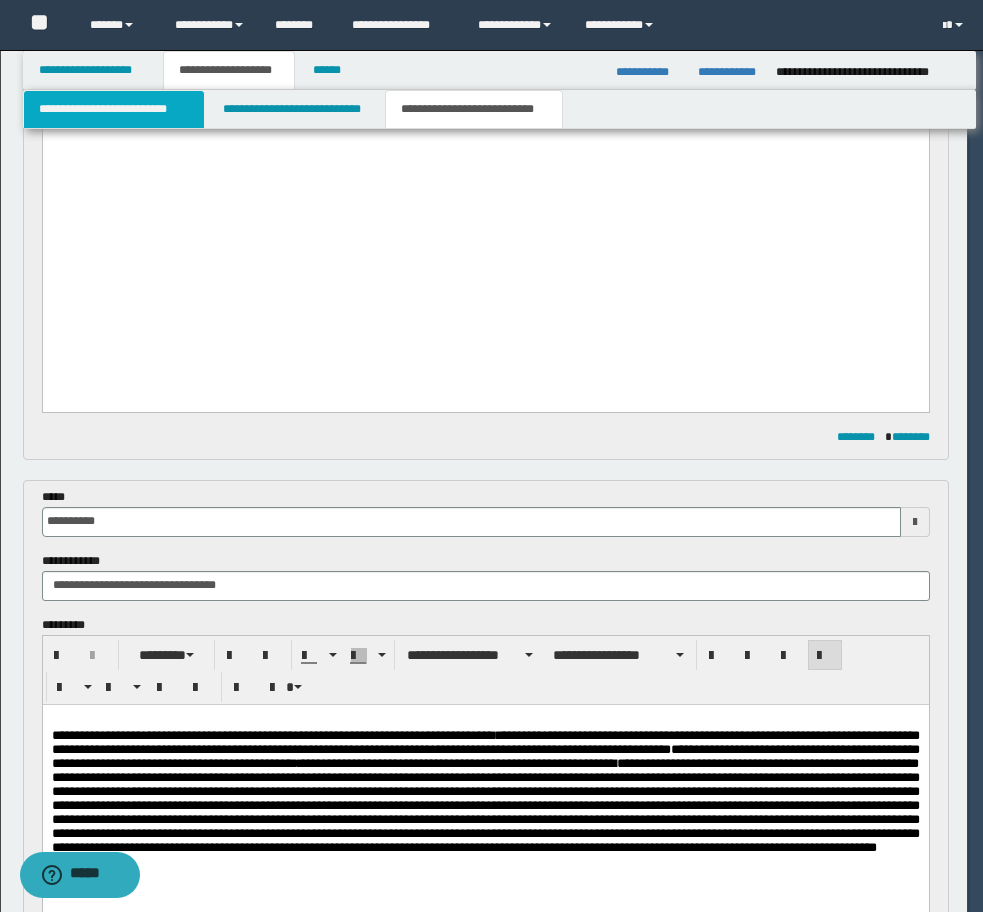 type 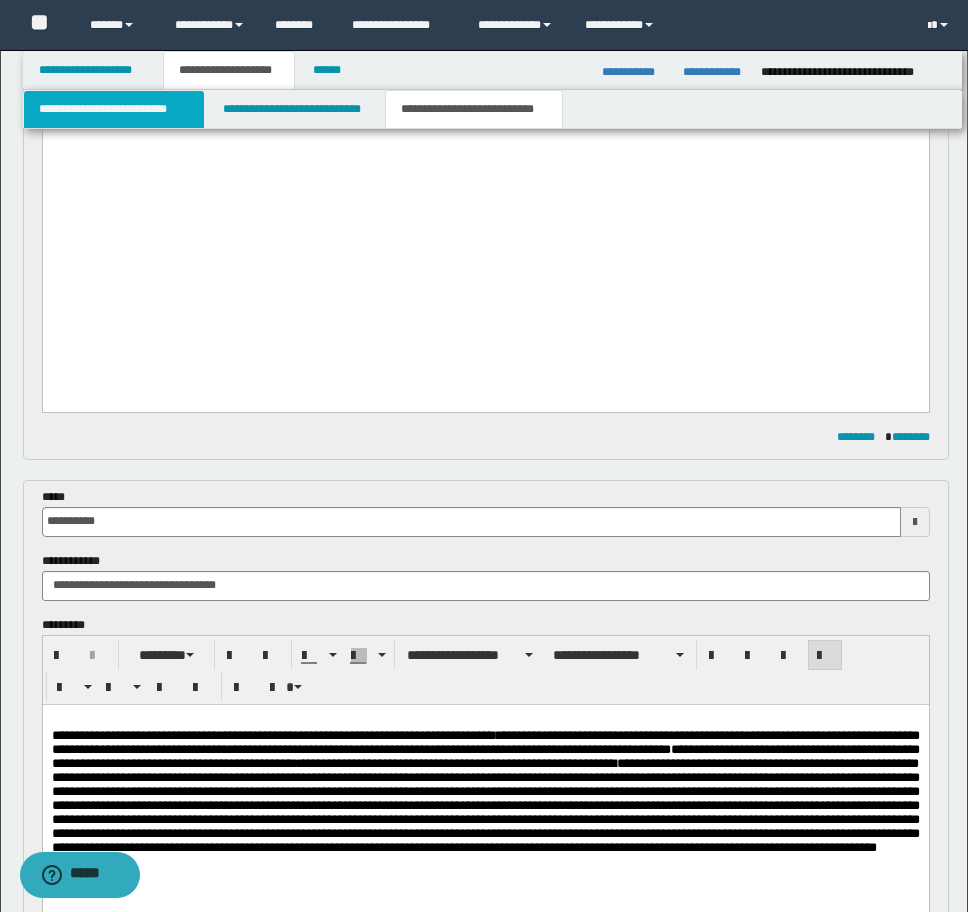 click on "**********" at bounding box center [114, 109] 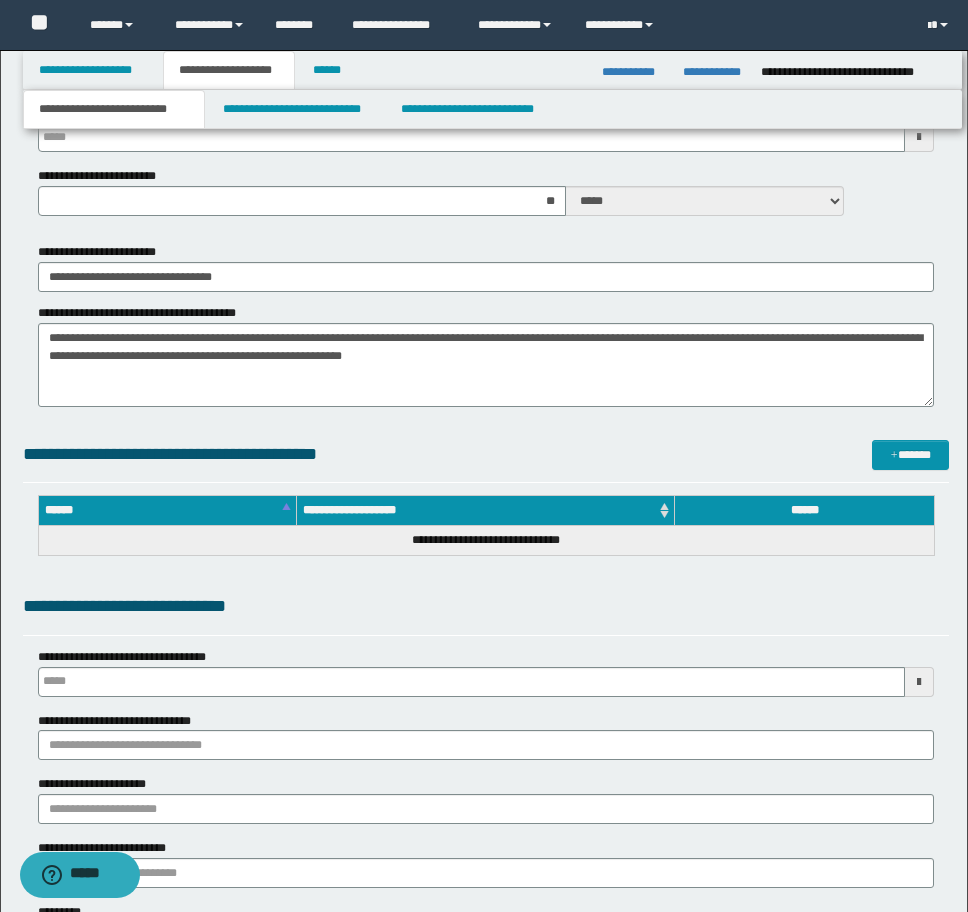 type 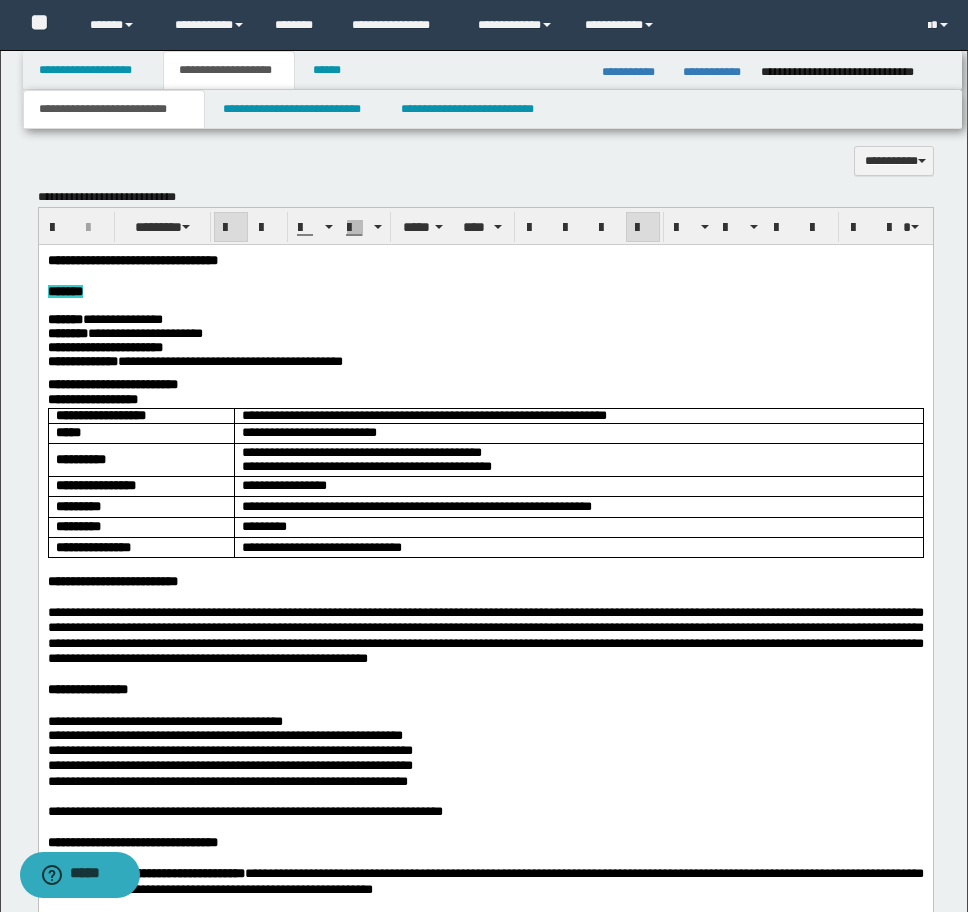 click on "*******" at bounding box center (485, 291) 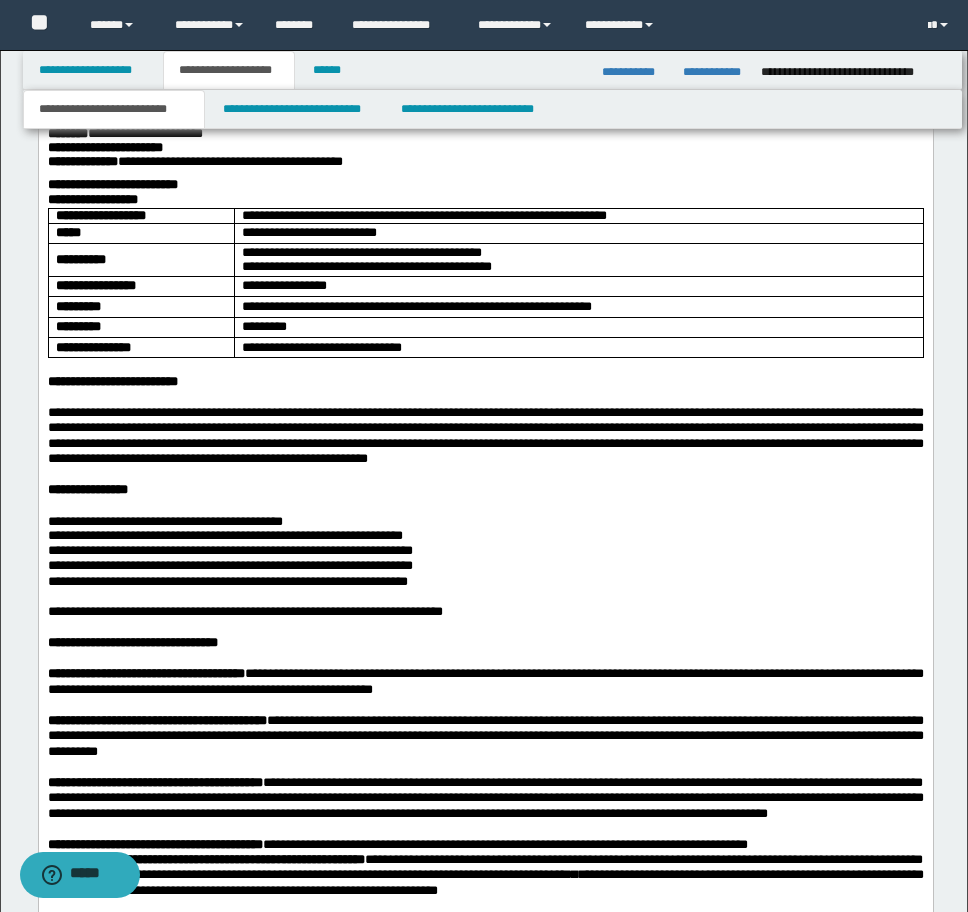 scroll, scrollTop: 2698, scrollLeft: 0, axis: vertical 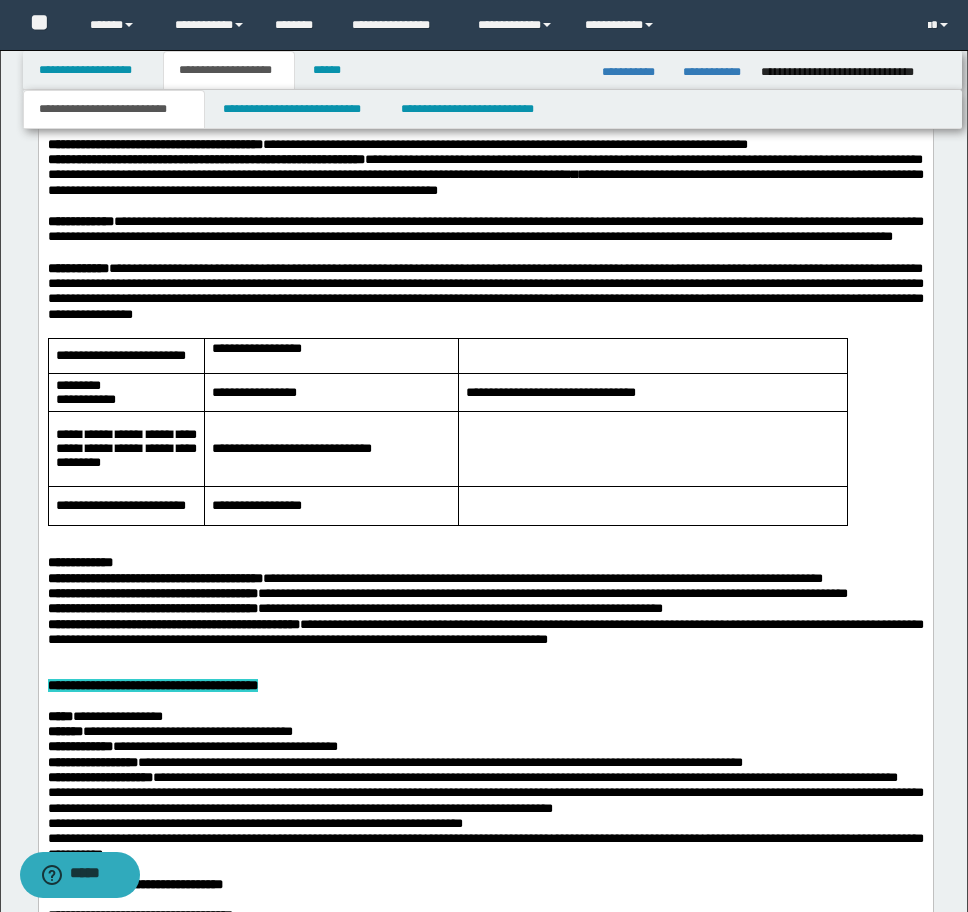 drag, startPoint x: 225, startPoint y: -317, endPoint x: 150, endPoint y: 581, distance: 901.1265 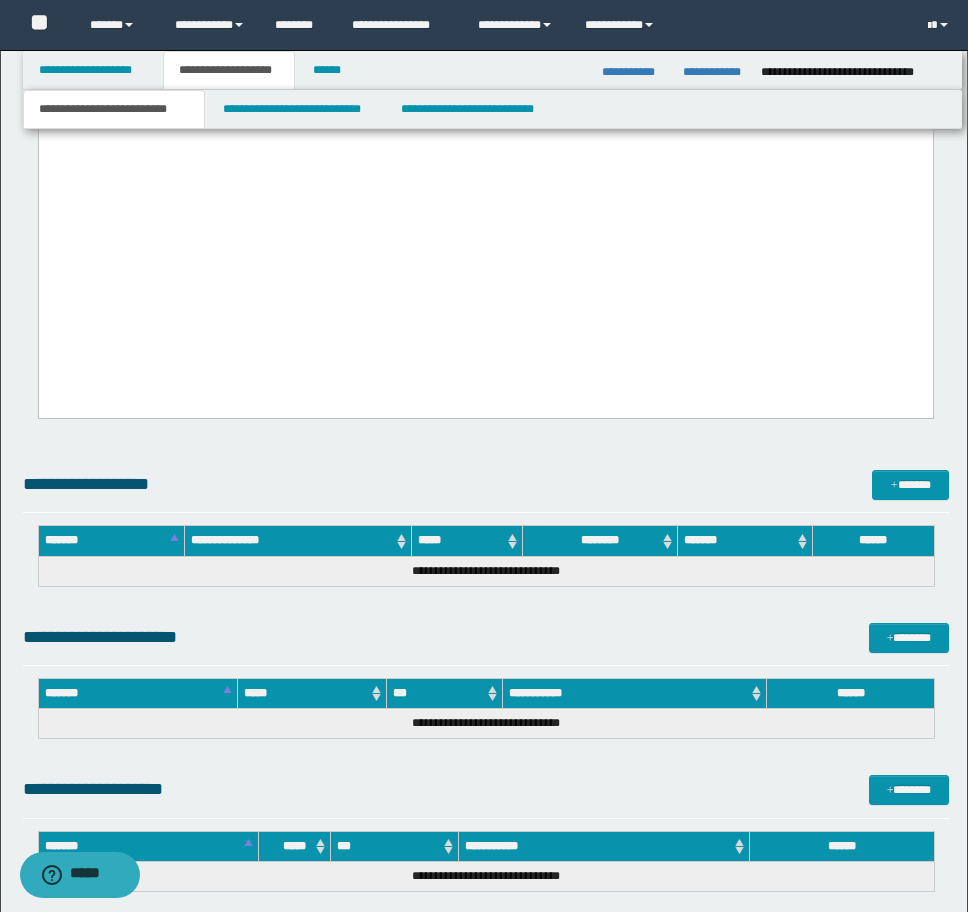 scroll, scrollTop: 7098, scrollLeft: 0, axis: vertical 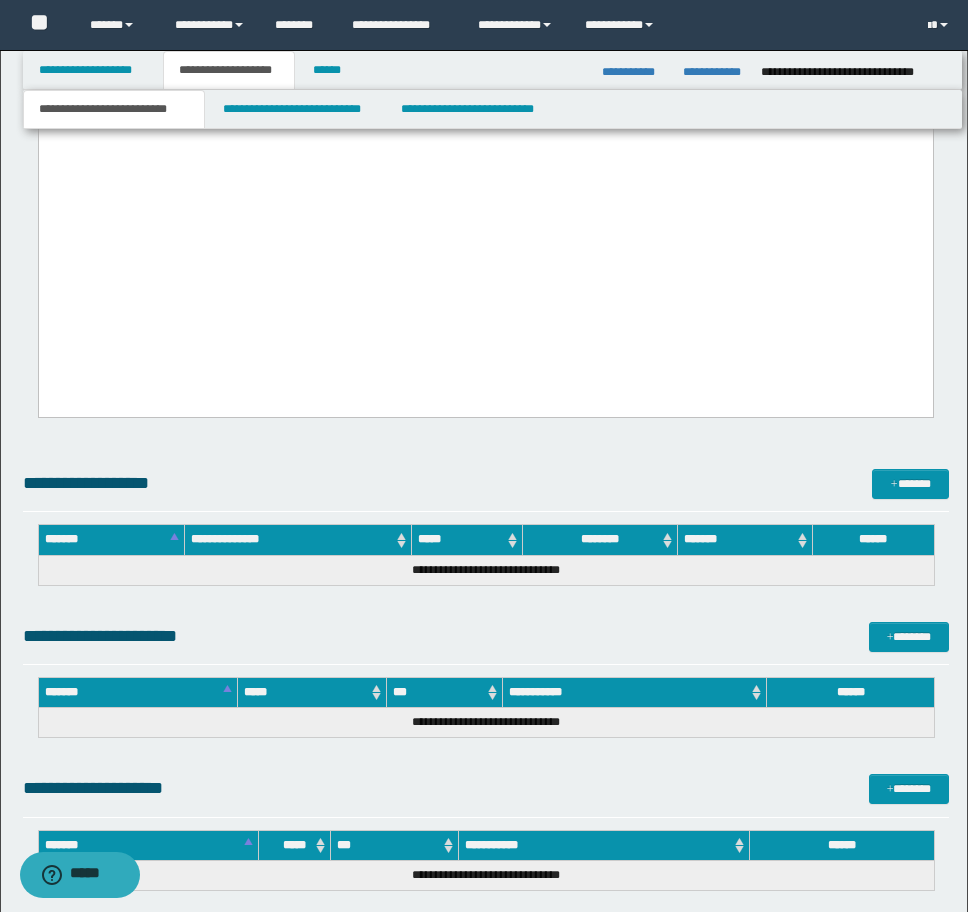 click at bounding box center (485, -204) 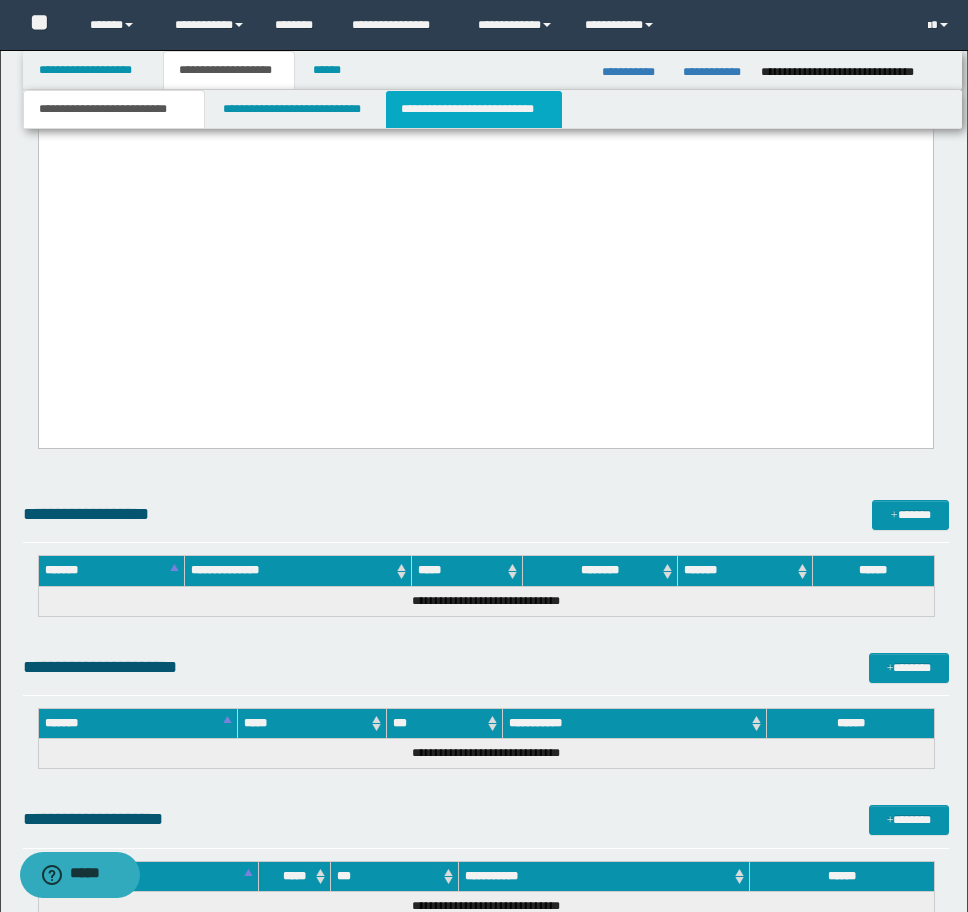click on "**********" at bounding box center [474, 109] 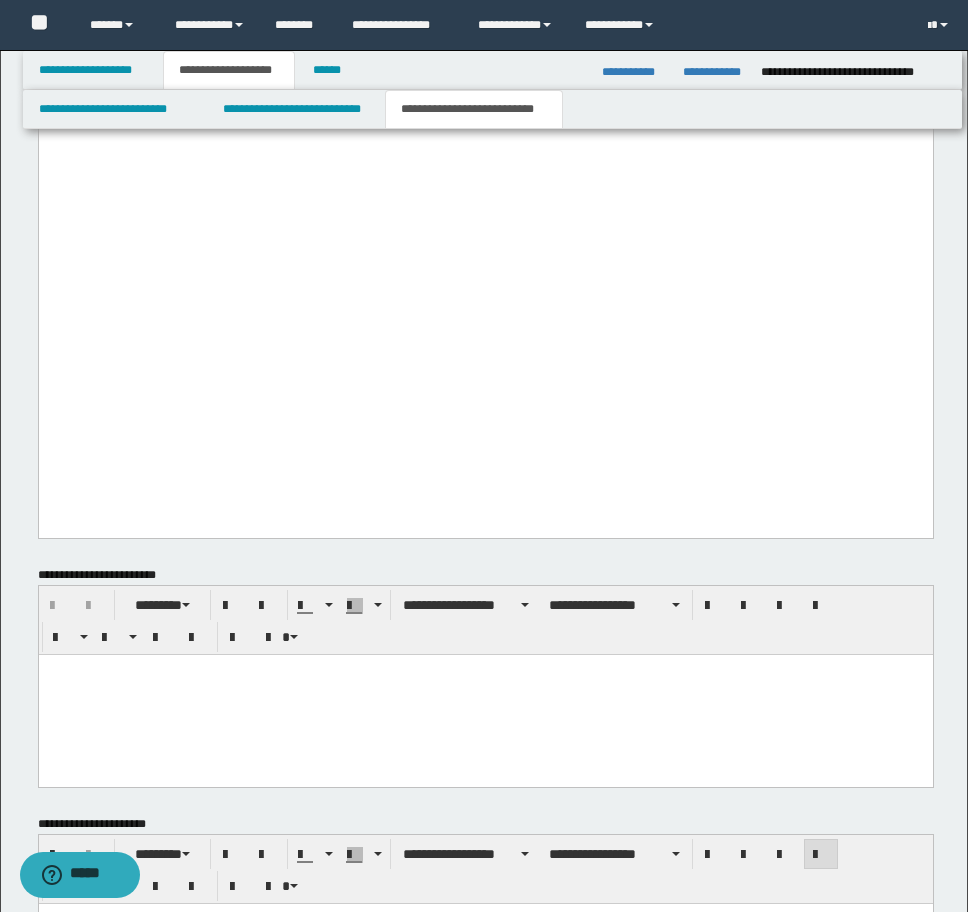 click at bounding box center [485, -71] 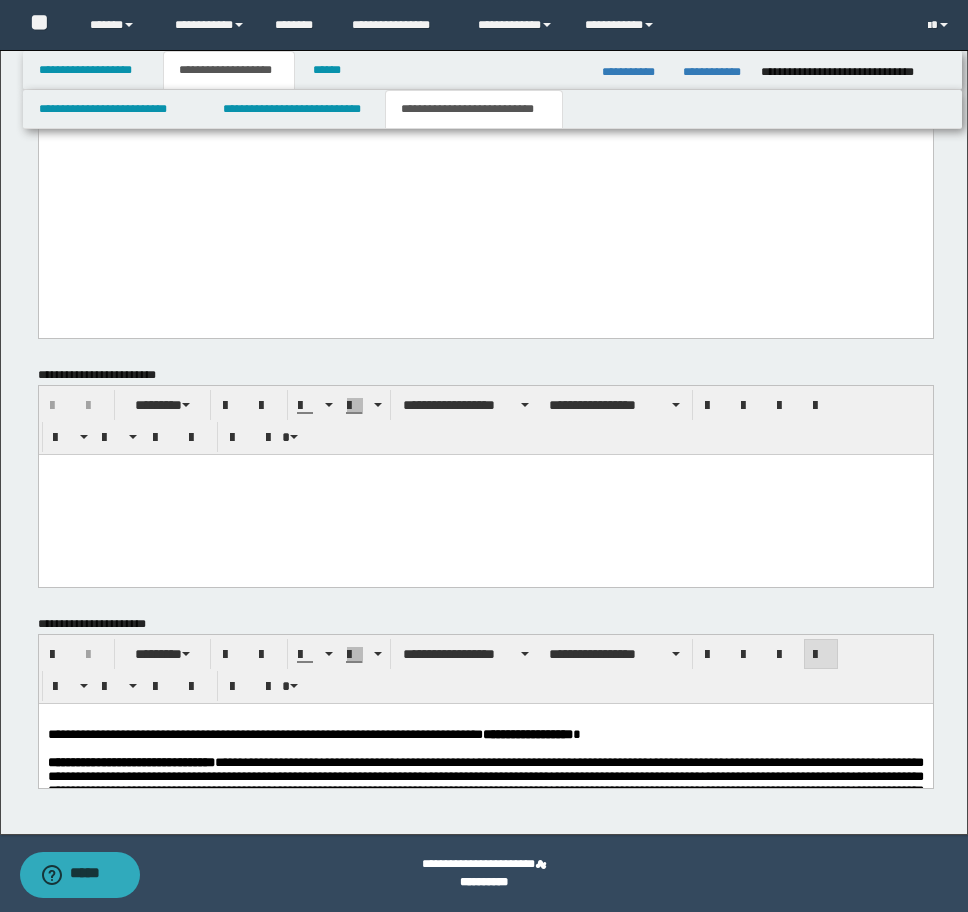 click on "**********" at bounding box center [485, 981] 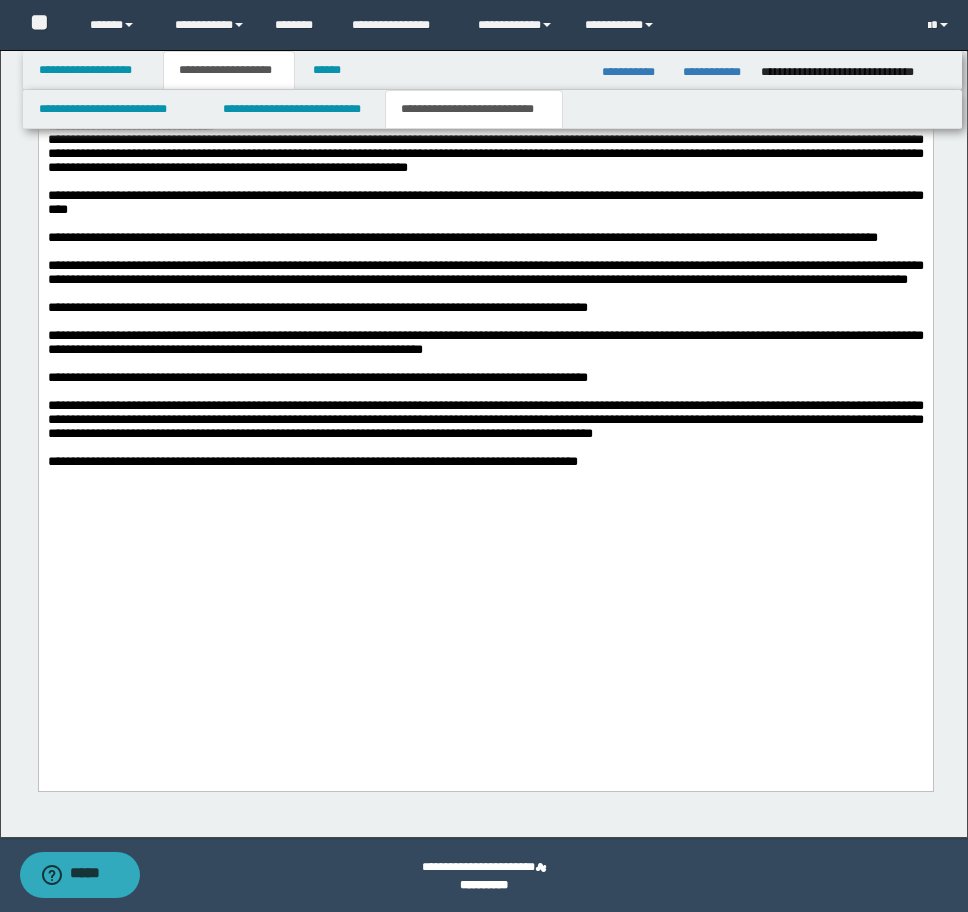scroll, scrollTop: 5901, scrollLeft: 0, axis: vertical 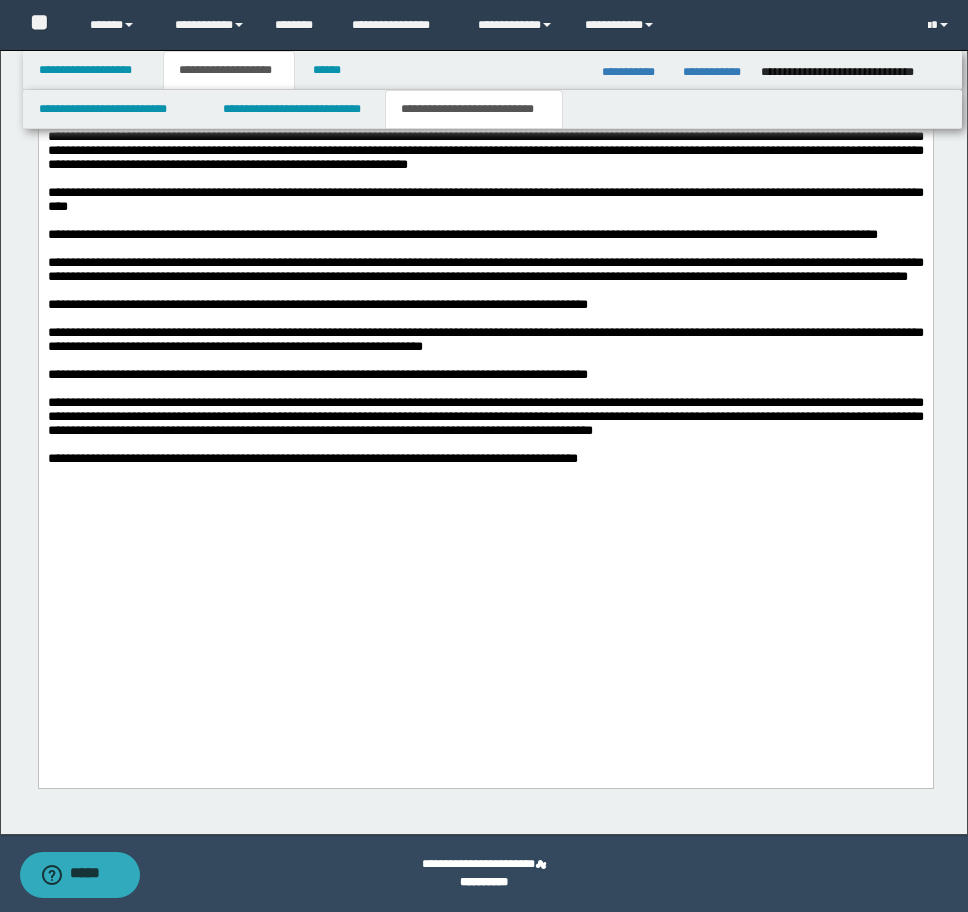 click on "**********" at bounding box center (485, 341) 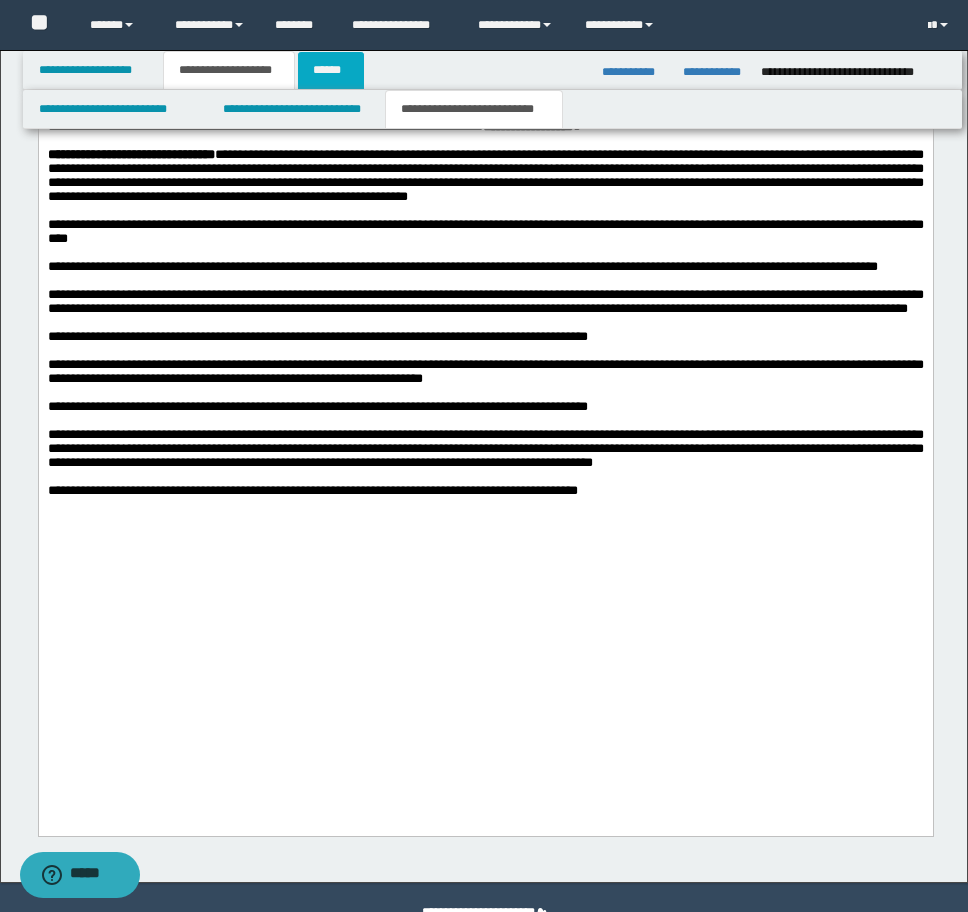 click on "******" at bounding box center (331, 70) 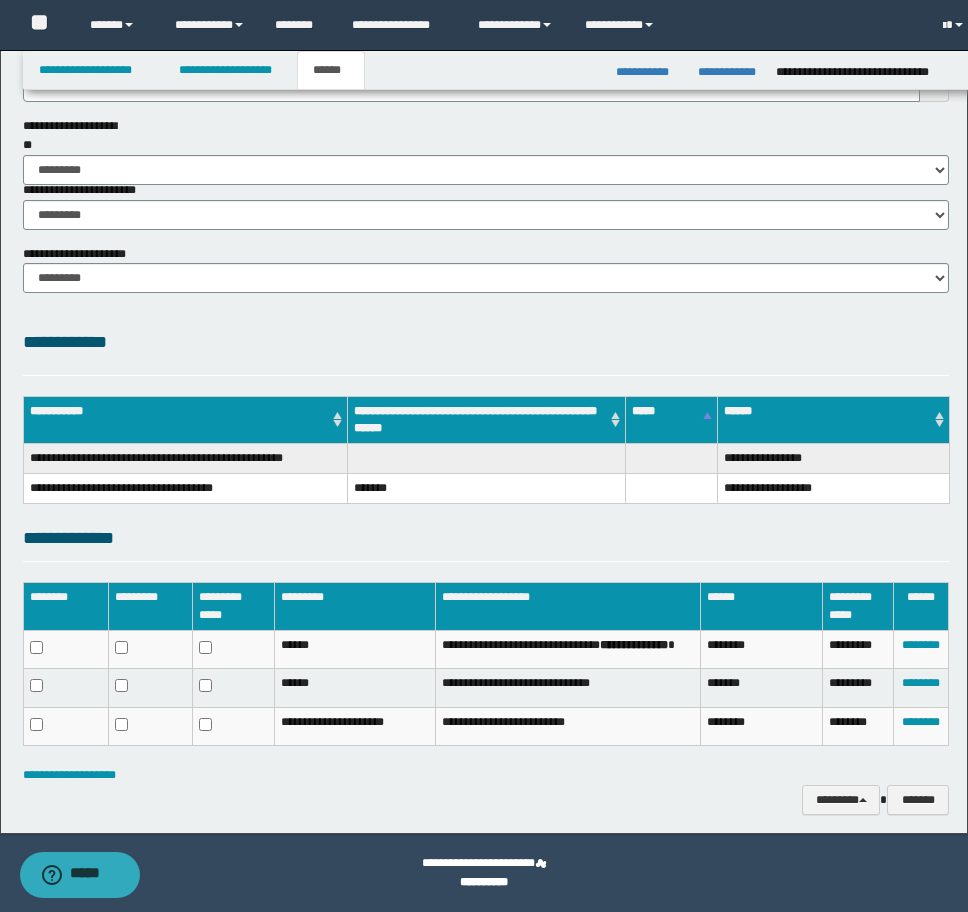 scroll, scrollTop: 270, scrollLeft: 0, axis: vertical 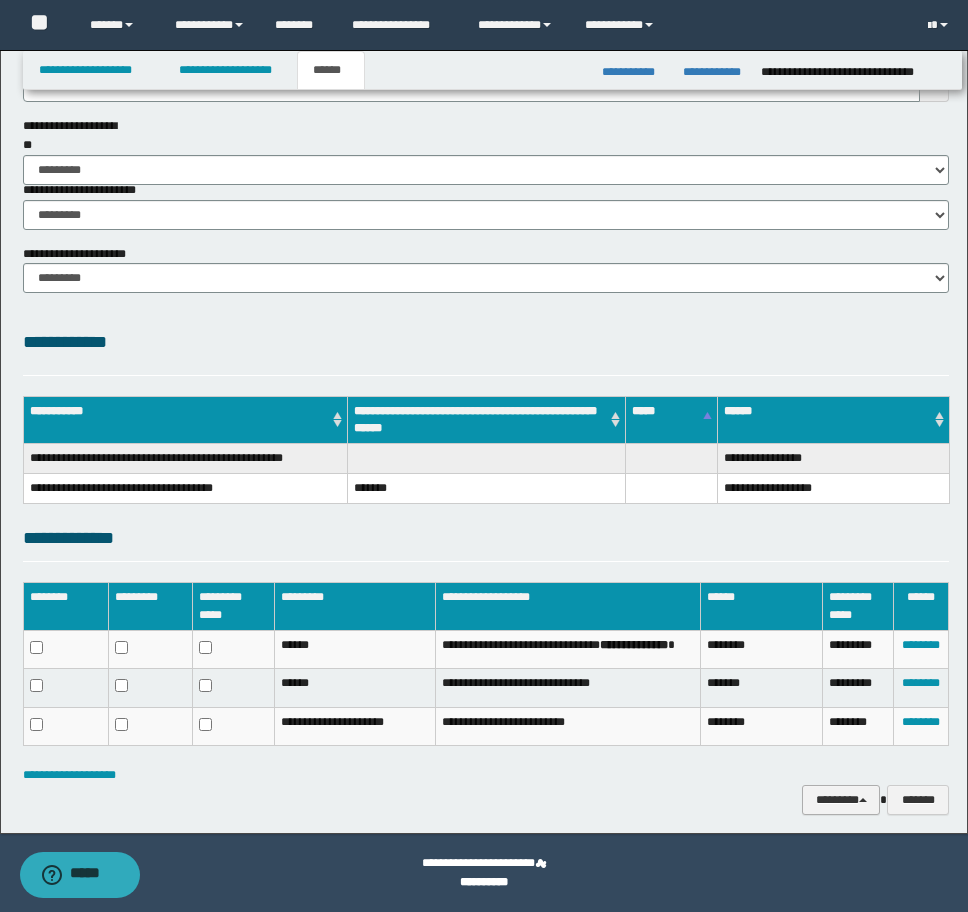click on "********" at bounding box center (841, 800) 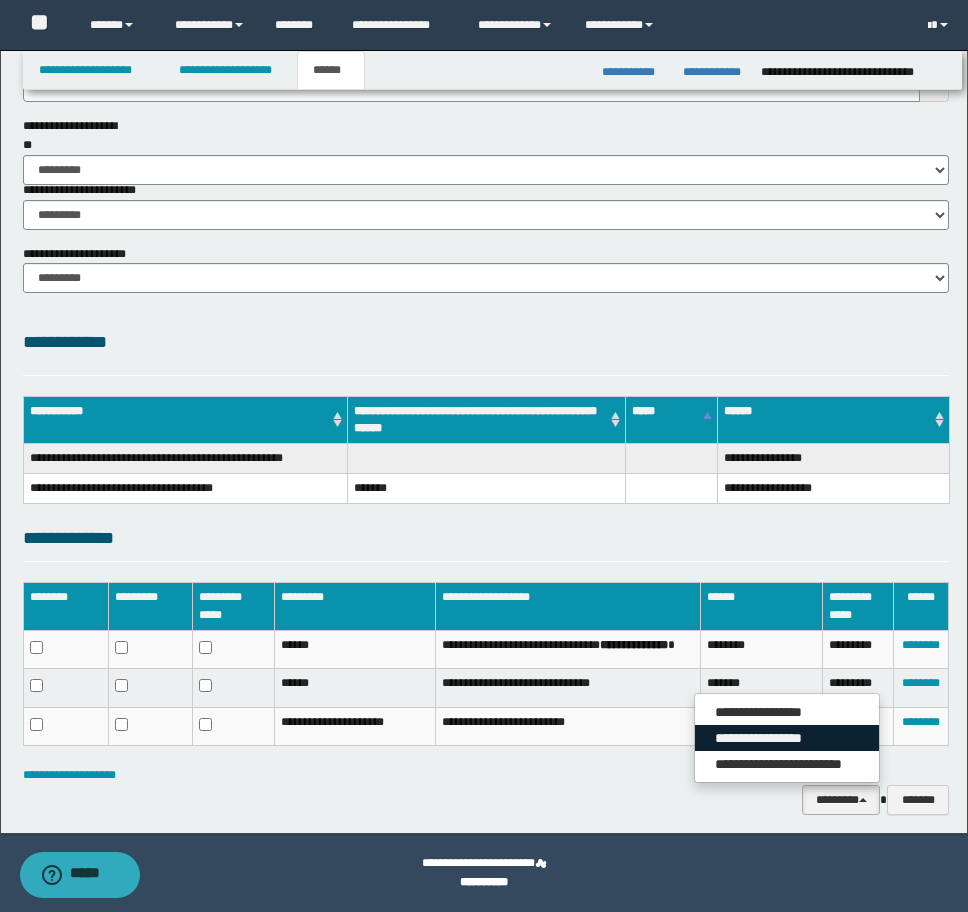 click on "**********" at bounding box center [787, 738] 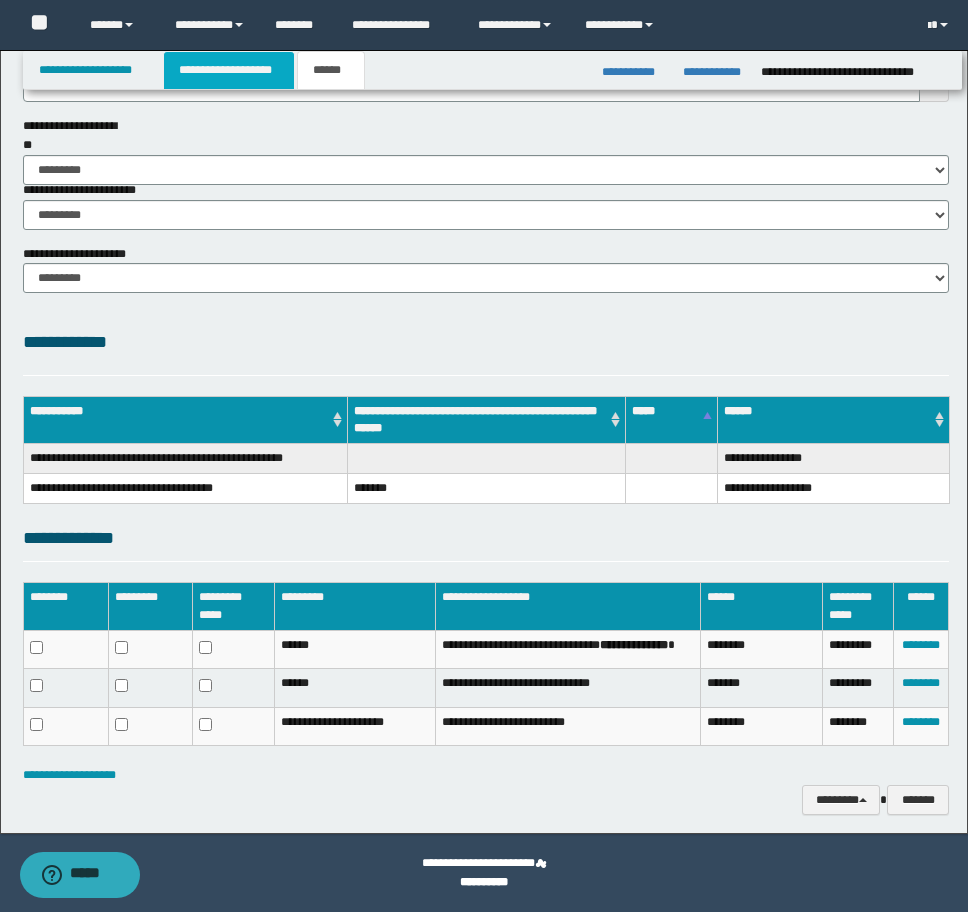 click on "**********" at bounding box center (229, 70) 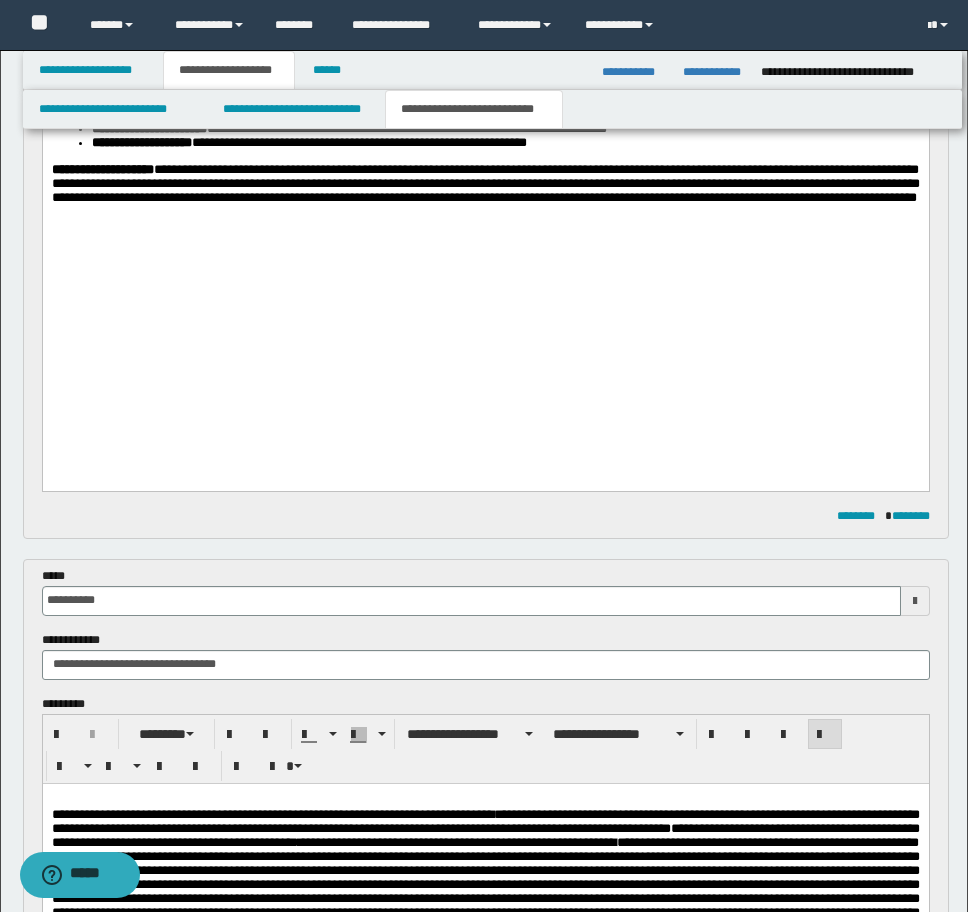 click on "**********" at bounding box center [485, -12] 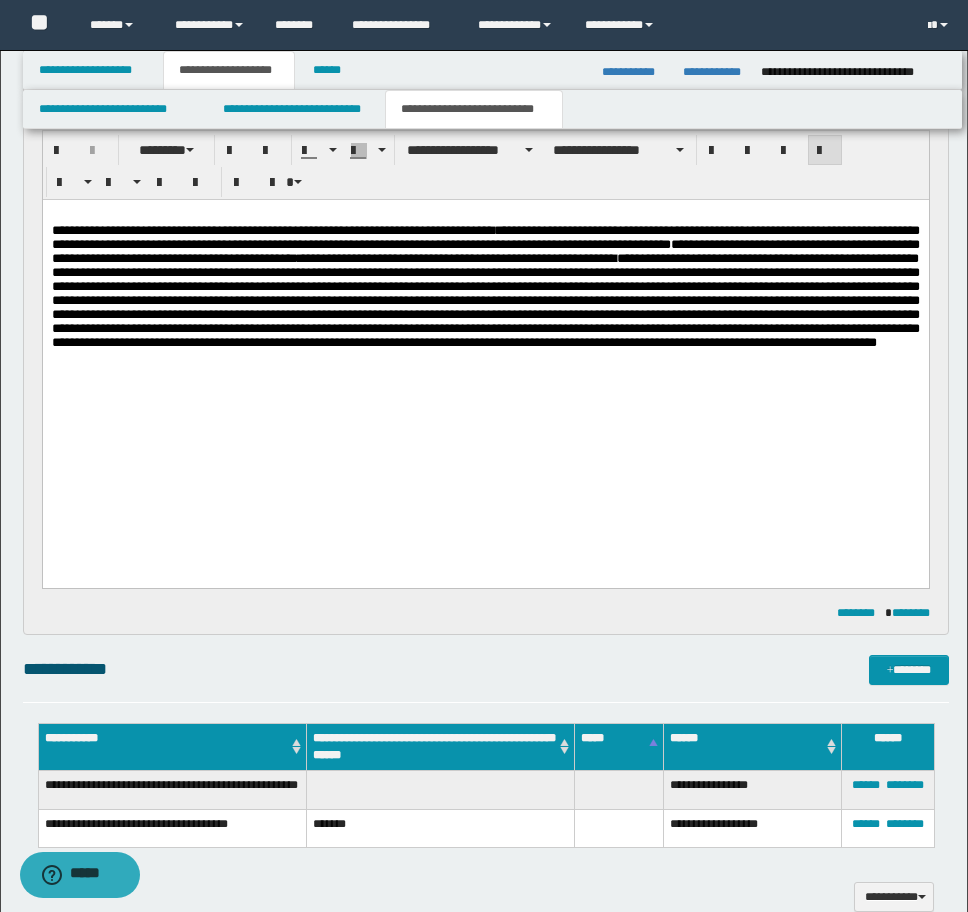 scroll, scrollTop: 1701, scrollLeft: 0, axis: vertical 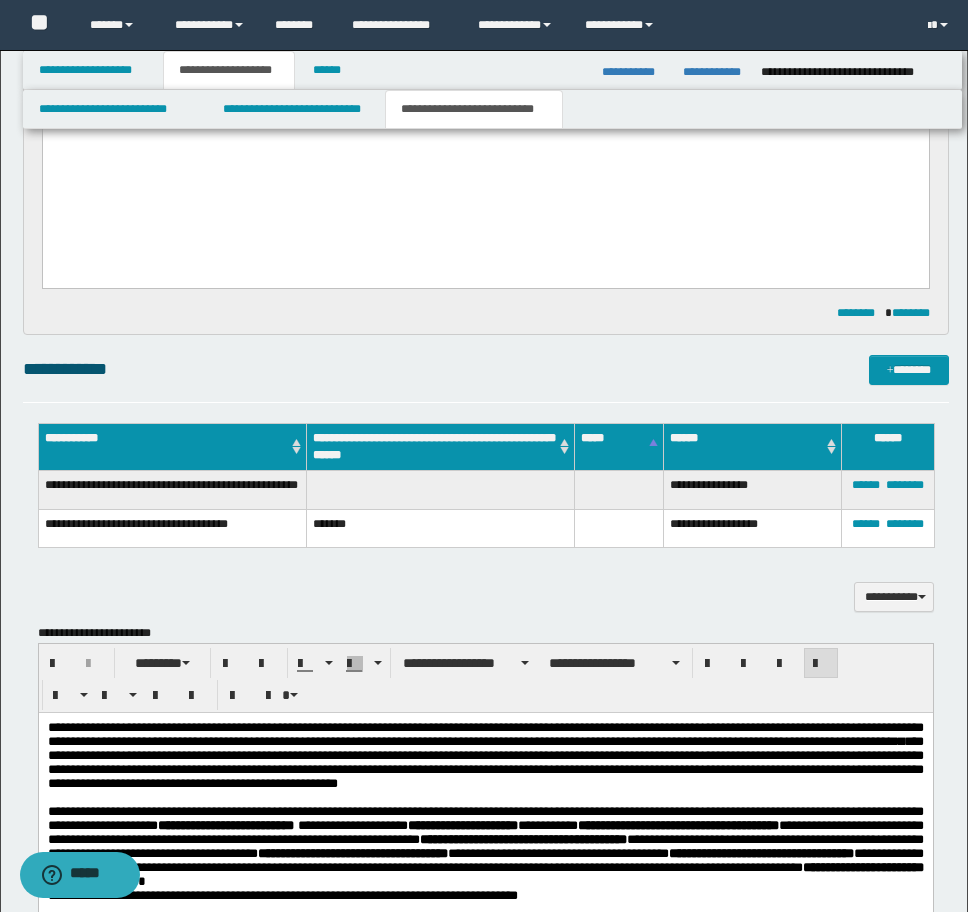 click at bounding box center [485, 121] 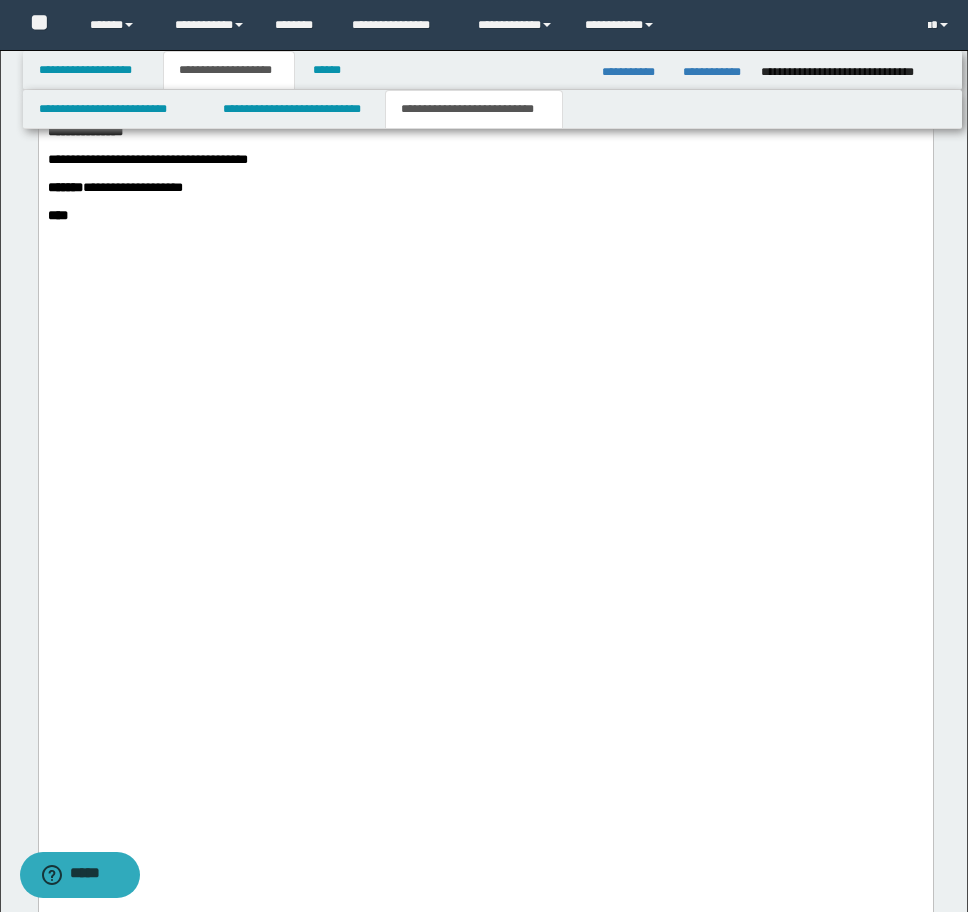 click on "****" at bounding box center [485, 216] 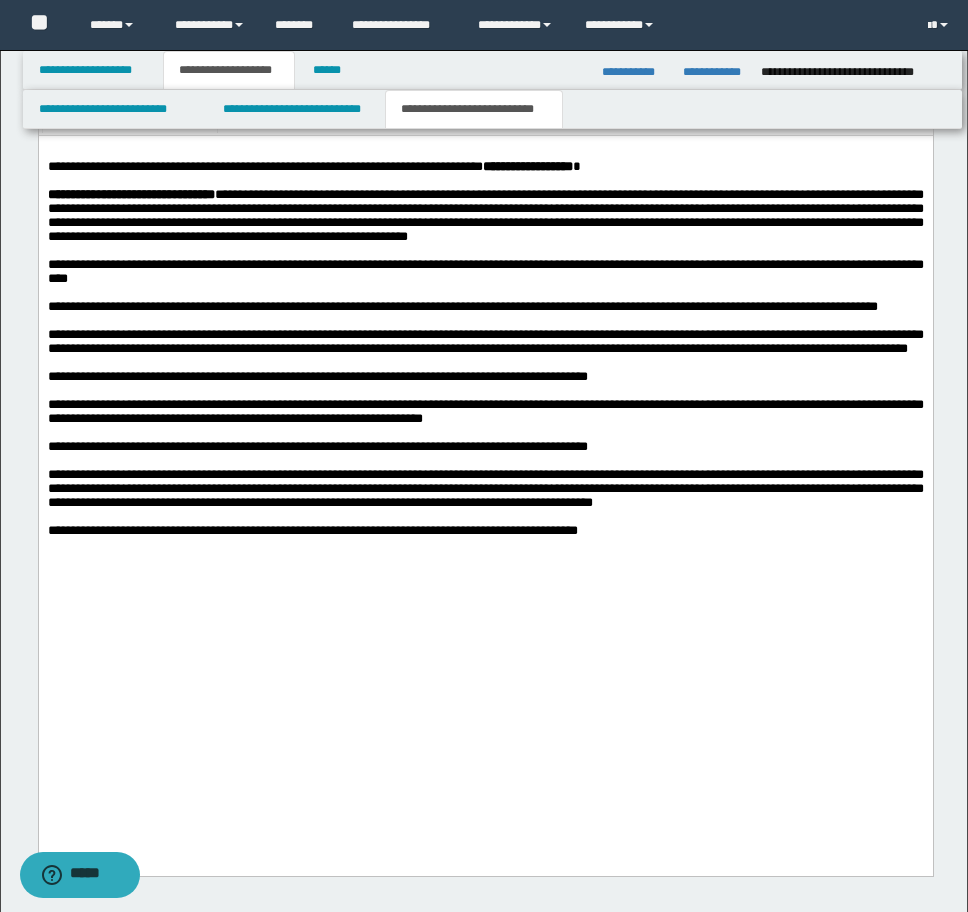 scroll, scrollTop: 5997, scrollLeft: 0, axis: vertical 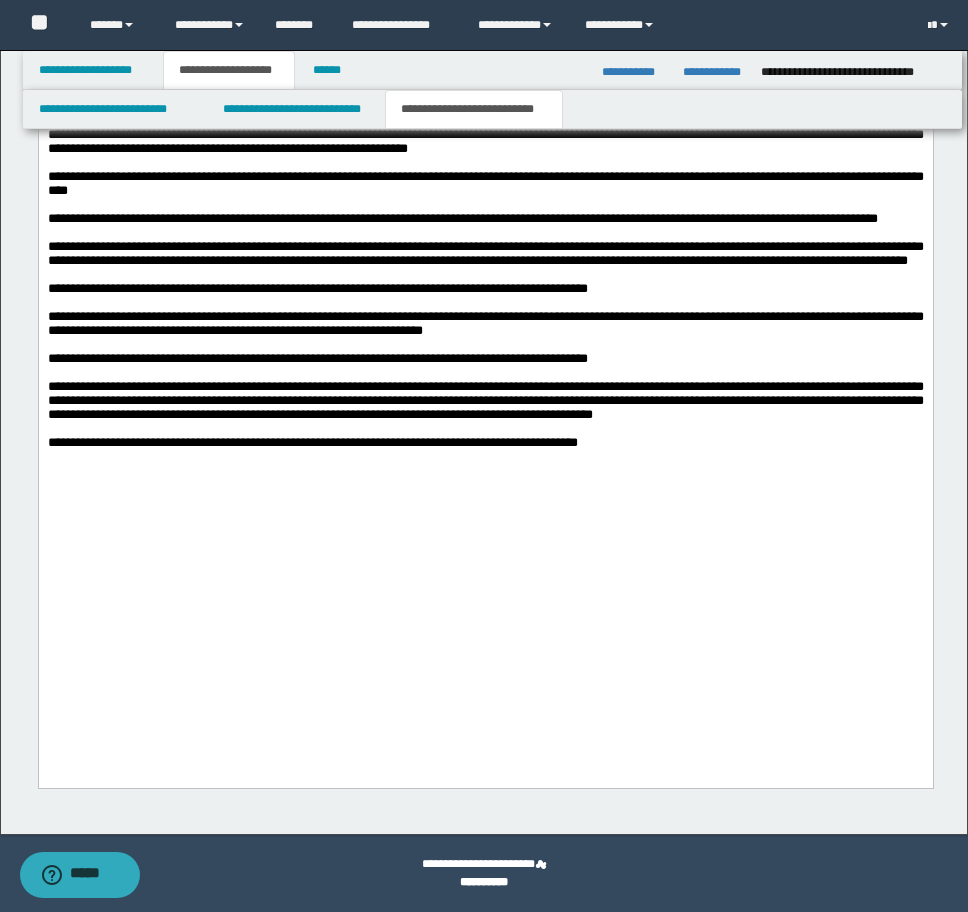 click at bounding box center [485, 505] 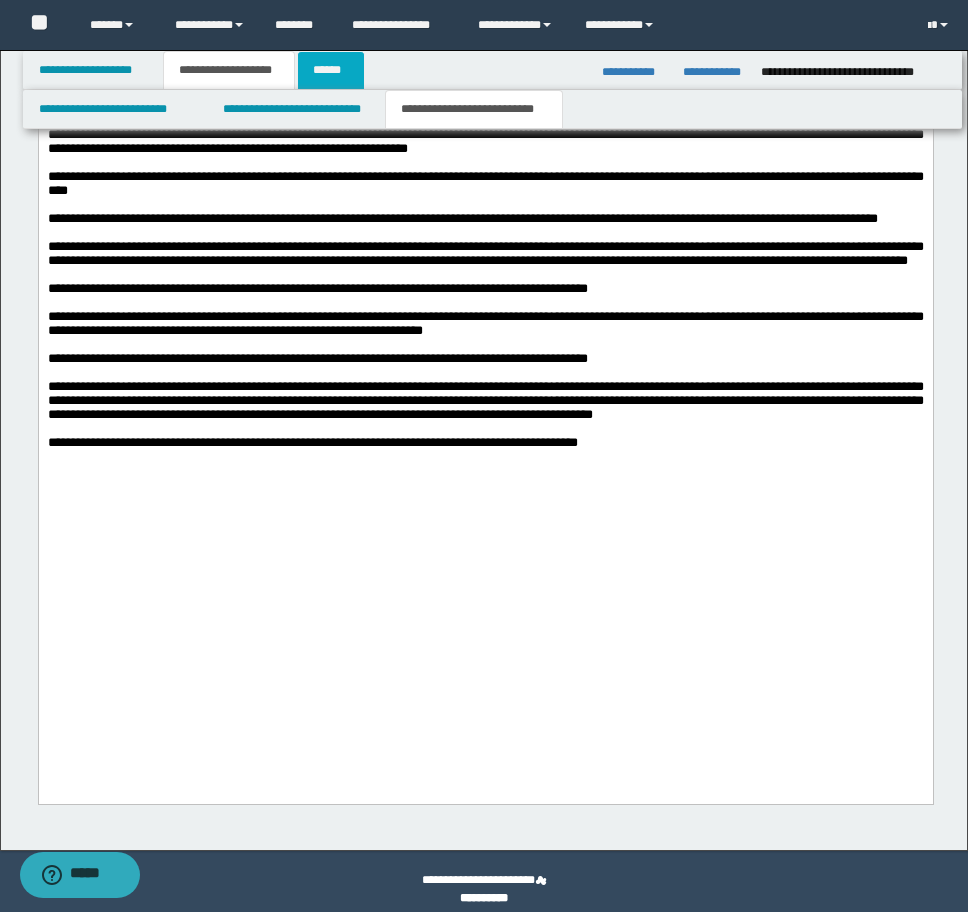 click on "******" at bounding box center [331, 70] 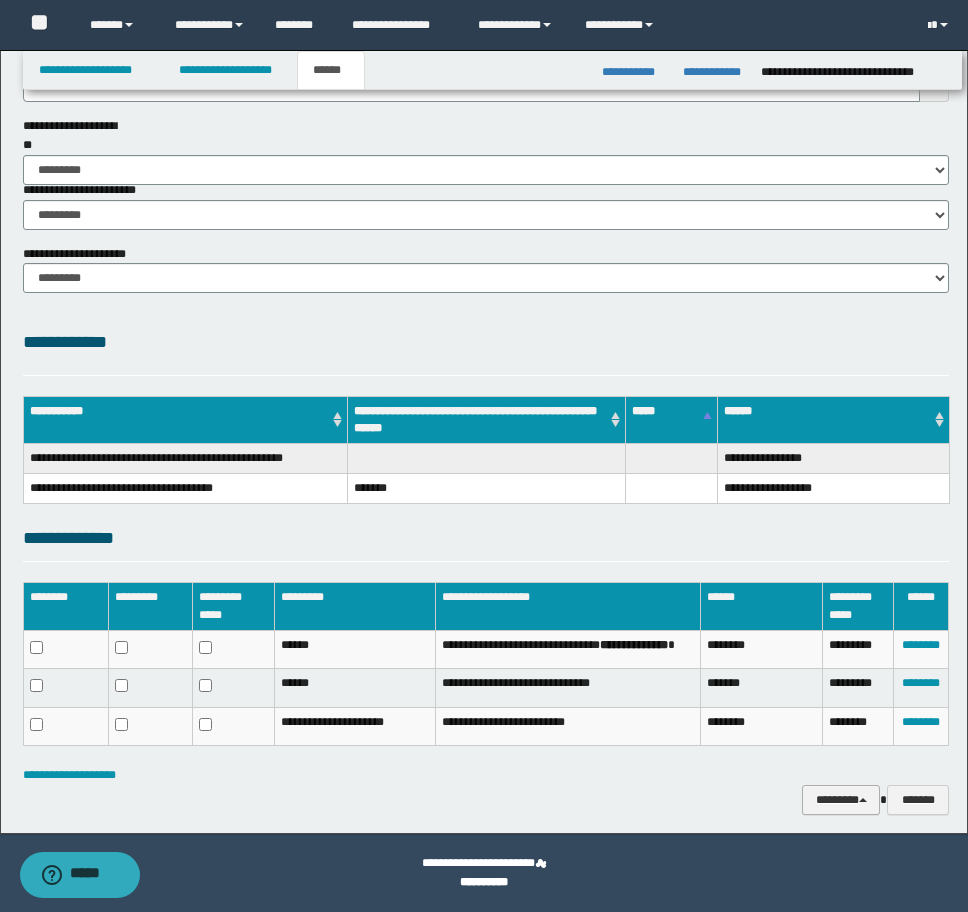 click on "********" at bounding box center [841, 800] 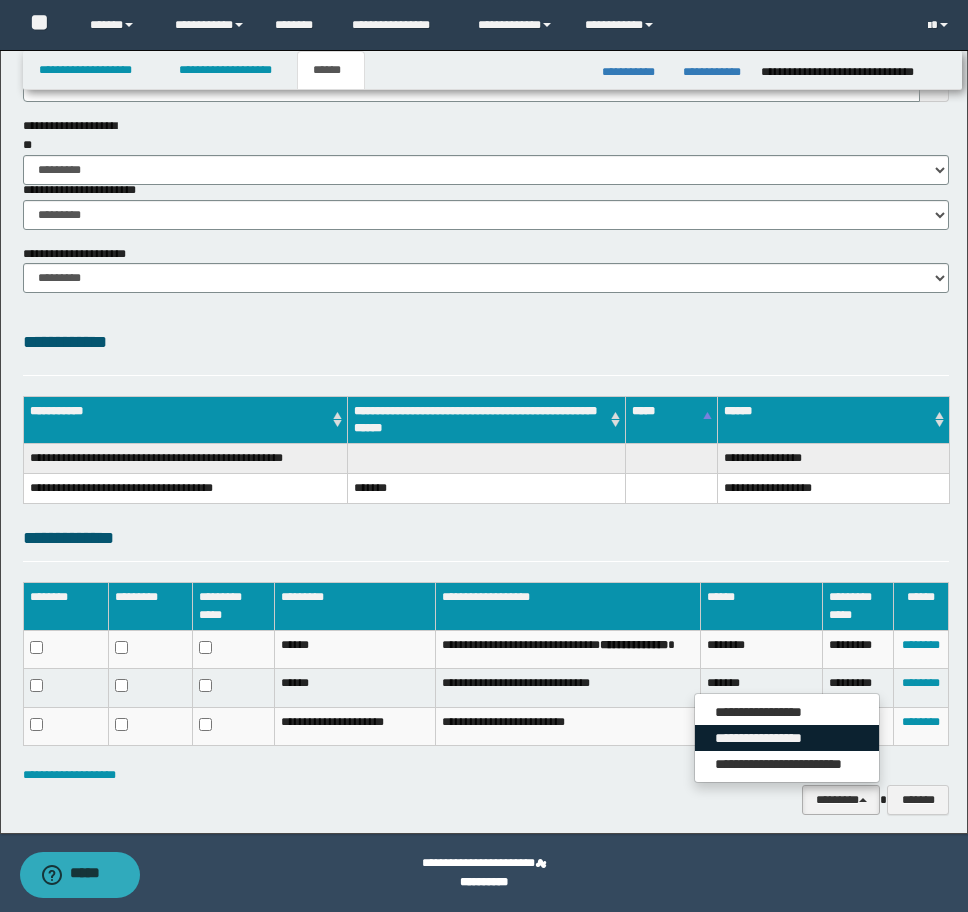 click on "**********" at bounding box center (787, 738) 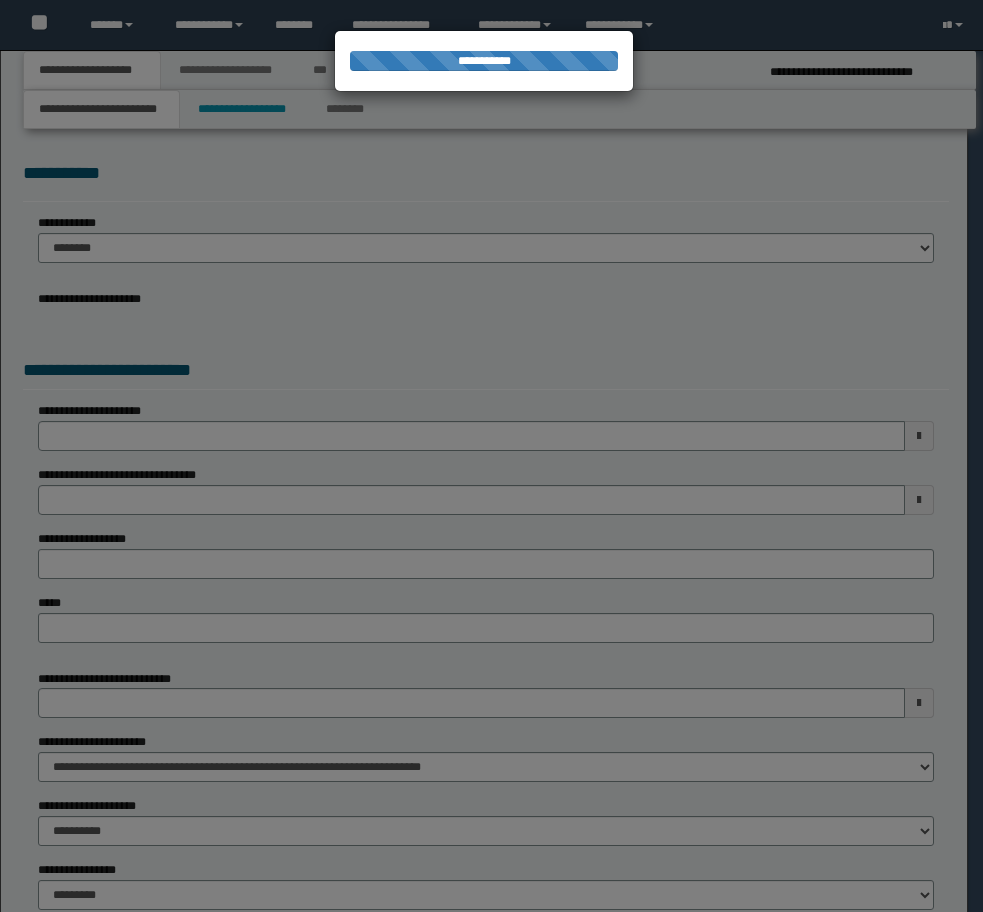 scroll, scrollTop: 0, scrollLeft: 0, axis: both 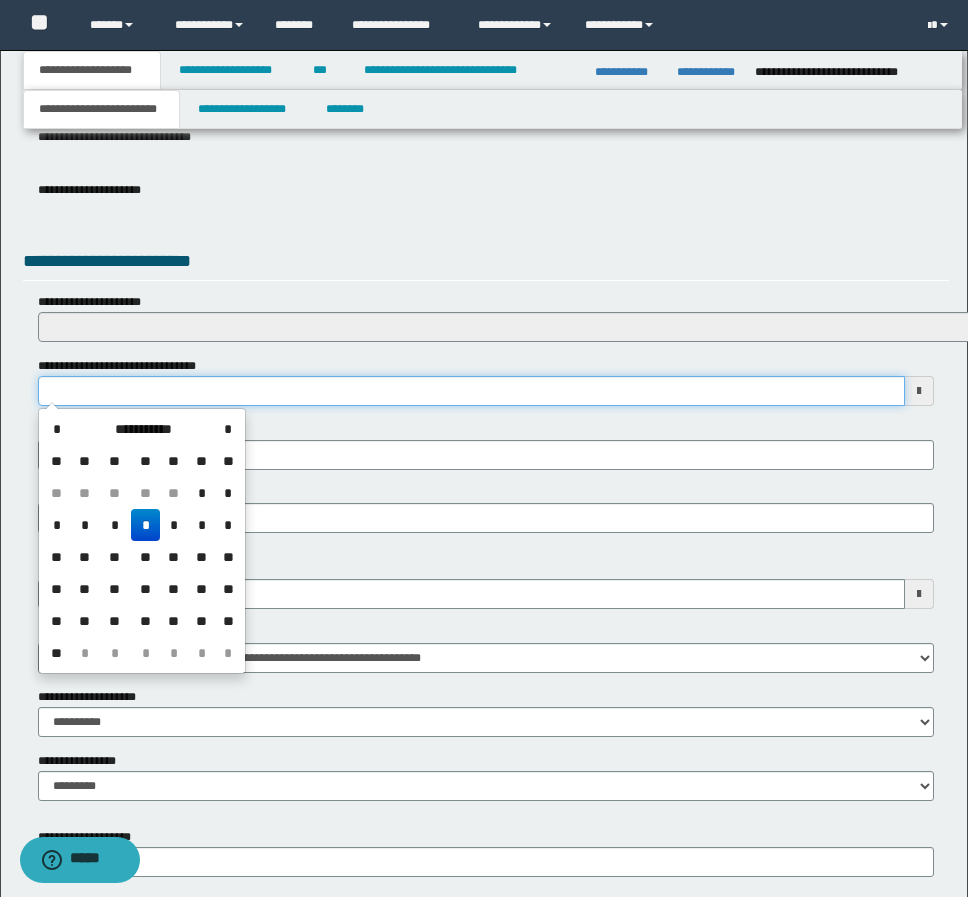 click on "**********" at bounding box center (471, 391) 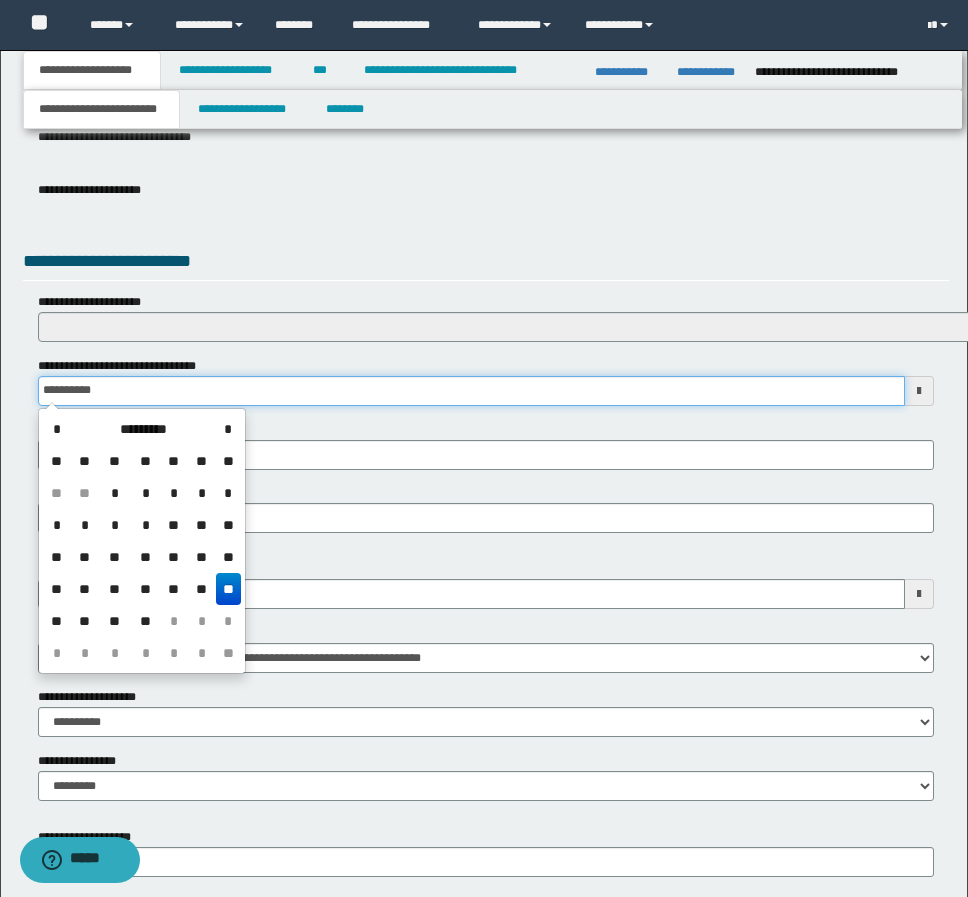 type on "**********" 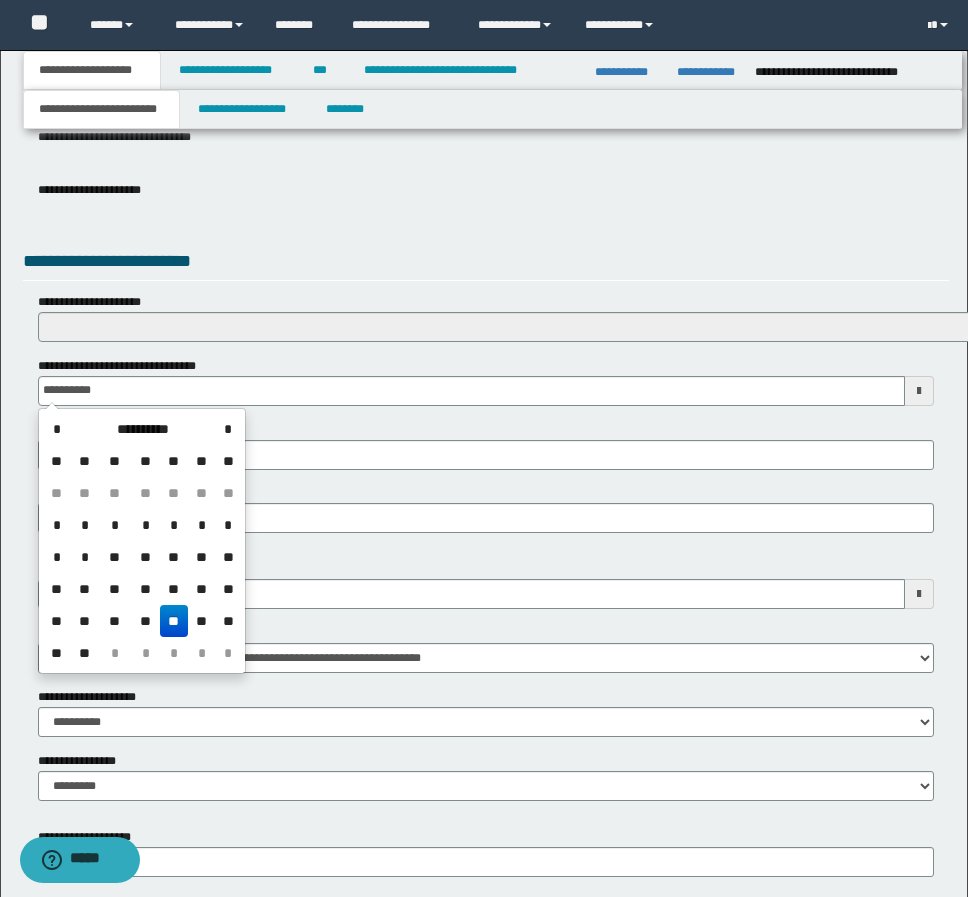 click on "**" at bounding box center [174, 621] 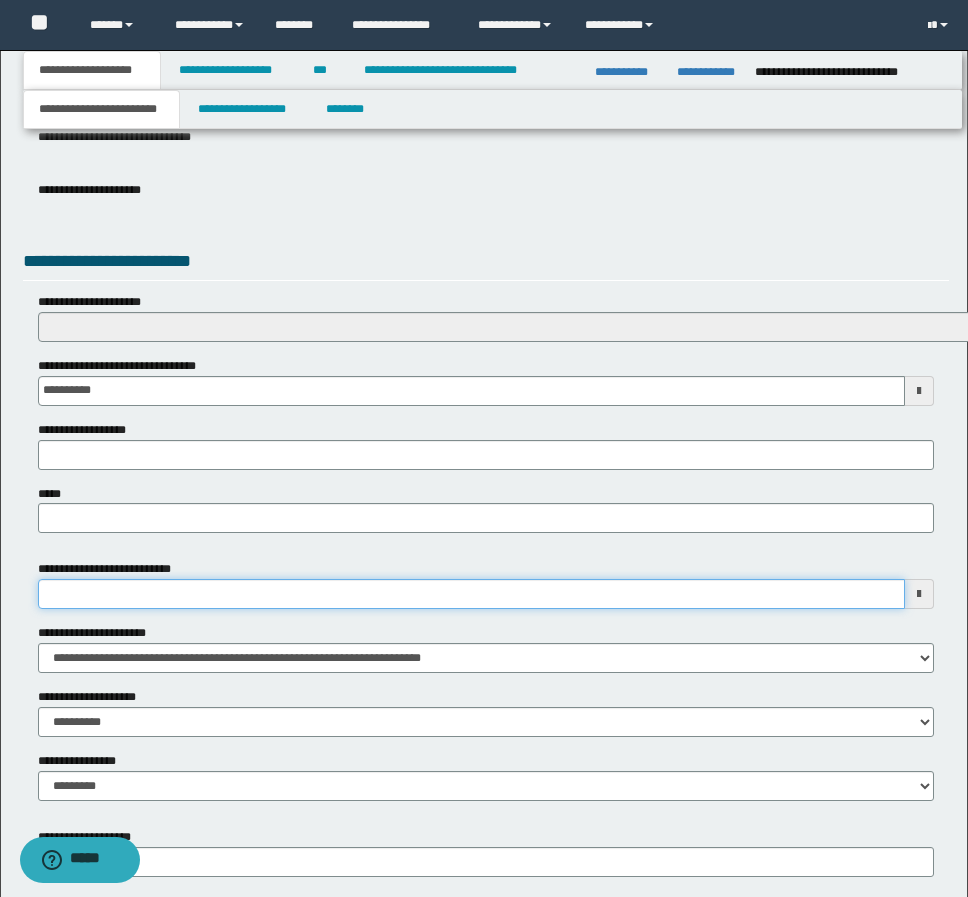 click on "**********" at bounding box center (471, 594) 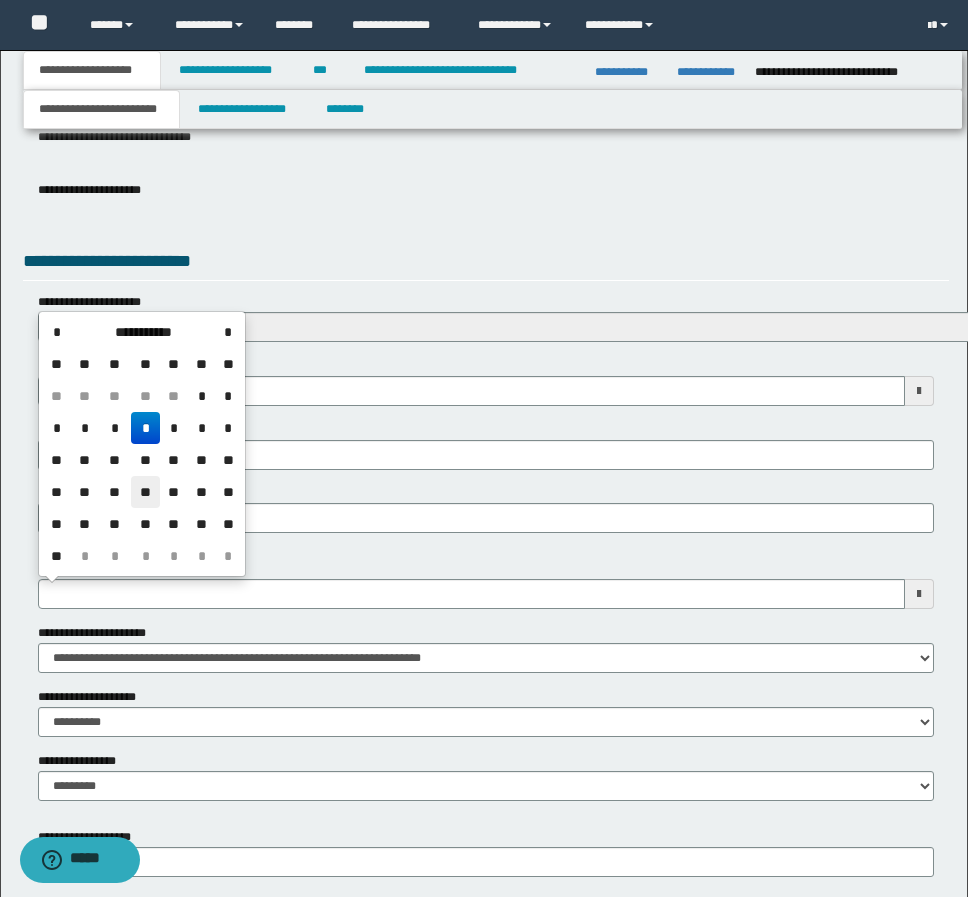 click on "**" at bounding box center (145, 492) 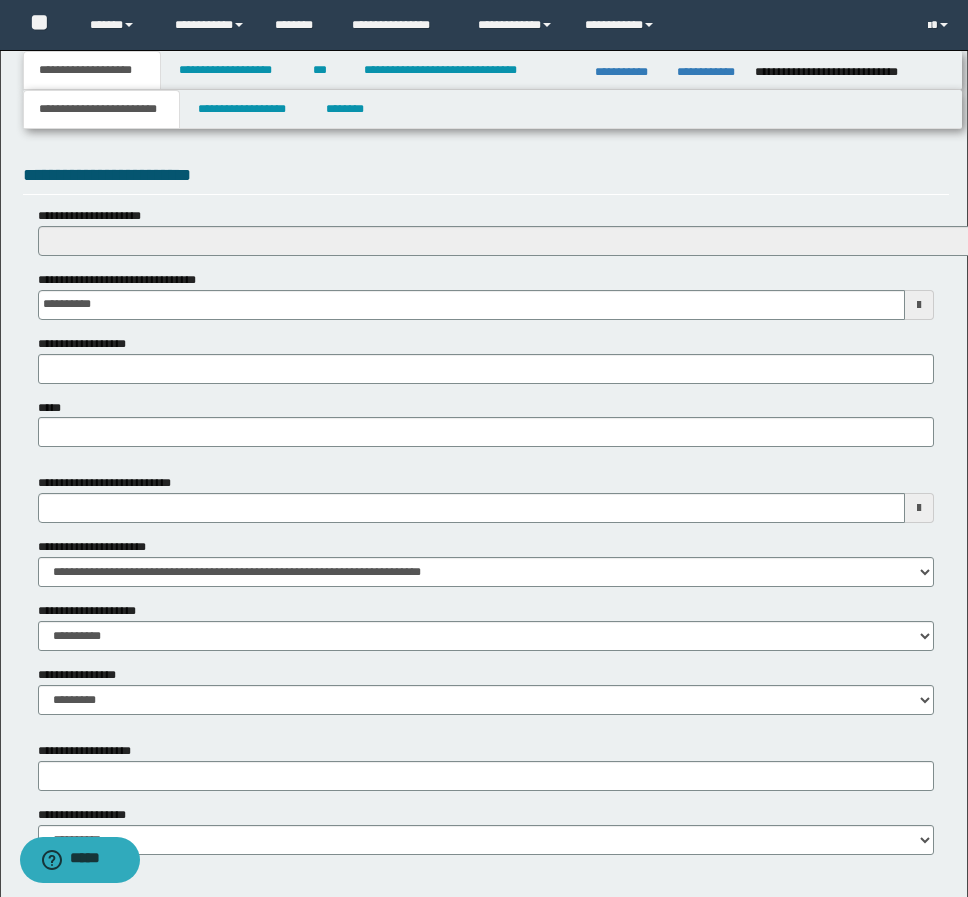 scroll, scrollTop: 767, scrollLeft: 0, axis: vertical 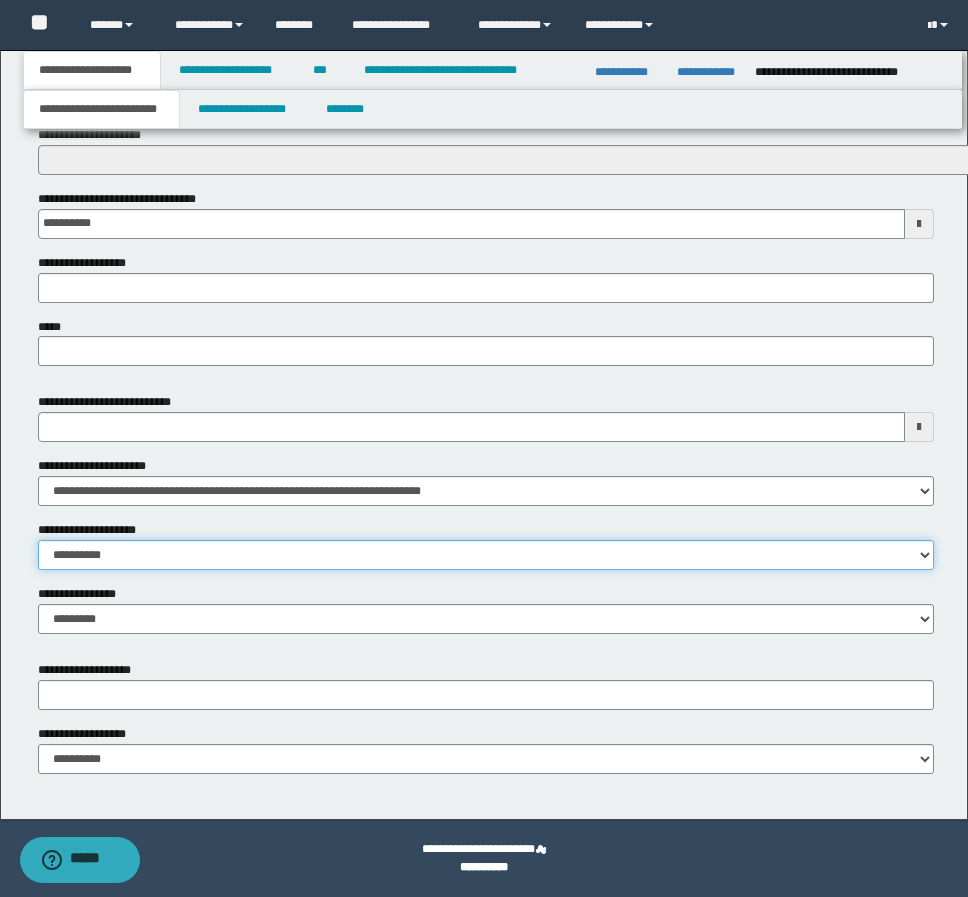 click on "**********" at bounding box center (486, 555) 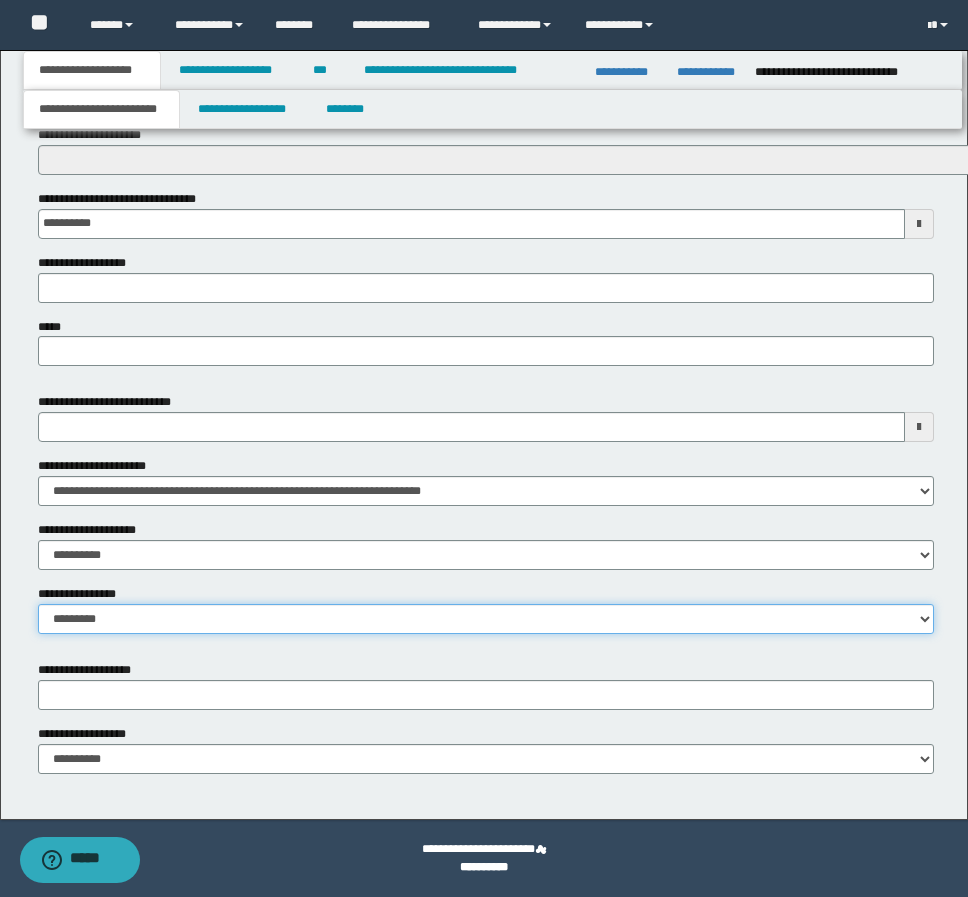 click on "**********" at bounding box center [486, 619] 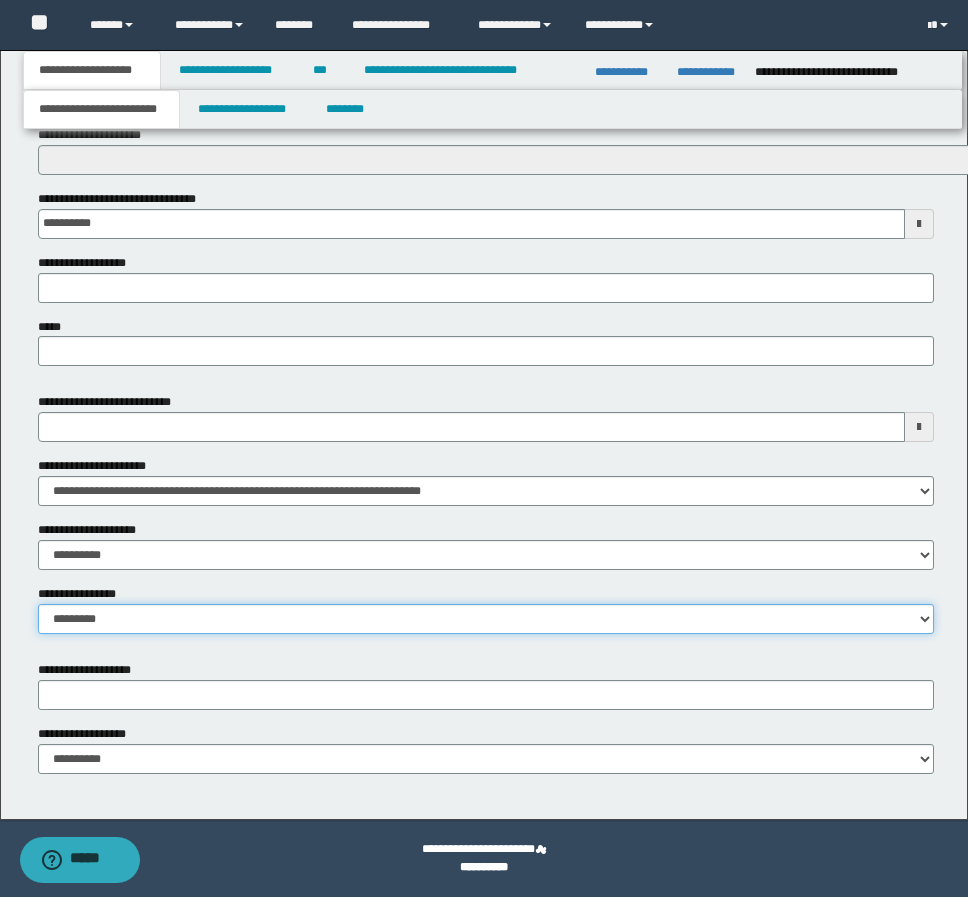 select on "*" 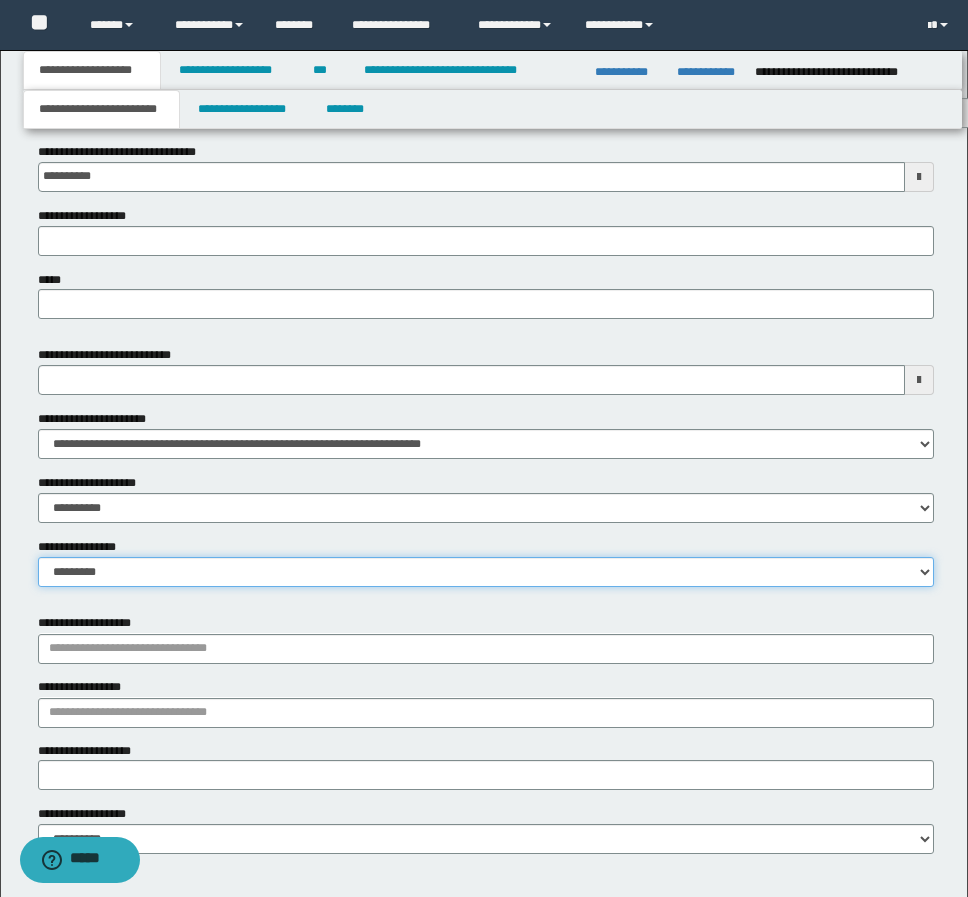 scroll, scrollTop: 895, scrollLeft: 0, axis: vertical 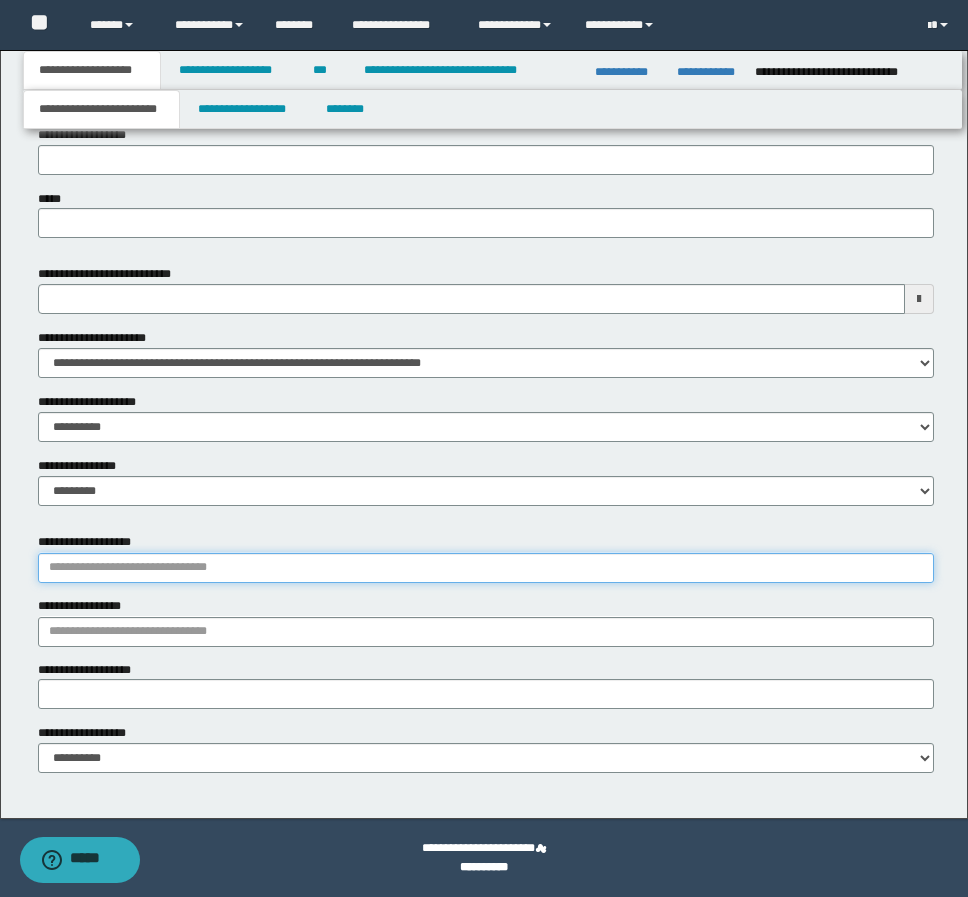 click on "**********" at bounding box center [486, 568] 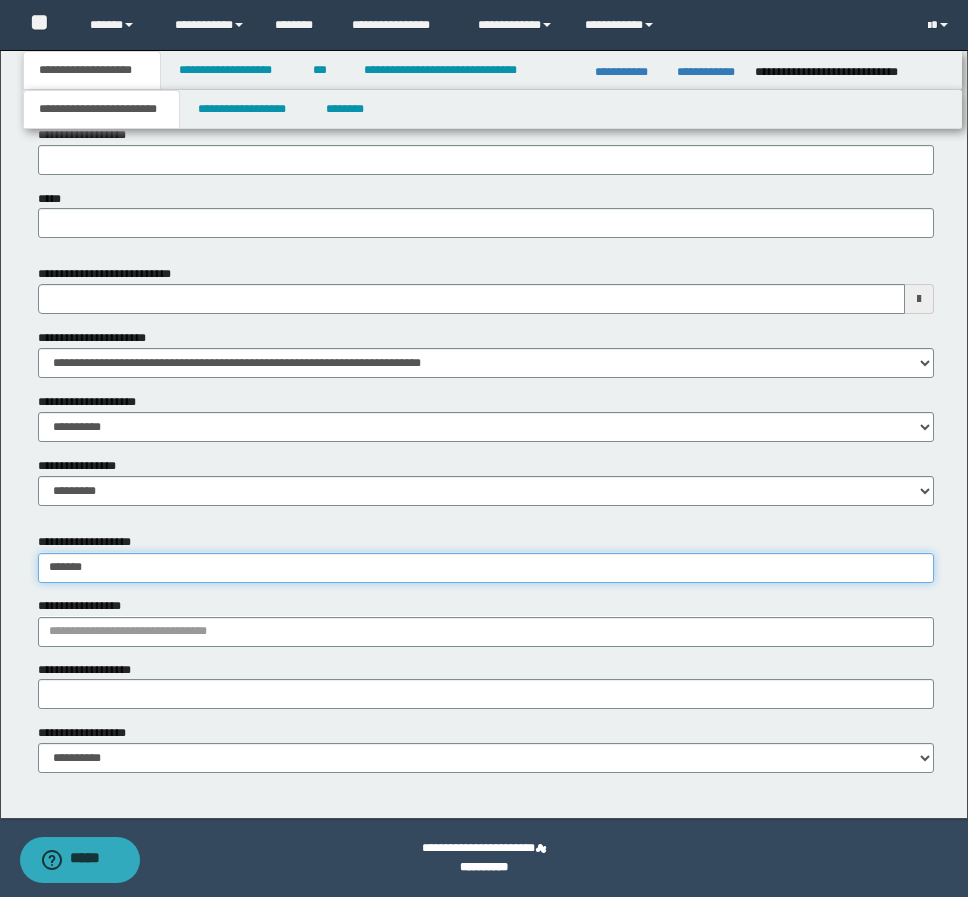 type on "********" 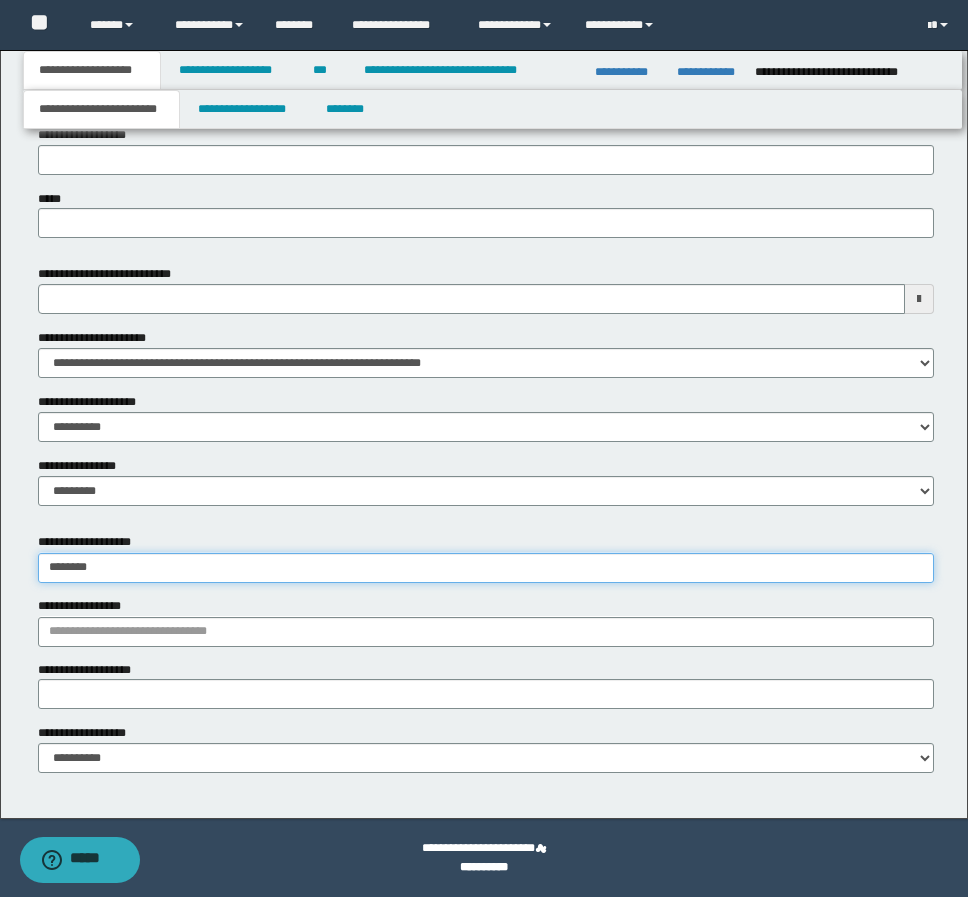 type on "********" 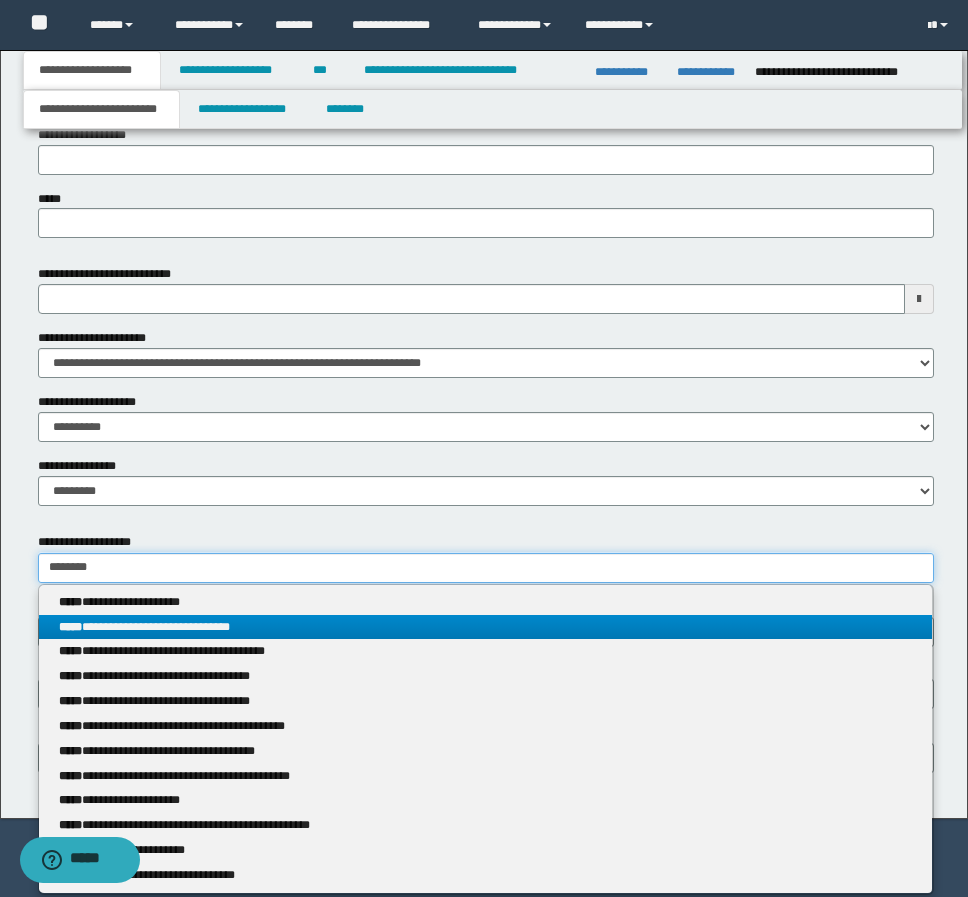 type on "********" 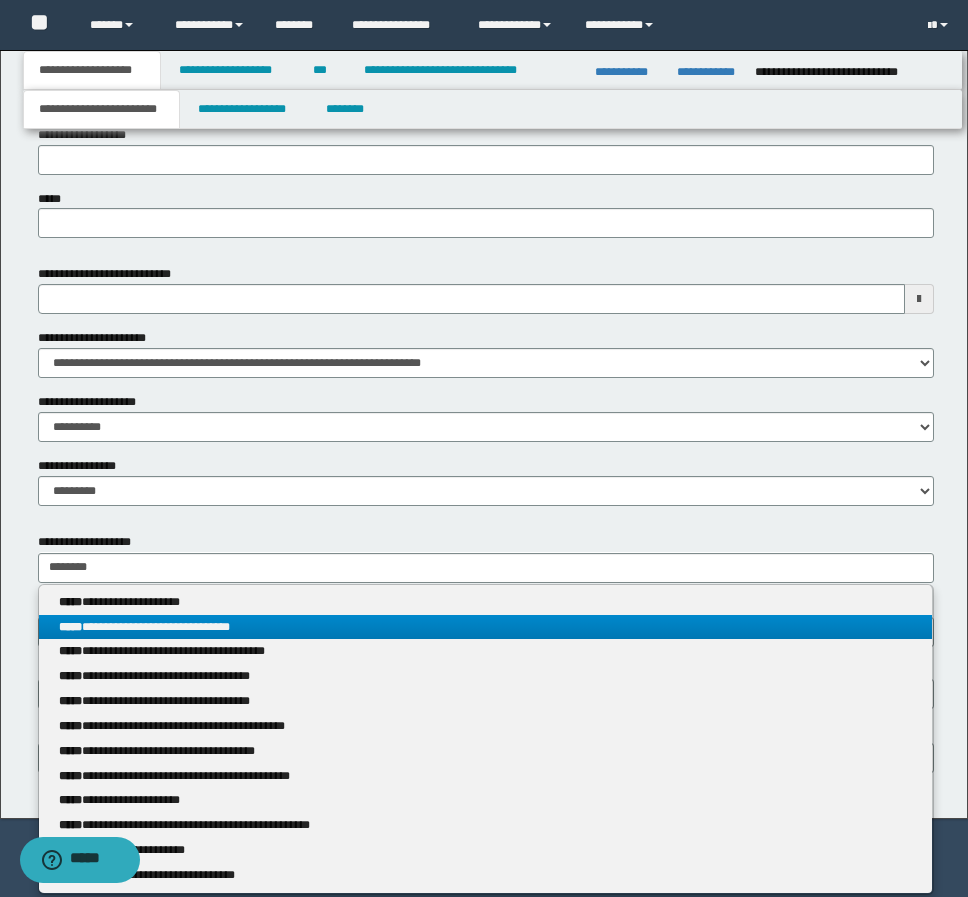 click on "**********" at bounding box center (485, 627) 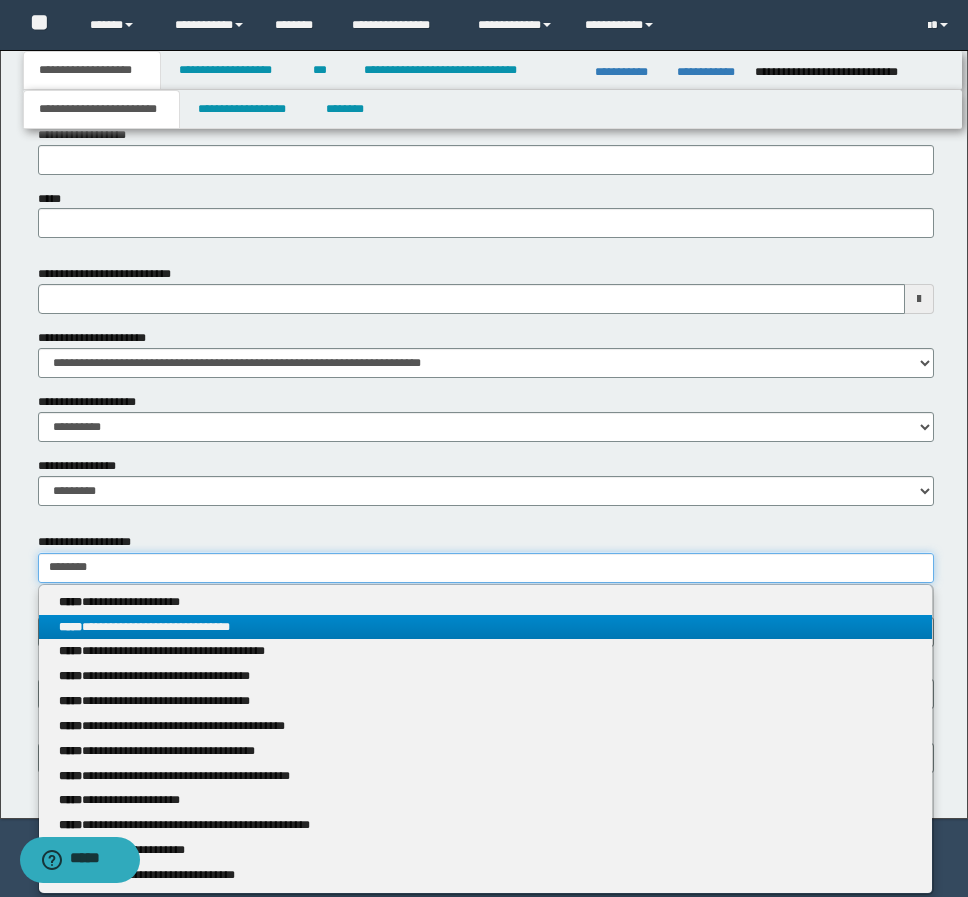 type 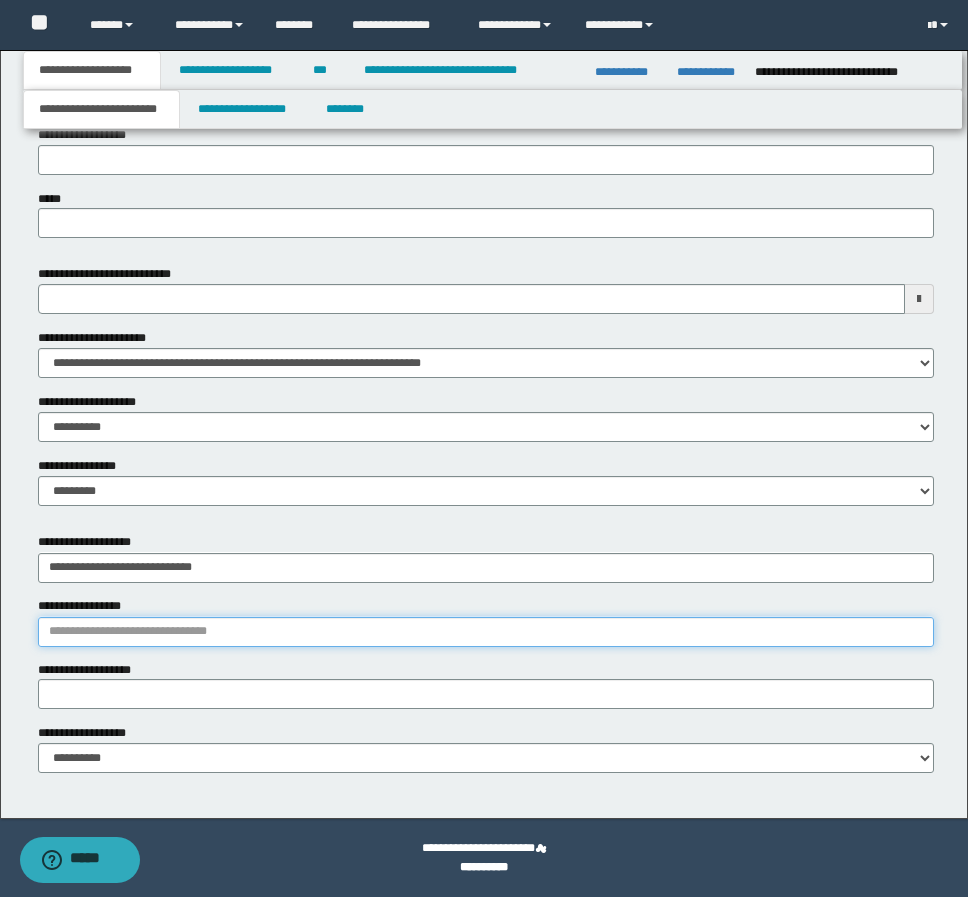 click on "**********" at bounding box center (486, 632) 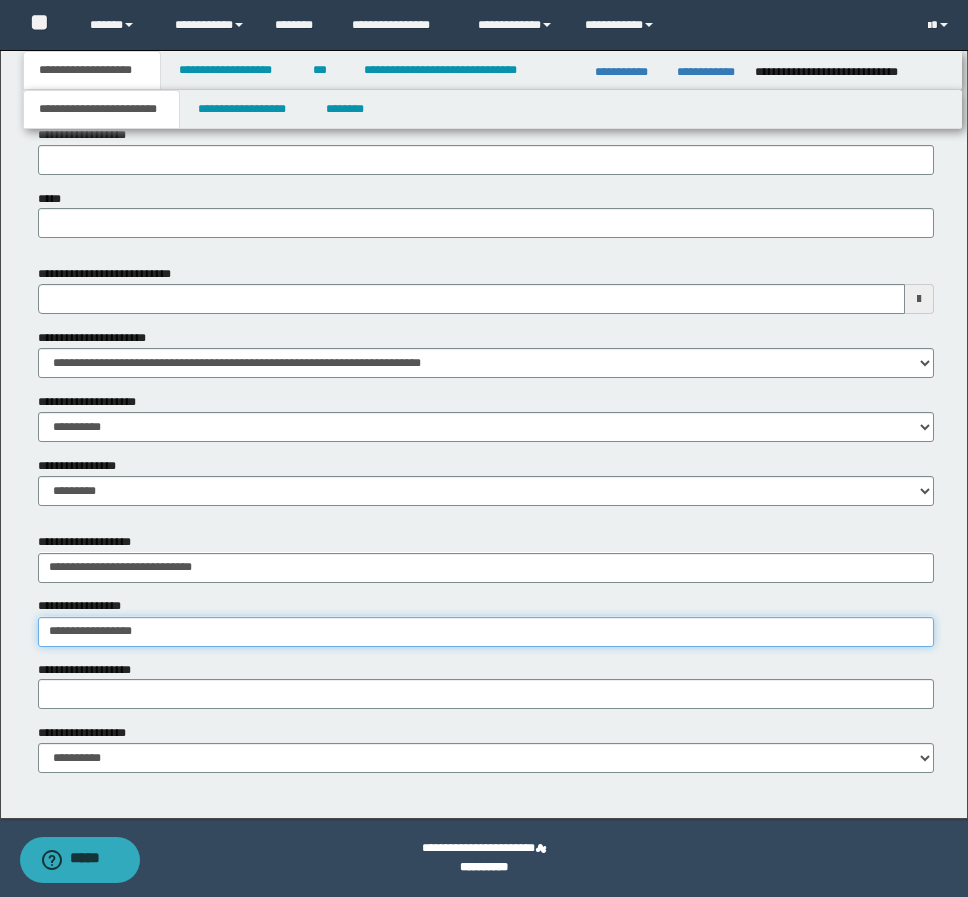 type on "**********" 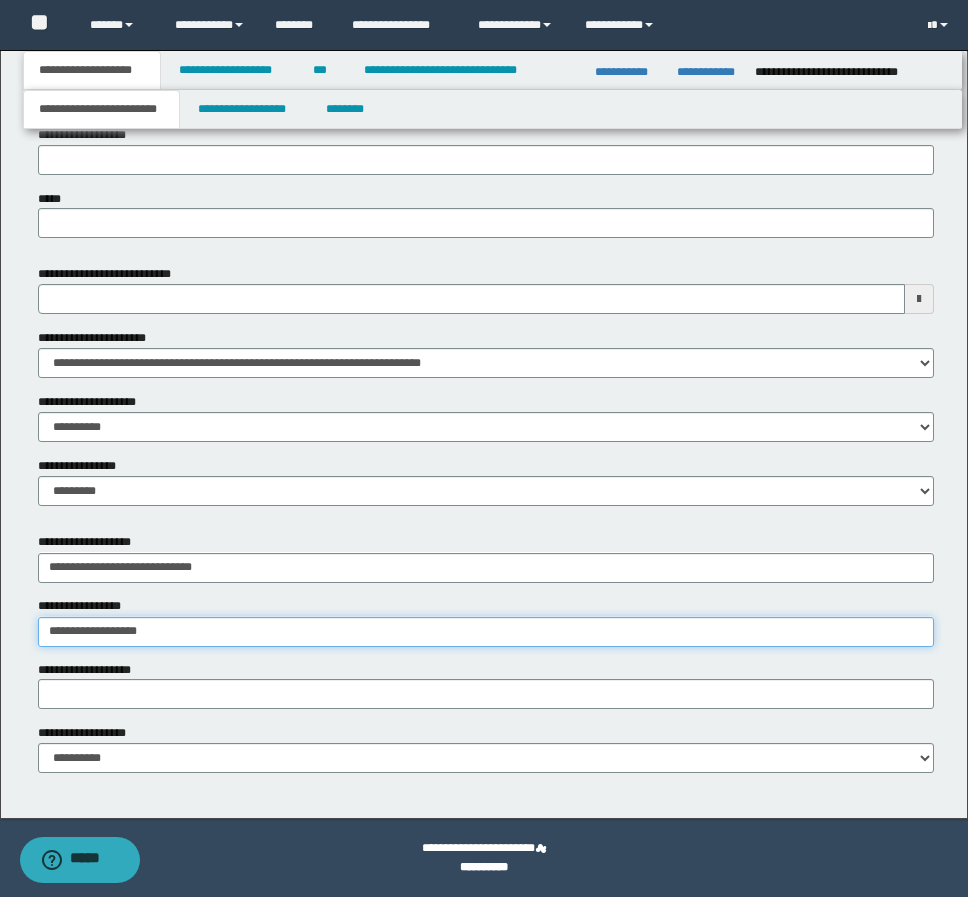 type on "**********" 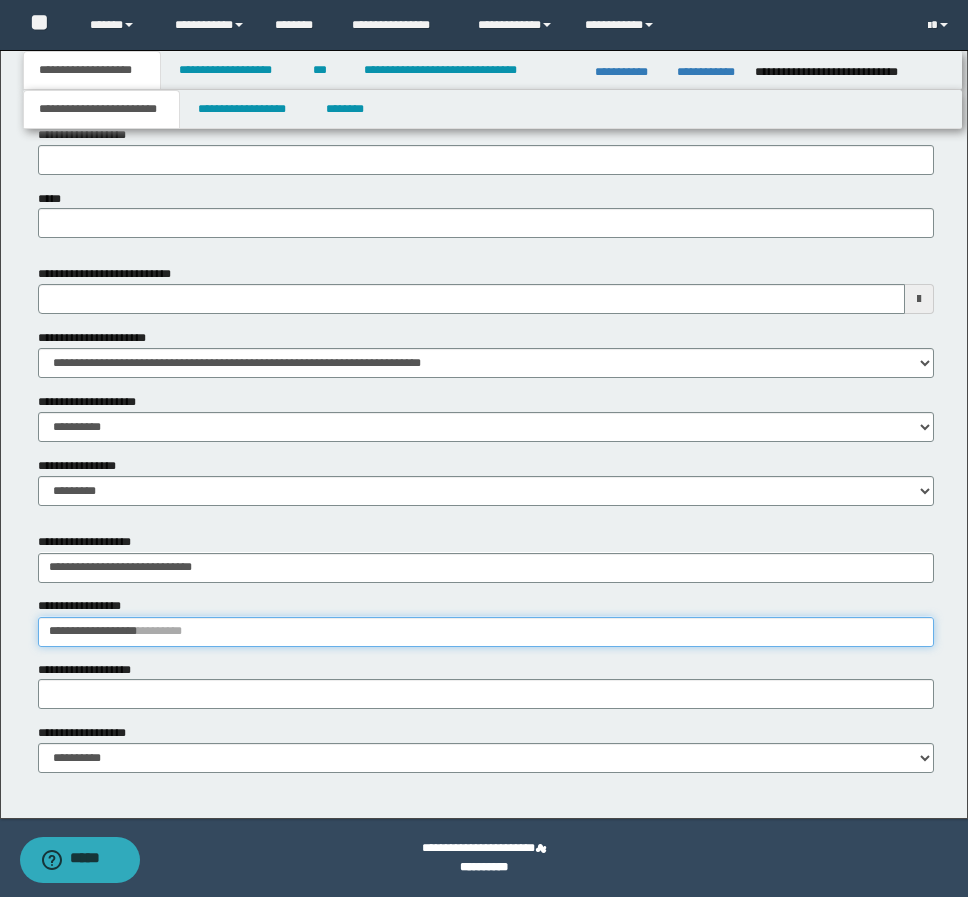 type 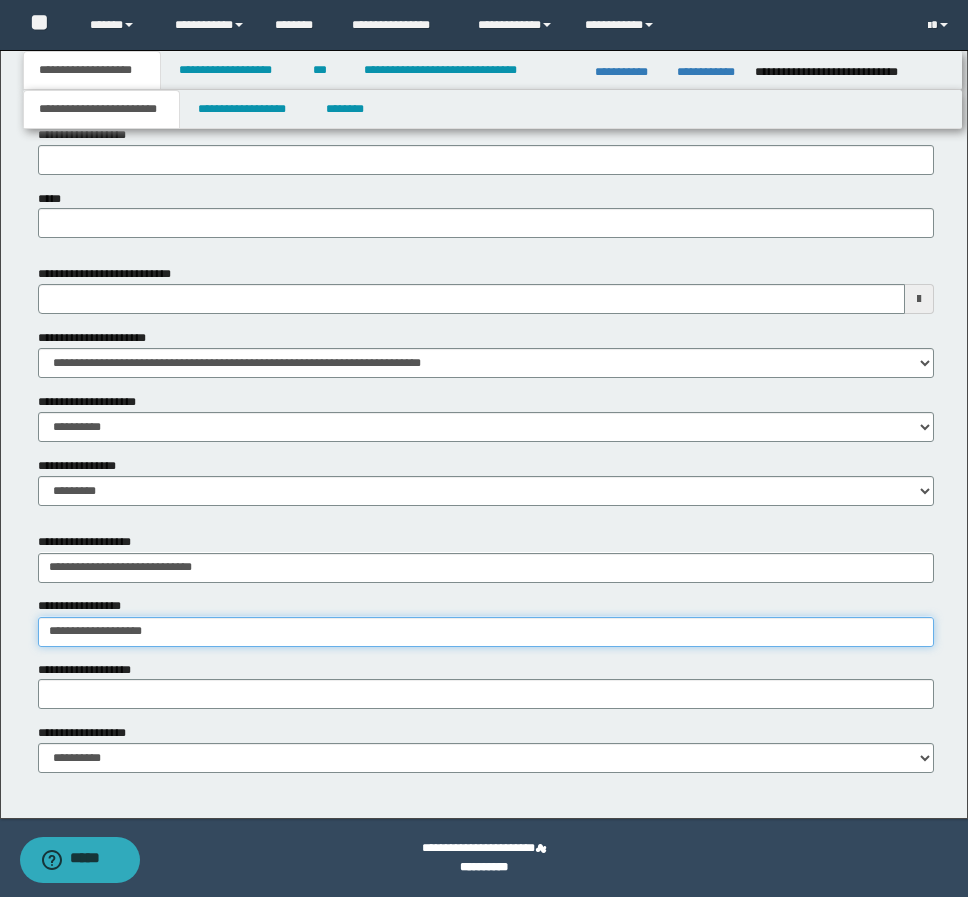 type on "**********" 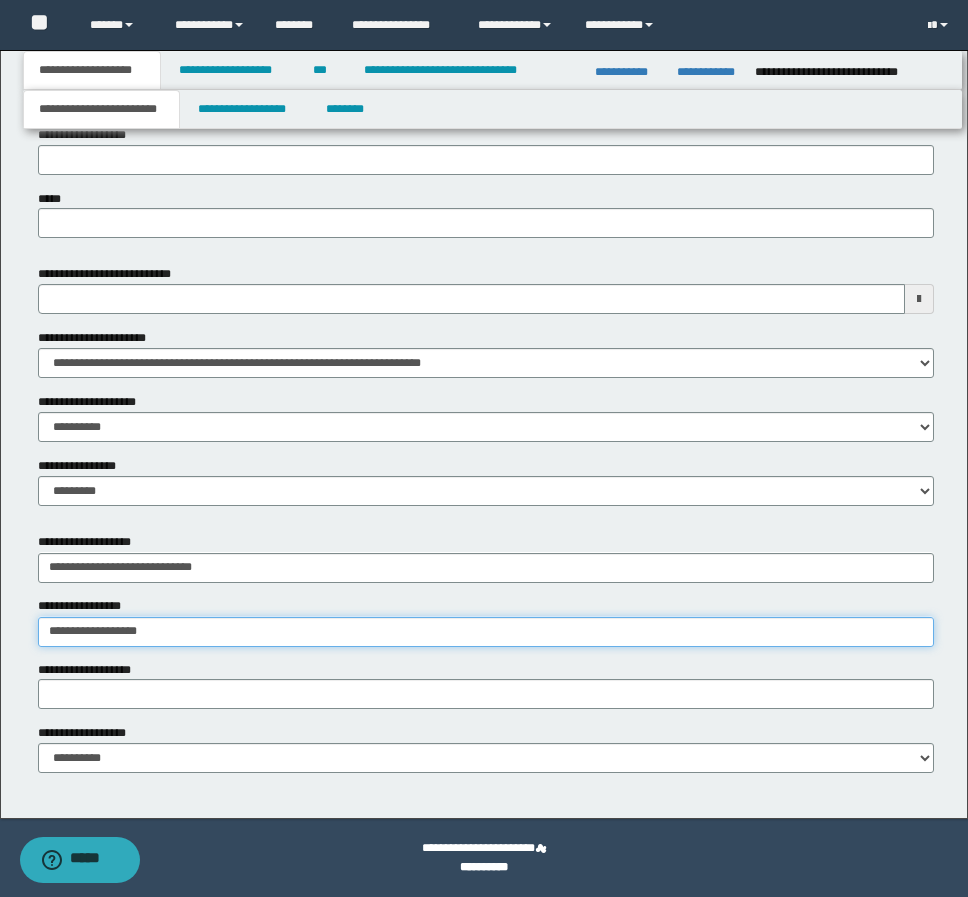 type on "**********" 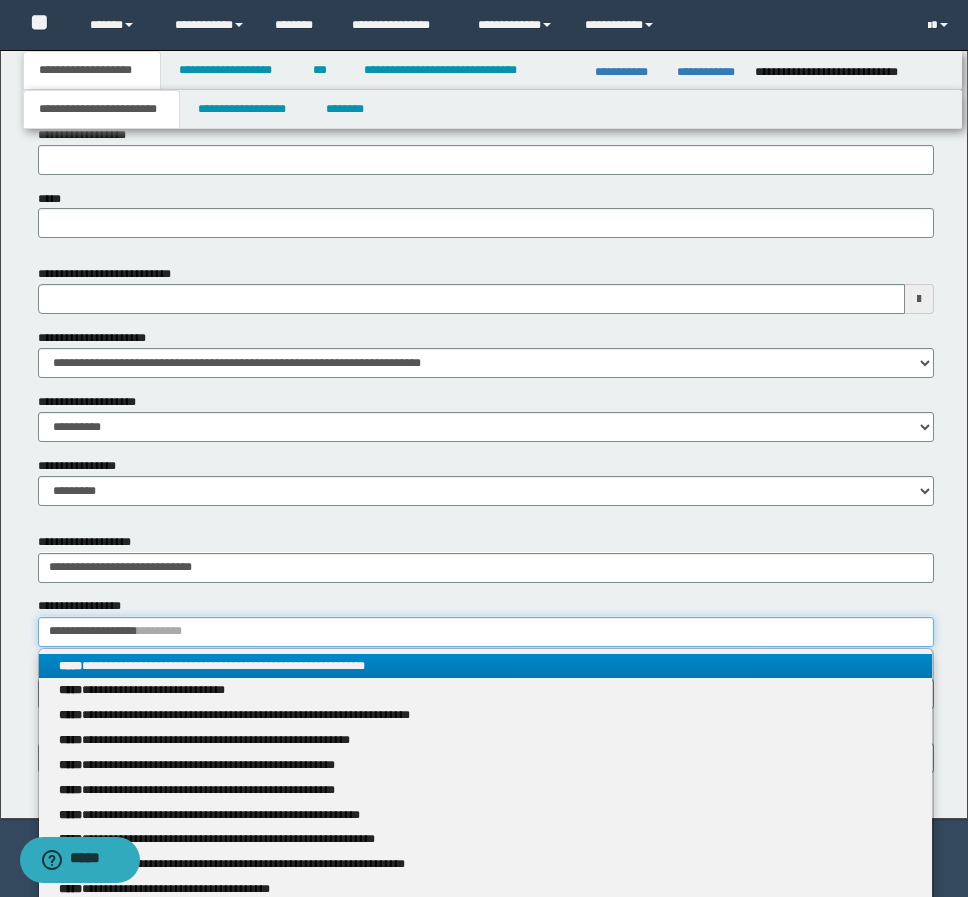 type on "**********" 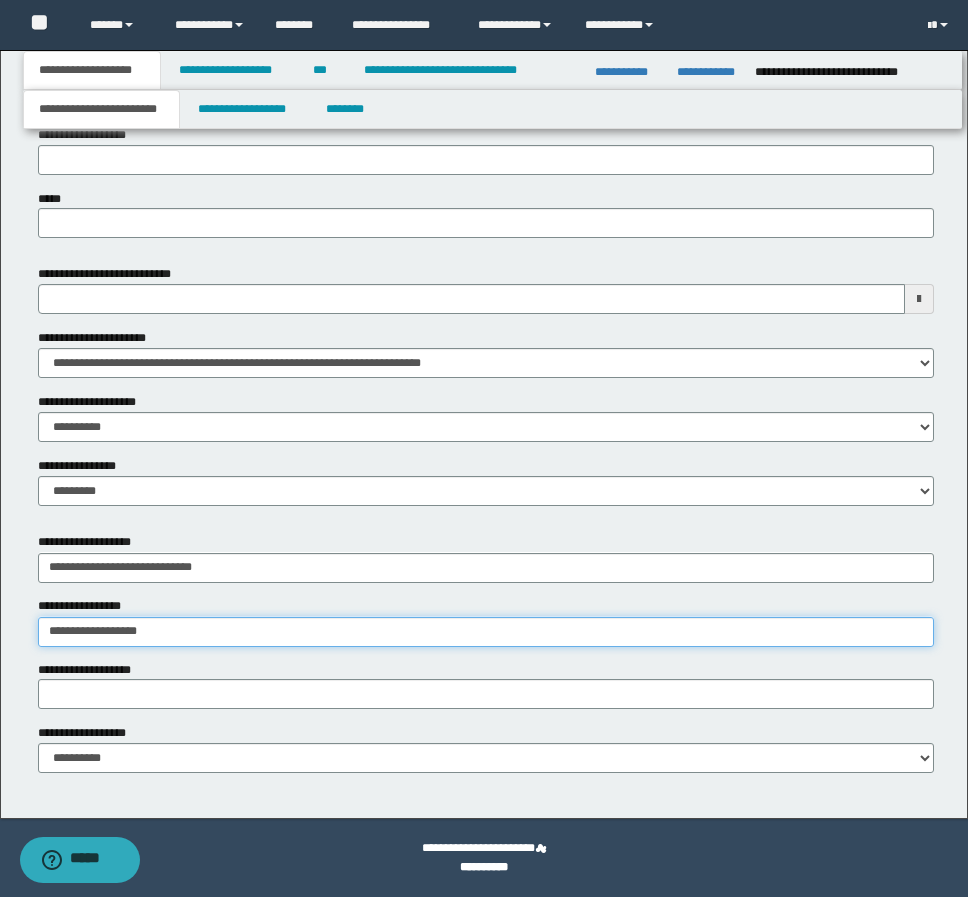 type on "**********" 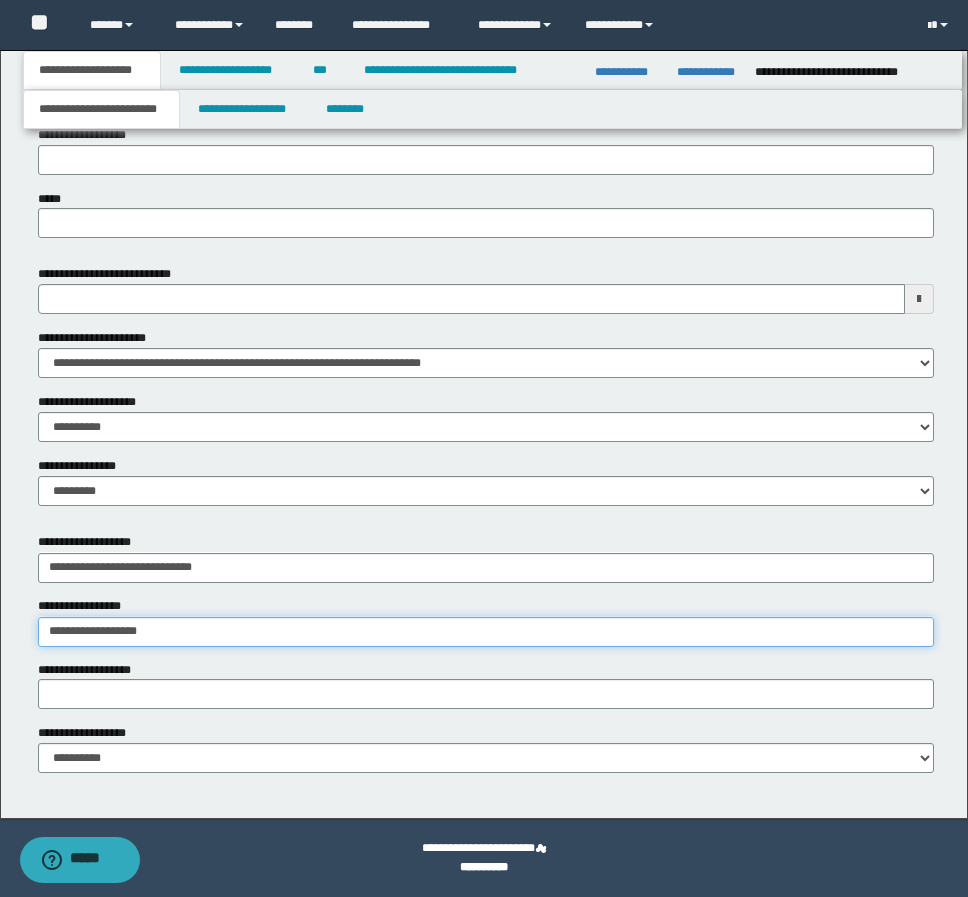 type on "**********" 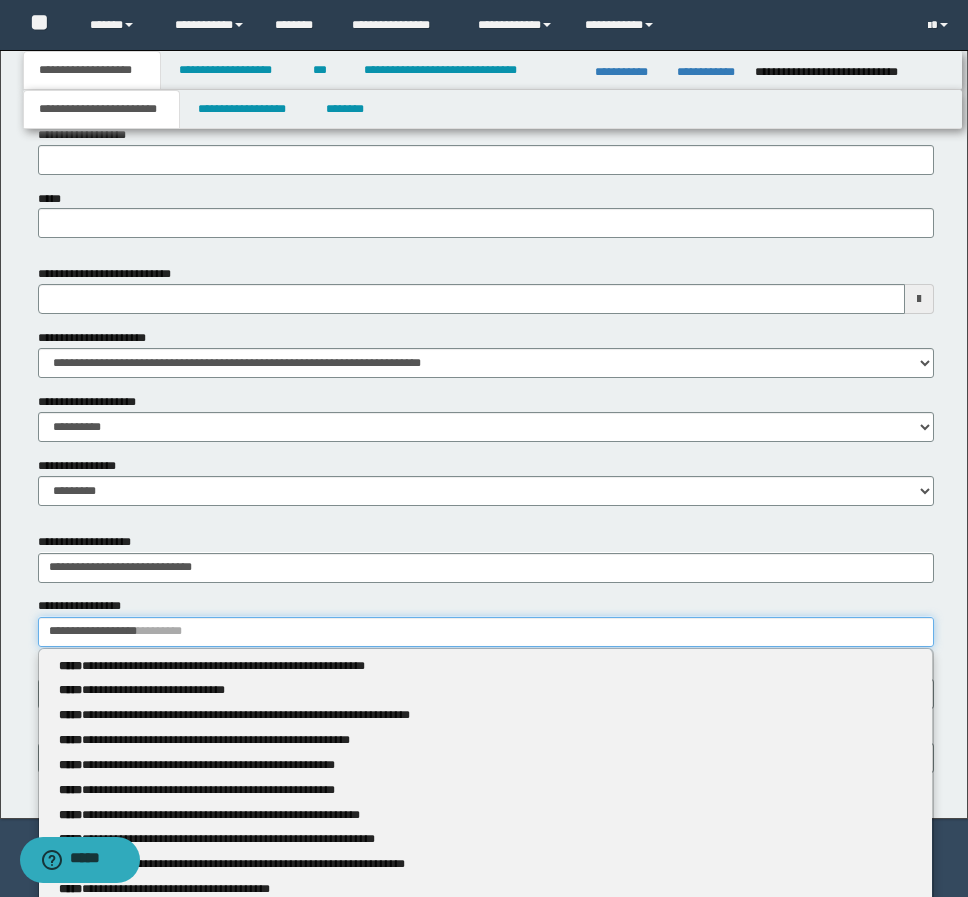 click on "**********" at bounding box center [486, 632] 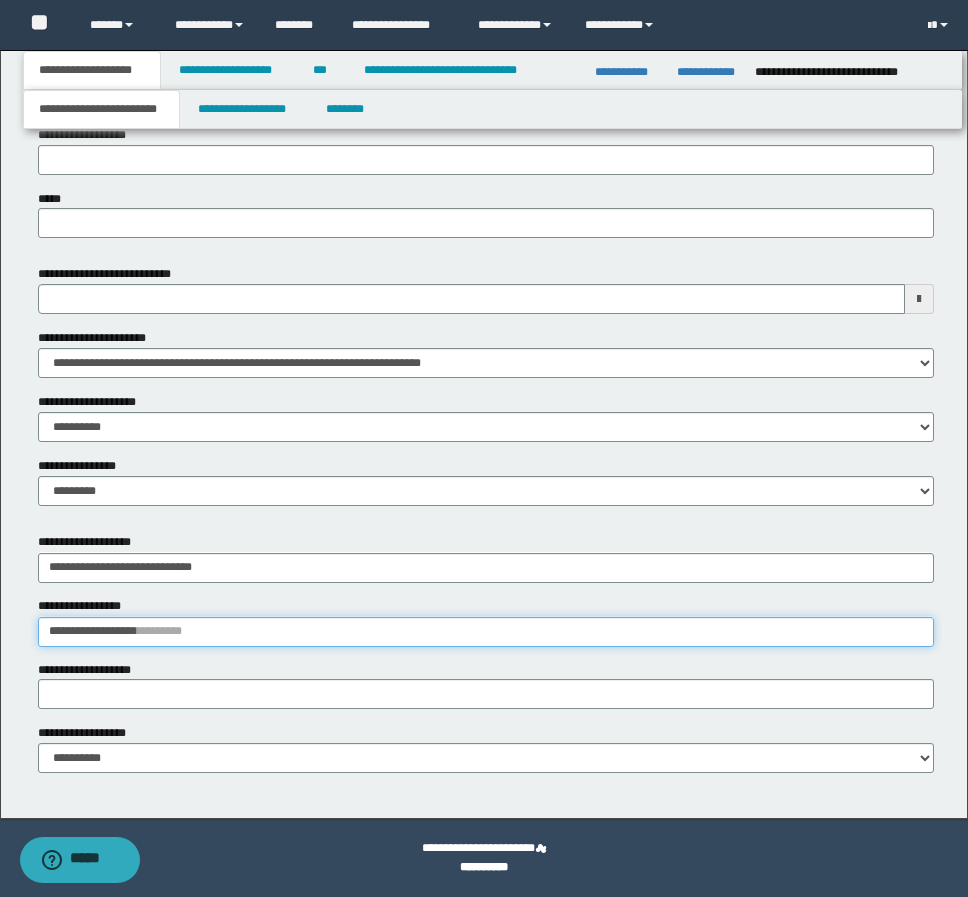 click on "**********" at bounding box center (486, 632) 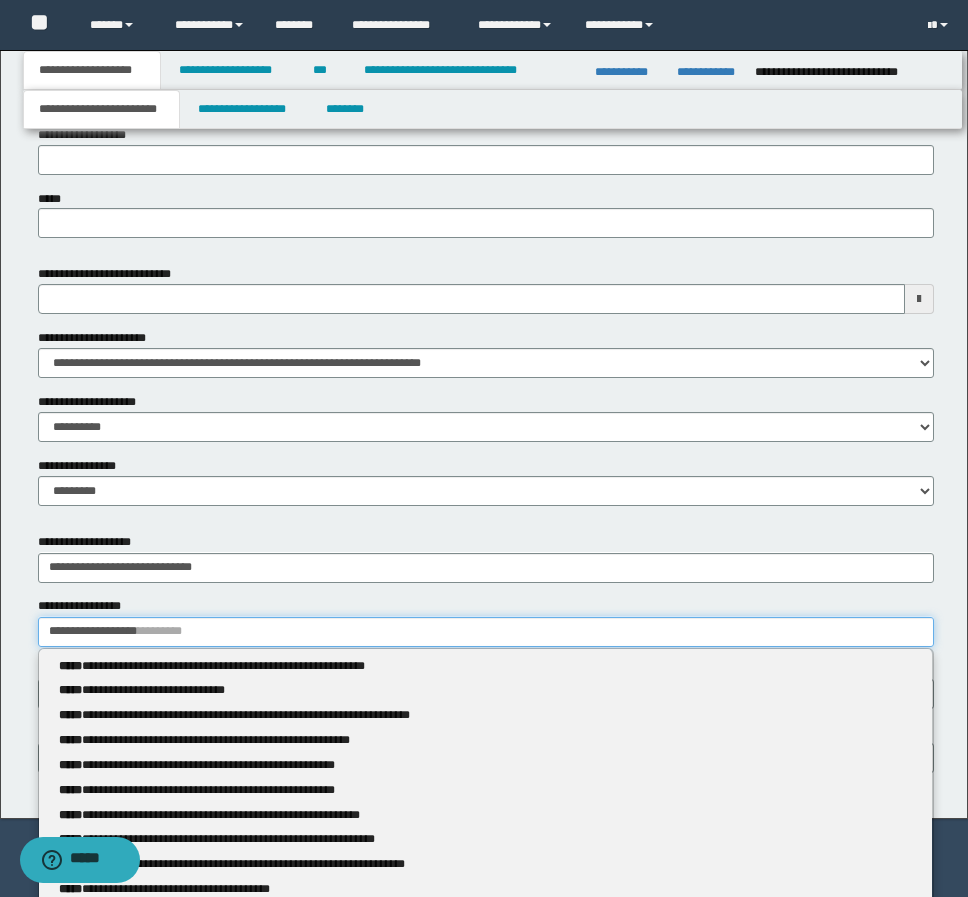 type on "**********" 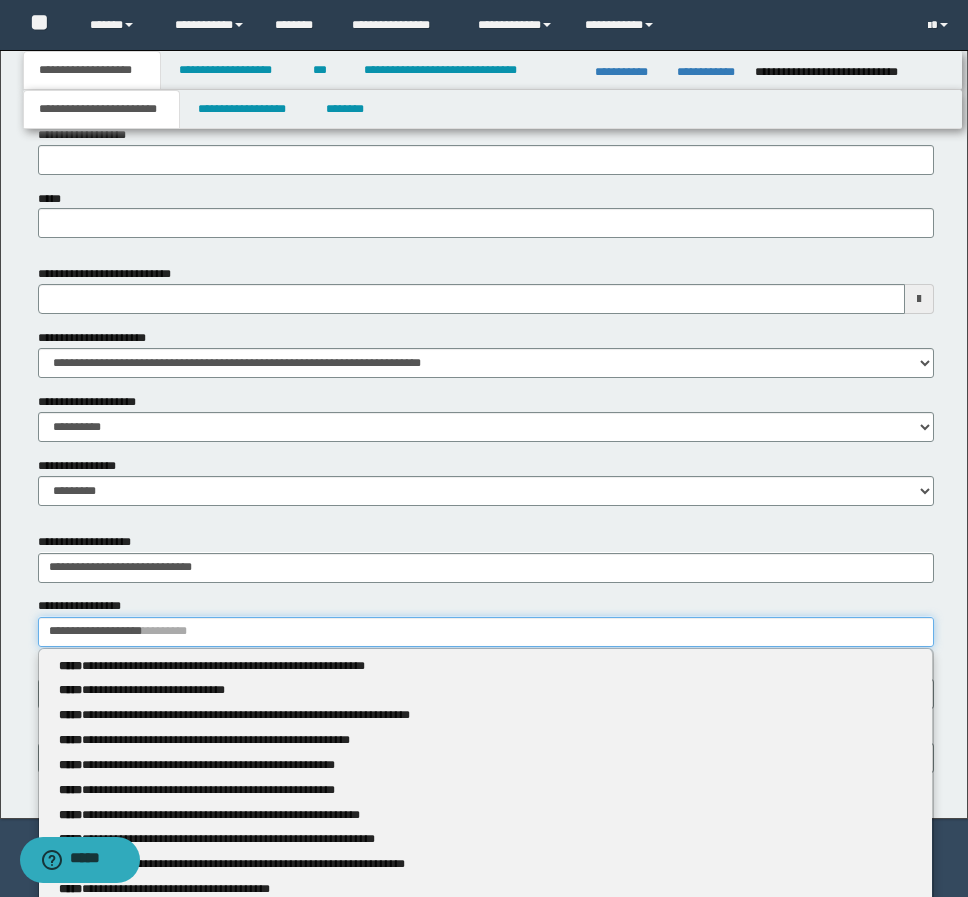 type 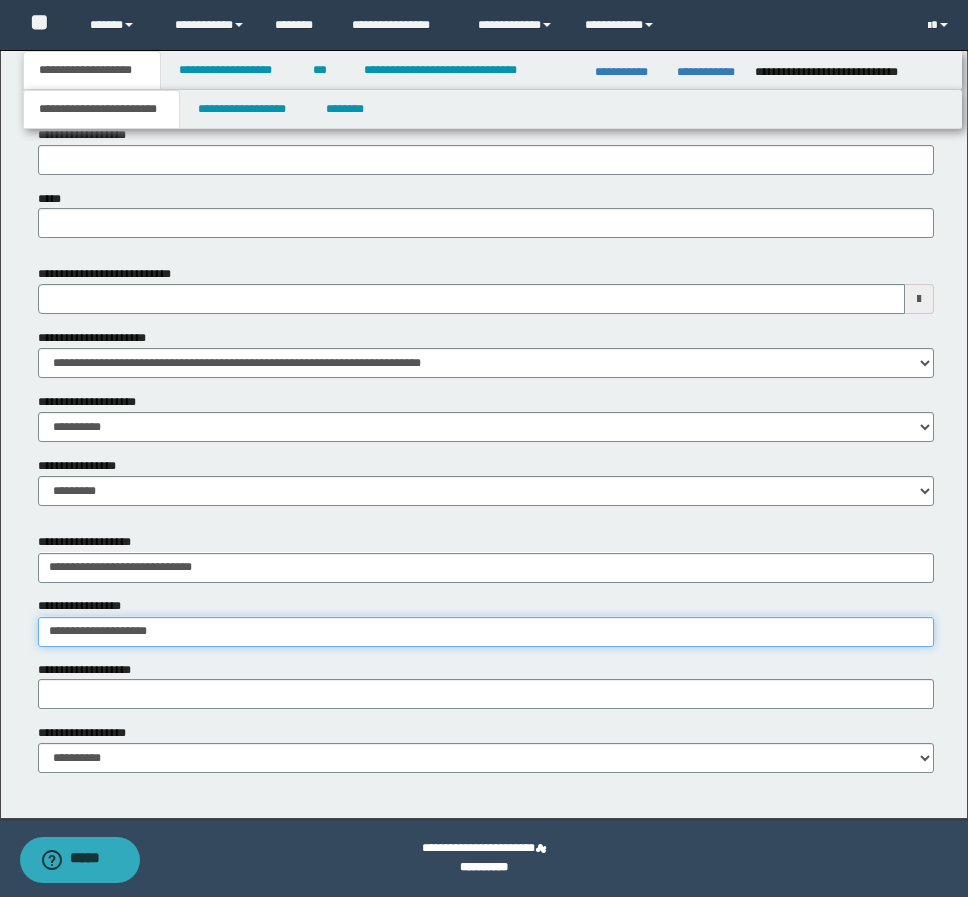 type on "**********" 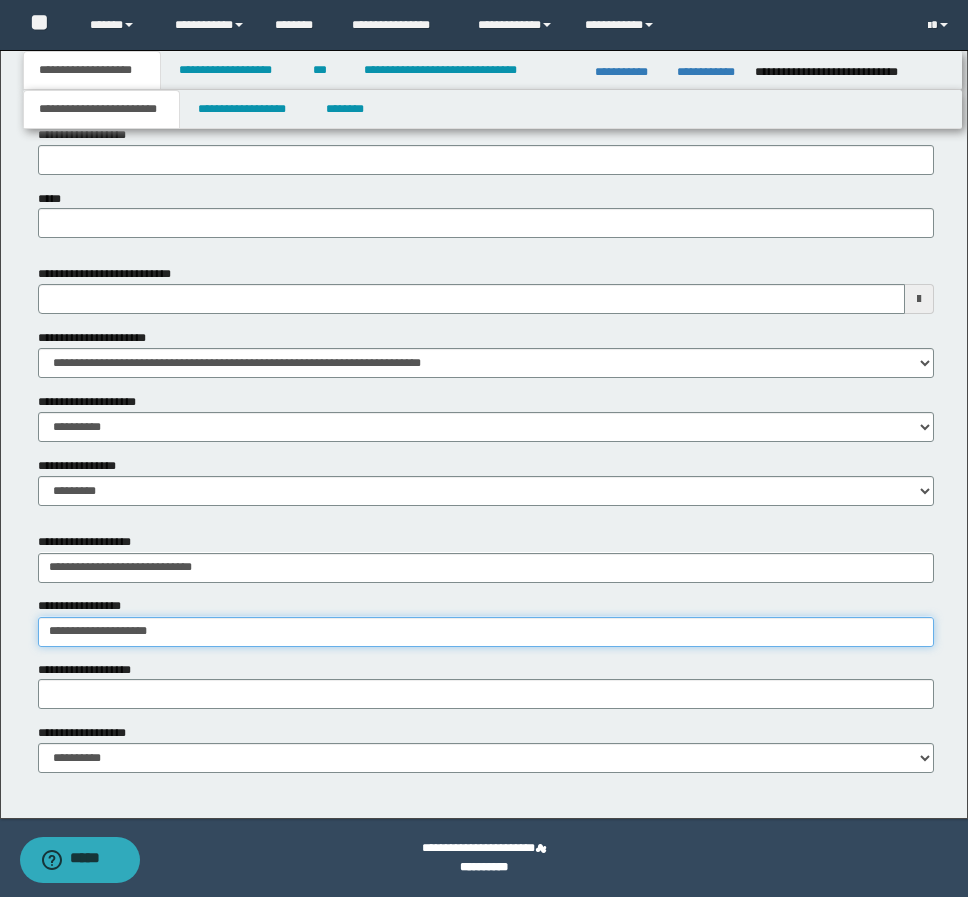 type 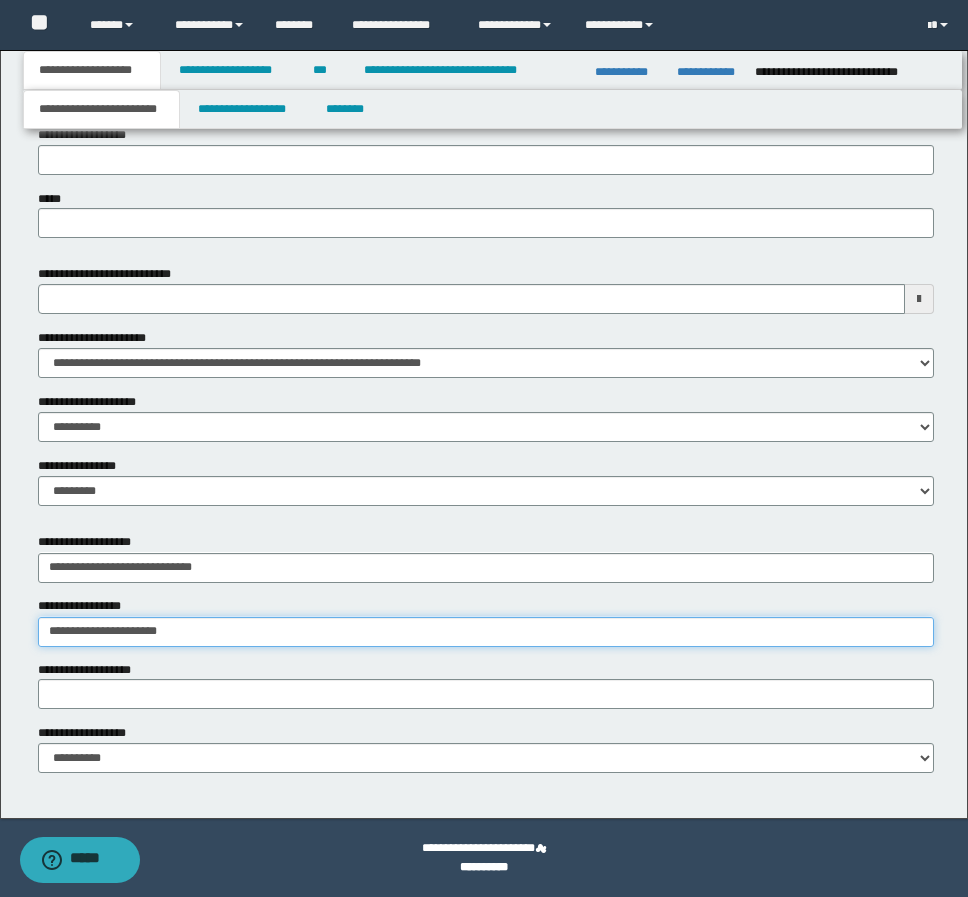 type on "**********" 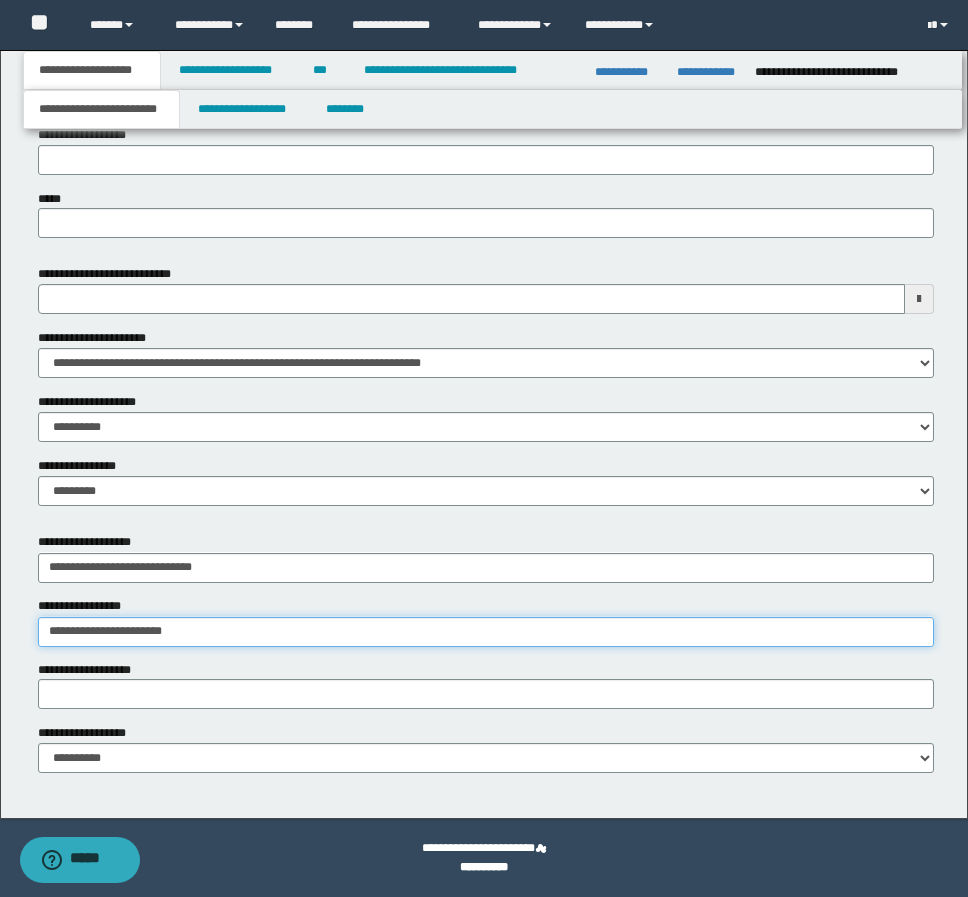 type on "**********" 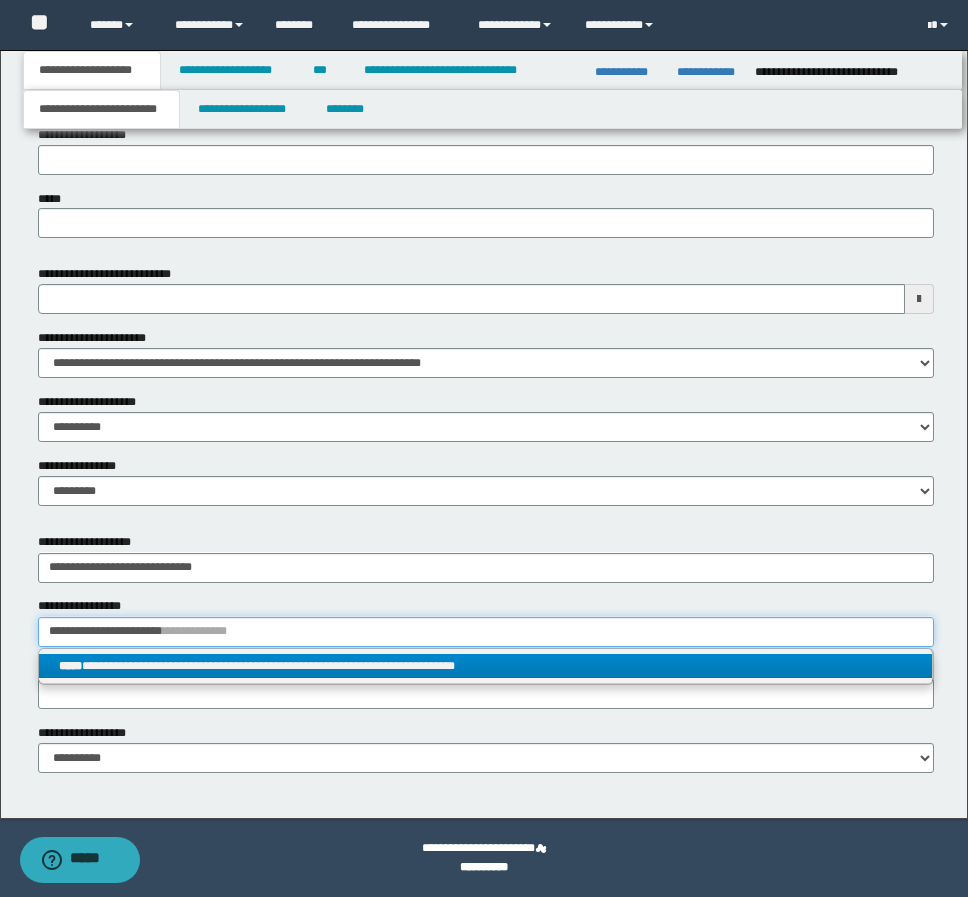 type on "**********" 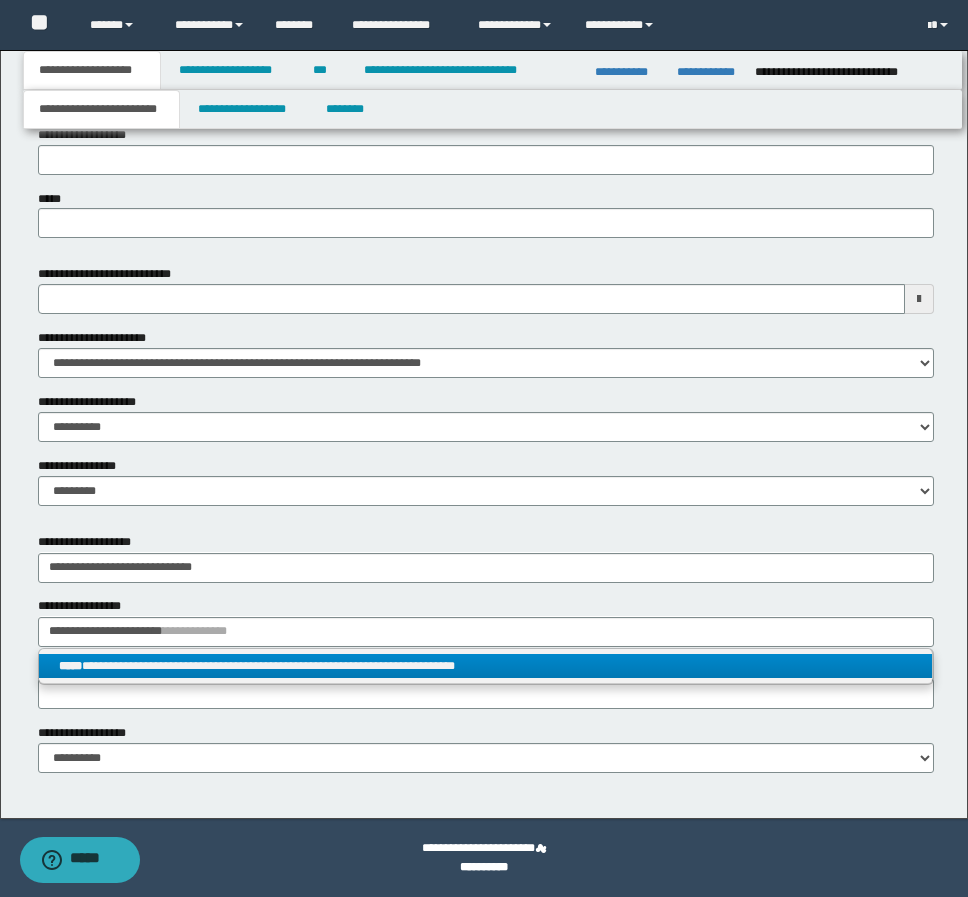 click on "**********" at bounding box center [485, 666] 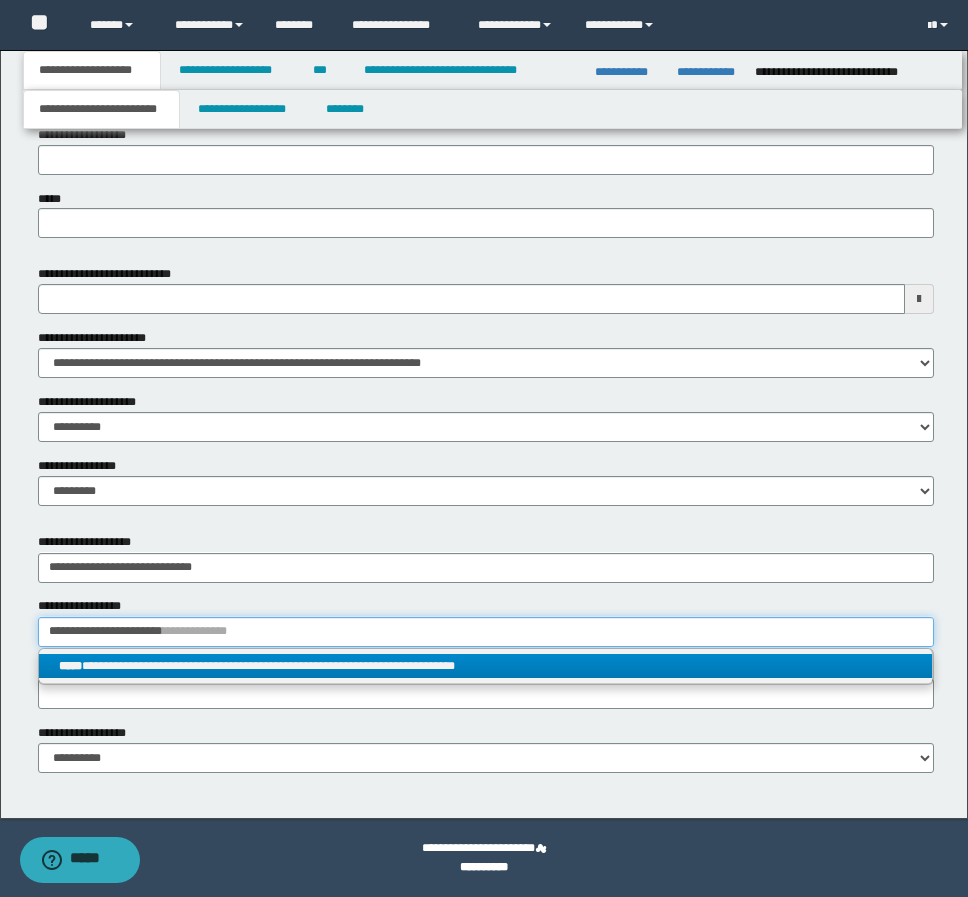 type 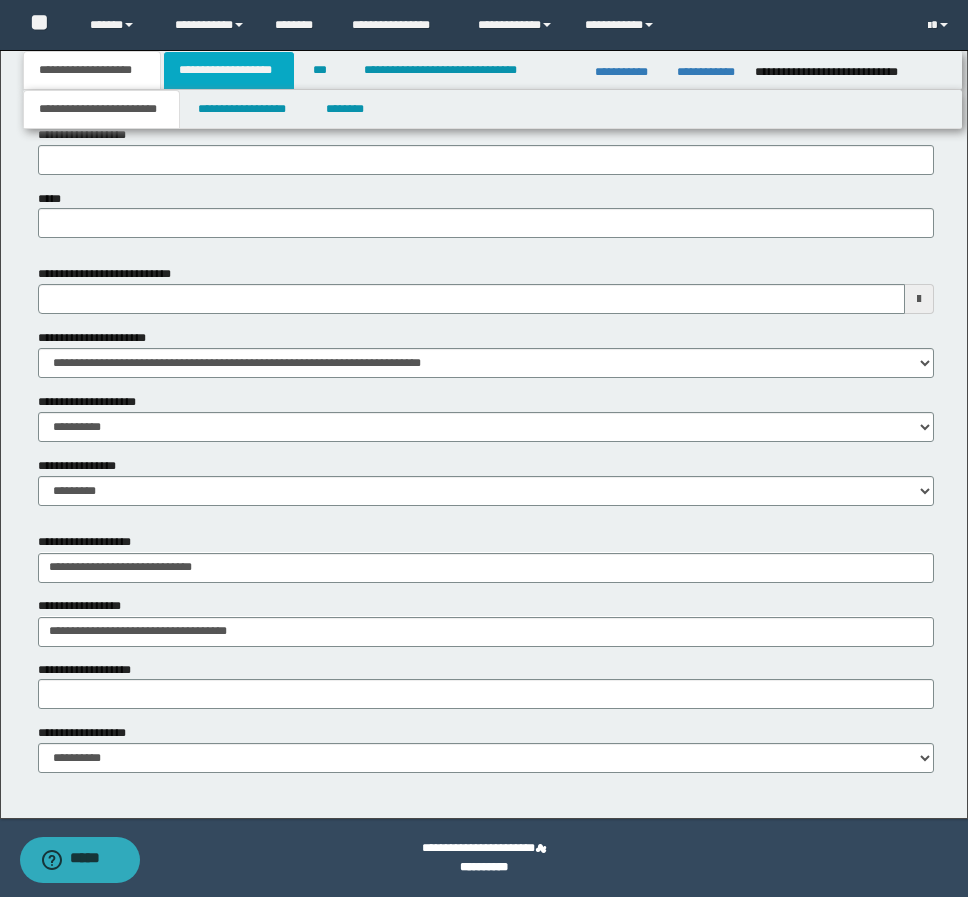 click on "**********" at bounding box center [229, 70] 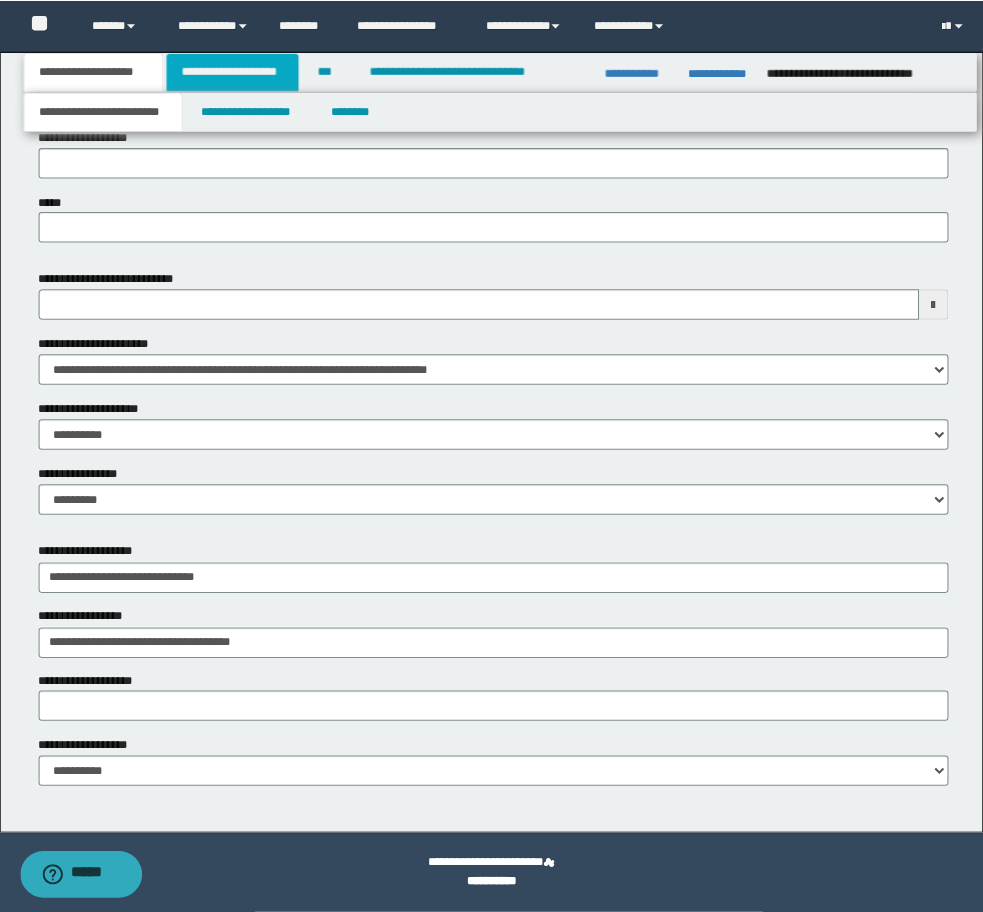 scroll, scrollTop: 0, scrollLeft: 0, axis: both 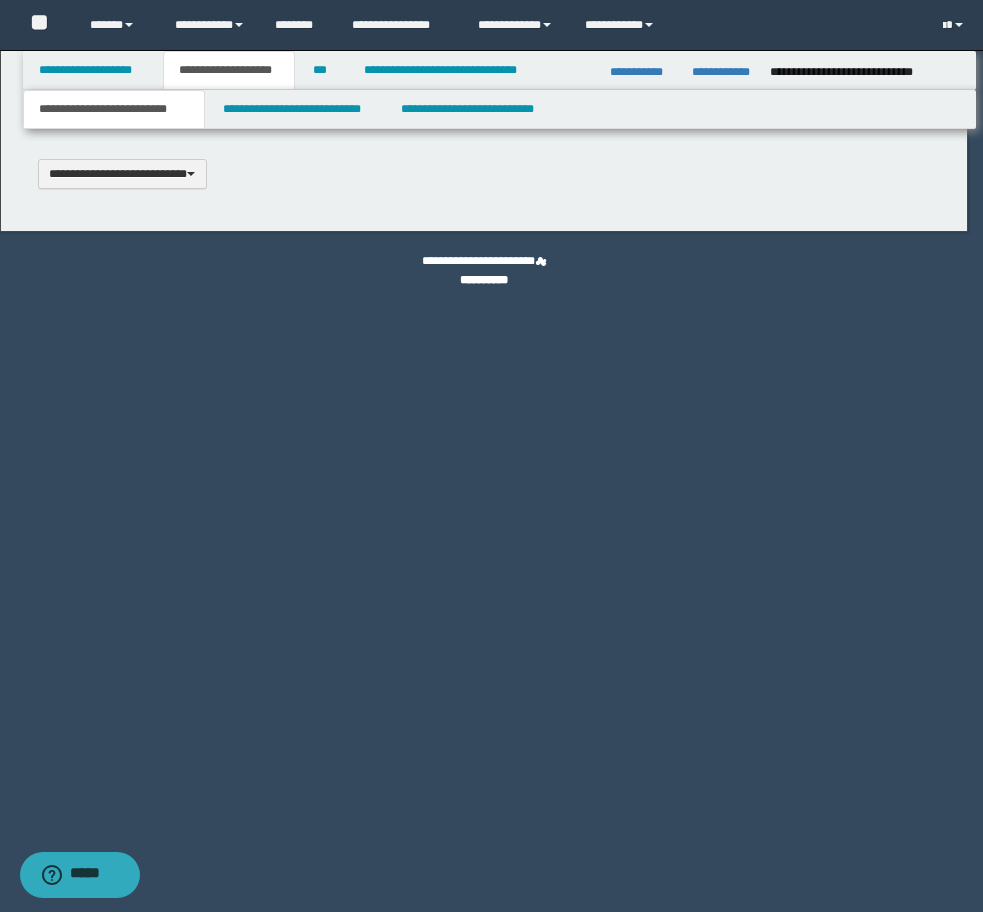 select on "*" 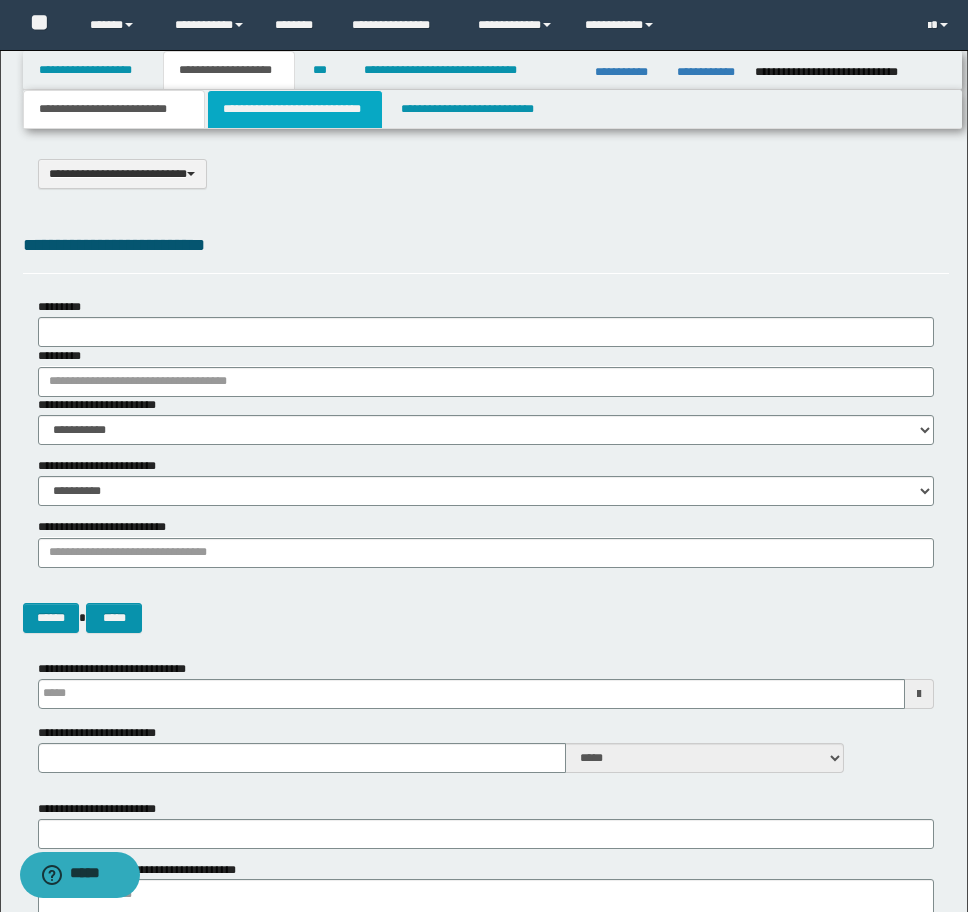 click on "**********" at bounding box center (295, 109) 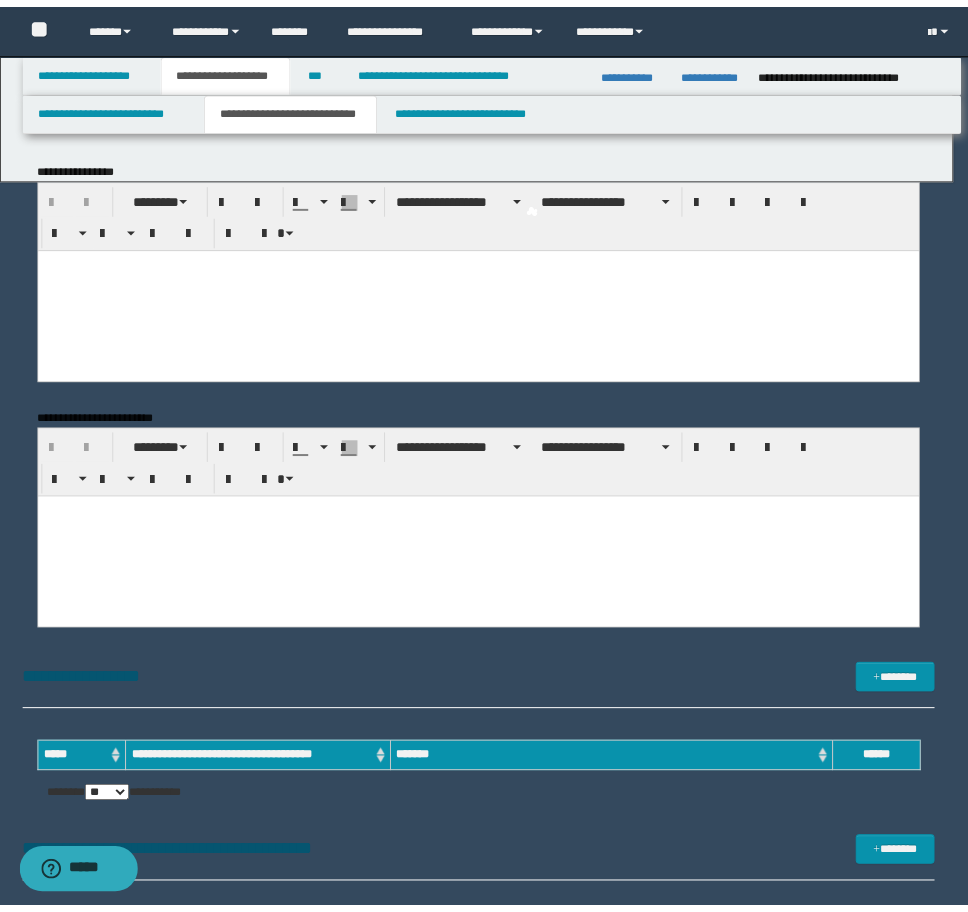 scroll, scrollTop: 0, scrollLeft: 0, axis: both 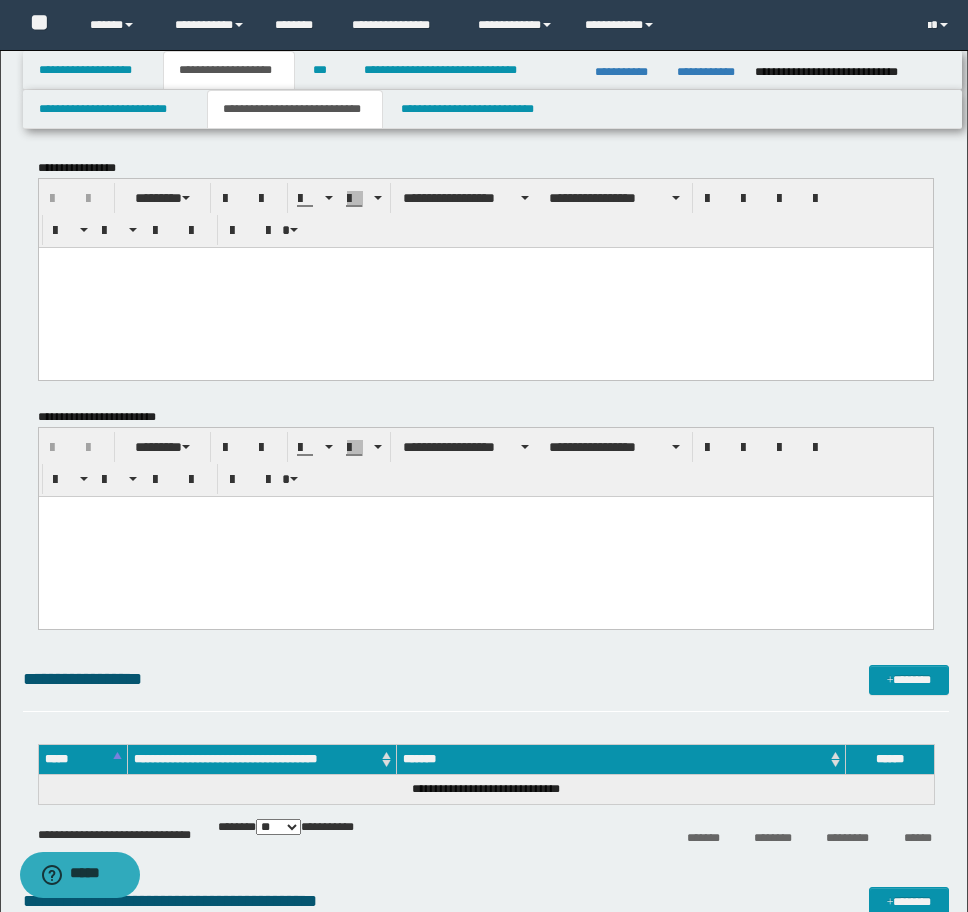 click at bounding box center (485, 287) 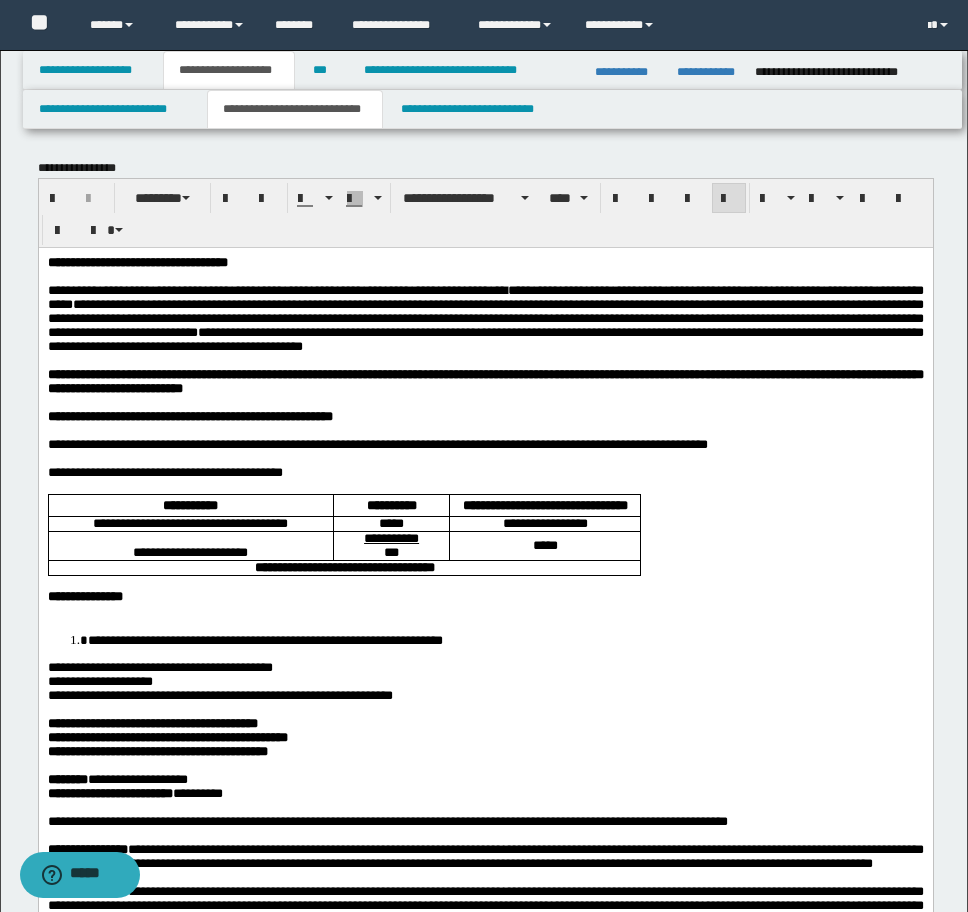 click on "**********" at bounding box center [137, 261] 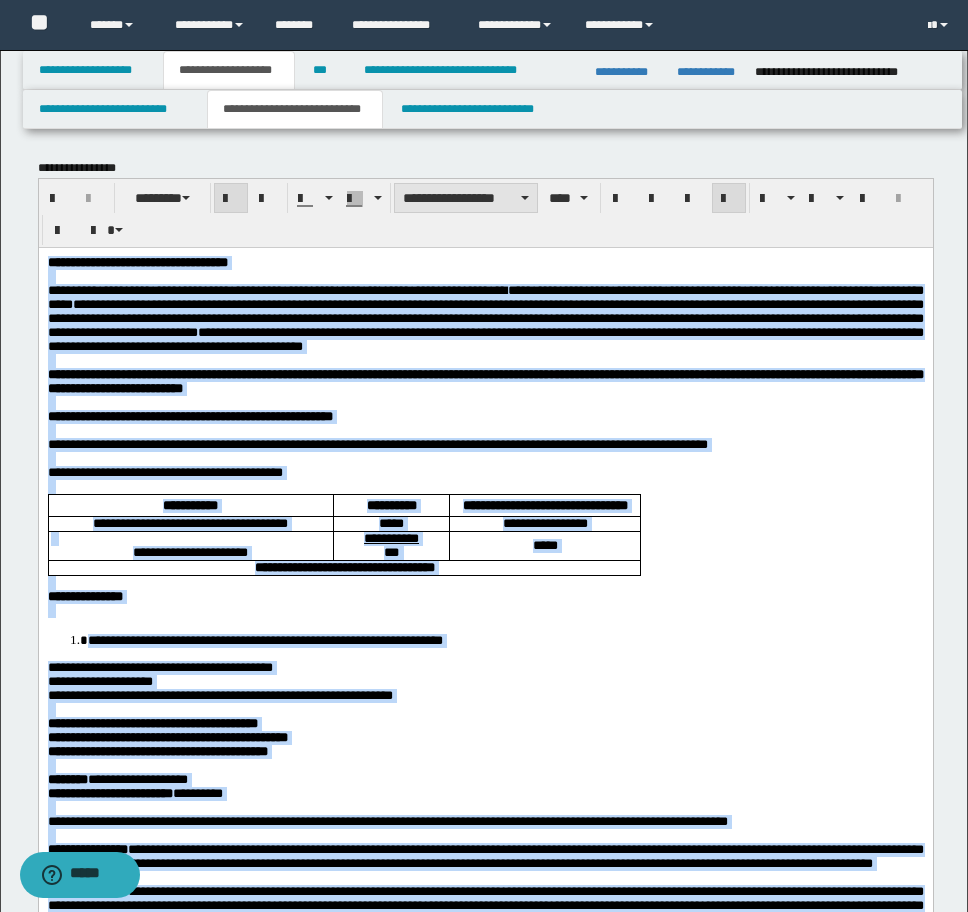 click on "**********" at bounding box center (466, 198) 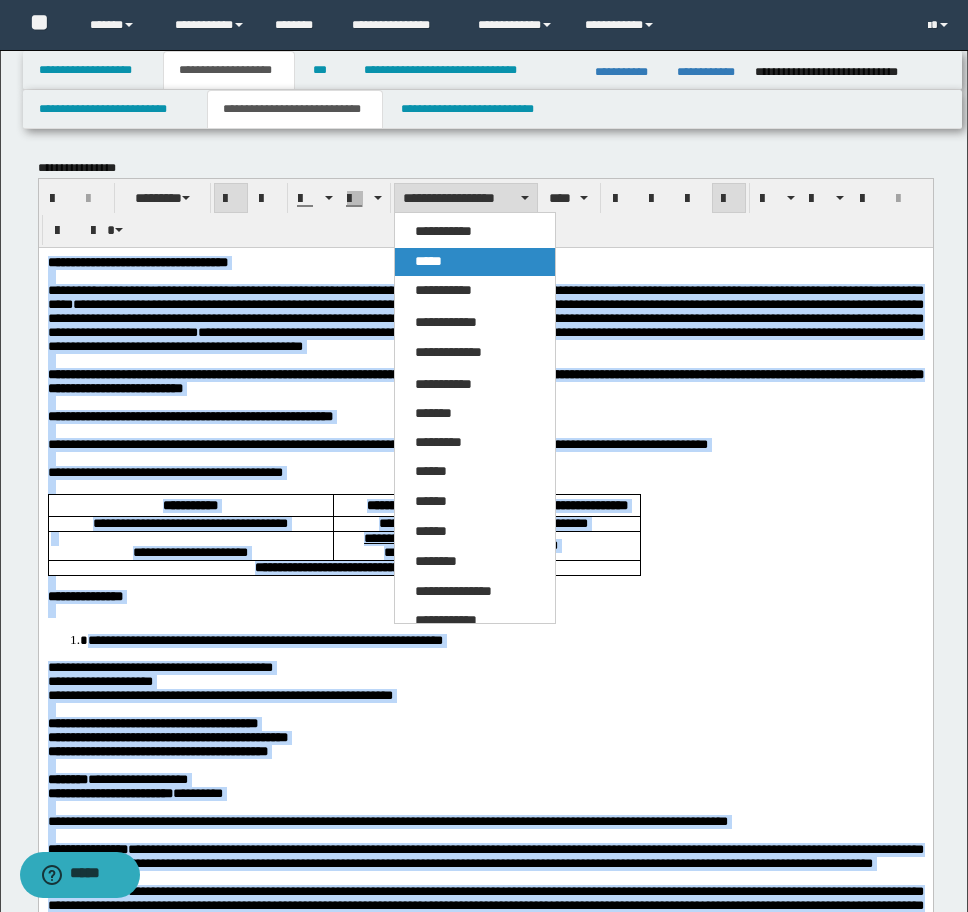 click on "*****" at bounding box center [428, 261] 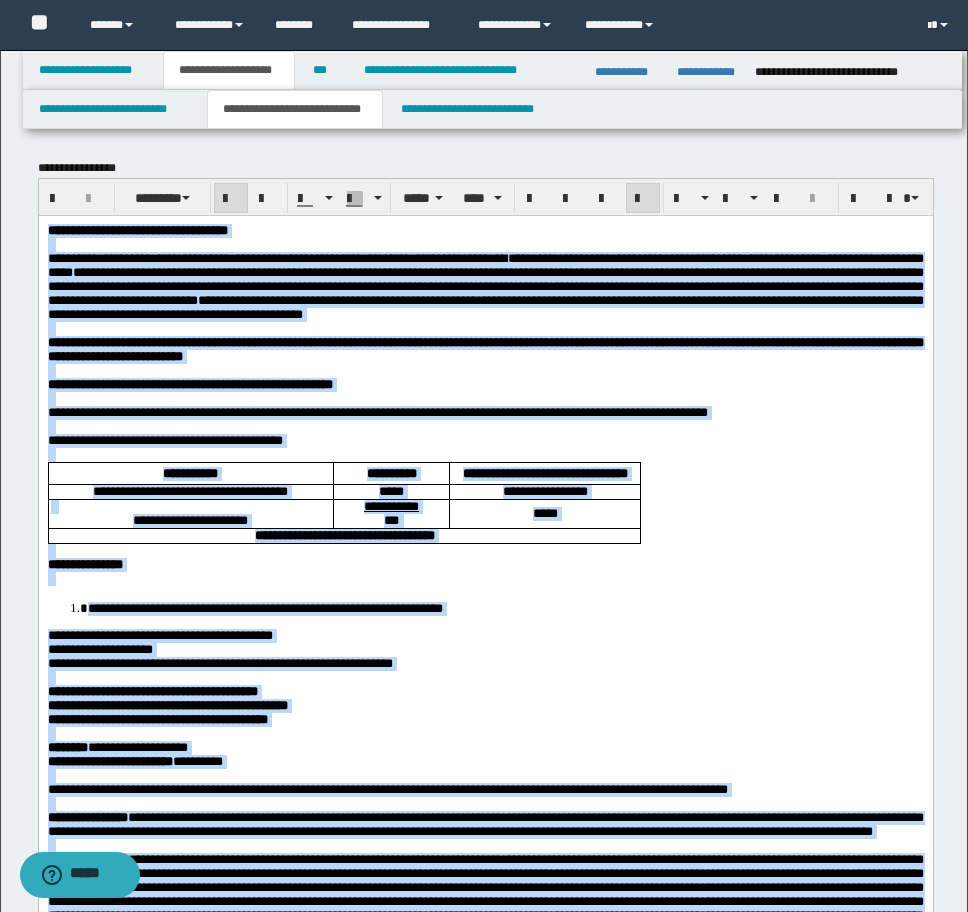 click on "**********" at bounding box center (343, 535) 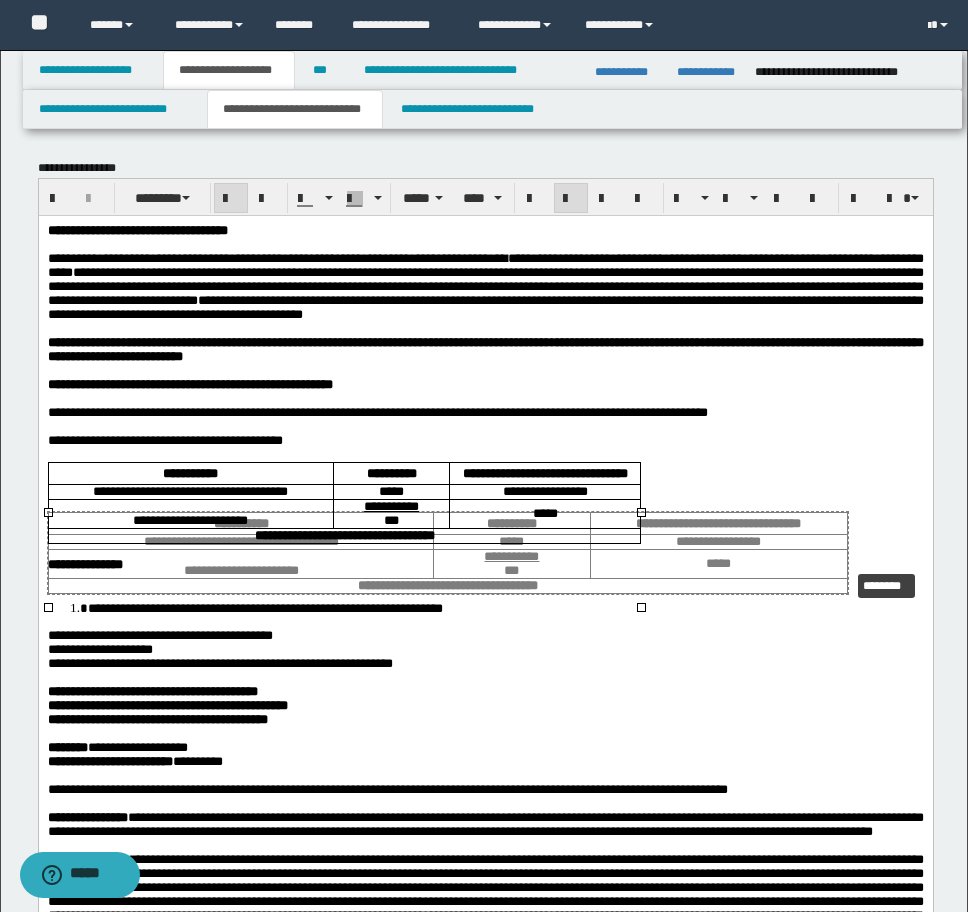 drag, startPoint x: 638, startPoint y: 606, endPoint x: 845, endPoint y: 568, distance: 210.45901 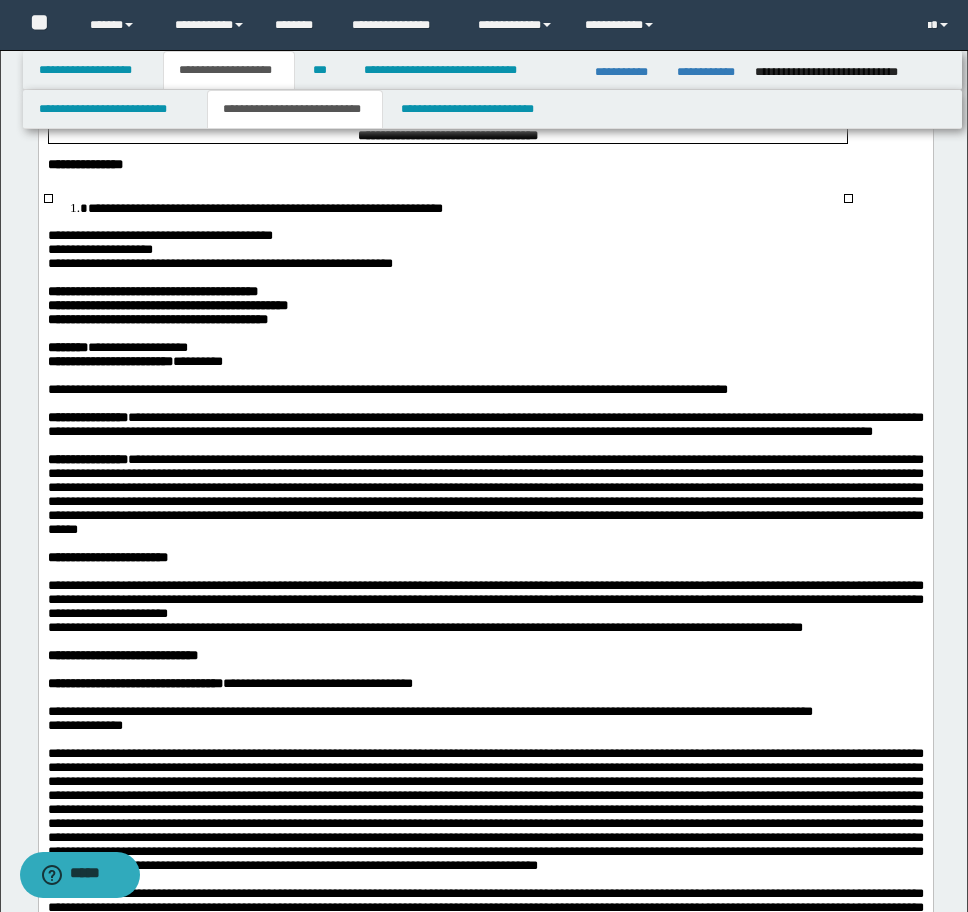 scroll, scrollTop: 200, scrollLeft: 0, axis: vertical 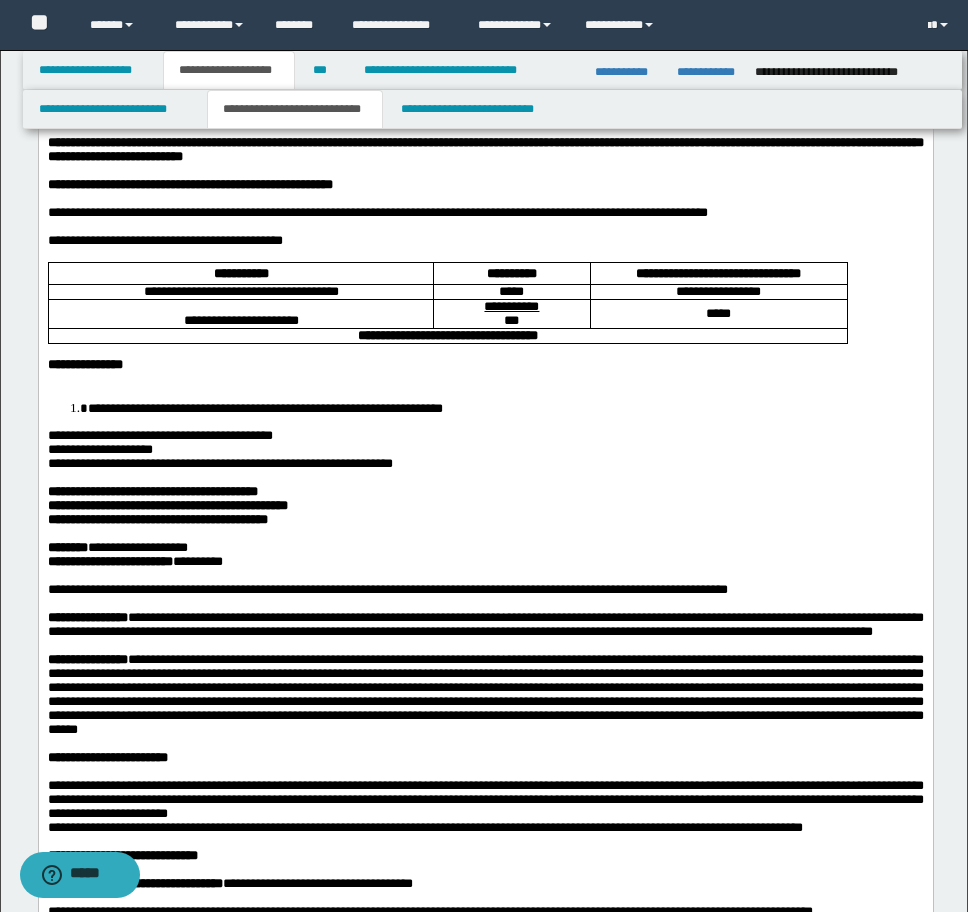 click on "**********" at bounding box center [505, 407] 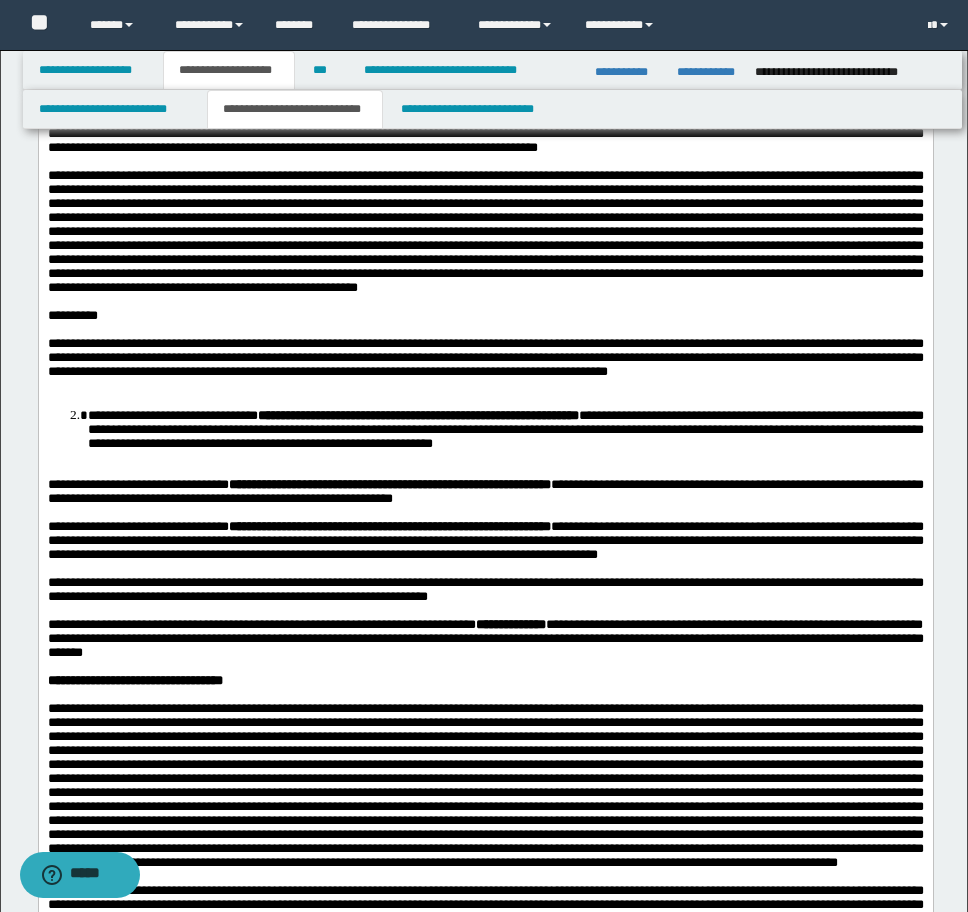 scroll, scrollTop: 1100, scrollLeft: 0, axis: vertical 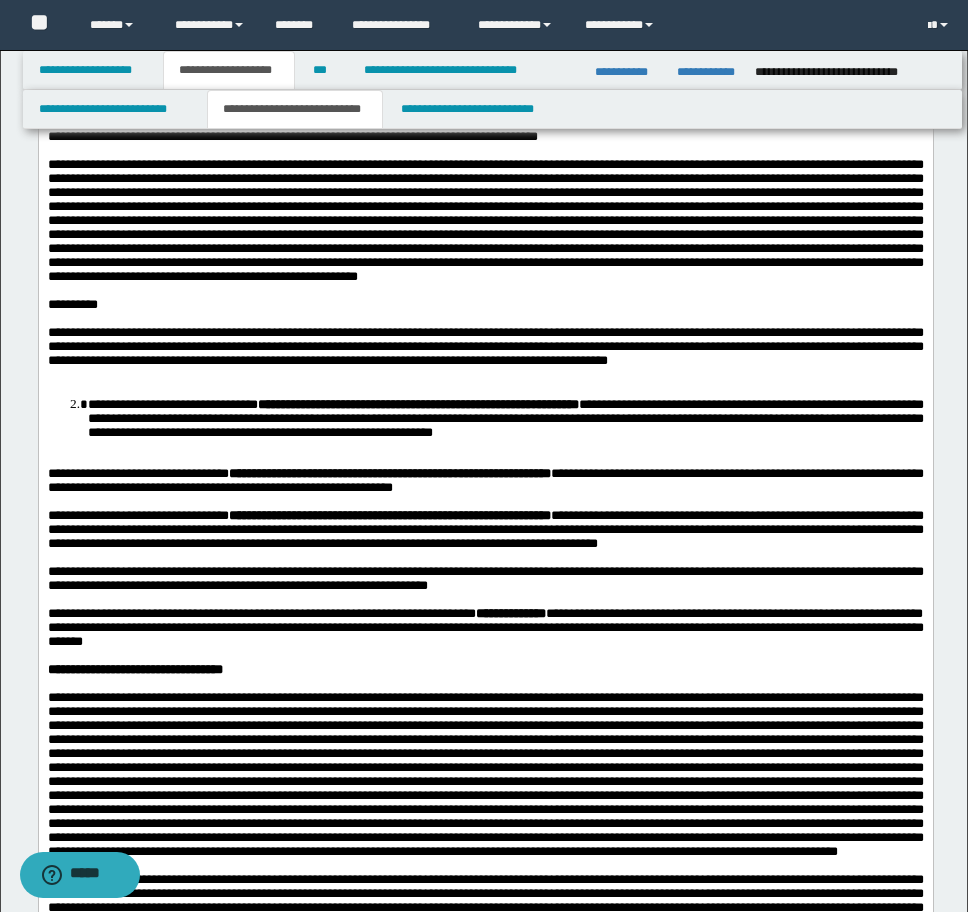 click on "**********" at bounding box center (505, 418) 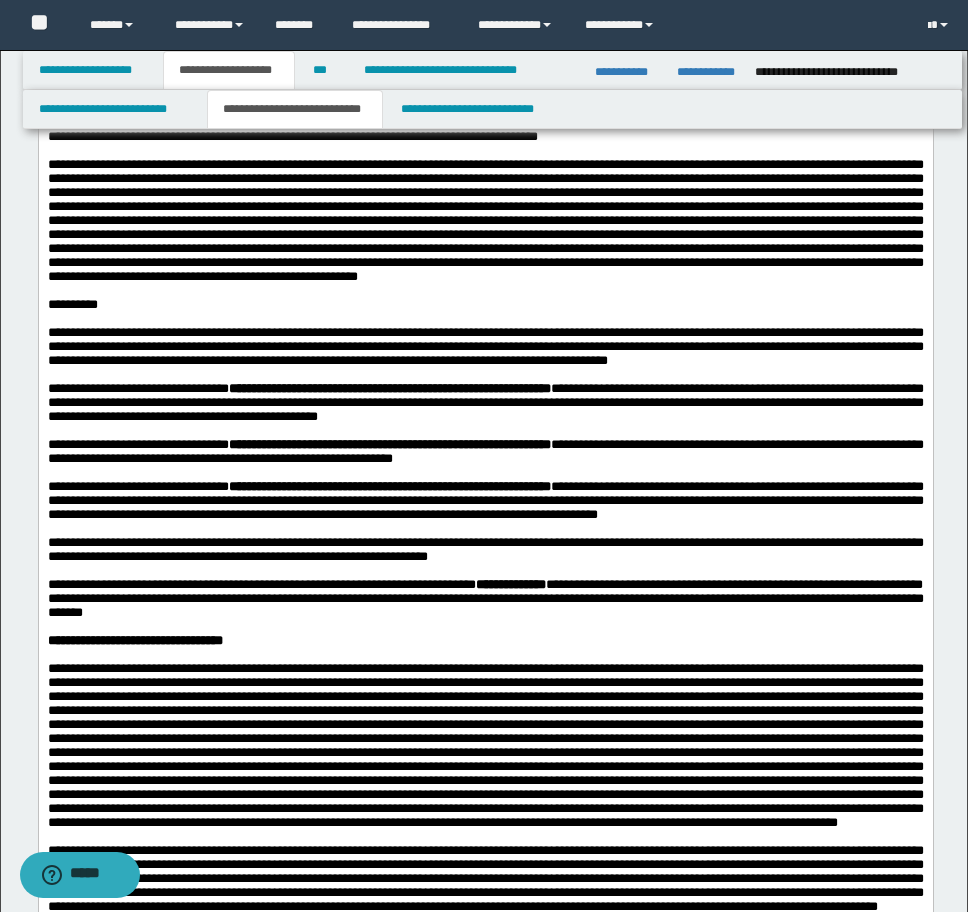 click on "**********" at bounding box center (485, 346) 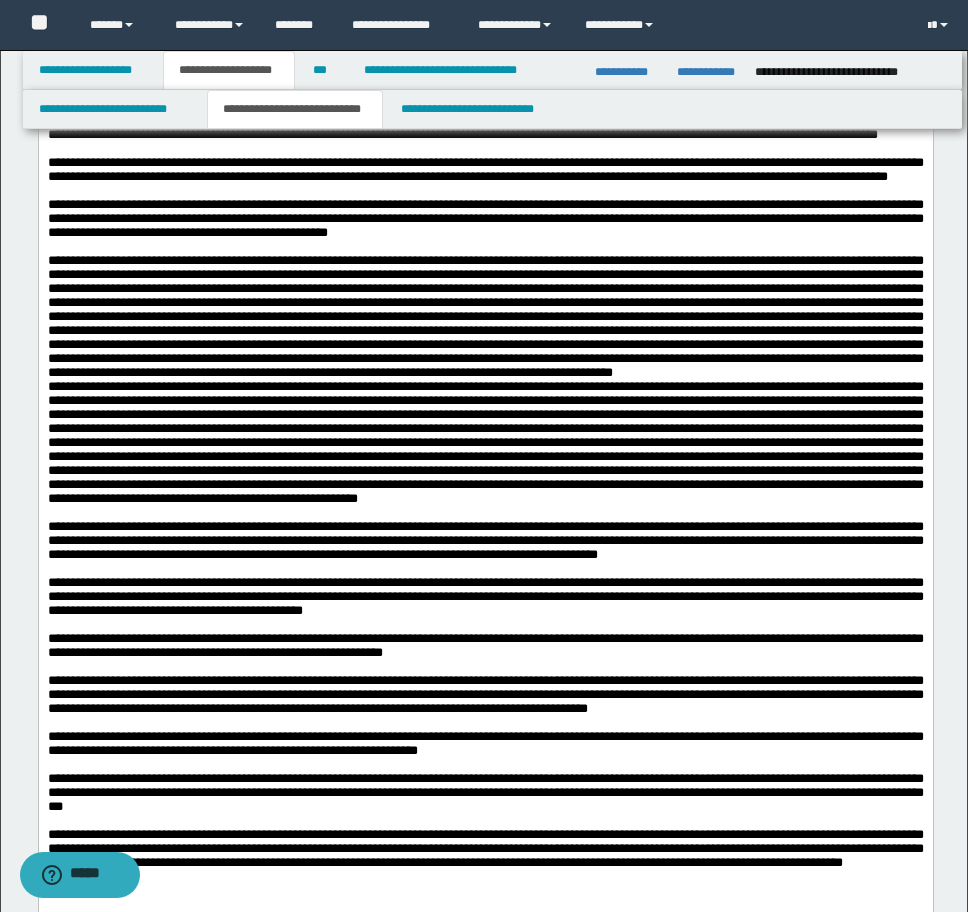 scroll, scrollTop: 1900, scrollLeft: 0, axis: vertical 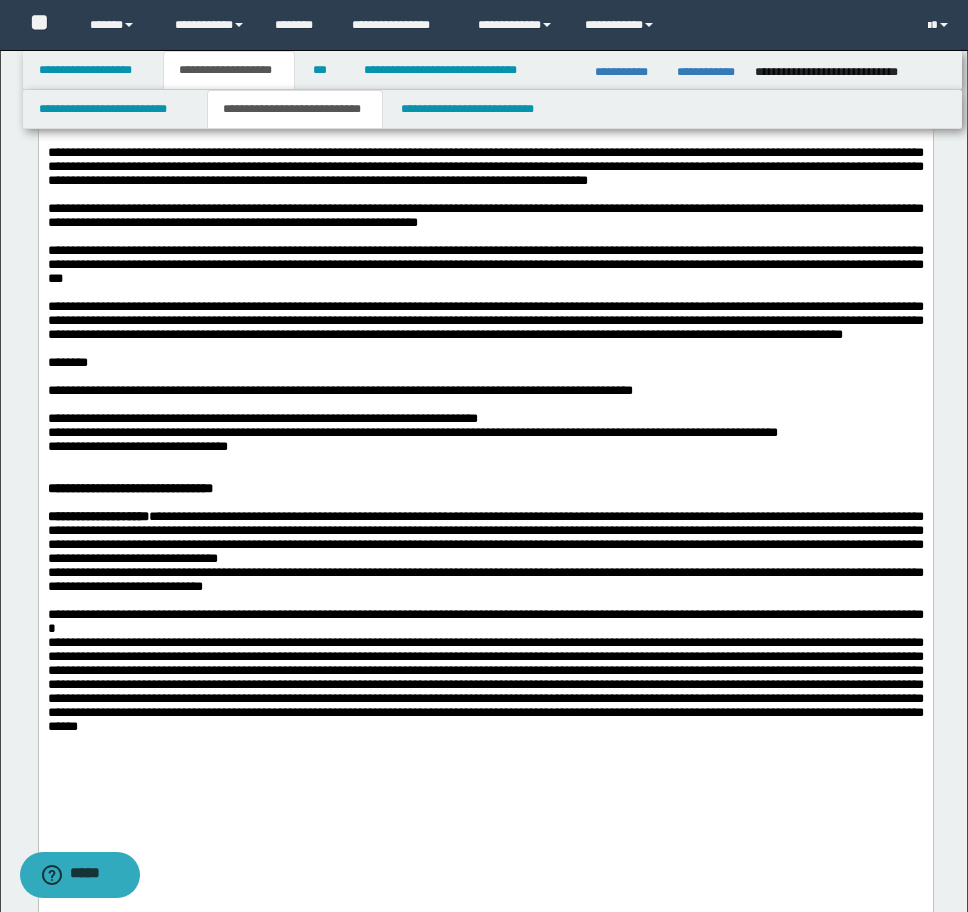 click at bounding box center (485, -212) 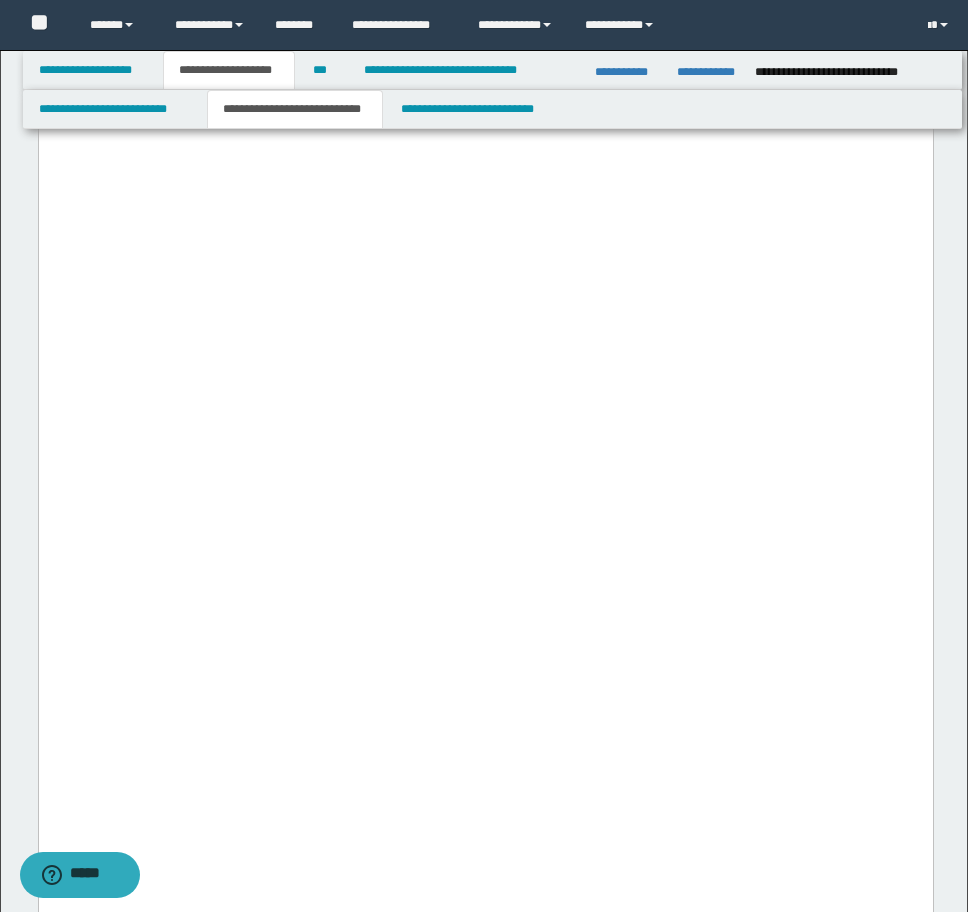 scroll, scrollTop: 3200, scrollLeft: 0, axis: vertical 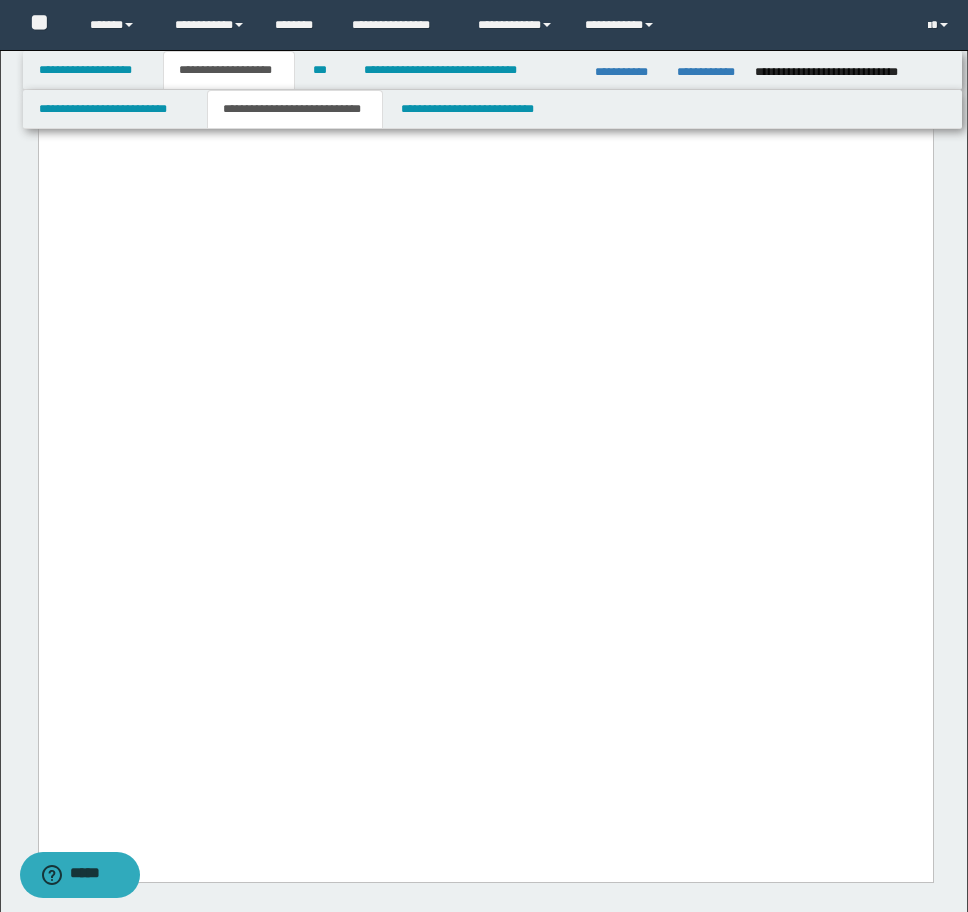 click at bounding box center [485, -311] 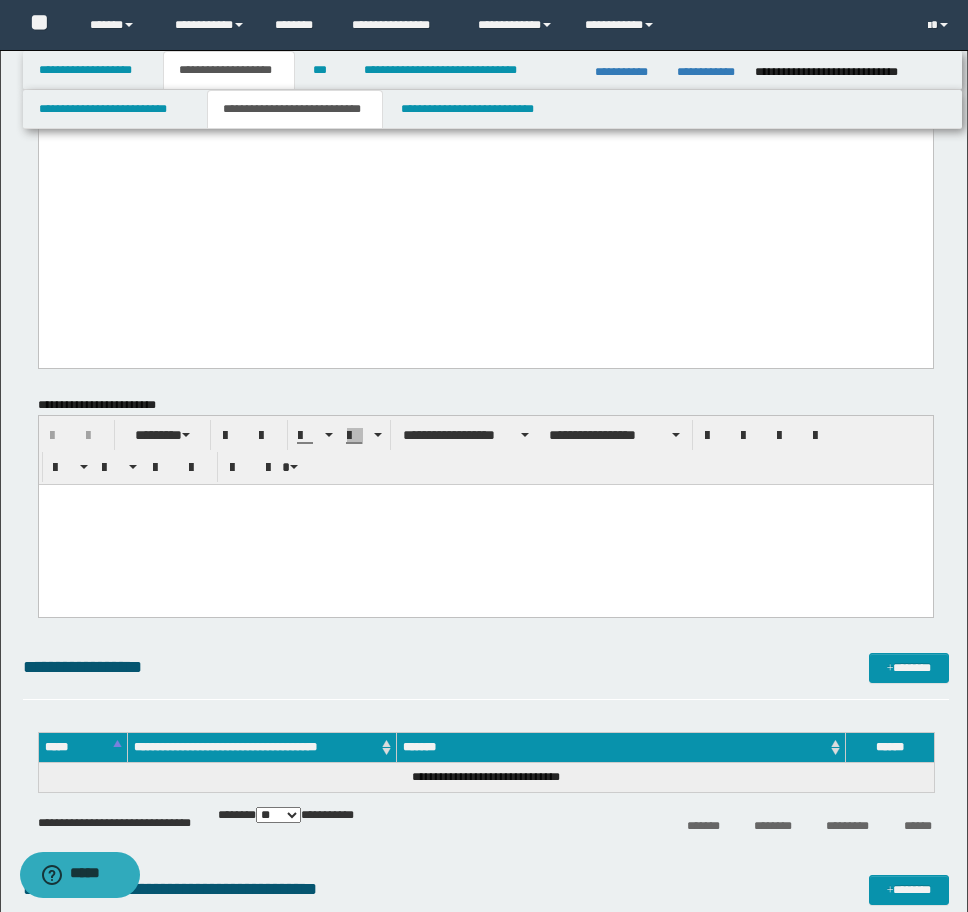 scroll, scrollTop: 3800, scrollLeft: 0, axis: vertical 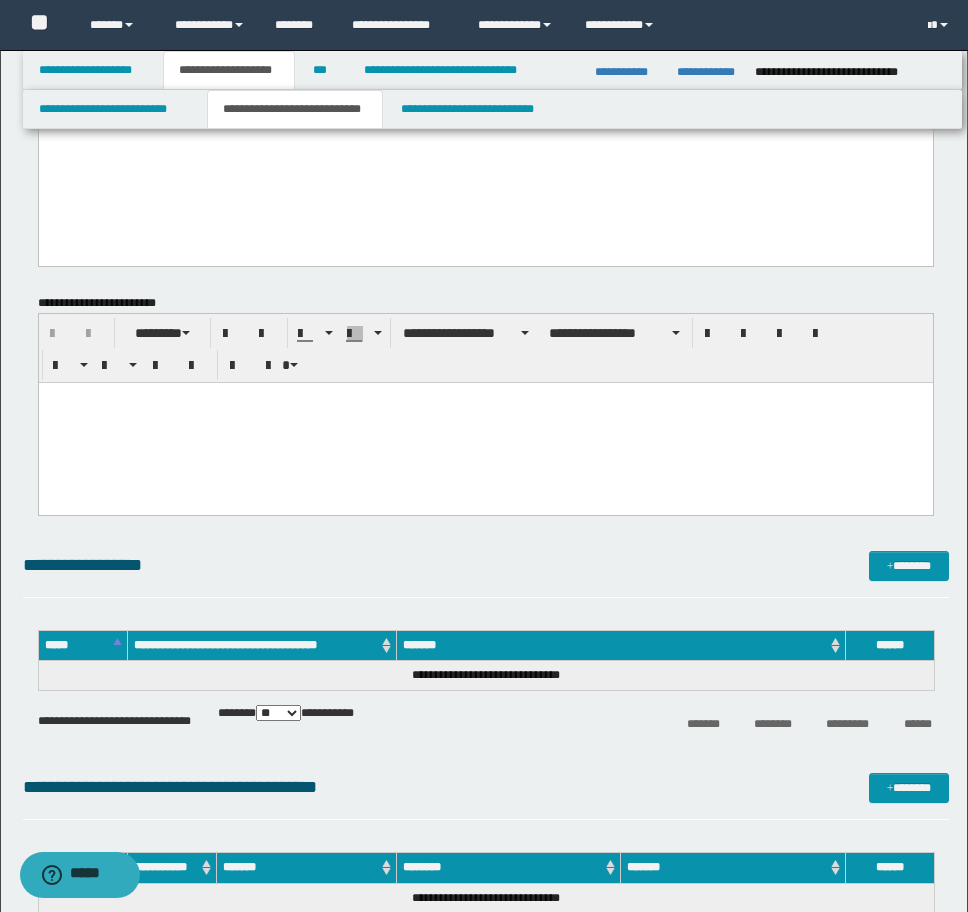 click at bounding box center (485, 397) 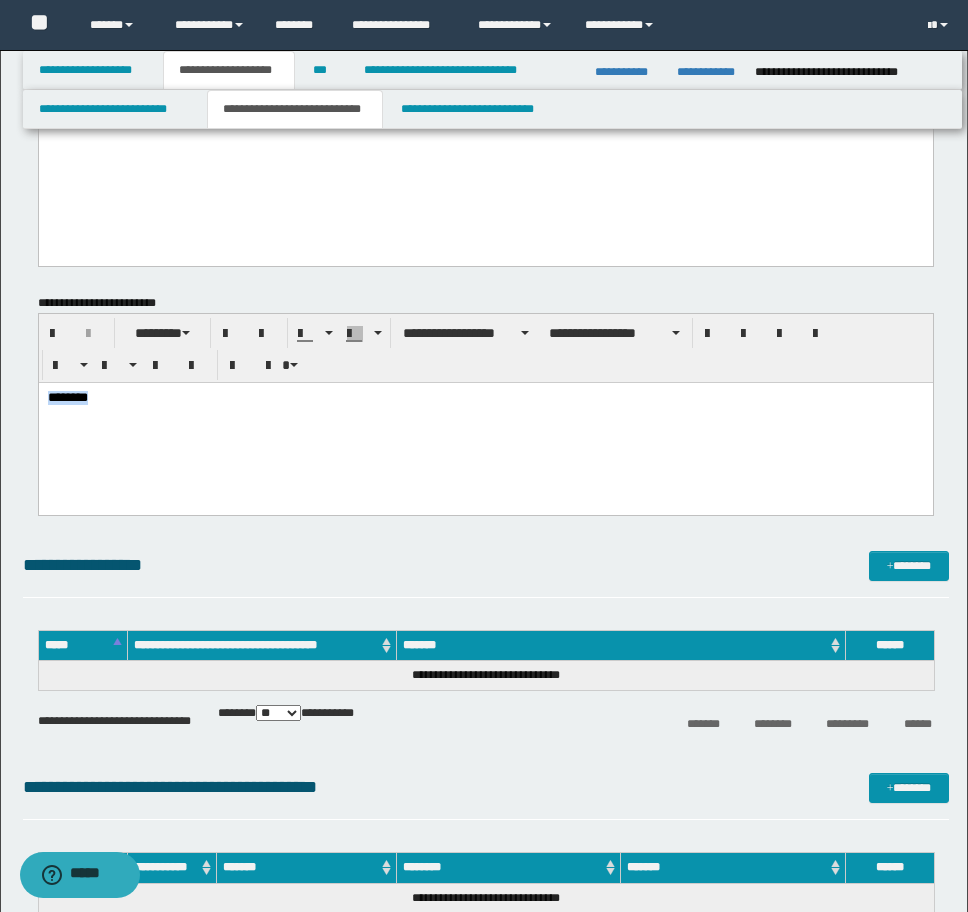drag, startPoint x: 140, startPoint y: 403, endPoint x: -9, endPoint y: 386, distance: 149.96666 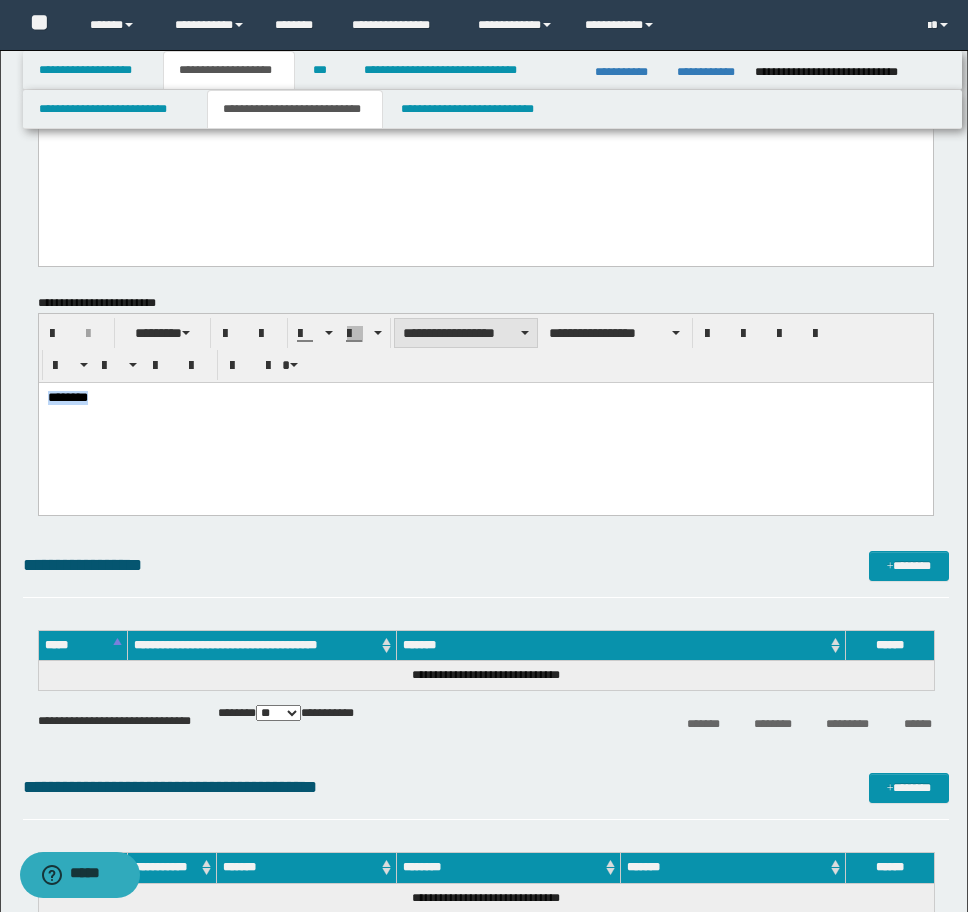 click on "**********" at bounding box center (466, 333) 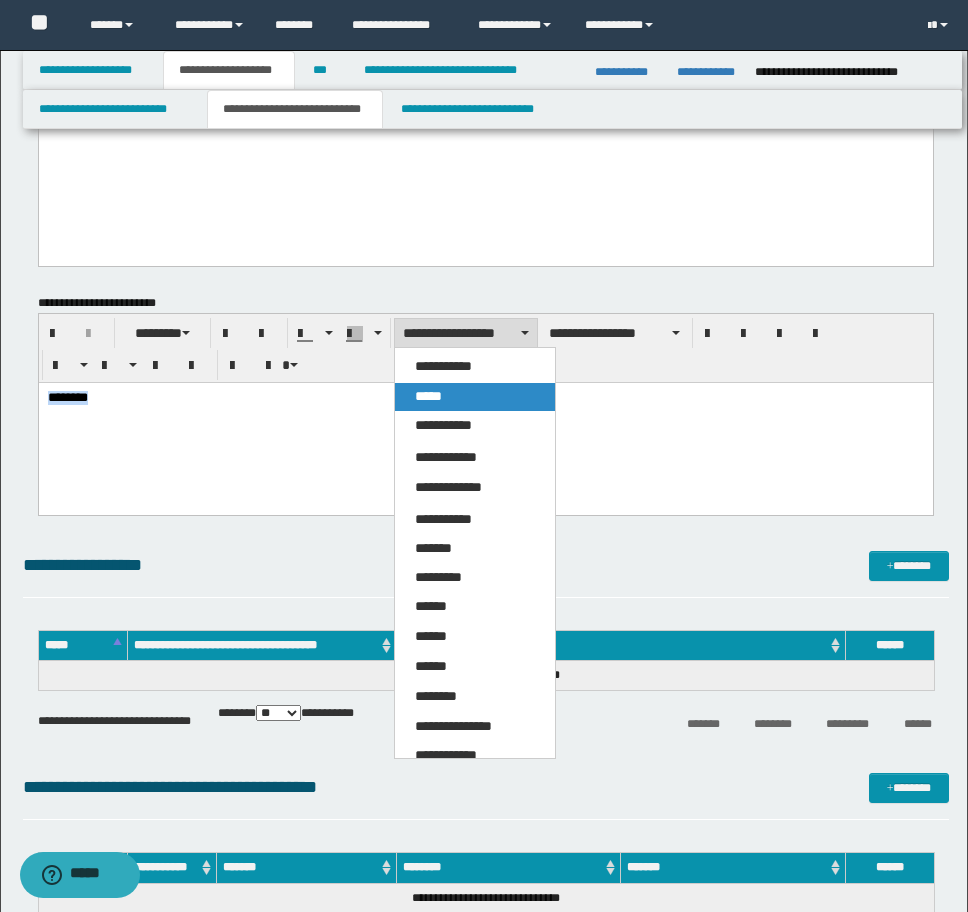 click on "*****" at bounding box center [428, 396] 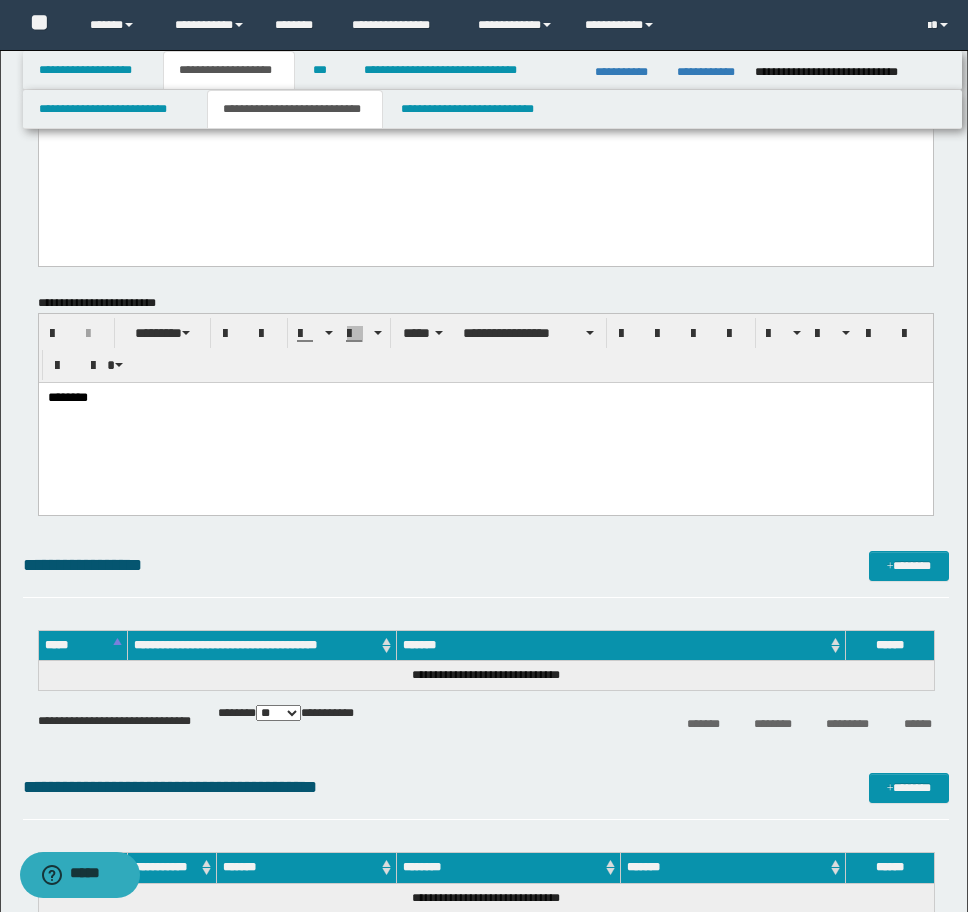 click on "********" at bounding box center [485, 423] 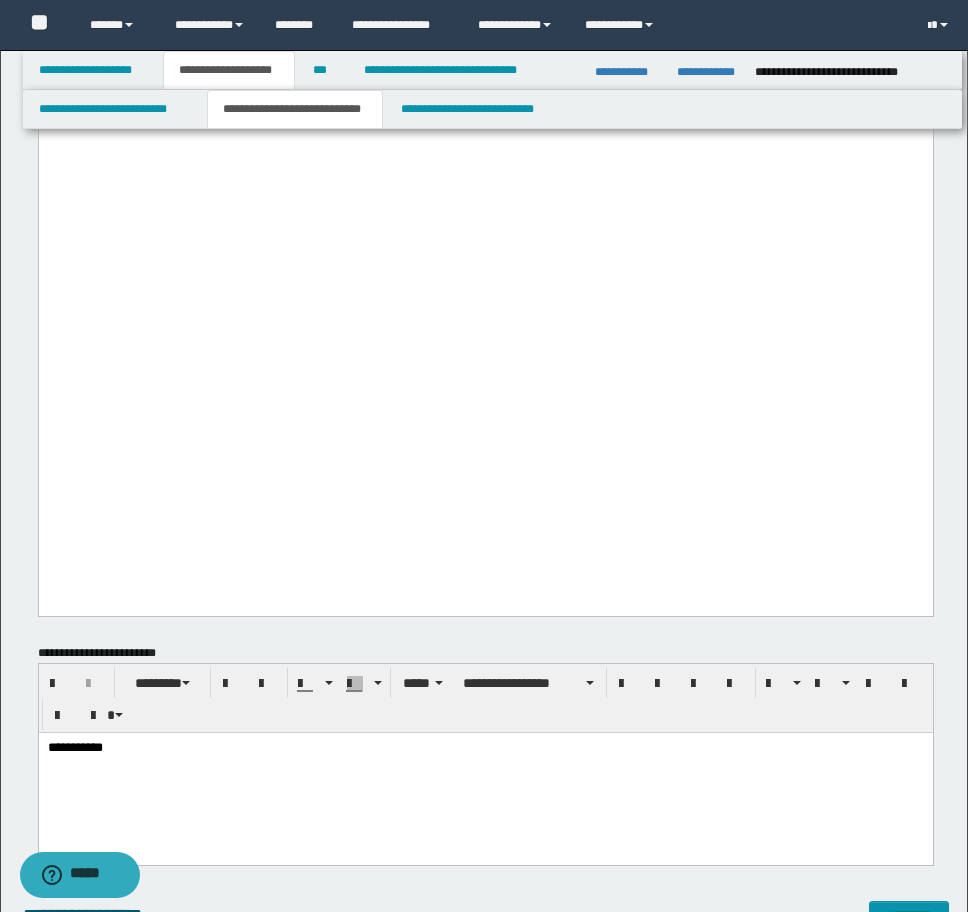 scroll, scrollTop: 3500, scrollLeft: 0, axis: vertical 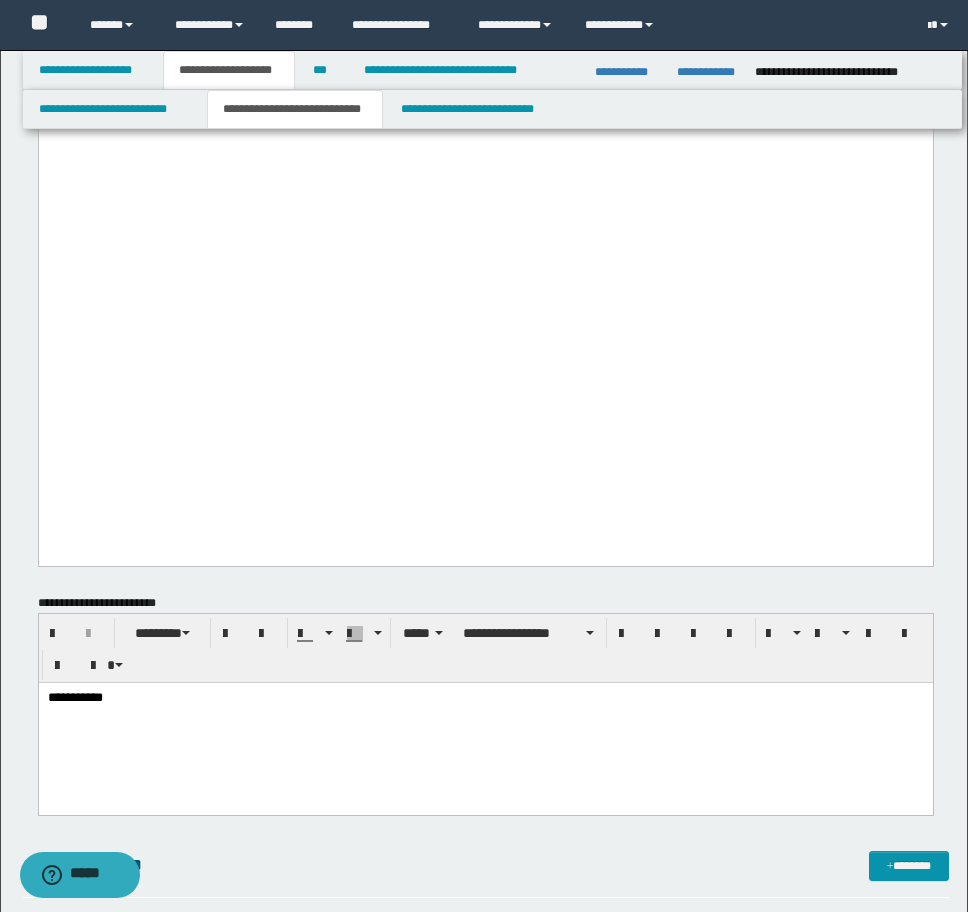 click on "**********" at bounding box center (485, 723) 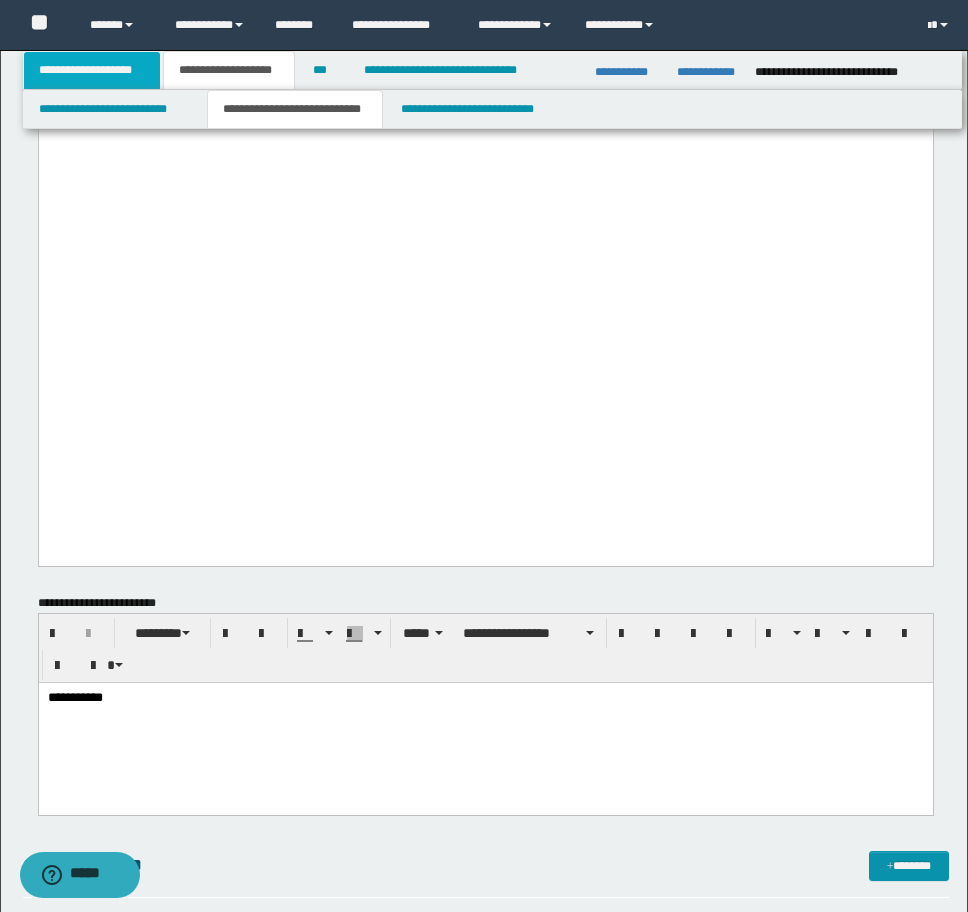 click on "**********" at bounding box center [92, 70] 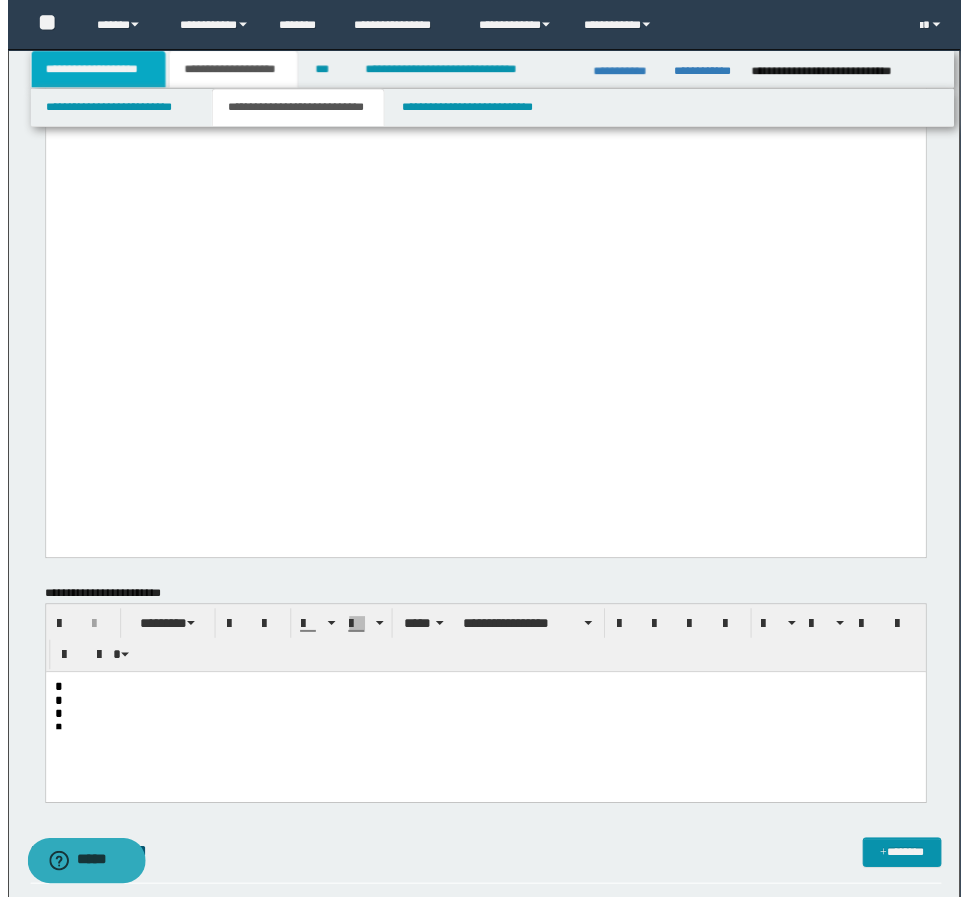 scroll, scrollTop: 895, scrollLeft: 0, axis: vertical 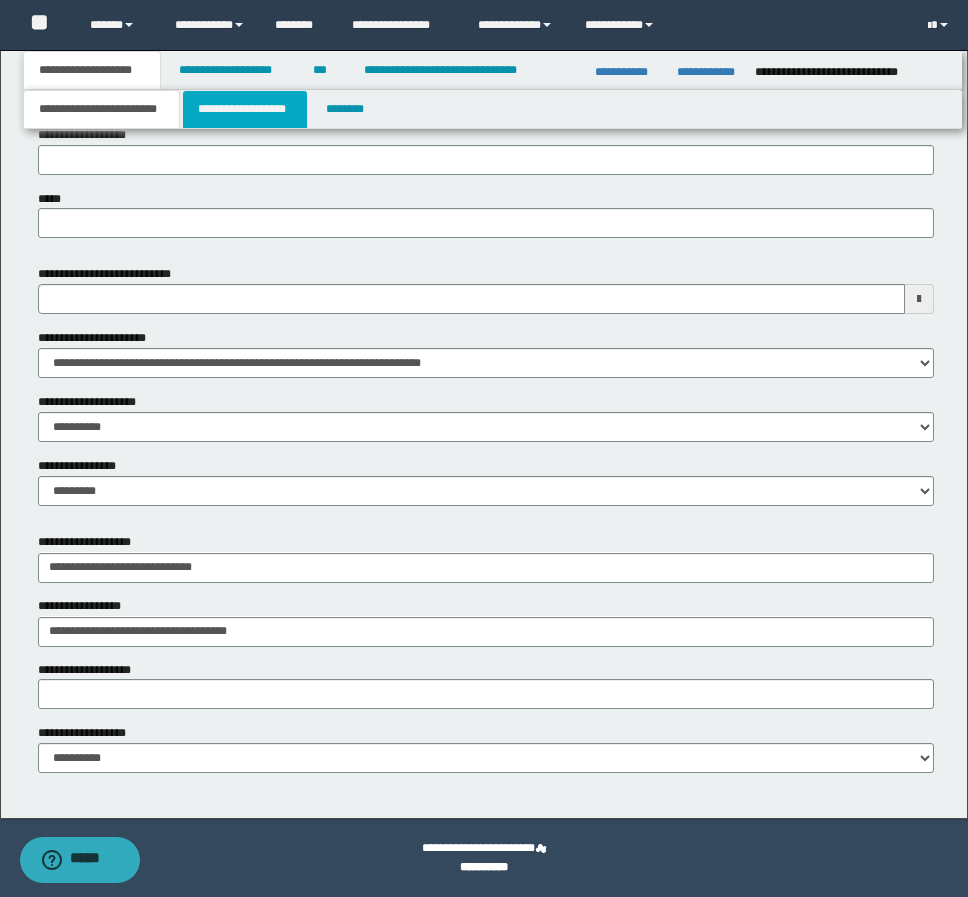 click on "**********" at bounding box center [245, 109] 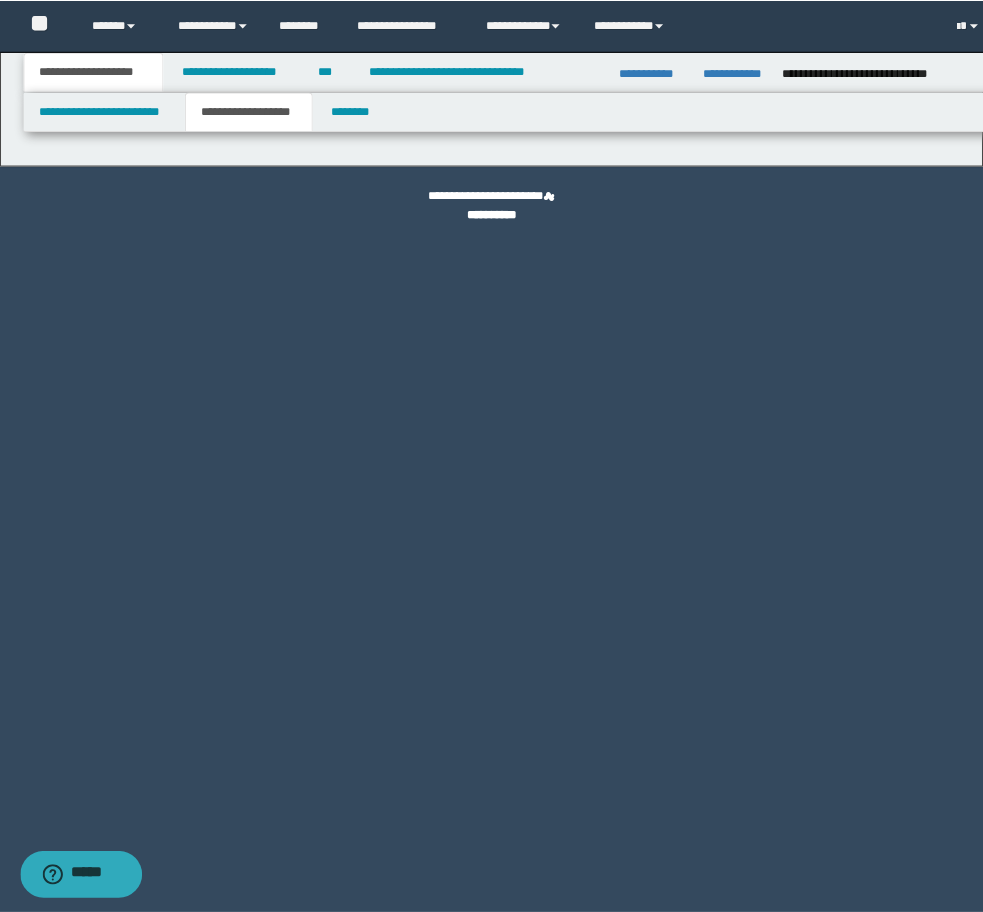 scroll, scrollTop: 0, scrollLeft: 0, axis: both 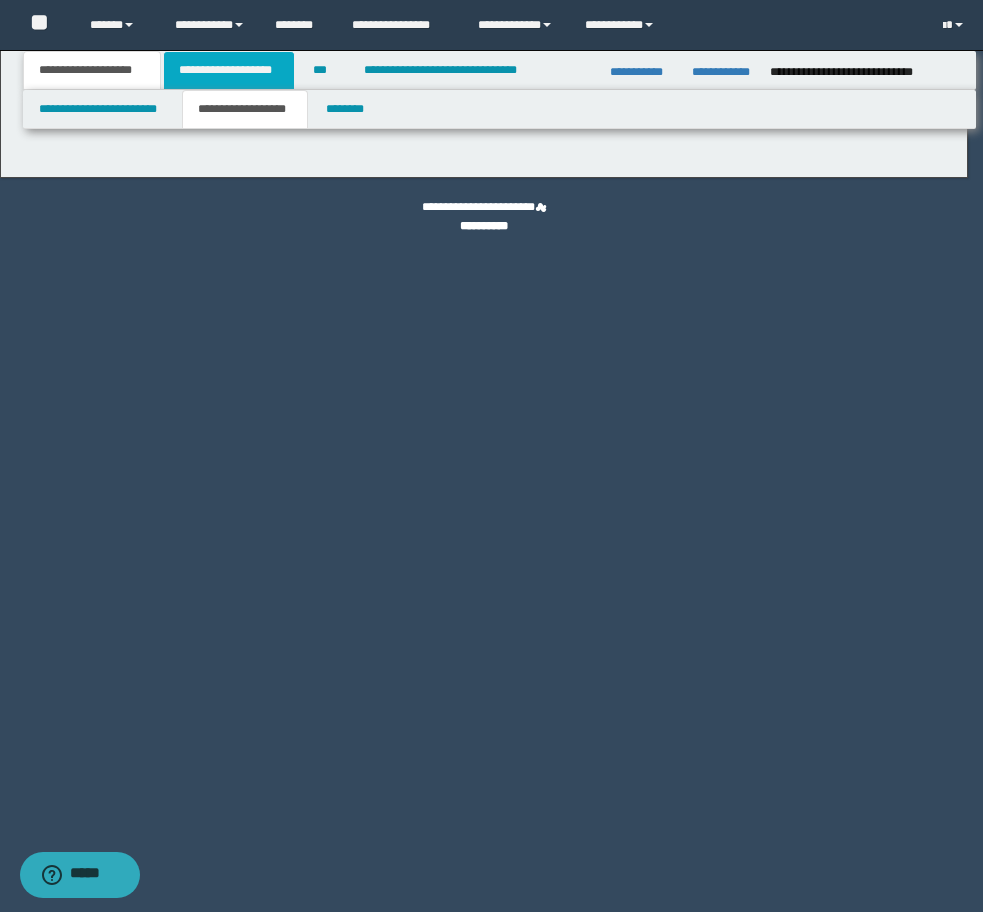 type on "*******" 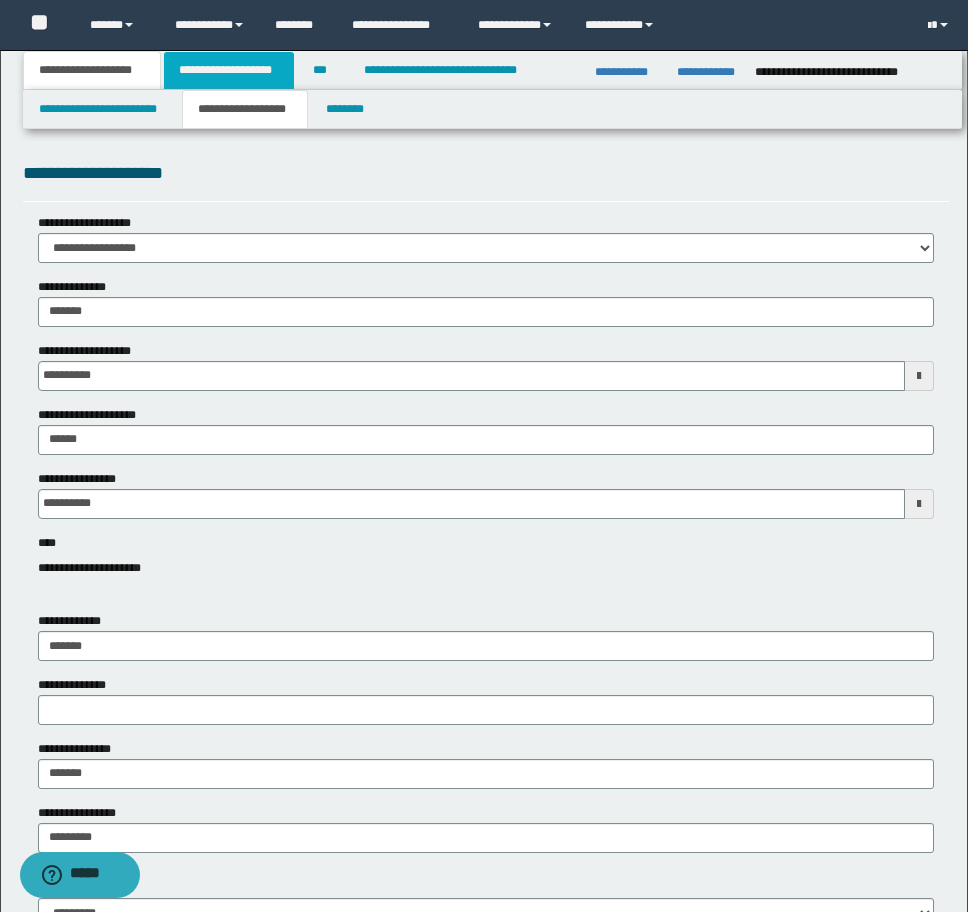 click on "**********" at bounding box center [229, 70] 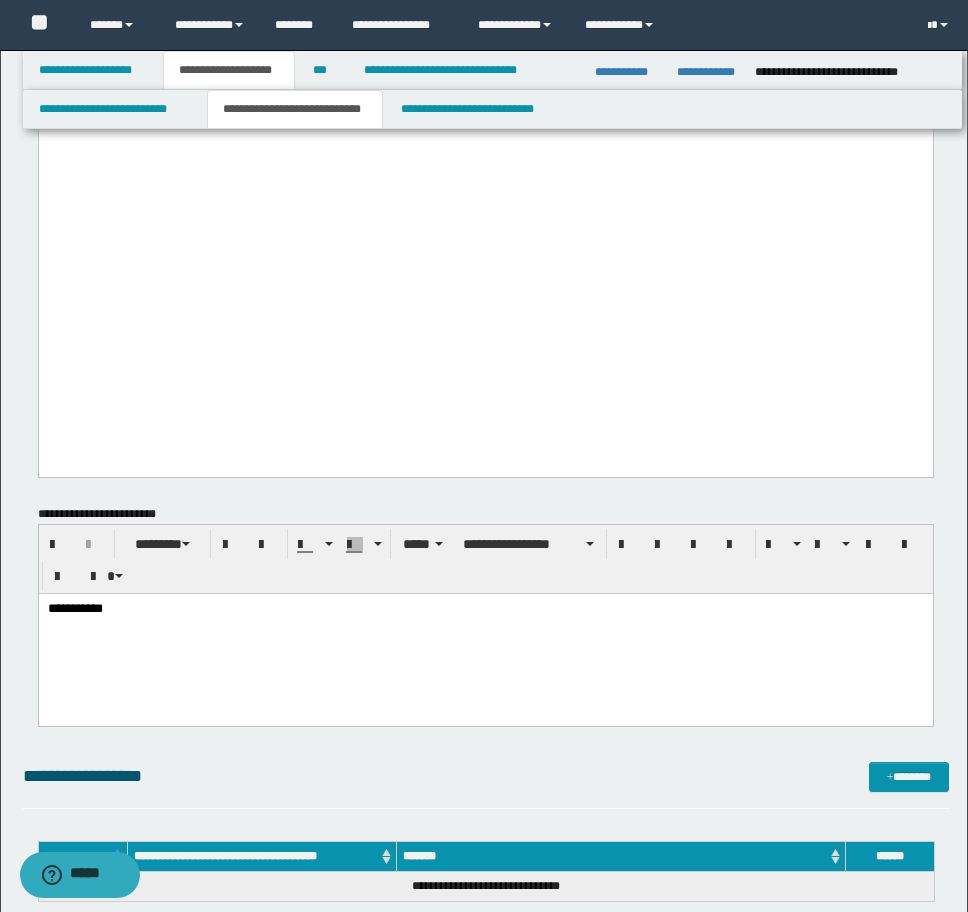 scroll, scrollTop: 3600, scrollLeft: 0, axis: vertical 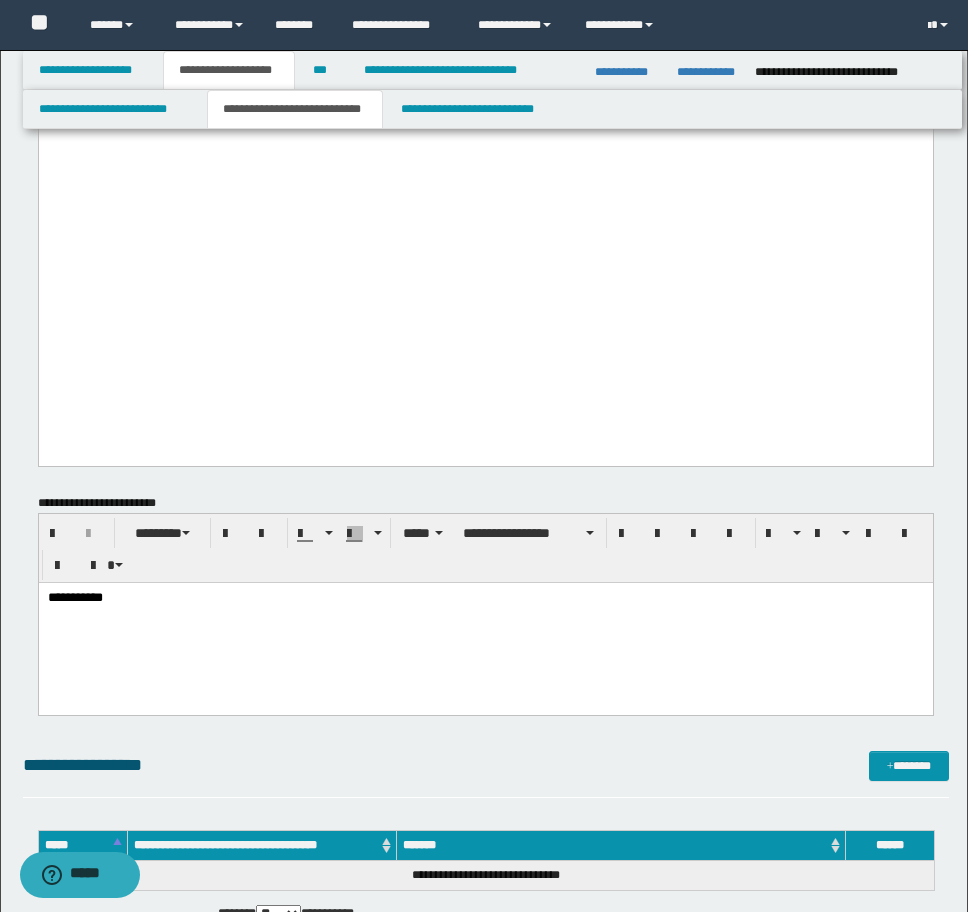 click on "**********" at bounding box center (485, 623) 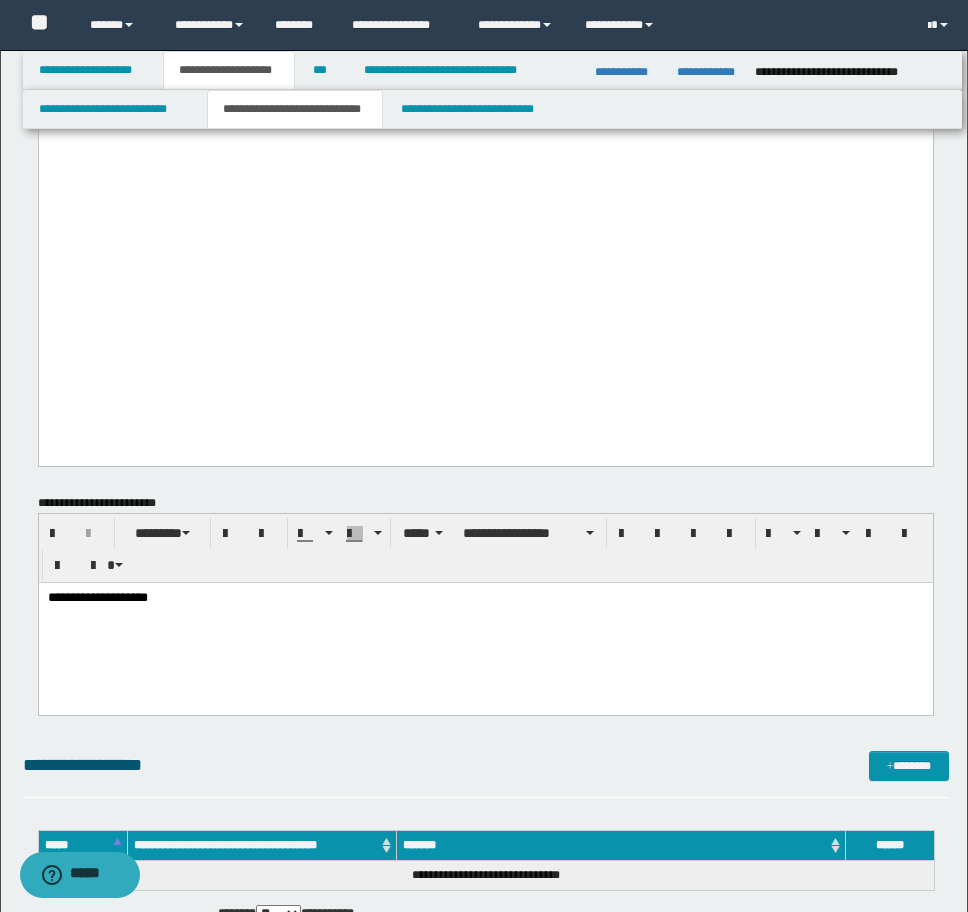 click on "**********" at bounding box center [485, 598] 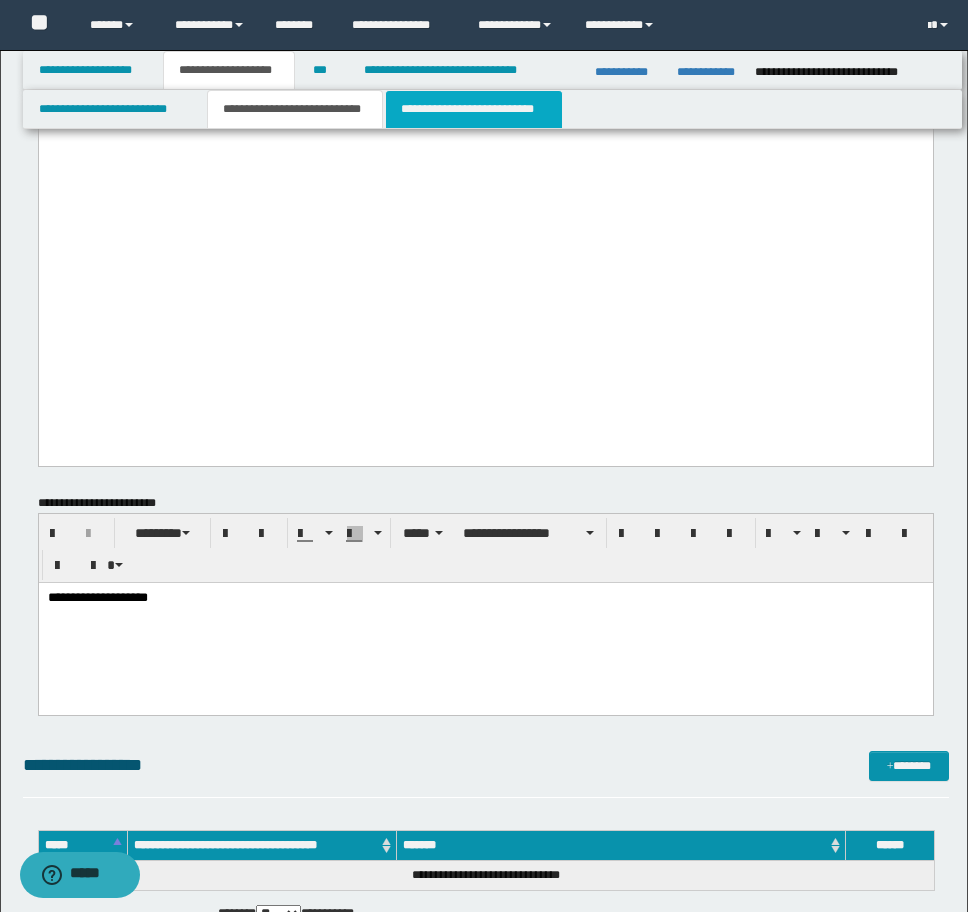 click on "**********" at bounding box center [474, 109] 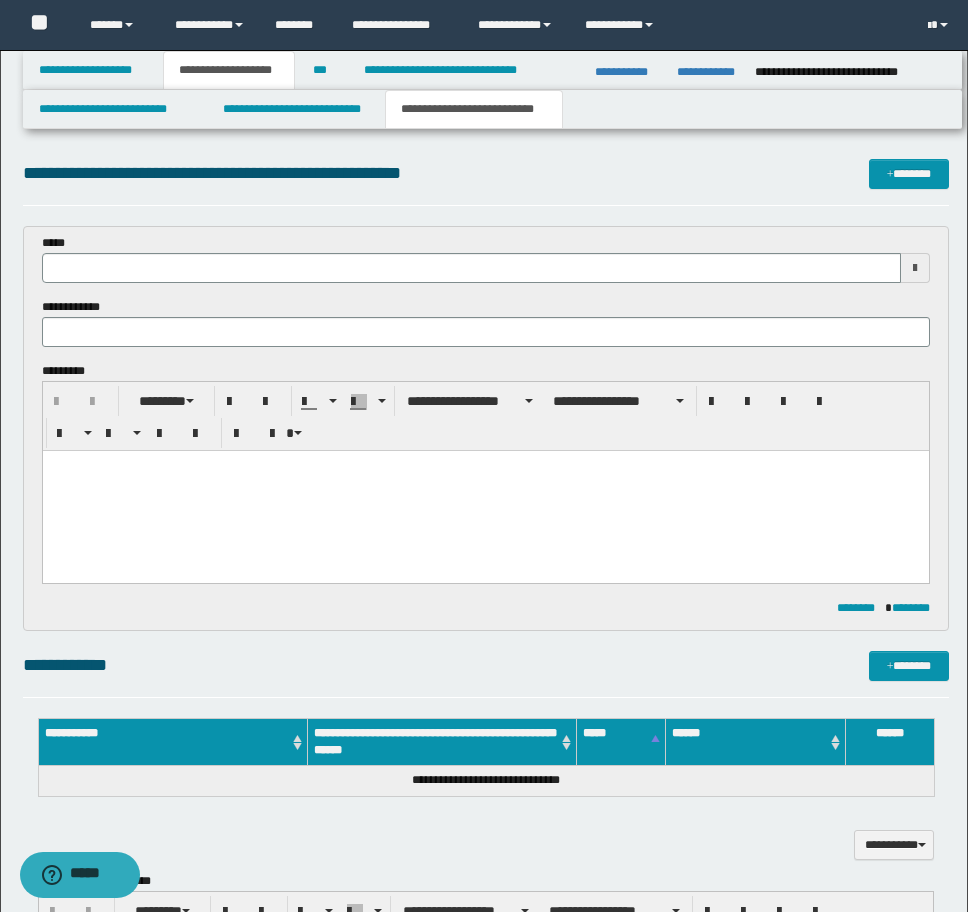scroll, scrollTop: 0, scrollLeft: 0, axis: both 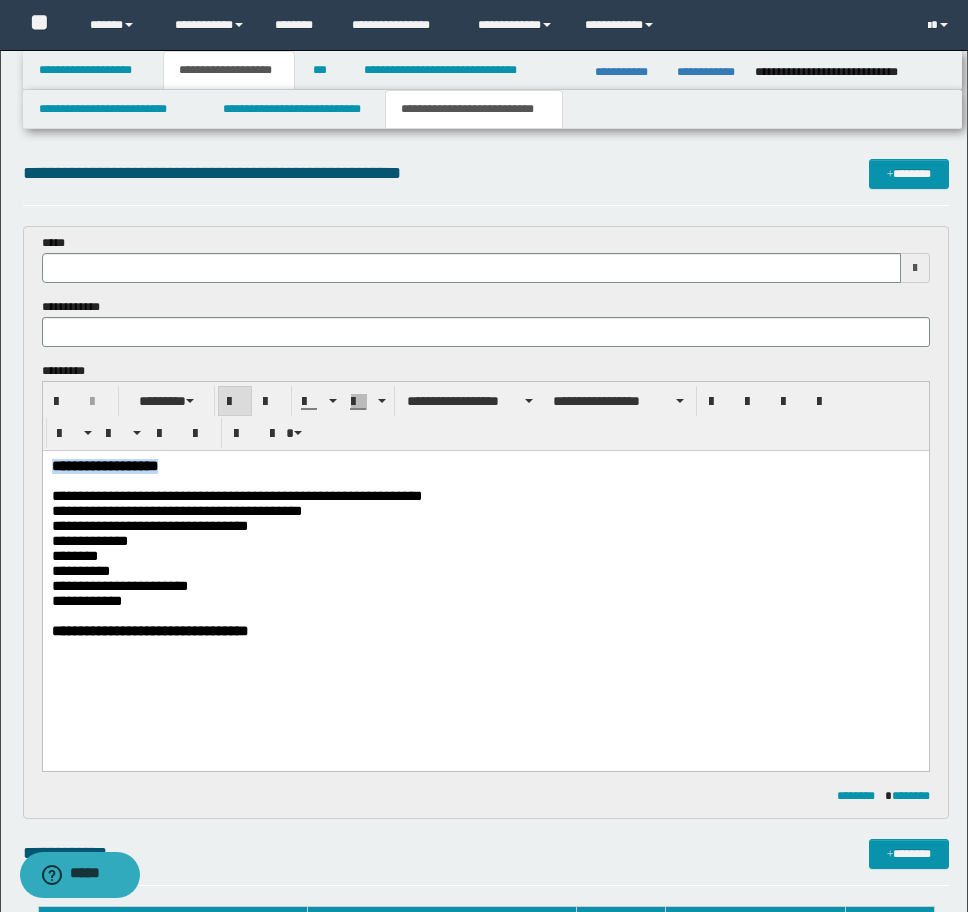 drag, startPoint x: 201, startPoint y: 464, endPoint x: 11, endPoint y: 448, distance: 190.6725 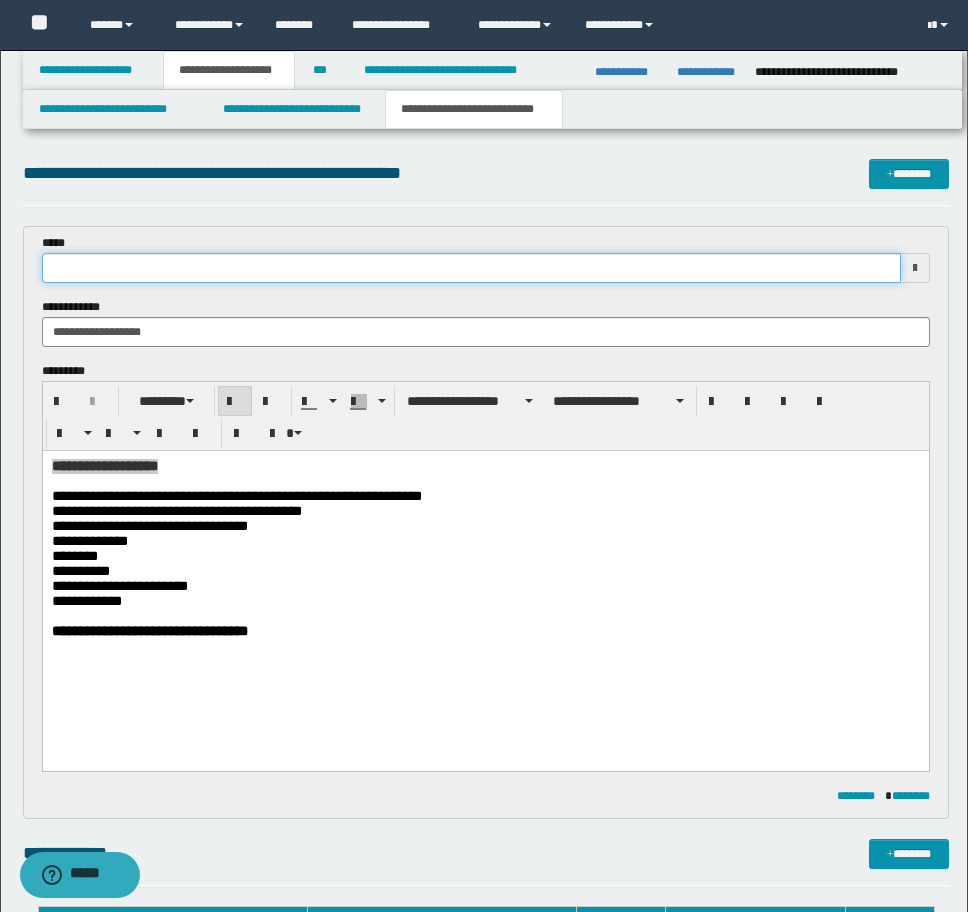 click at bounding box center [471, 268] 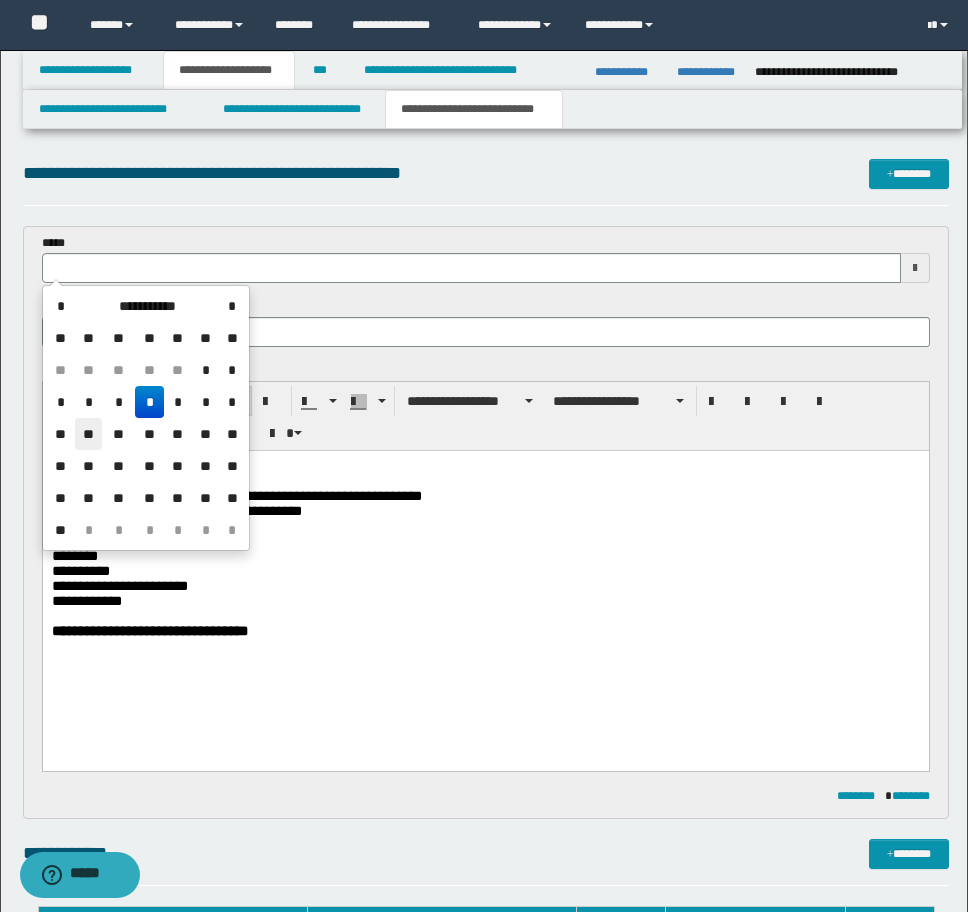 click on "**" at bounding box center (89, 434) 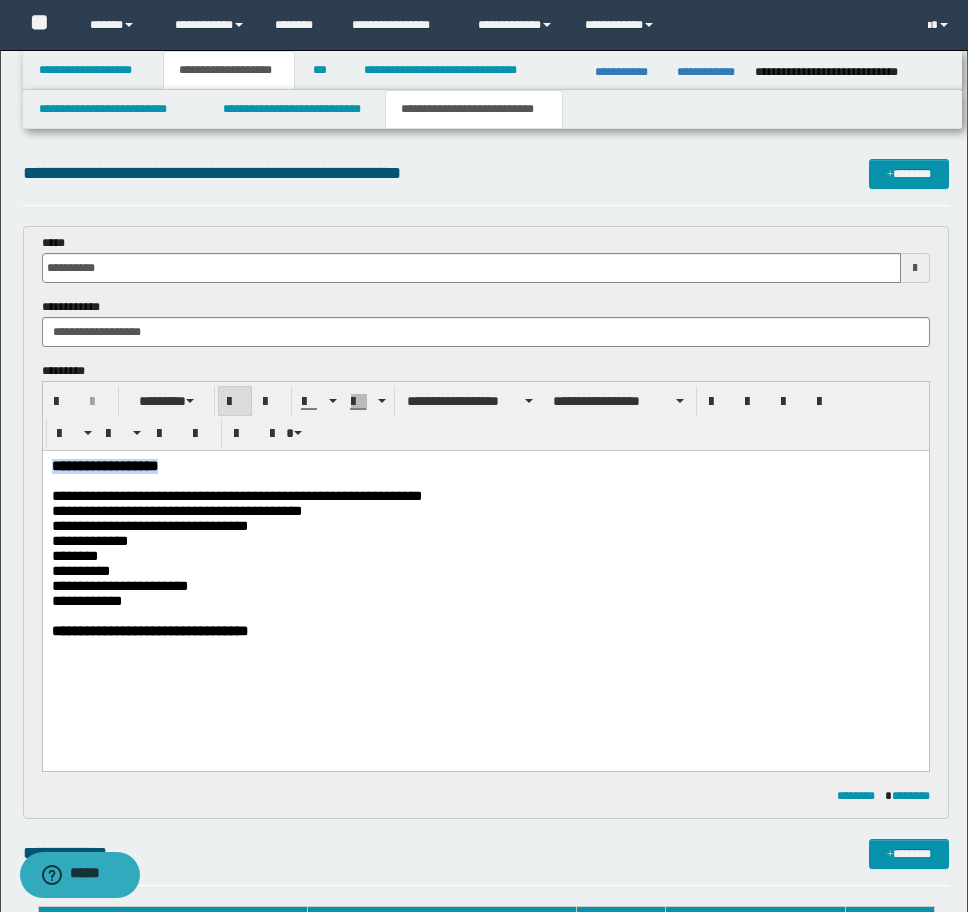 click at bounding box center [485, 481] 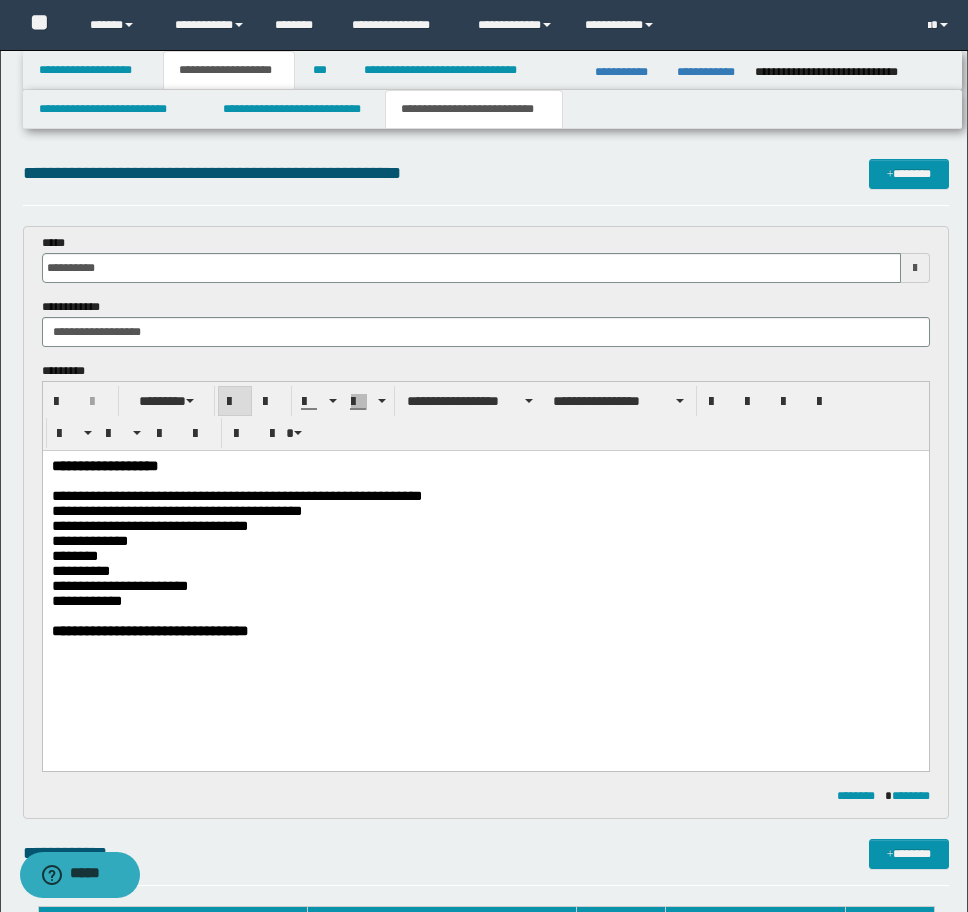 click at bounding box center (485, 481) 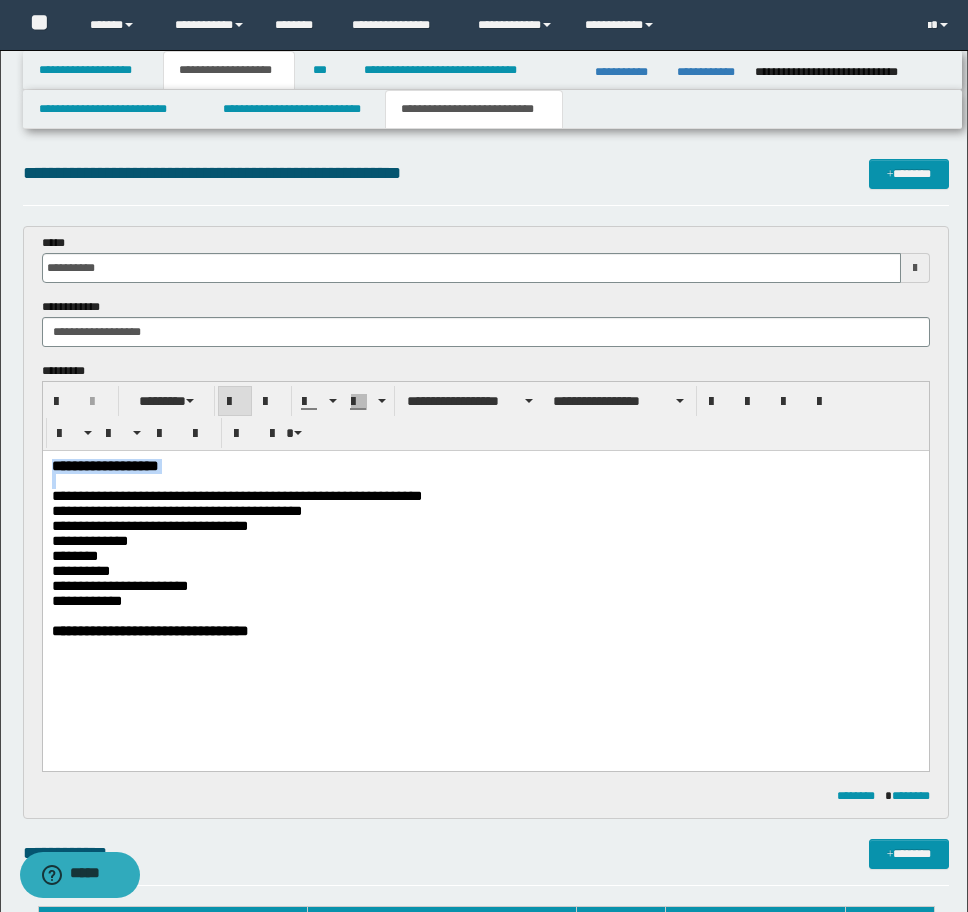 drag, startPoint x: 83, startPoint y: 484, endPoint x: 74, endPoint y: 909, distance: 425.09528 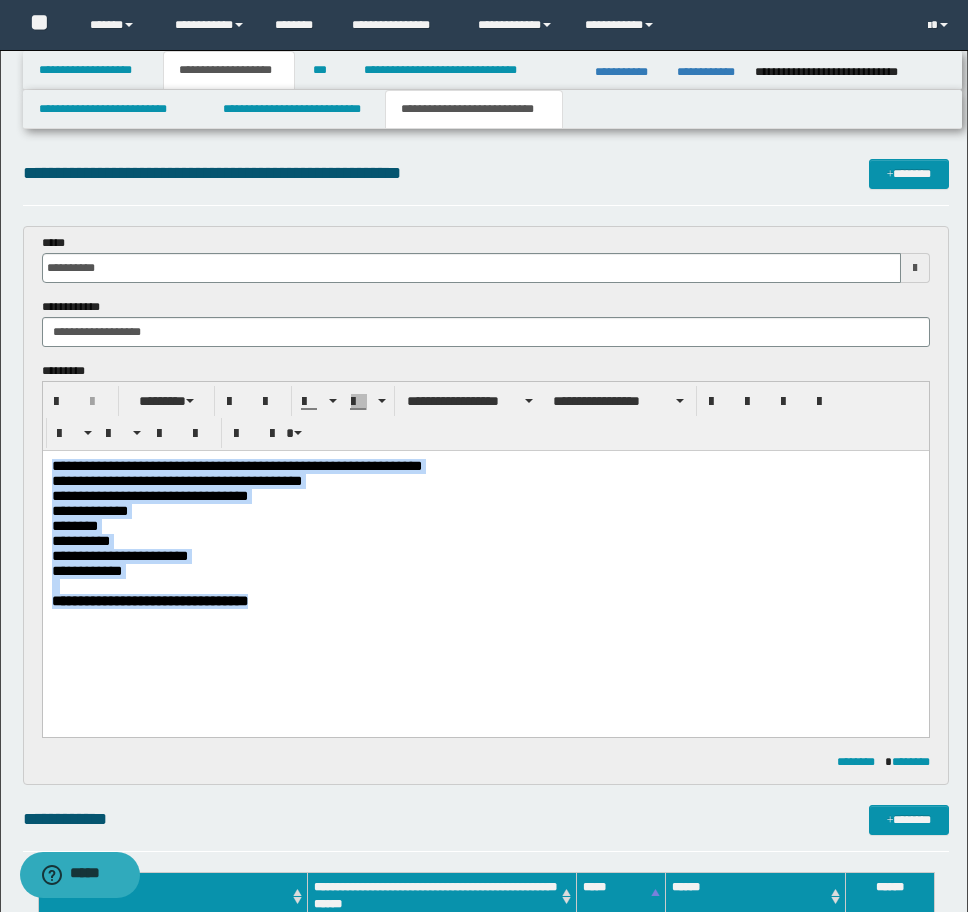 drag, startPoint x: 328, startPoint y: 627, endPoint x: -9, endPoint y: 380, distance: 417.82532 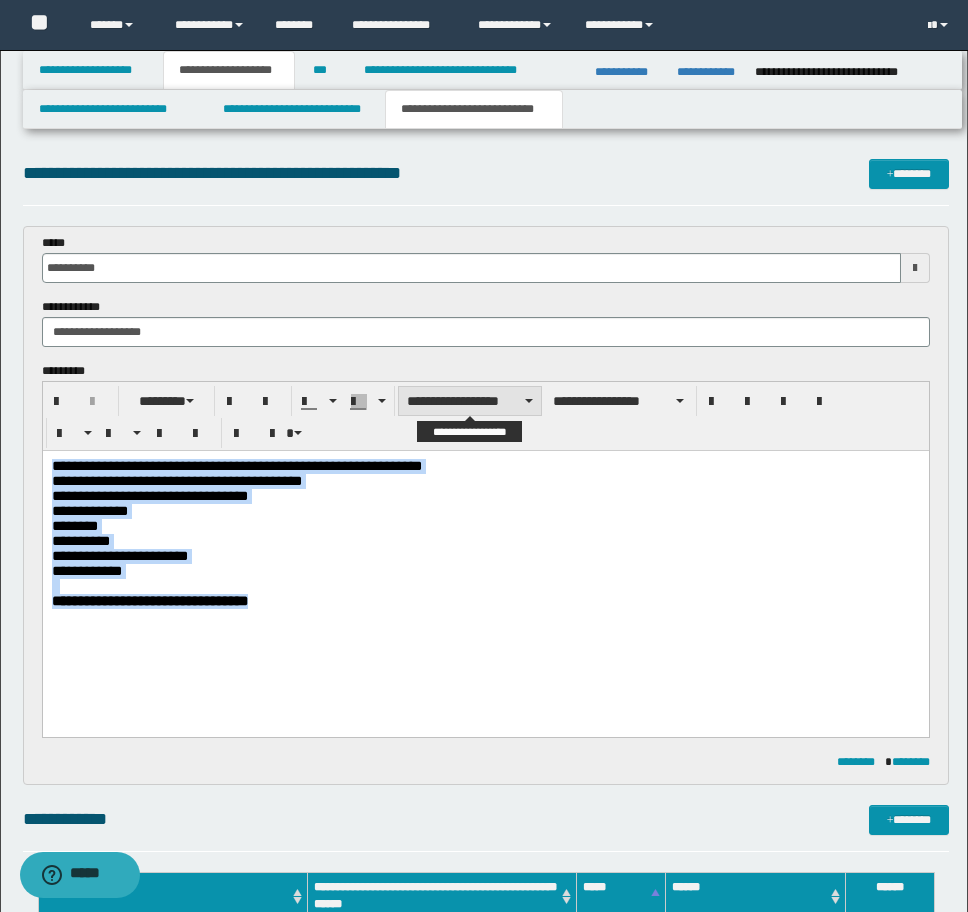 click on "**********" at bounding box center (470, 401) 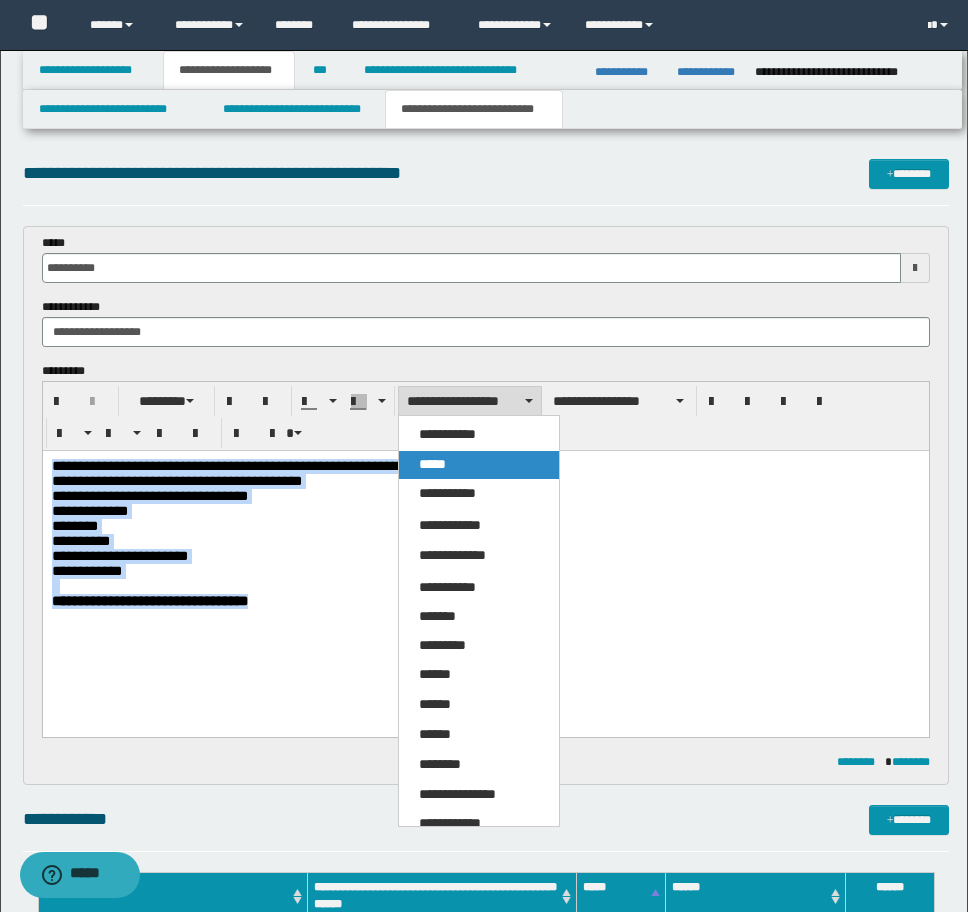 drag, startPoint x: 436, startPoint y: 459, endPoint x: 395, endPoint y: 6, distance: 454.85162 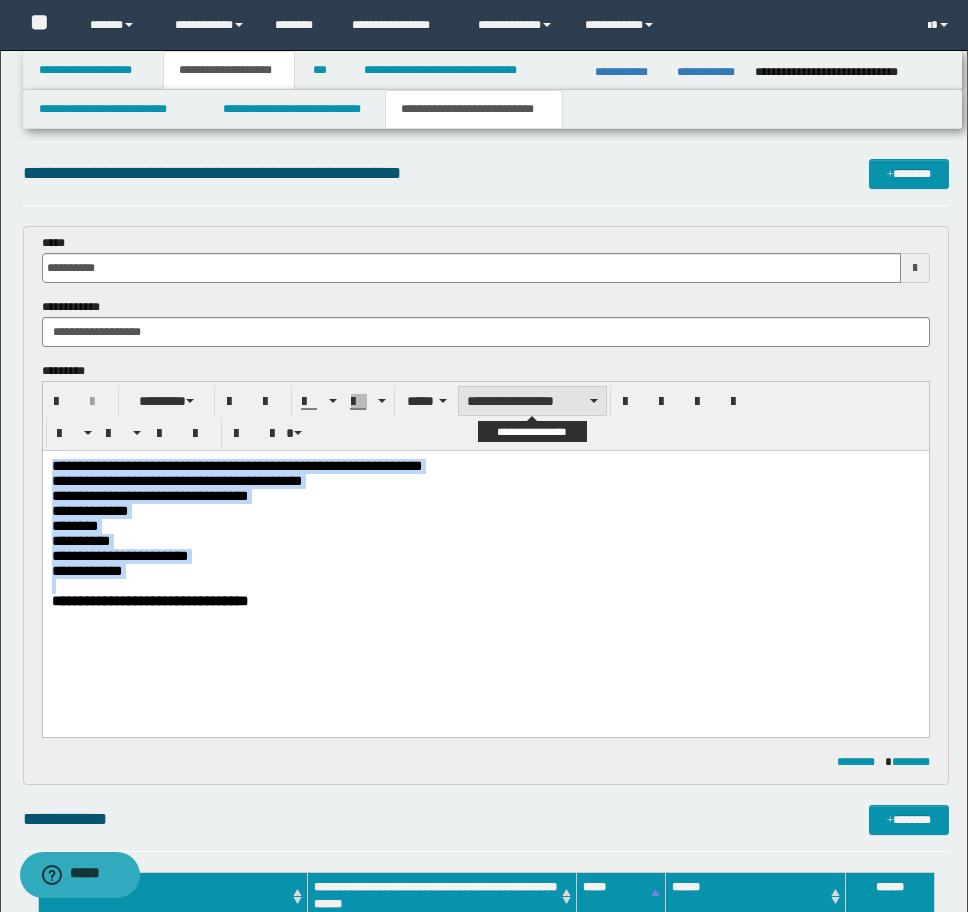 click on "**********" at bounding box center [532, 401] 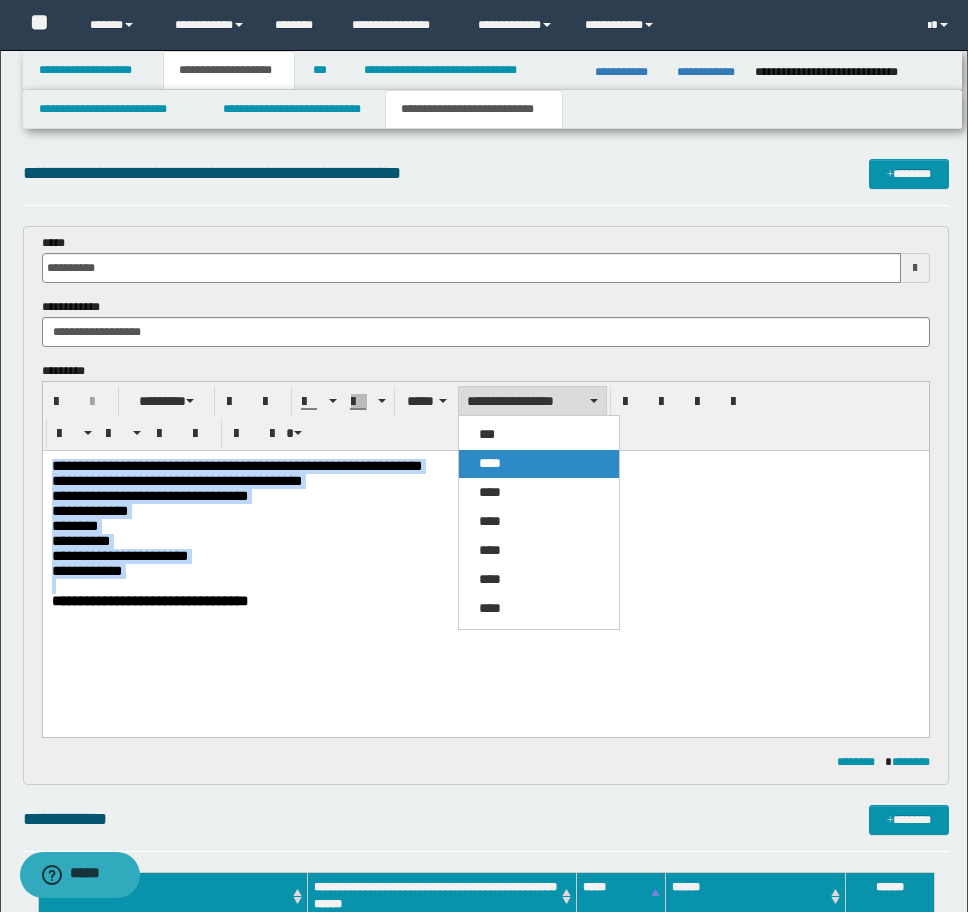 click on "****" at bounding box center [539, 464] 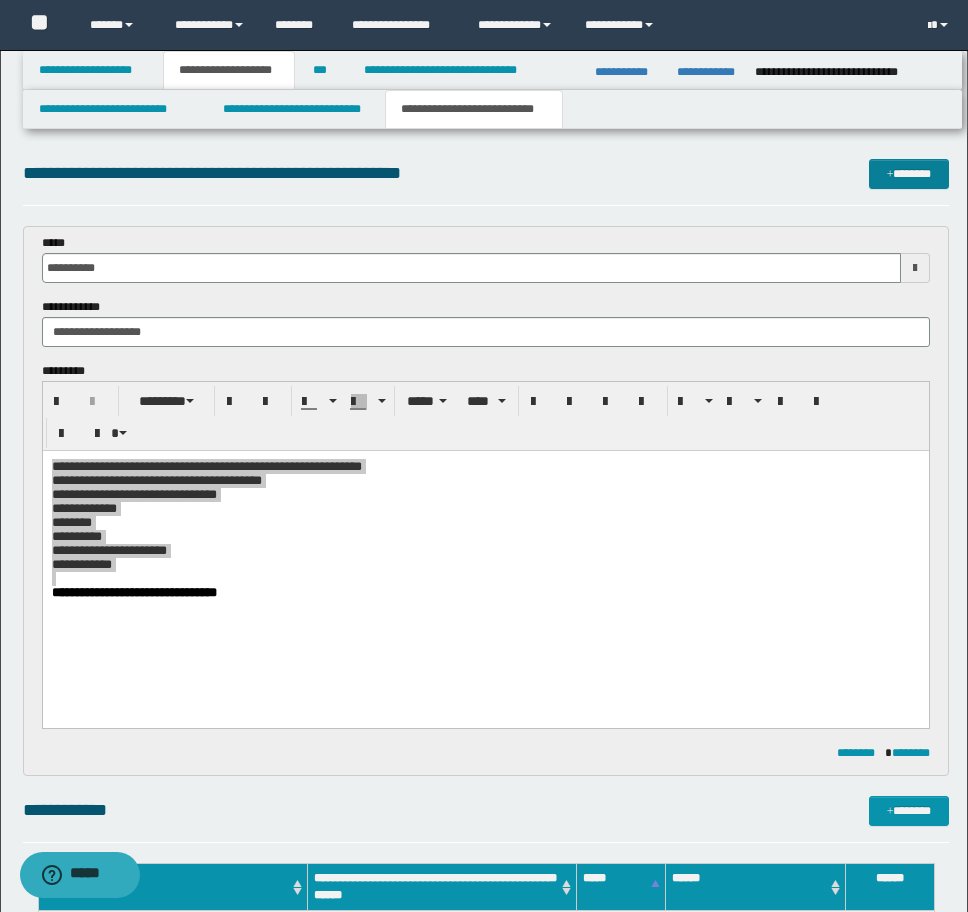 click on "*******" at bounding box center [909, 174] 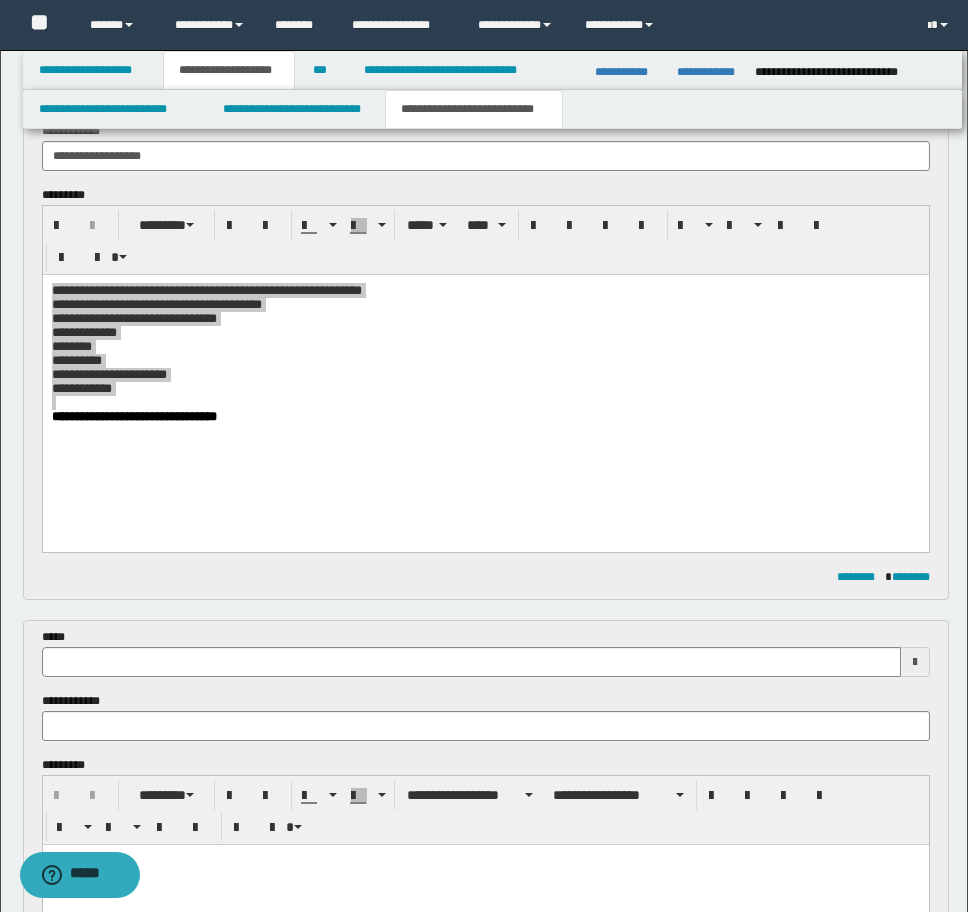 scroll, scrollTop: 123, scrollLeft: 0, axis: vertical 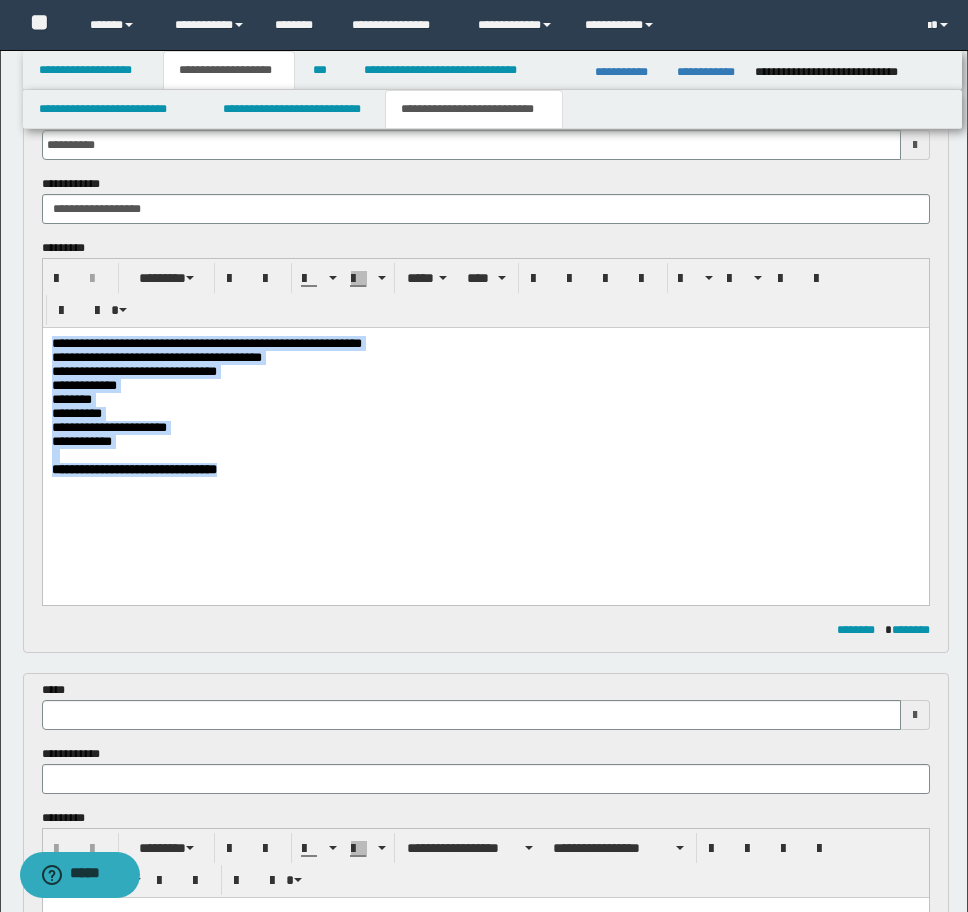 click at bounding box center (485, 456) 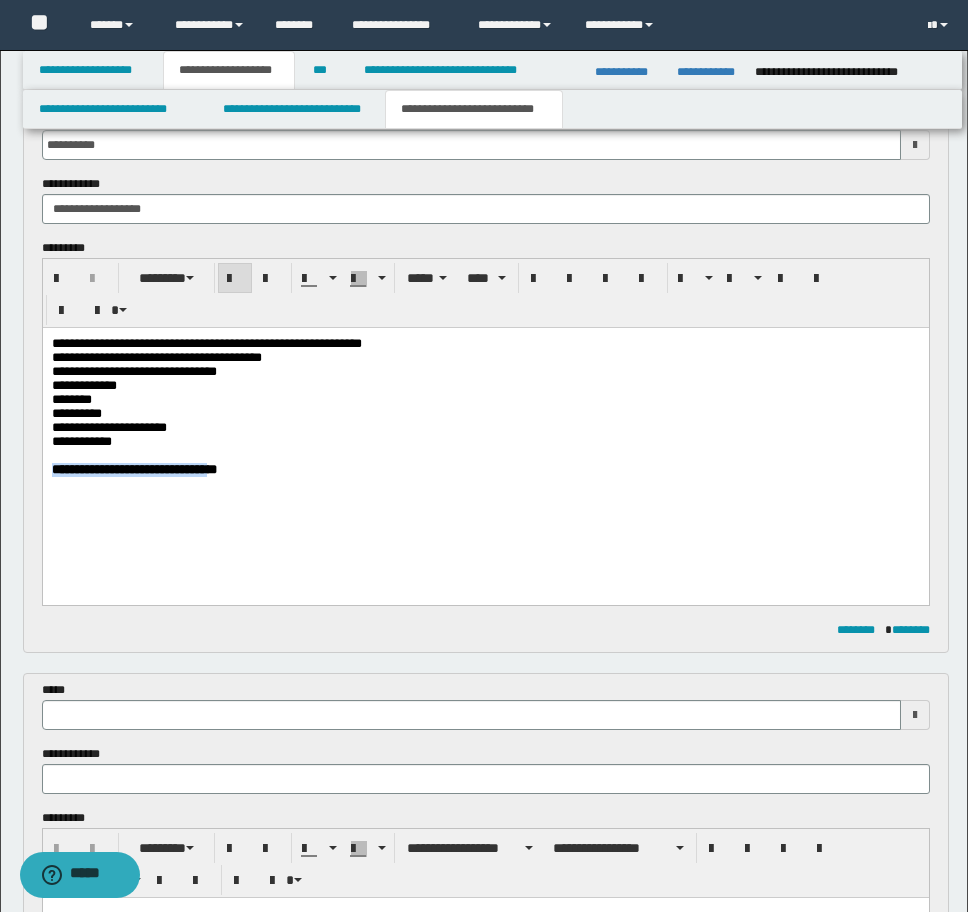 drag, startPoint x: 266, startPoint y: 485, endPoint x: 77, endPoint y: 480, distance: 189.06613 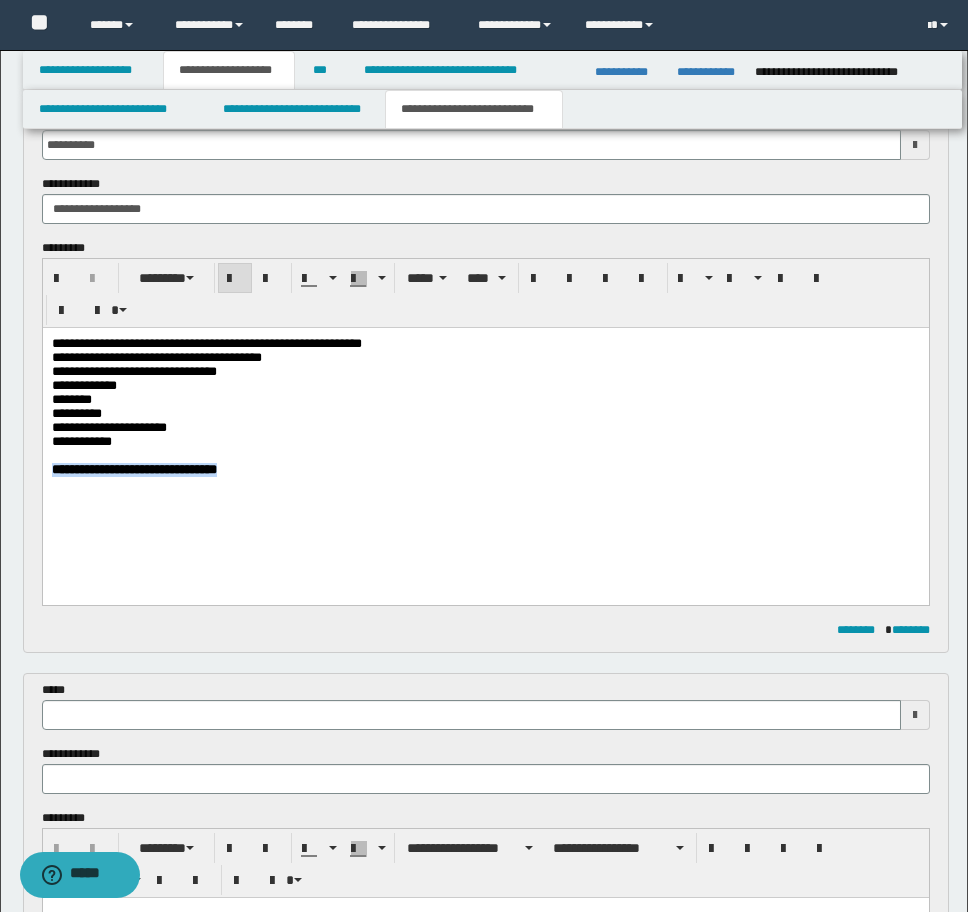 drag, startPoint x: 281, startPoint y: 489, endPoint x: 34, endPoint y: 492, distance: 247.01822 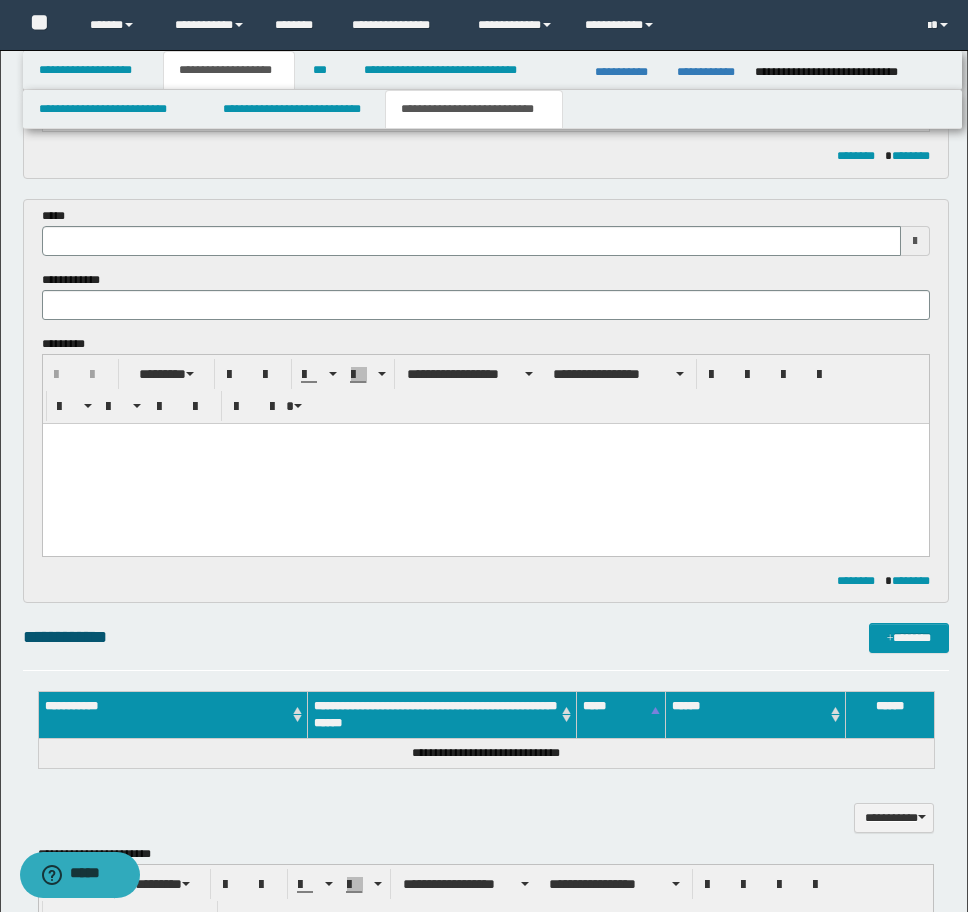 scroll, scrollTop: 623, scrollLeft: 0, axis: vertical 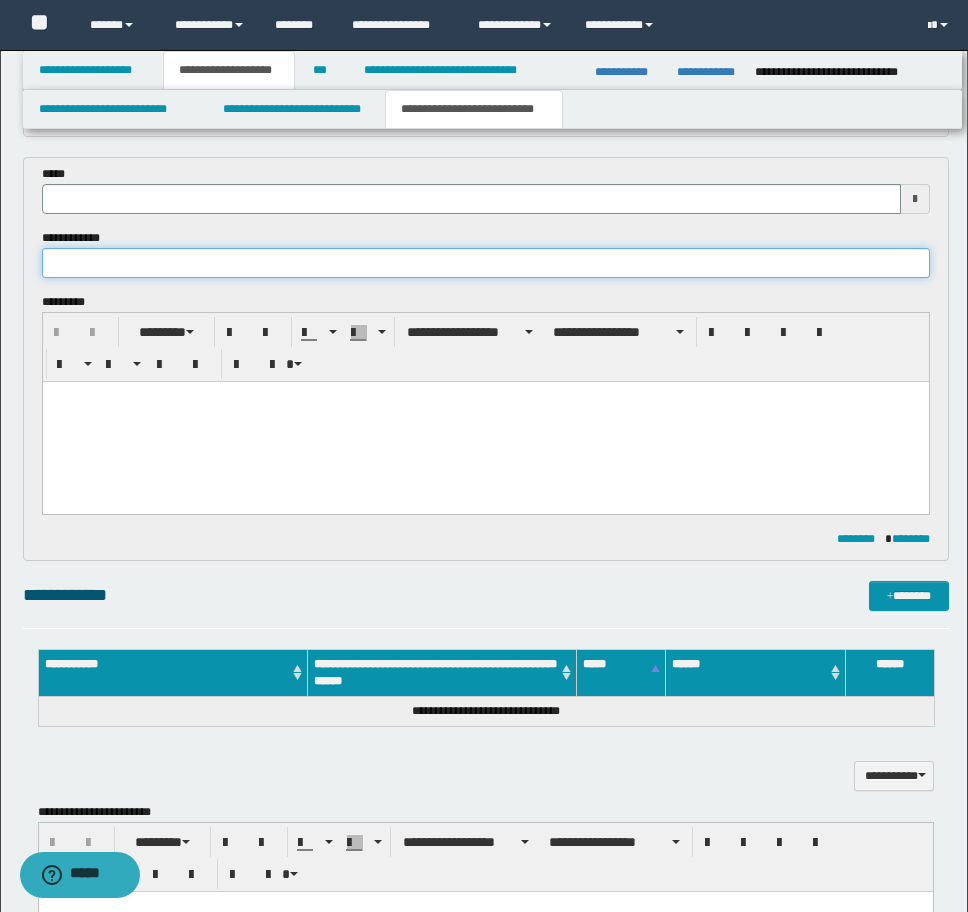 click at bounding box center [486, 263] 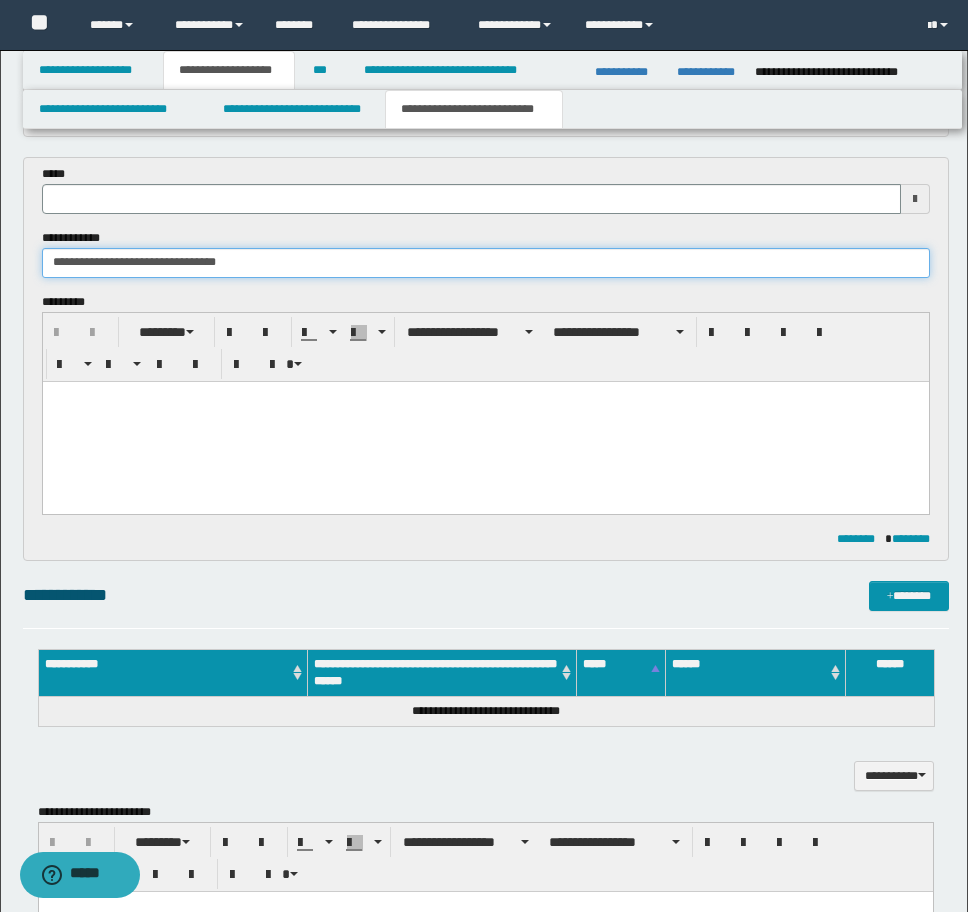 type 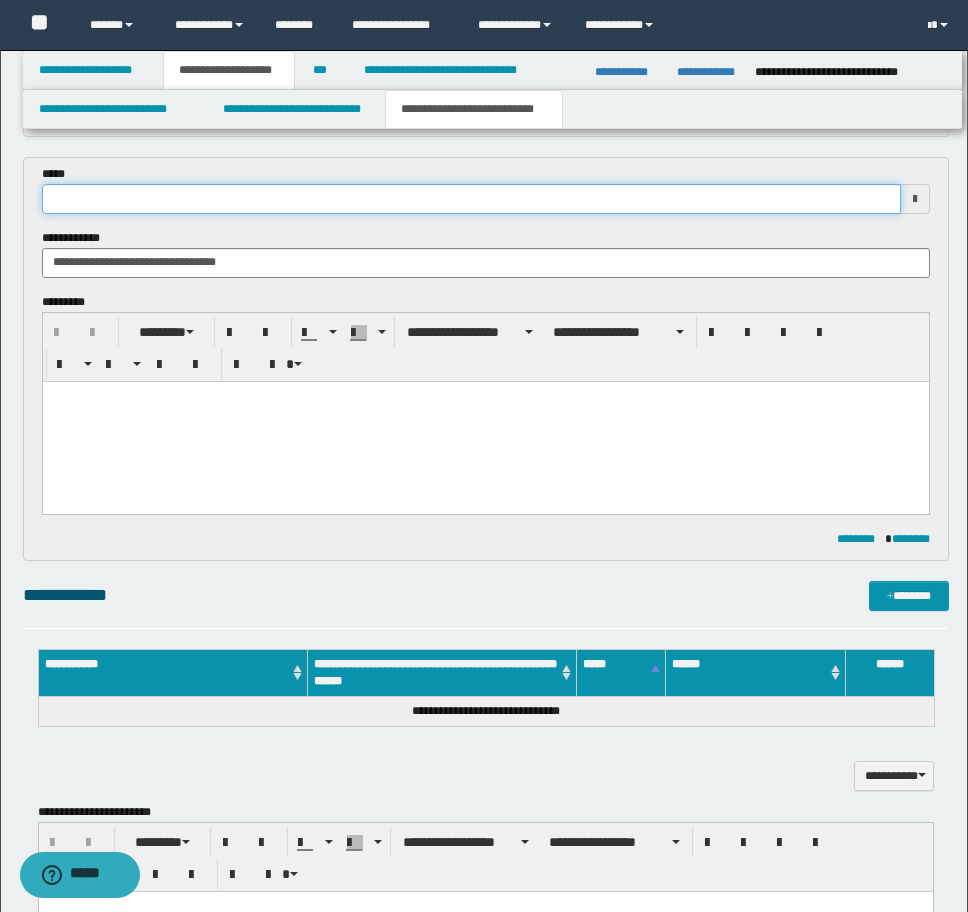 click at bounding box center [471, 199] 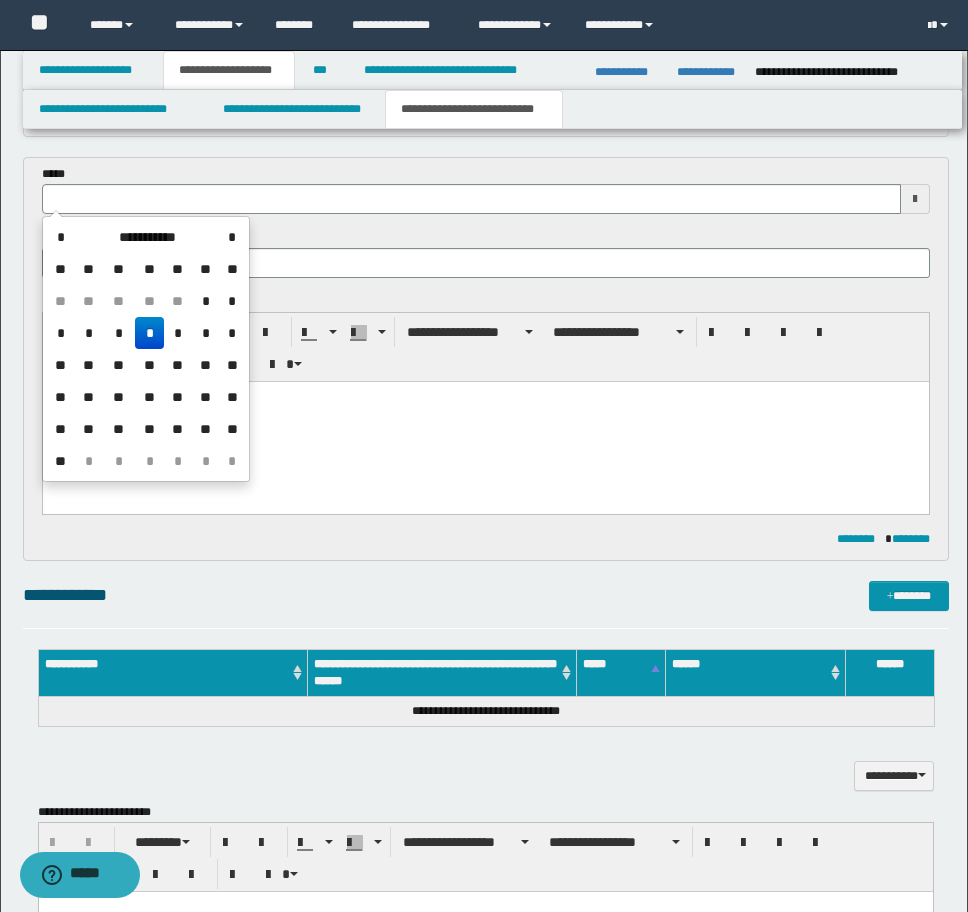 click on "*" at bounding box center (149, 333) 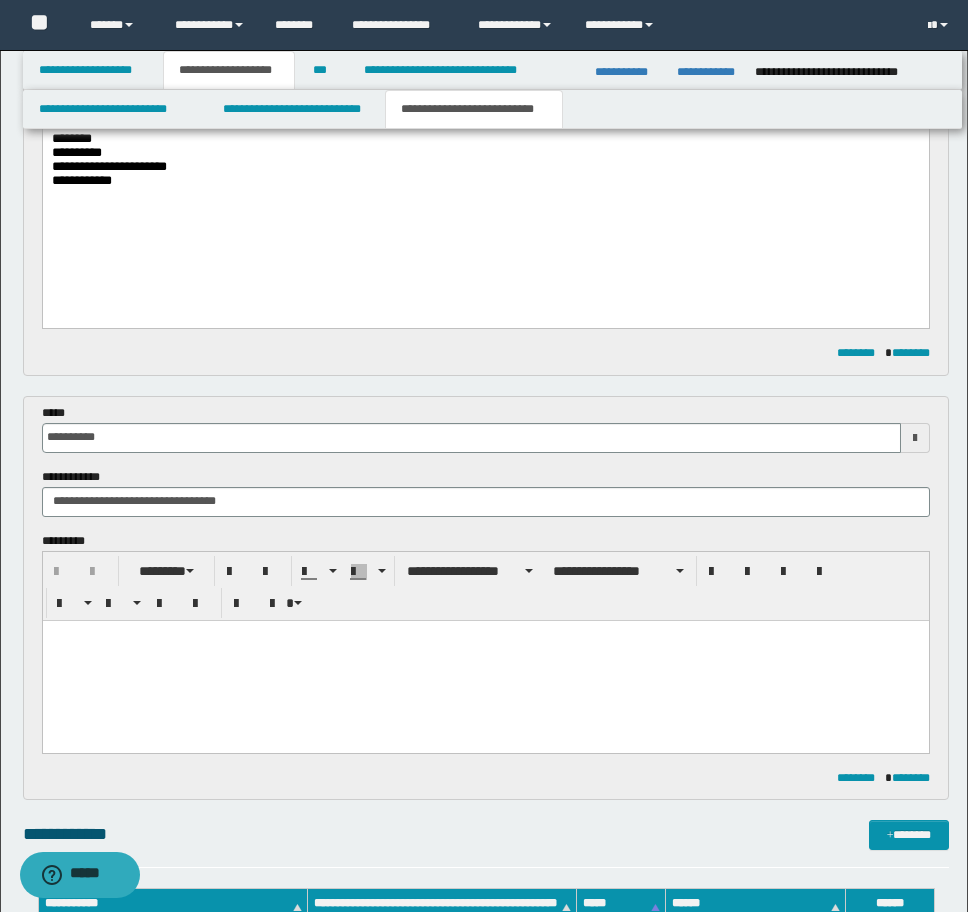 scroll, scrollTop: 400, scrollLeft: 0, axis: vertical 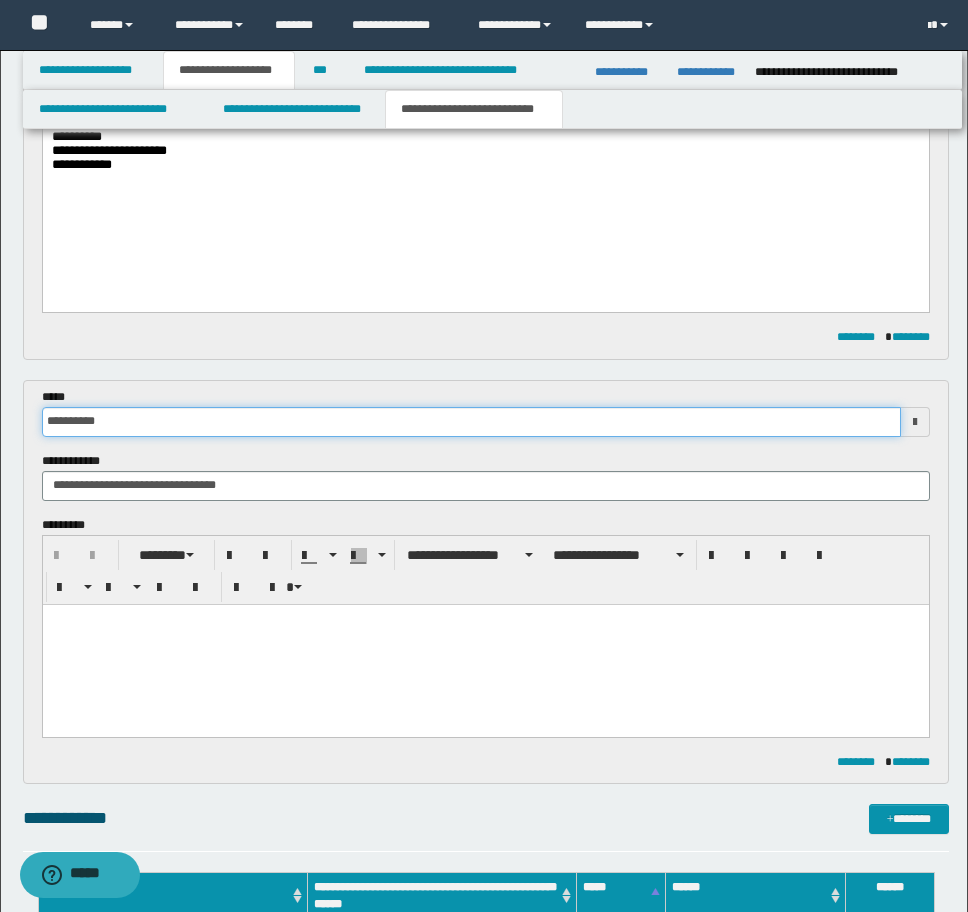 click on "**********" at bounding box center (471, 422) 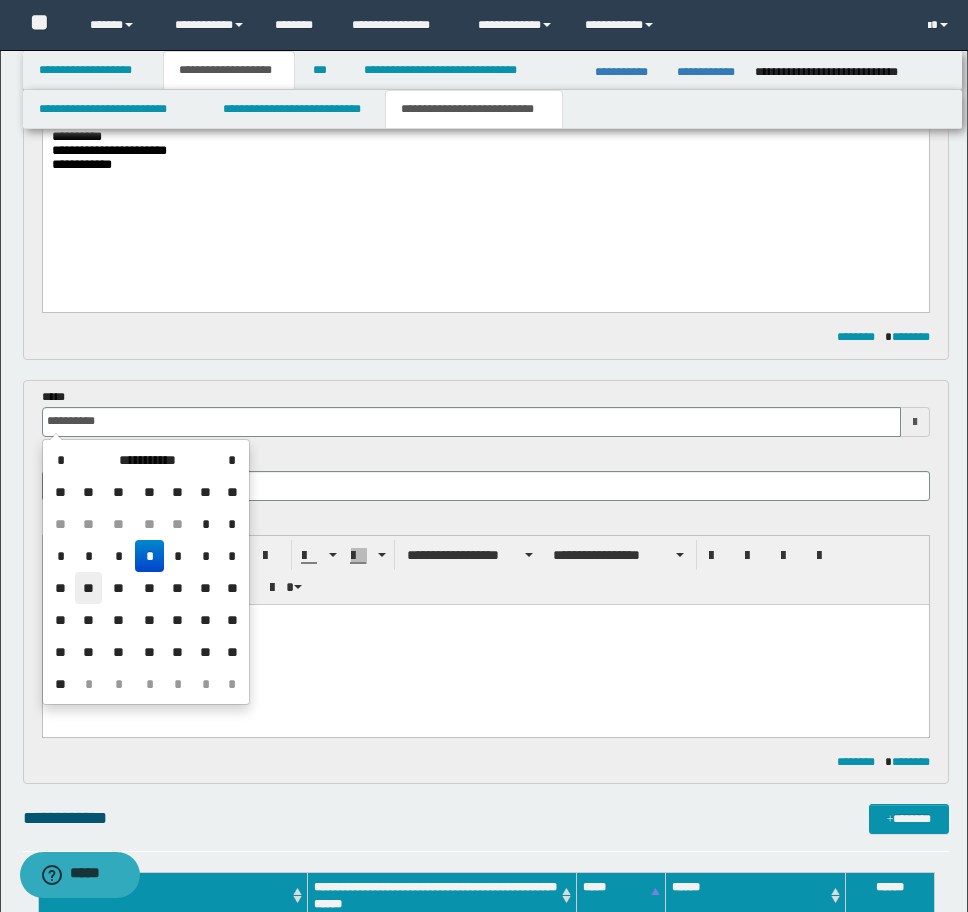 click on "**" at bounding box center [89, 588] 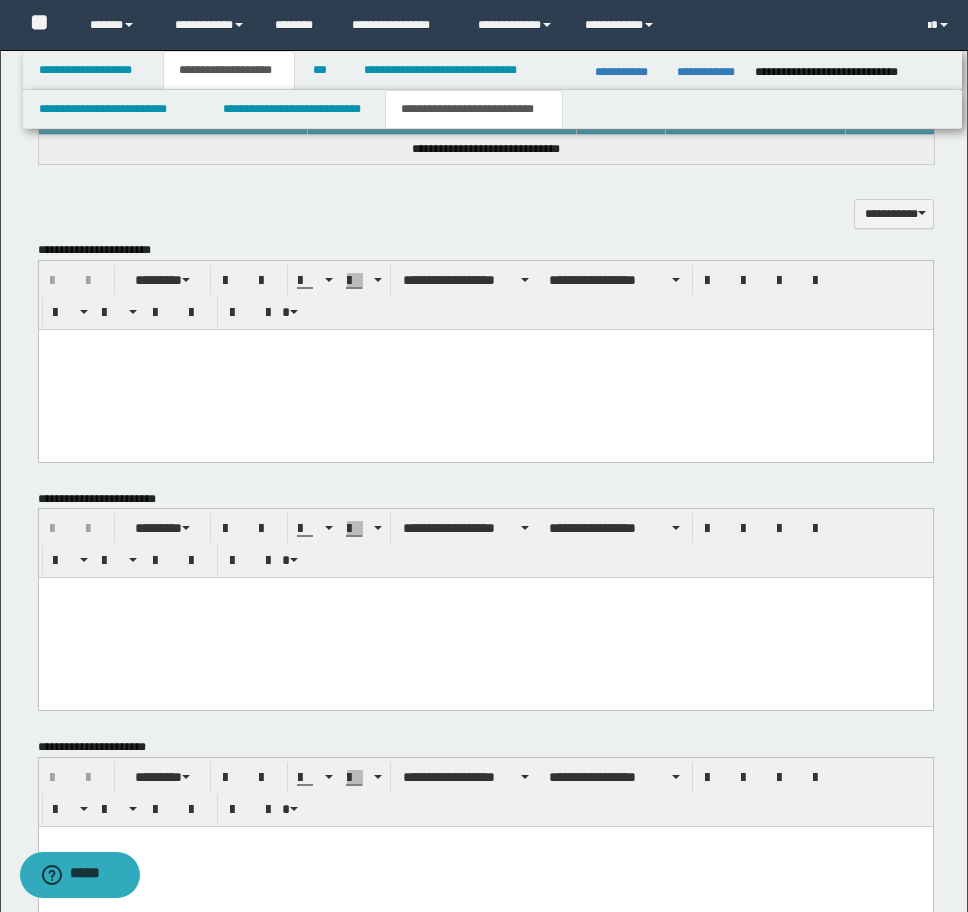 scroll, scrollTop: 1357, scrollLeft: 0, axis: vertical 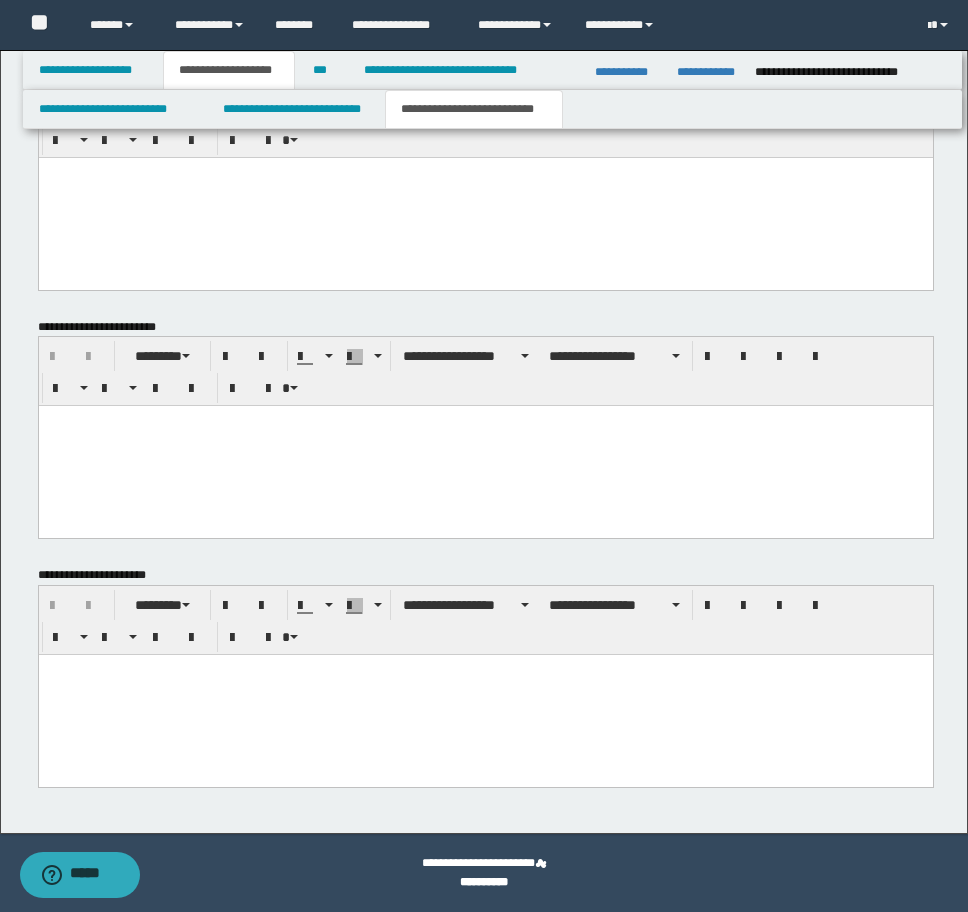 click at bounding box center [485, 695] 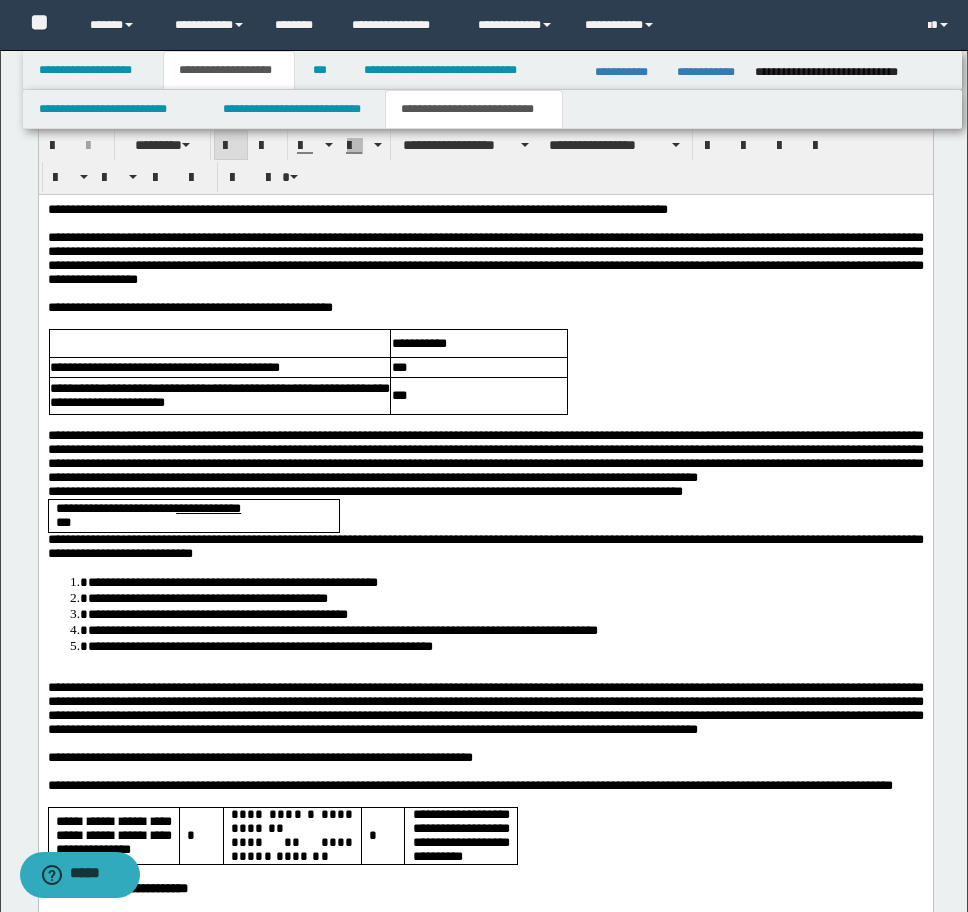 scroll, scrollTop: 1857, scrollLeft: 0, axis: vertical 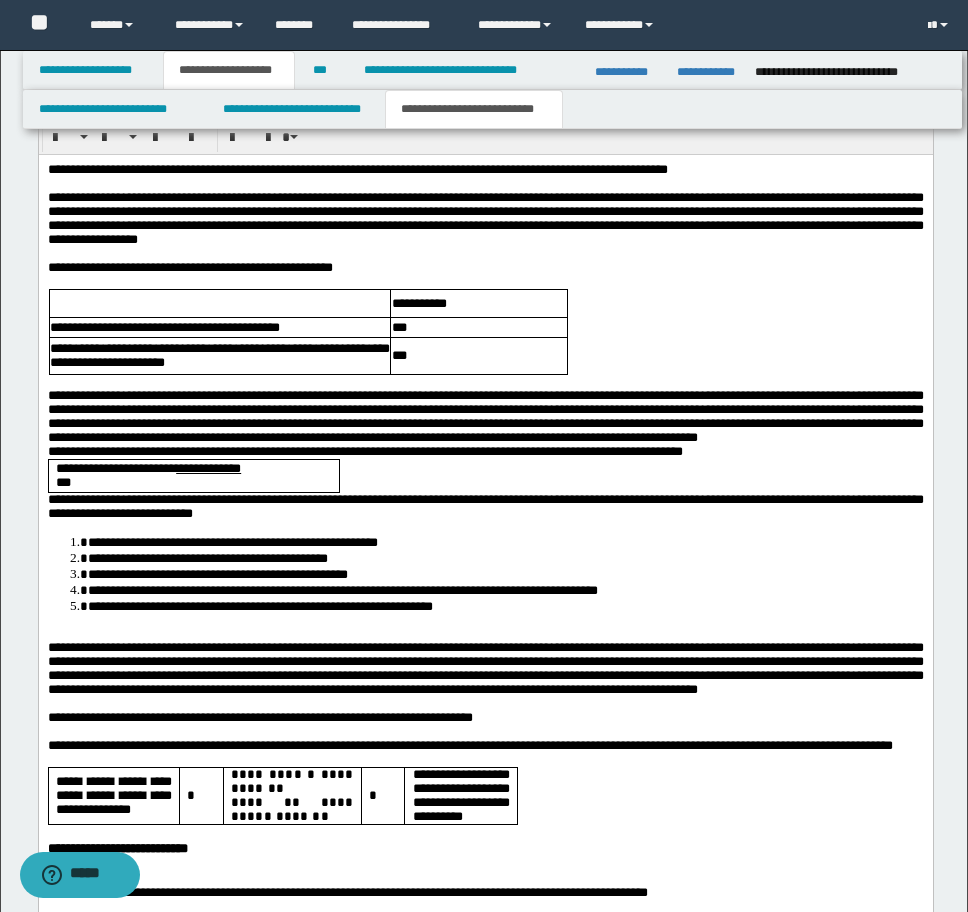 click on "**********" at bounding box center [485, 417] 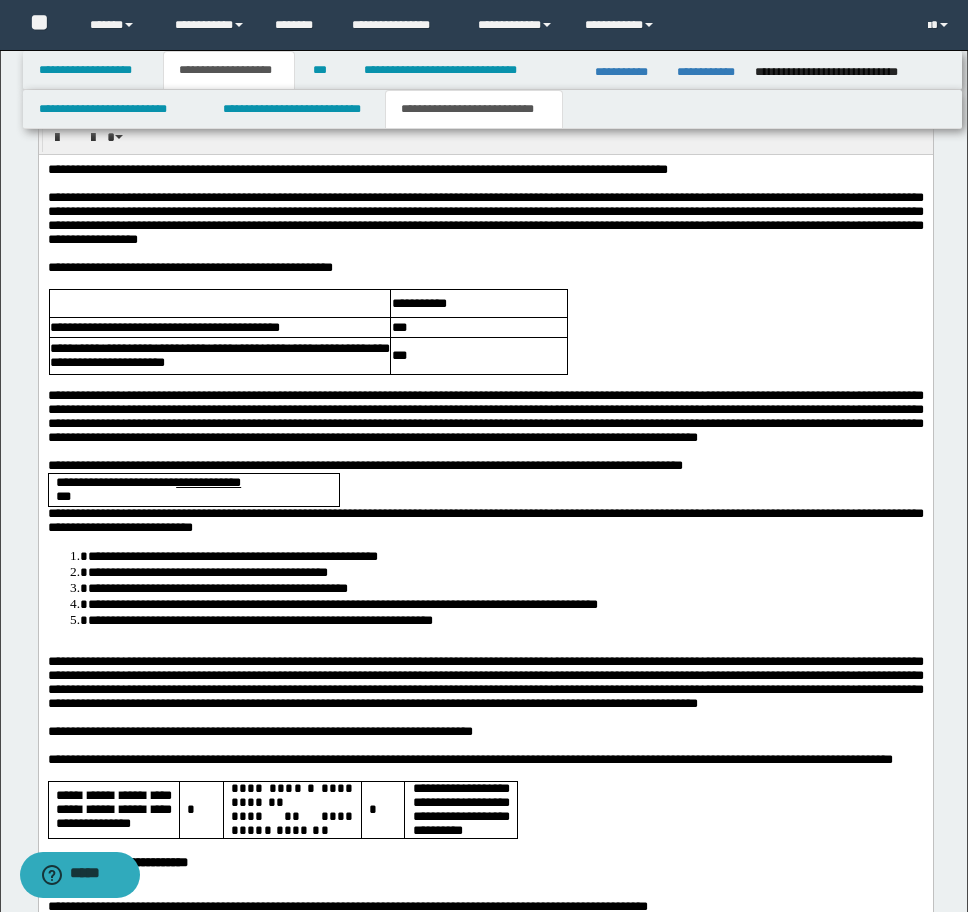 click on "**********" at bounding box center (485, 466) 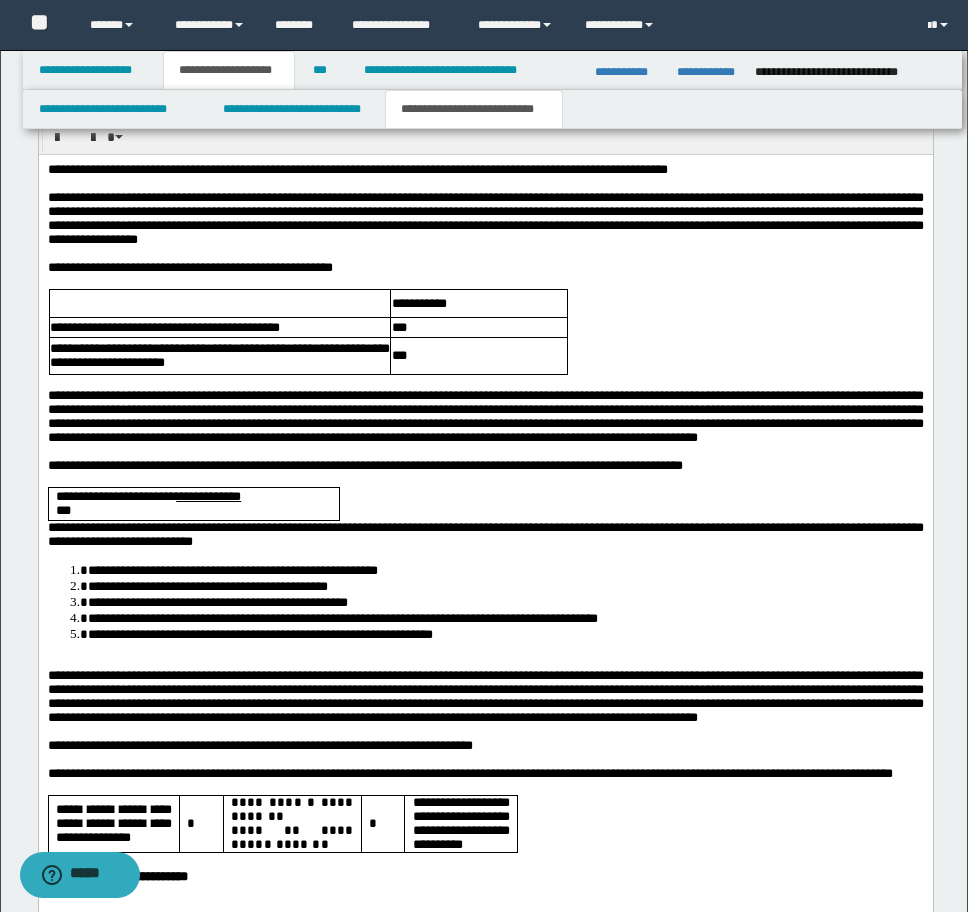 click on "**********" at bounding box center (485, 534) 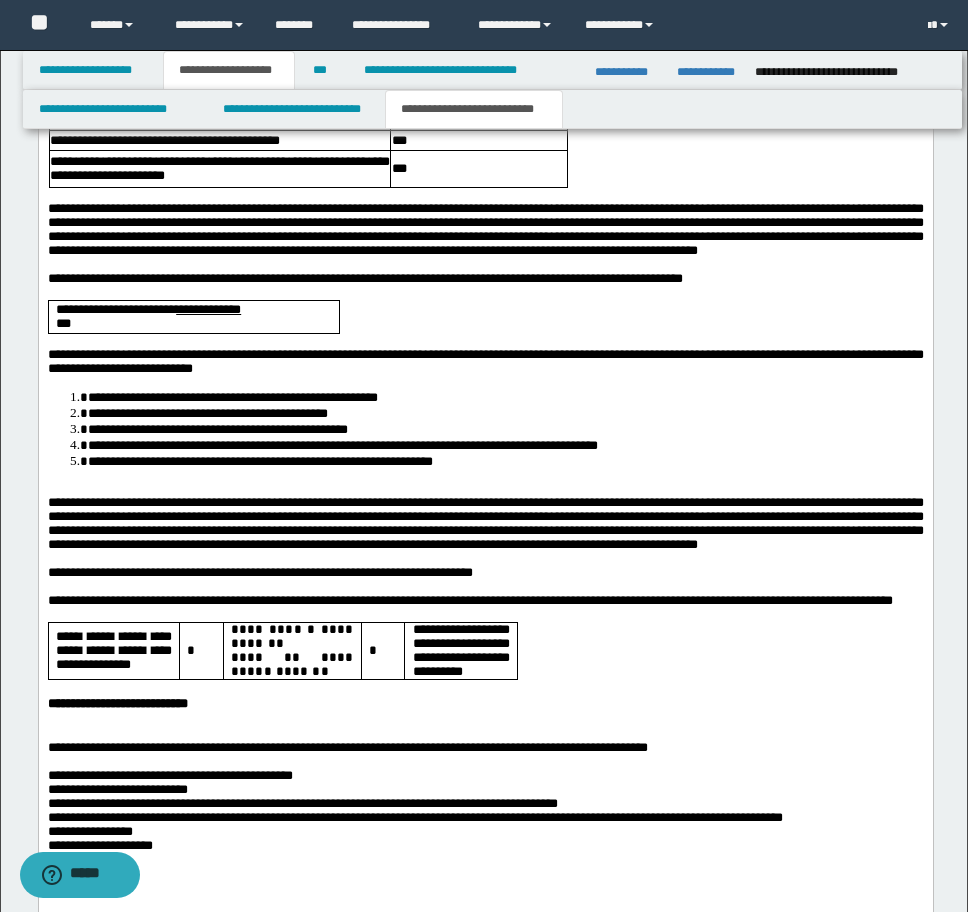 scroll, scrollTop: 2057, scrollLeft: 0, axis: vertical 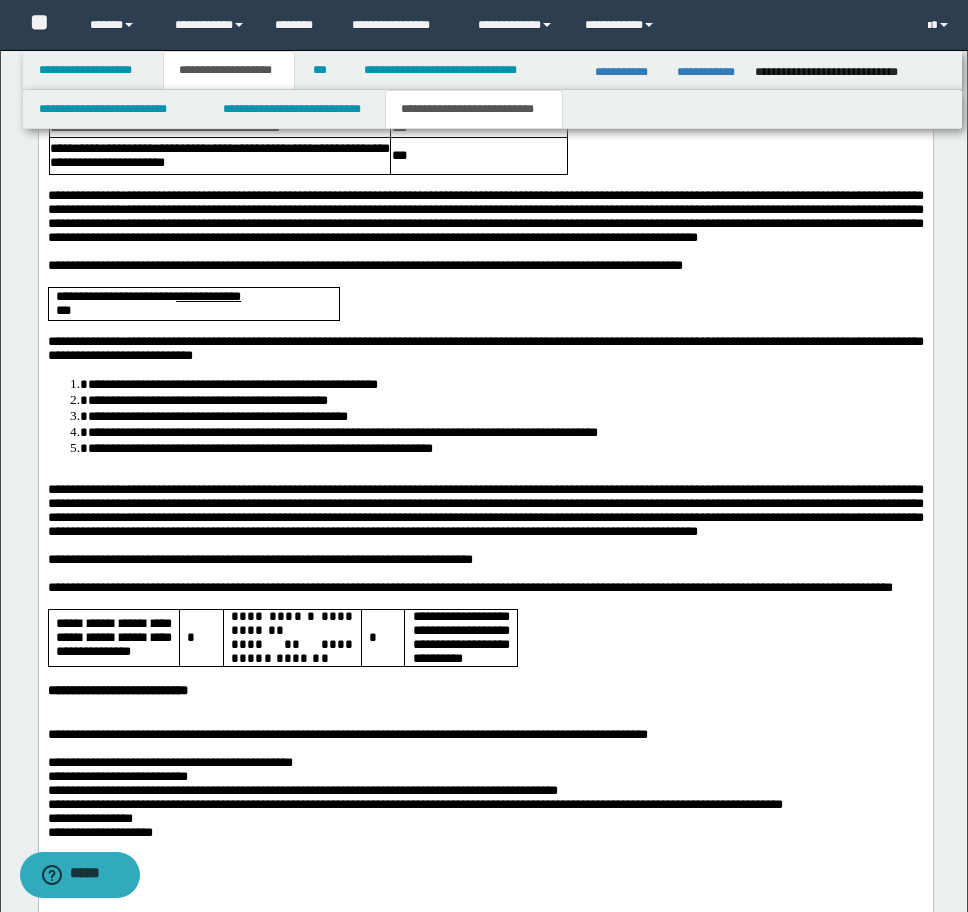 click at bounding box center (485, 477) 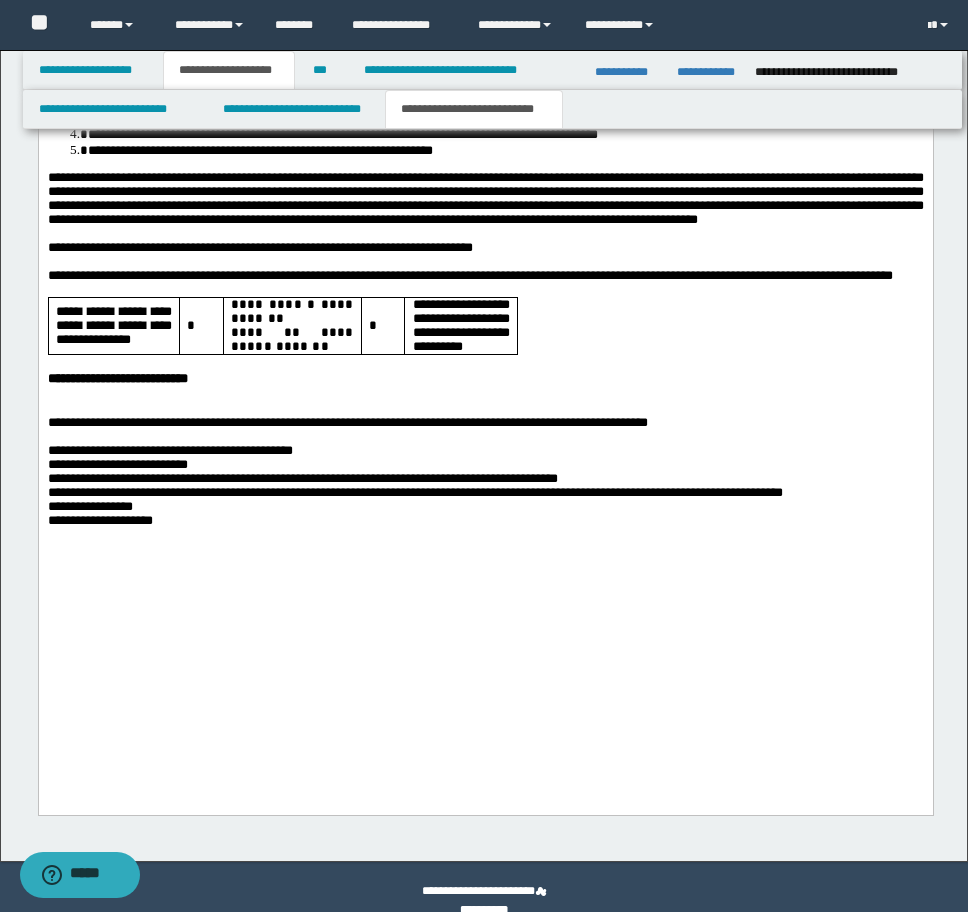 scroll, scrollTop: 2357, scrollLeft: 0, axis: vertical 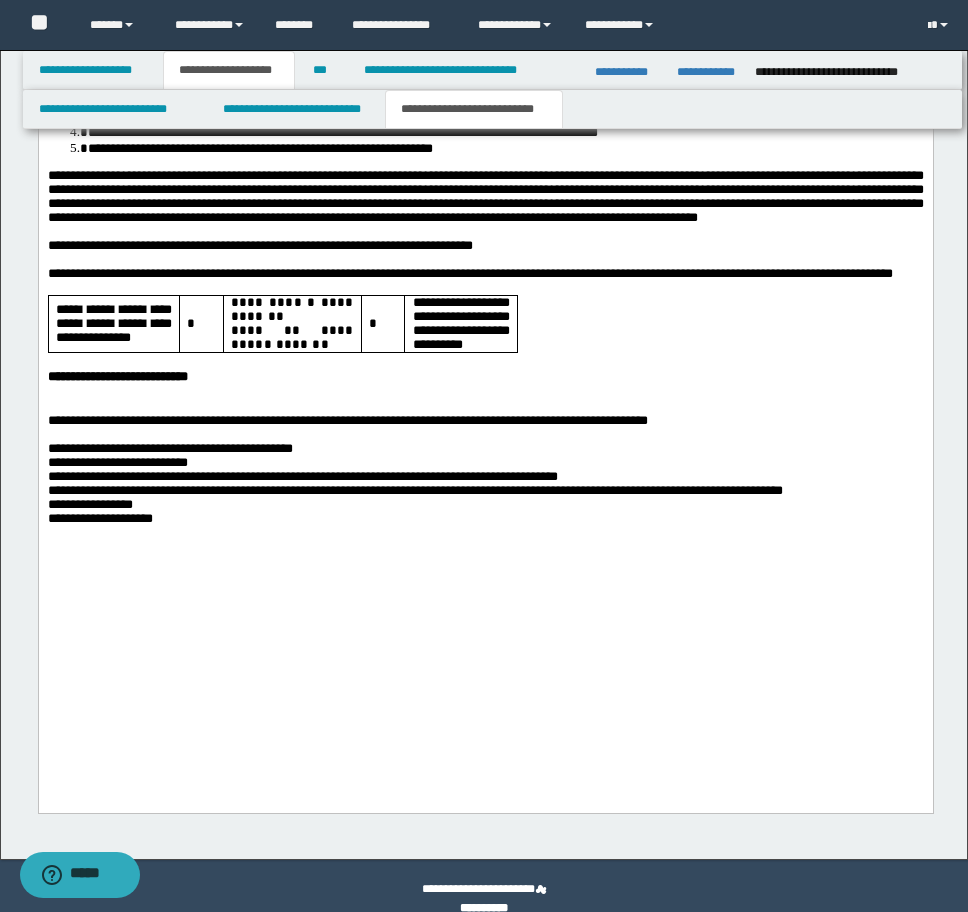 click at bounding box center [485, 408] 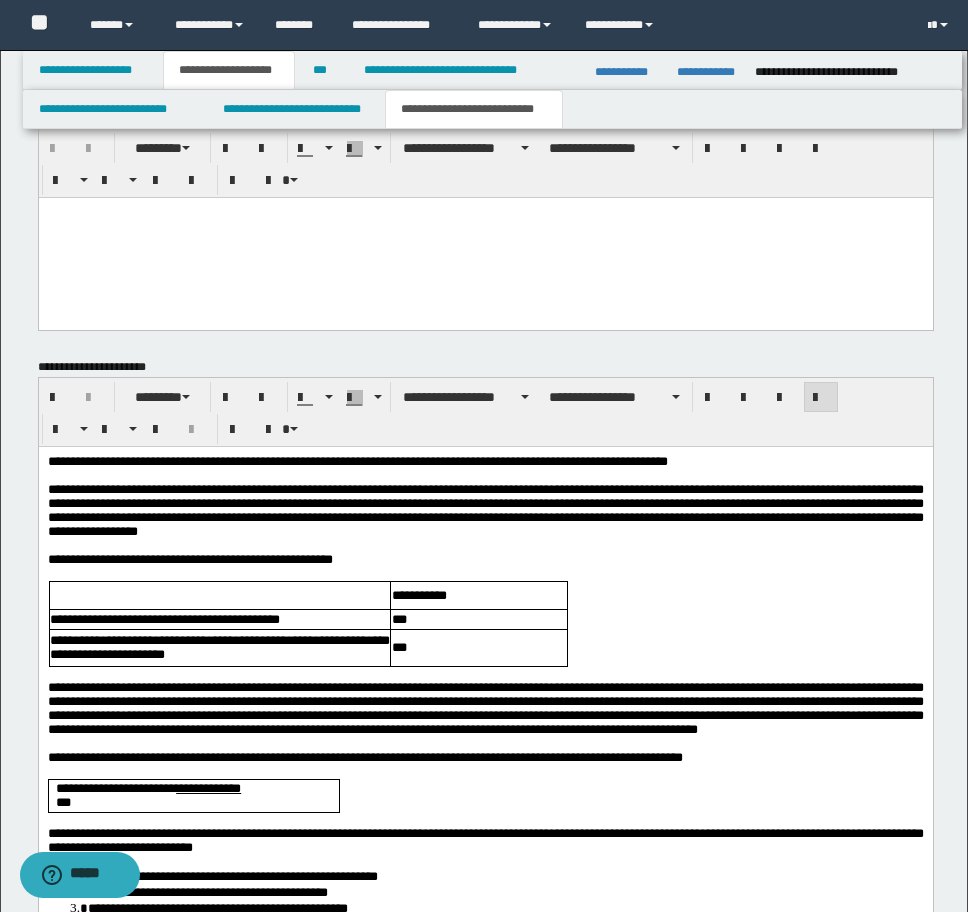 drag, startPoint x: 508, startPoint y: 1356, endPoint x: 508, endPoint y: 750, distance: 606 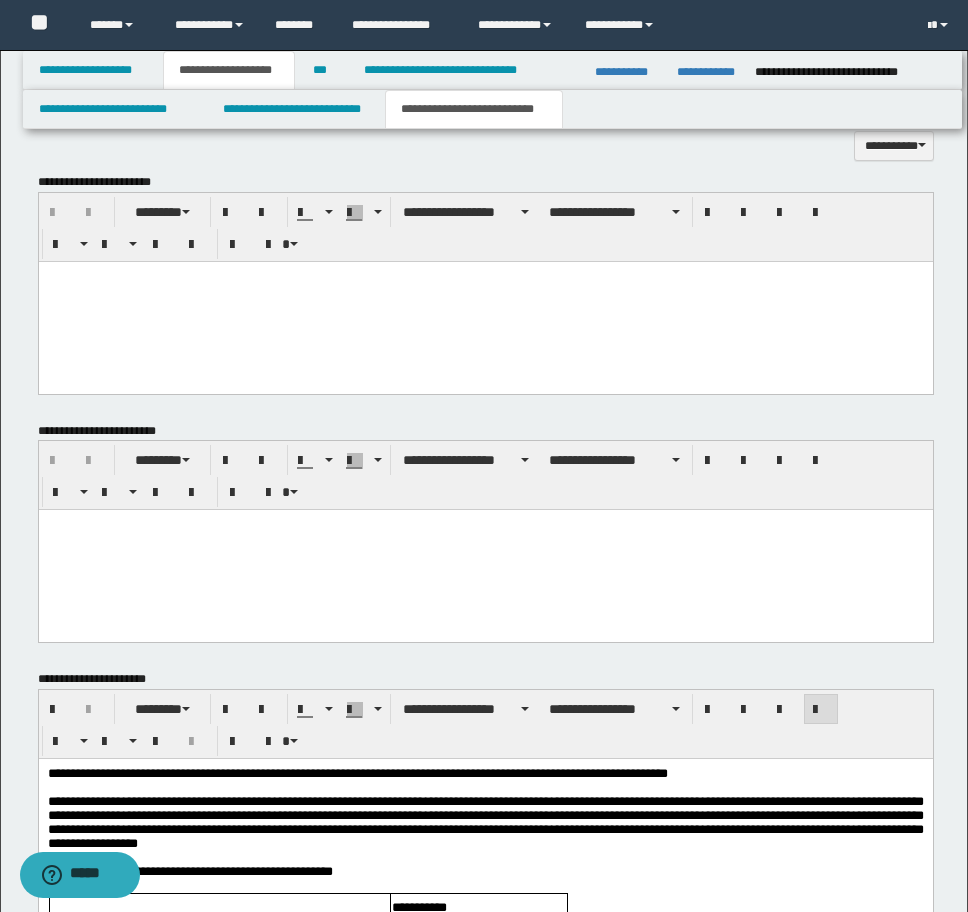 scroll, scrollTop: 1175, scrollLeft: 0, axis: vertical 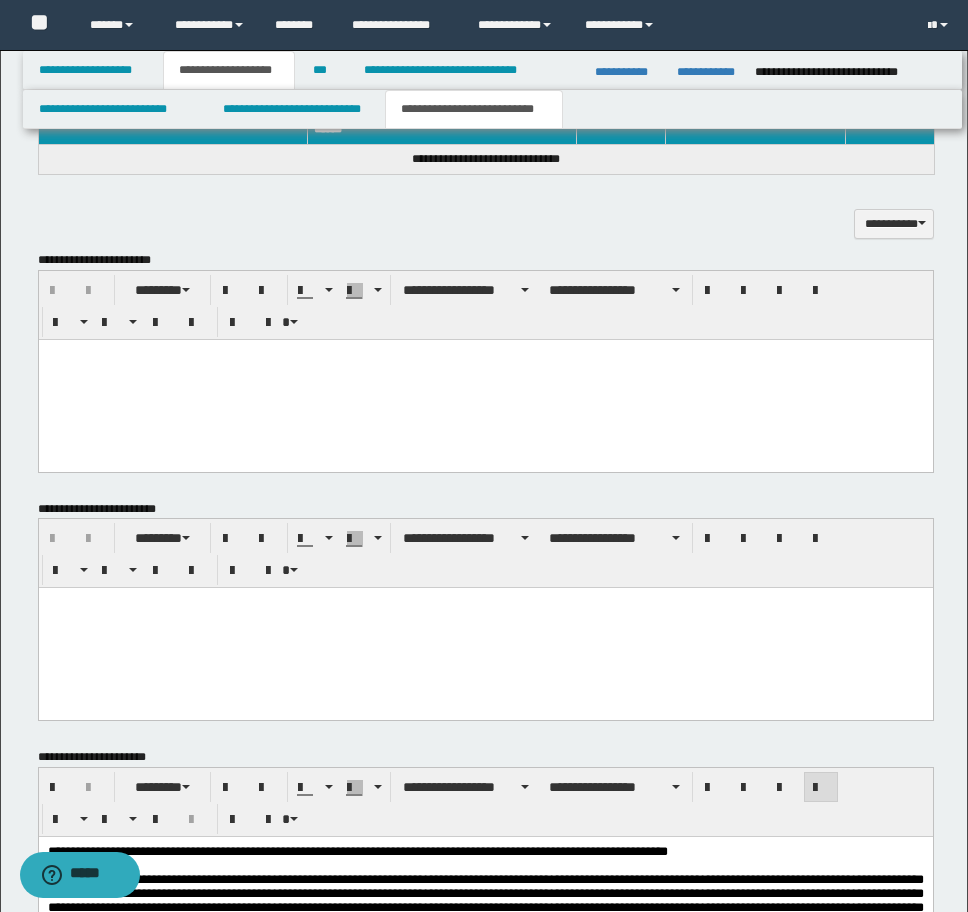 click at bounding box center [485, 379] 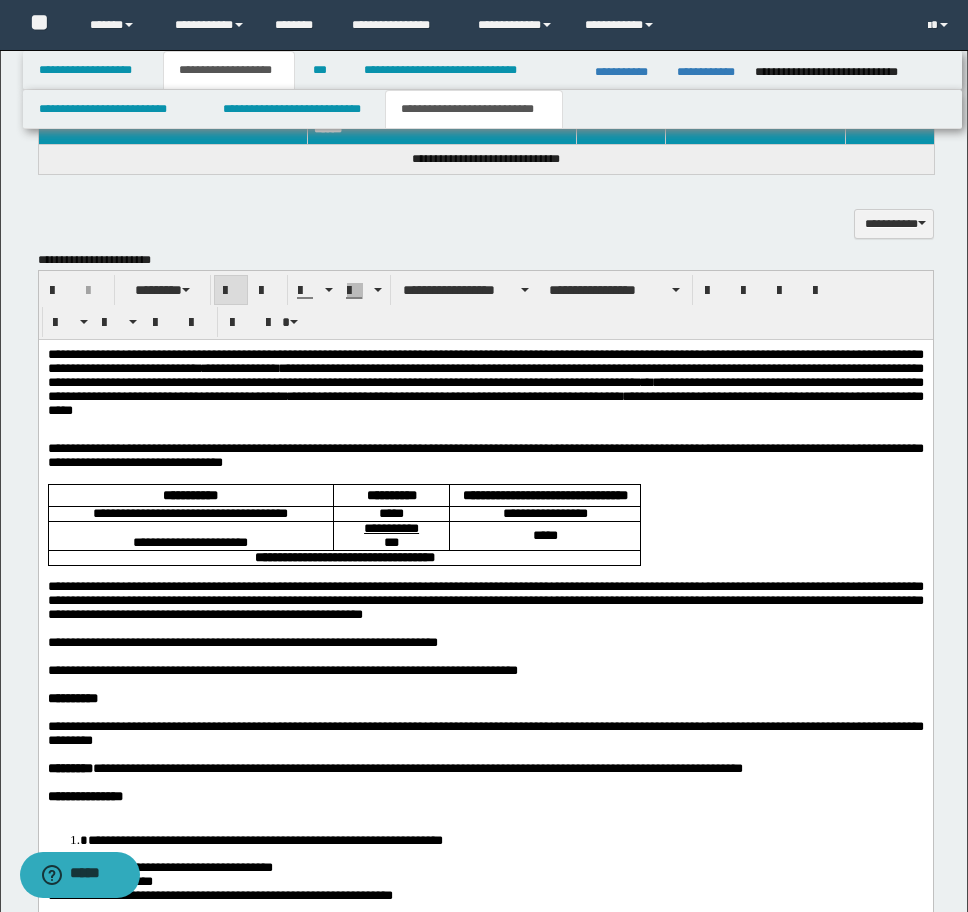 click on "**********" at bounding box center (485, 360) 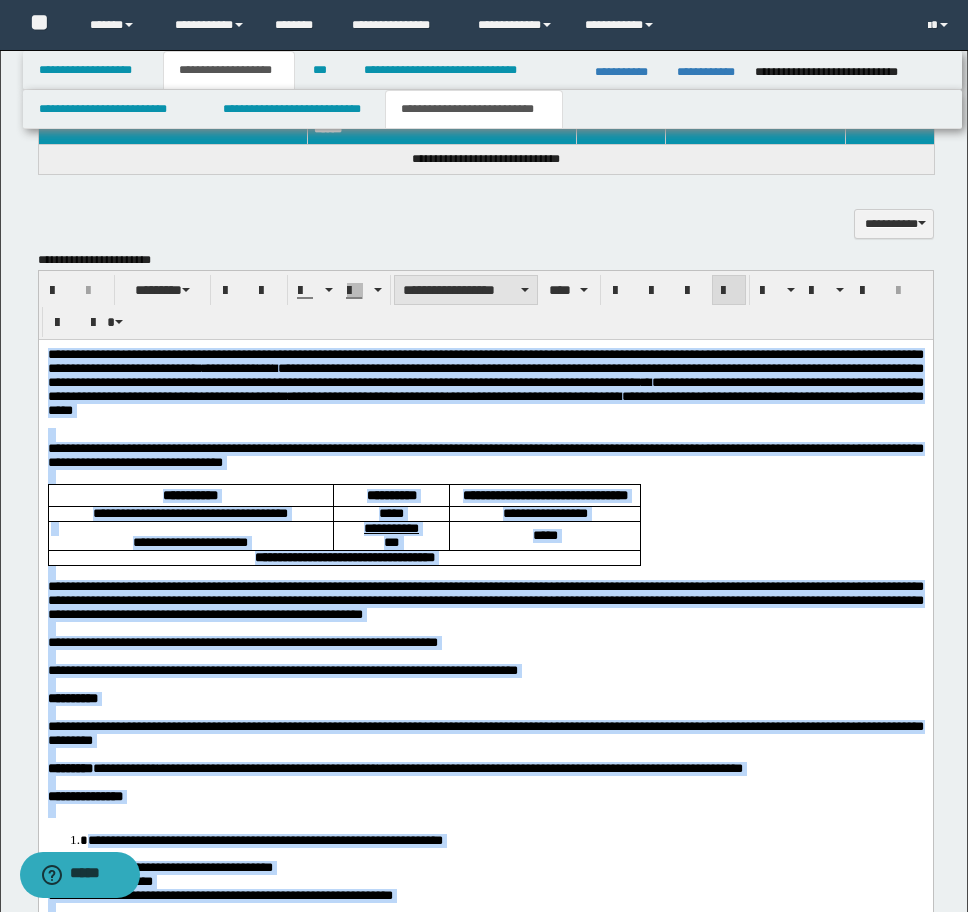 click on "**********" at bounding box center (466, 290) 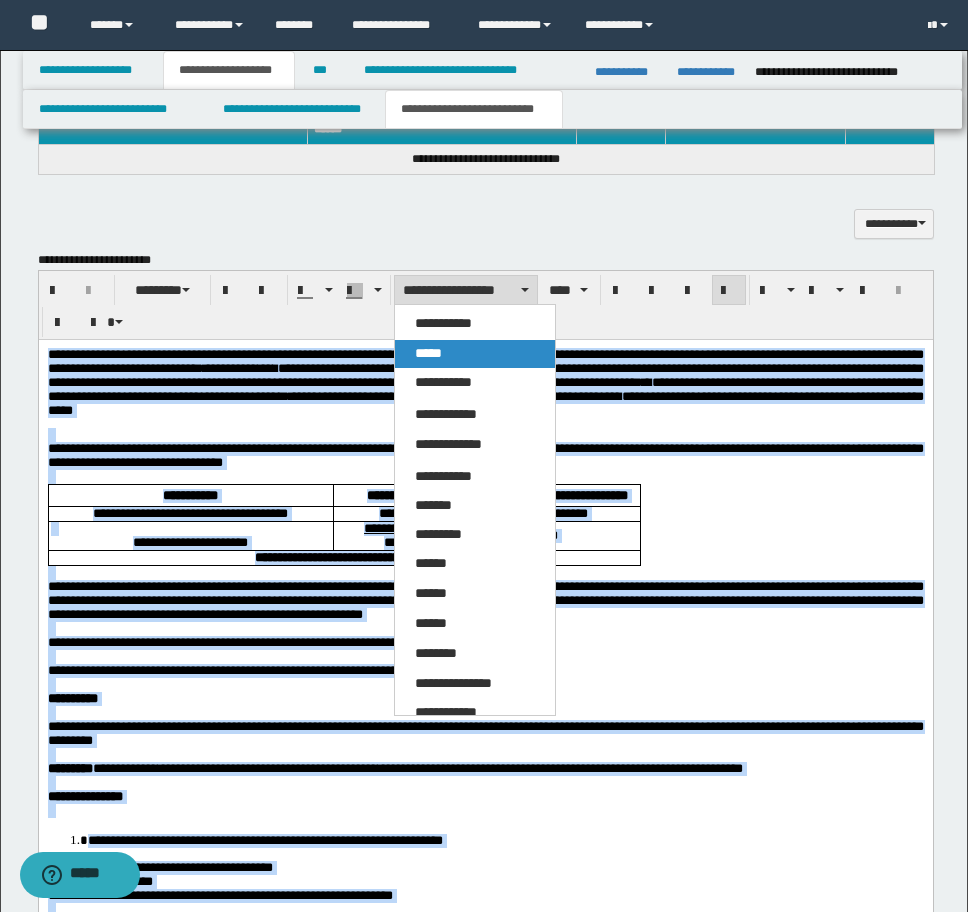 click on "*****" at bounding box center [475, 354] 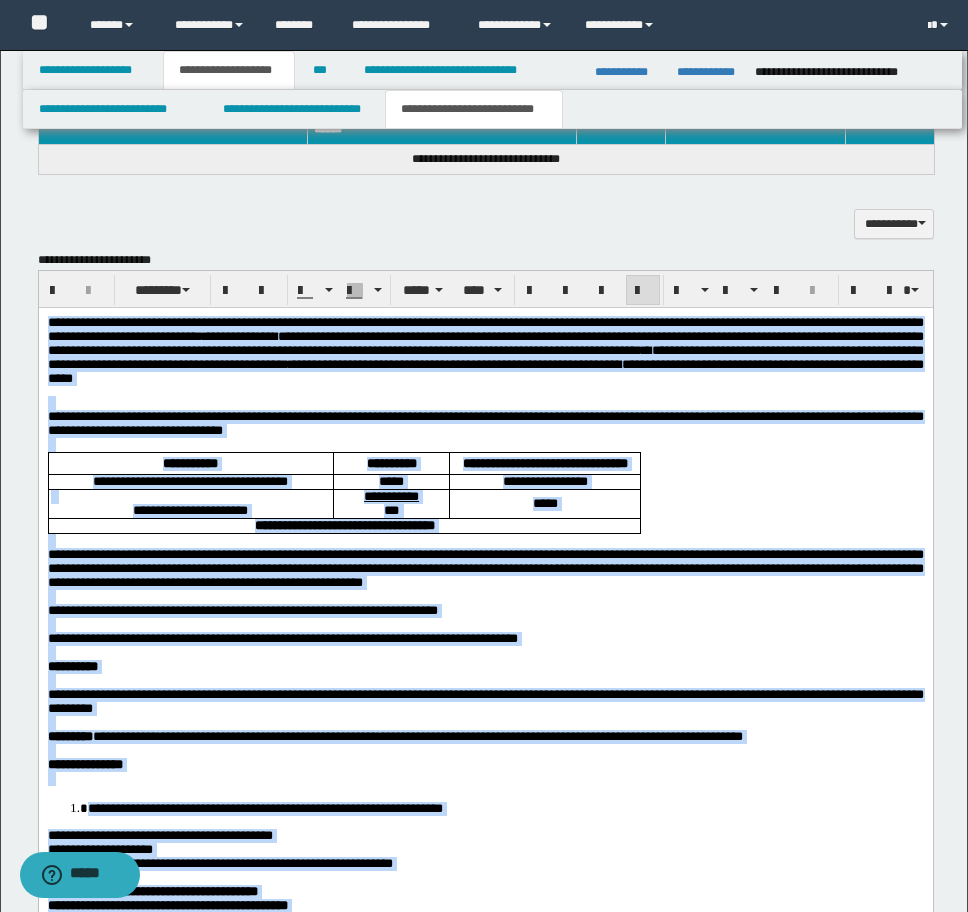 click on "*****" at bounding box center (544, 503) 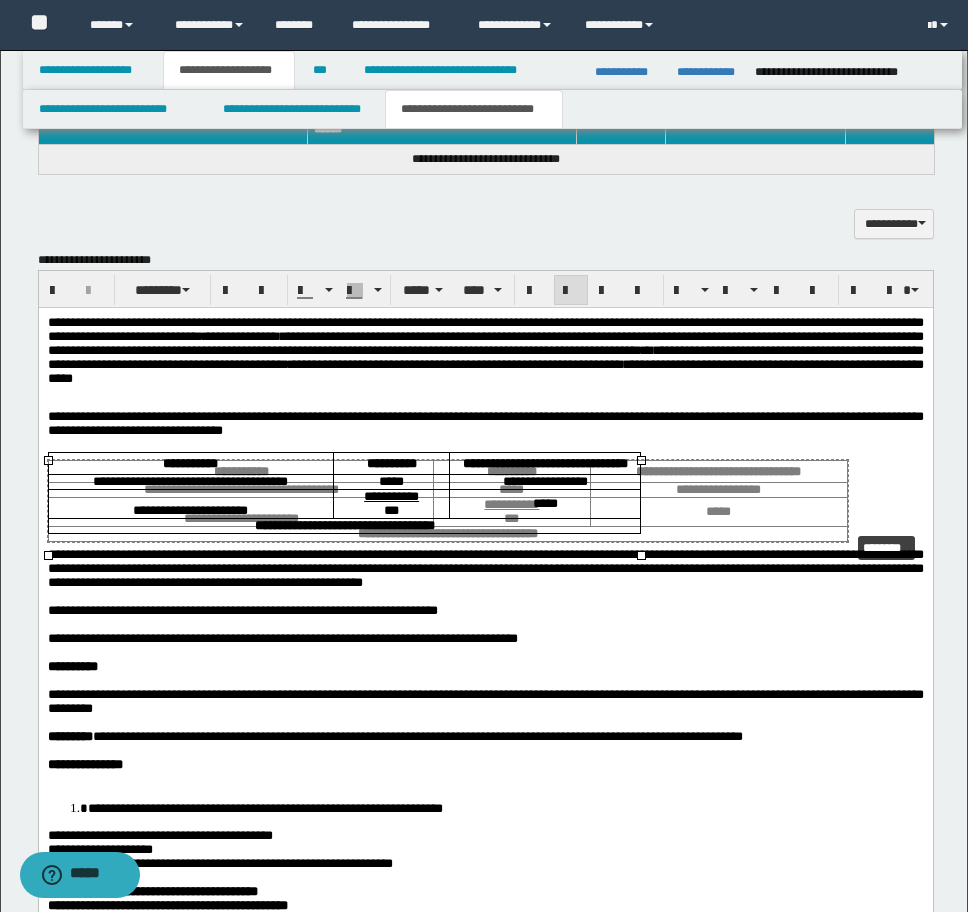 drag, startPoint x: 640, startPoint y: 553, endPoint x: 847, endPoint y: 529, distance: 208.38666 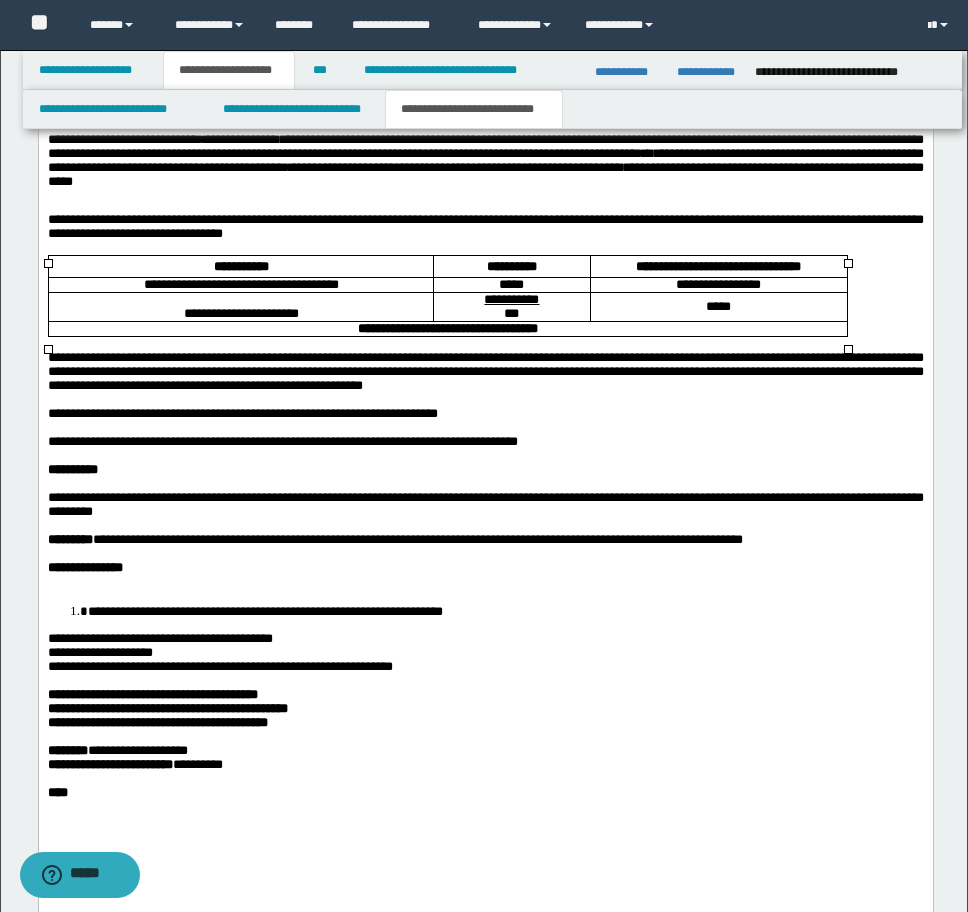 scroll, scrollTop: 1375, scrollLeft: 0, axis: vertical 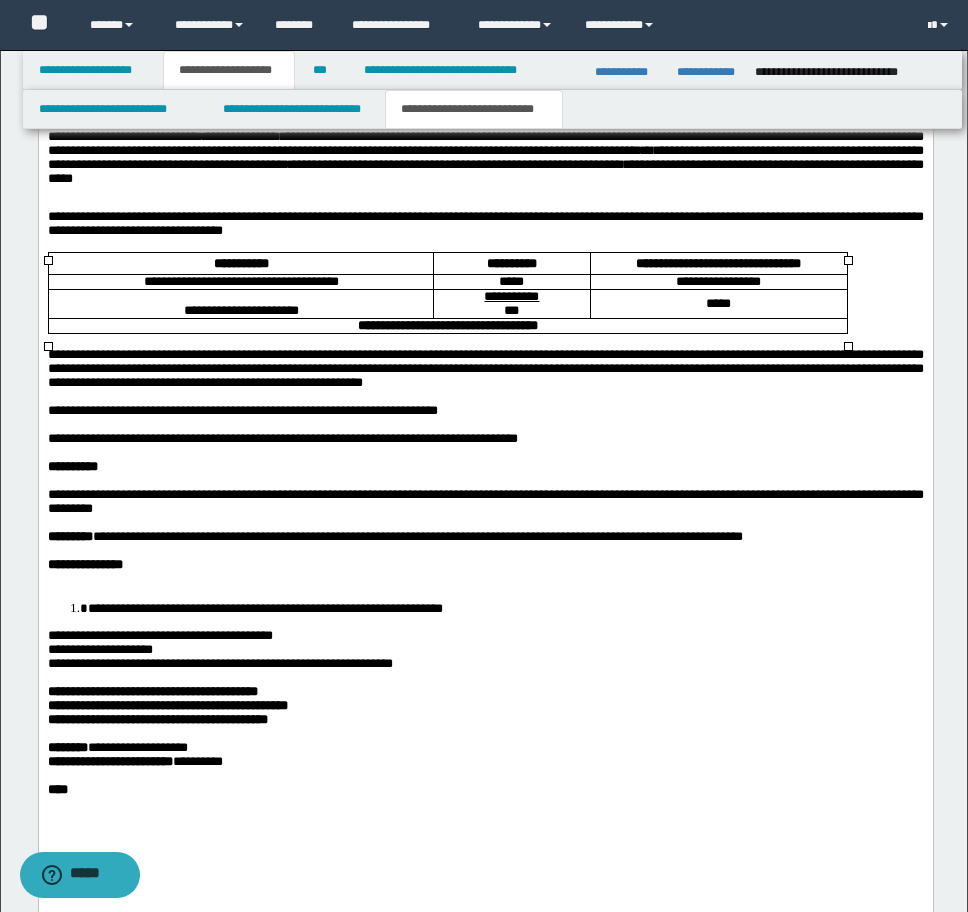 click on "**********" at bounding box center (264, 607) 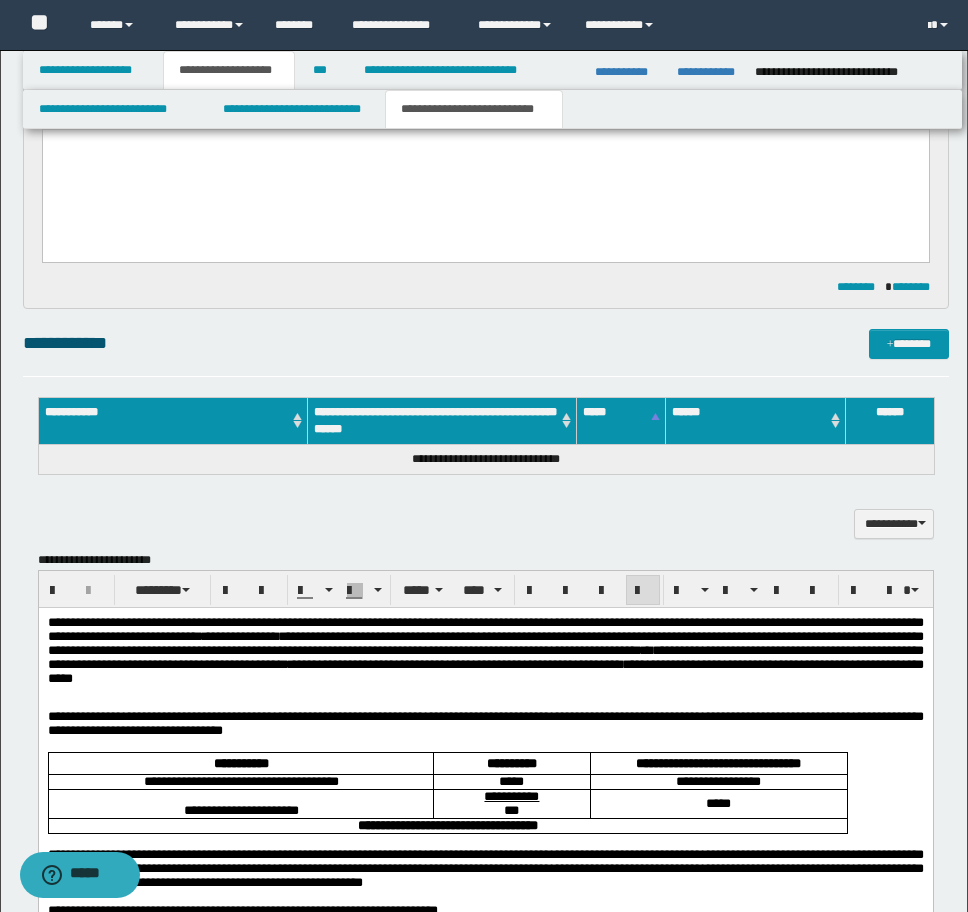 scroll, scrollTop: 775, scrollLeft: 0, axis: vertical 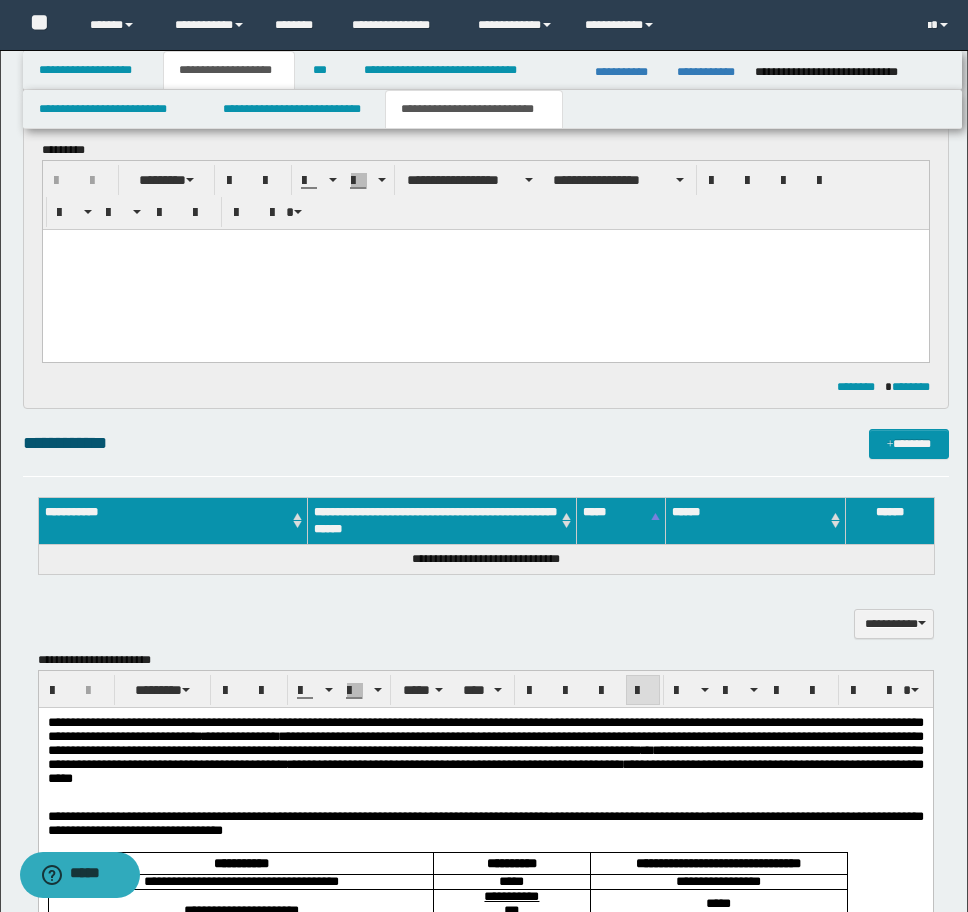click at bounding box center [485, 269] 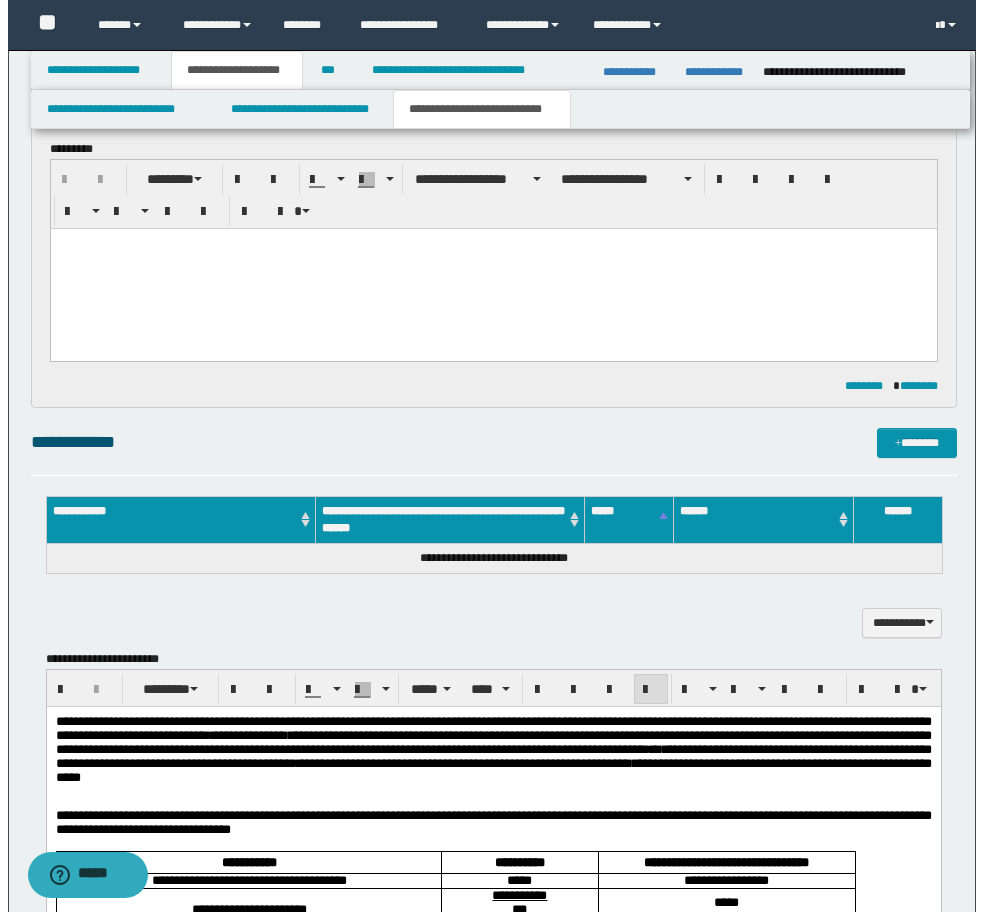 scroll, scrollTop: 775, scrollLeft: 0, axis: vertical 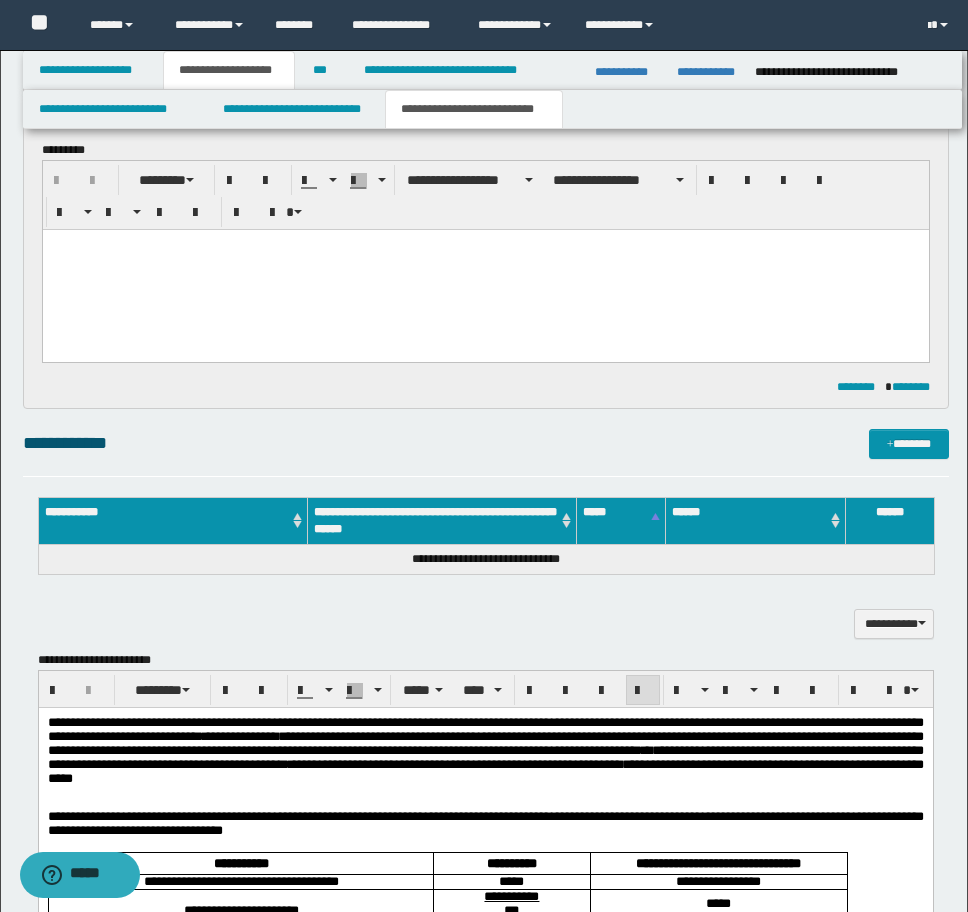 drag, startPoint x: 522, startPoint y: 452, endPoint x: 660, endPoint y: 440, distance: 138.52075 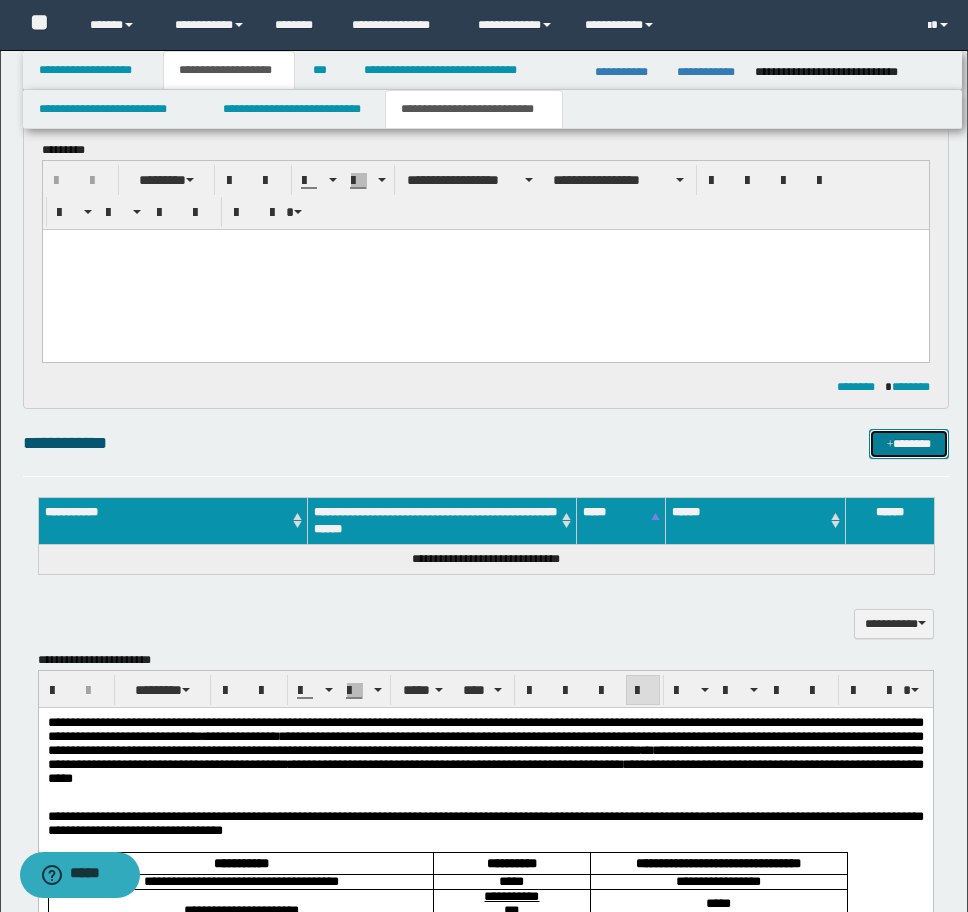 click on "*******" at bounding box center (909, 444) 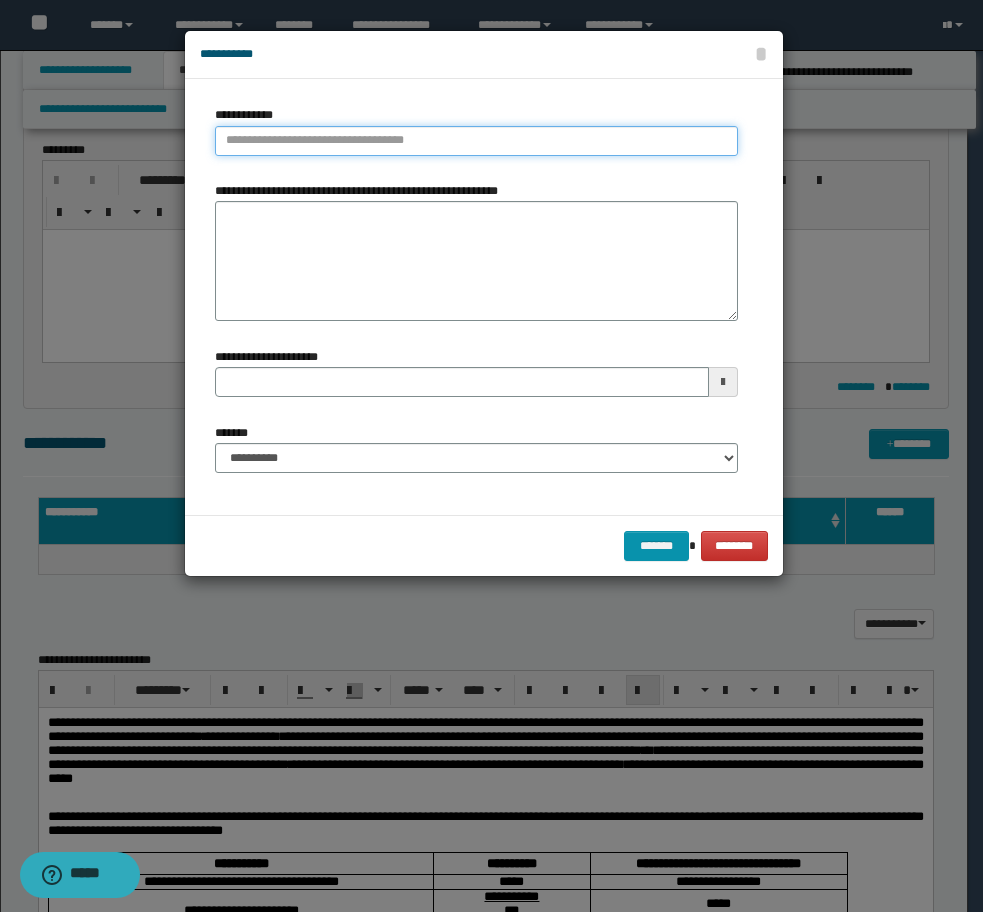 click on "**********" at bounding box center [476, 141] 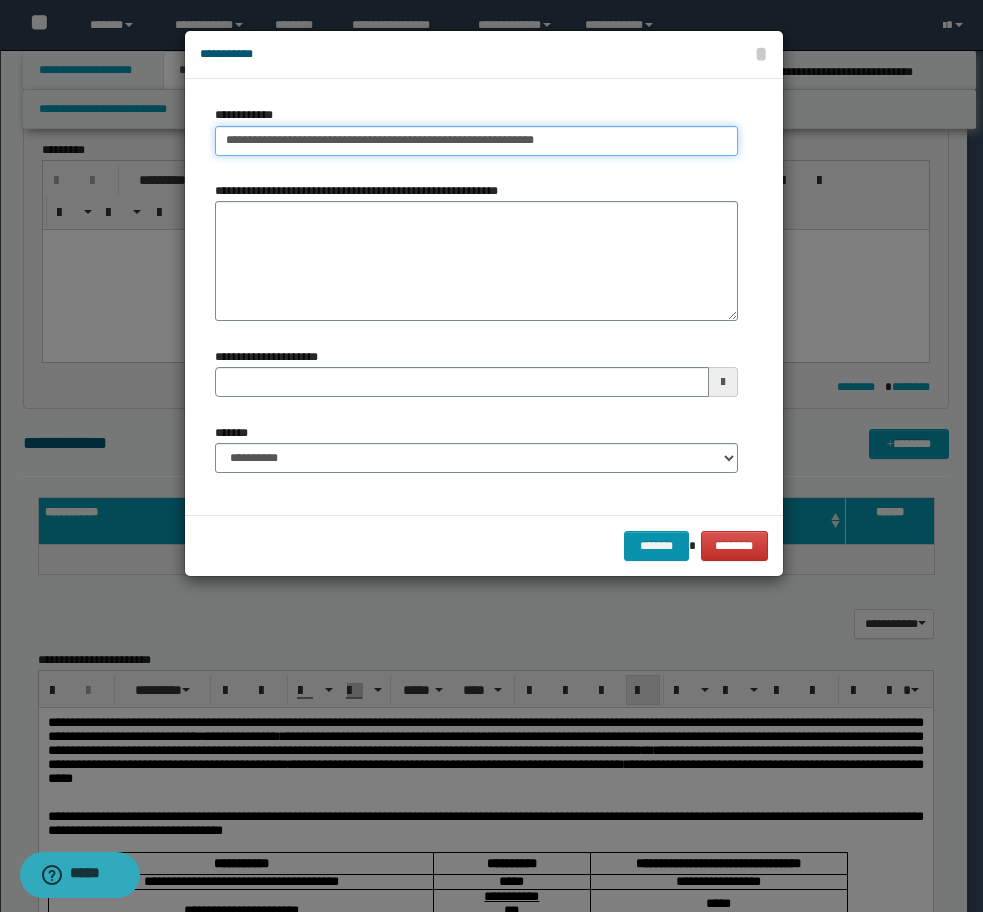 type on "**********" 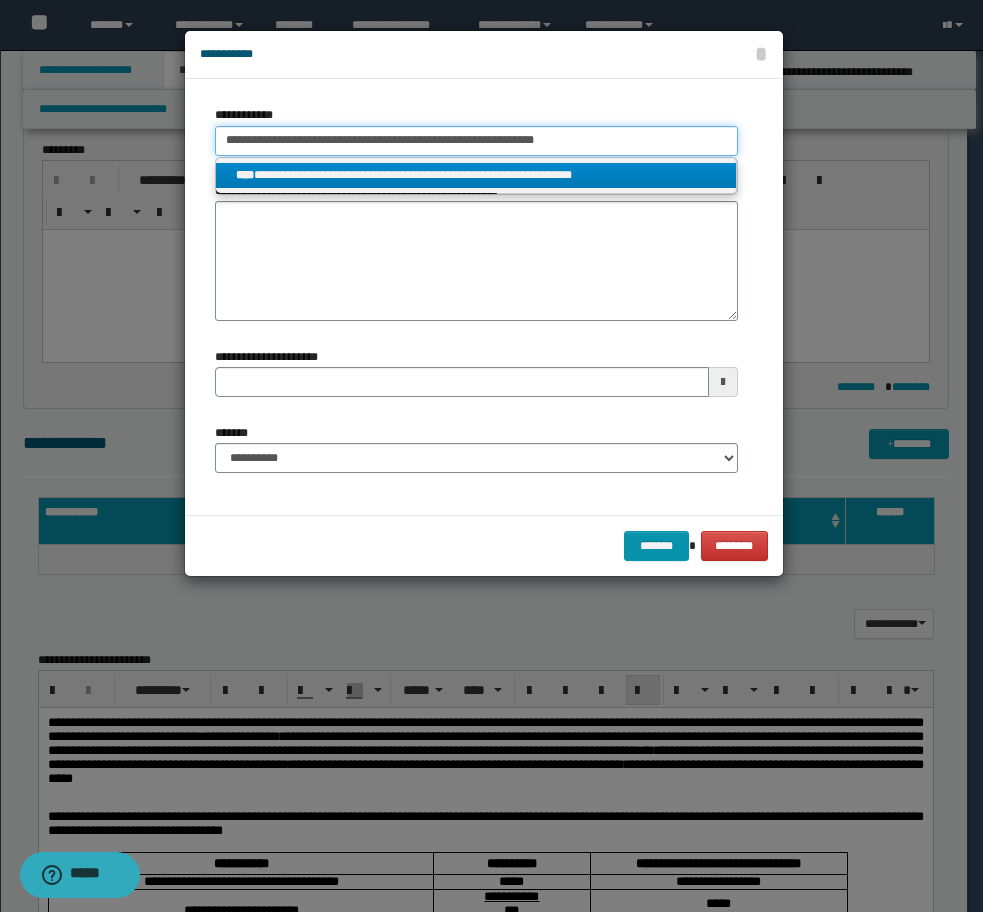 type on "**********" 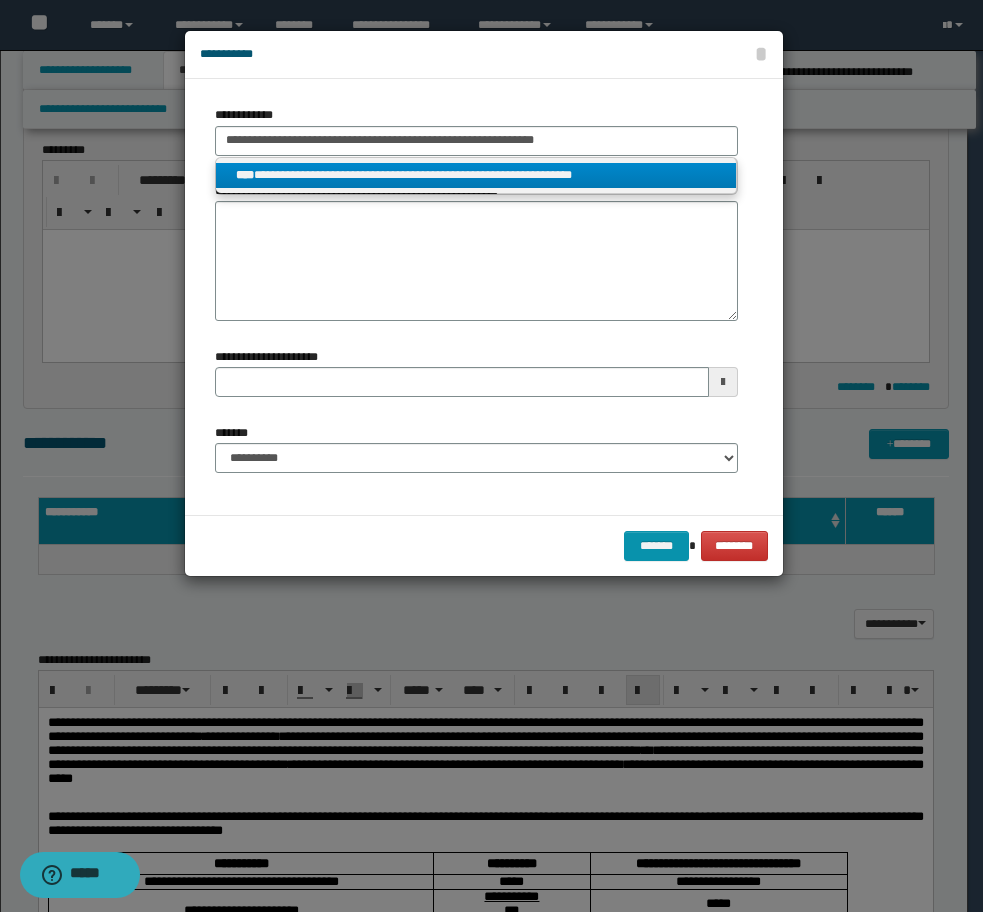 click on "**********" at bounding box center [476, 175] 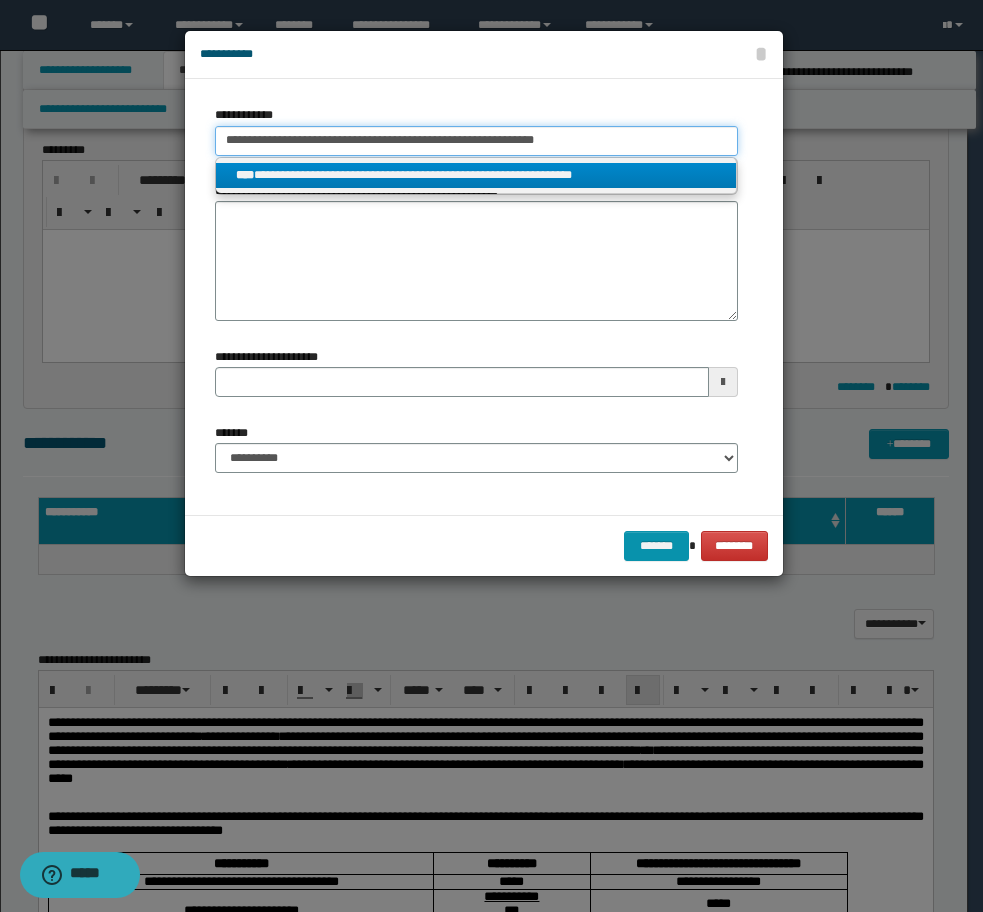 type 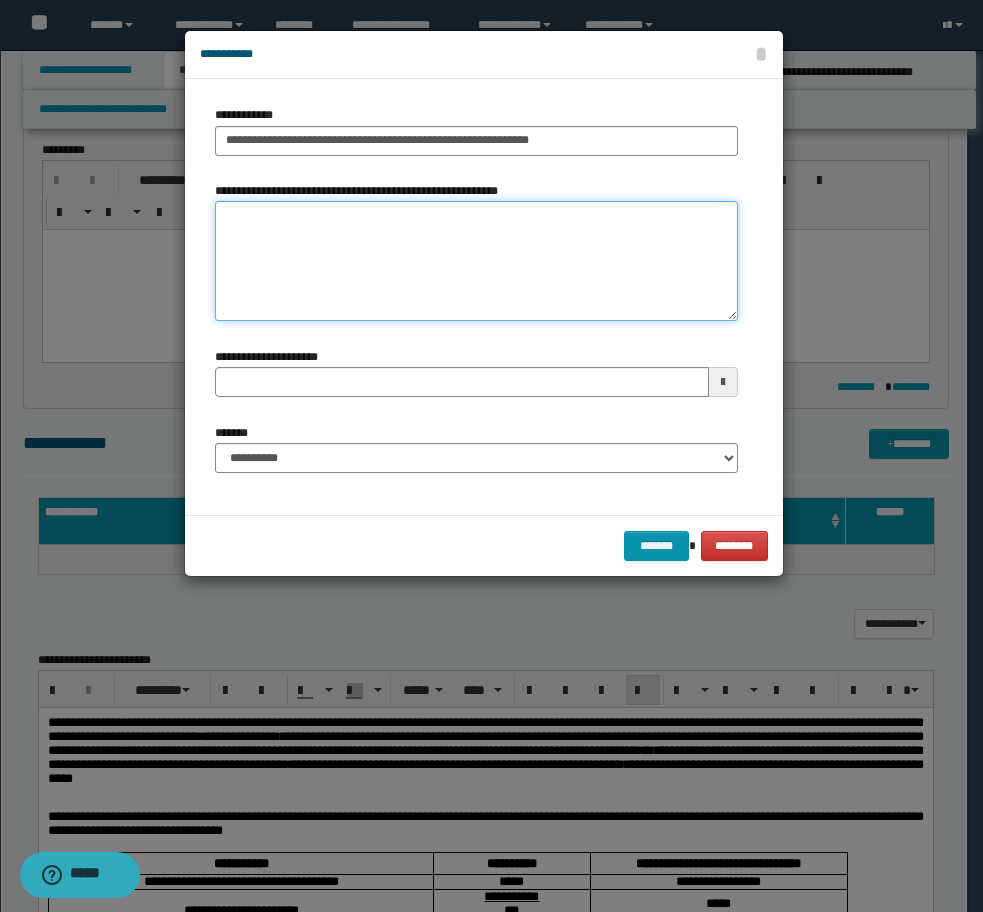 click on "**********" at bounding box center [476, 261] 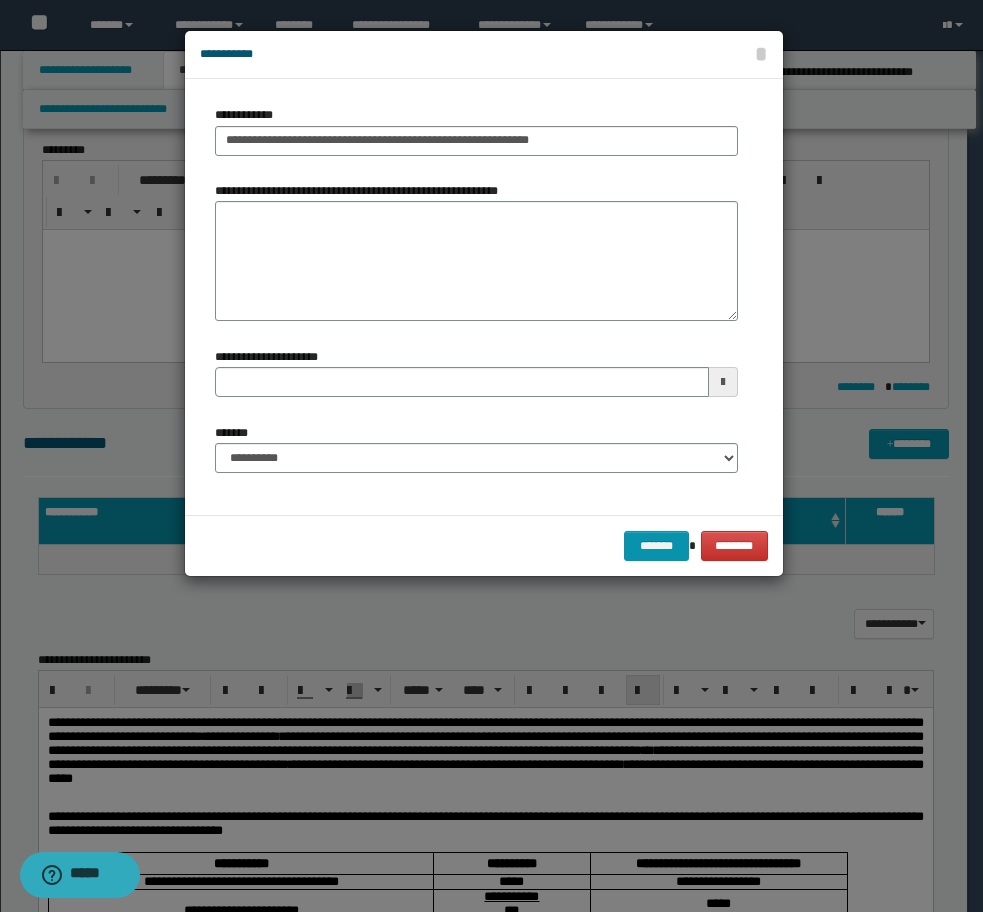 type 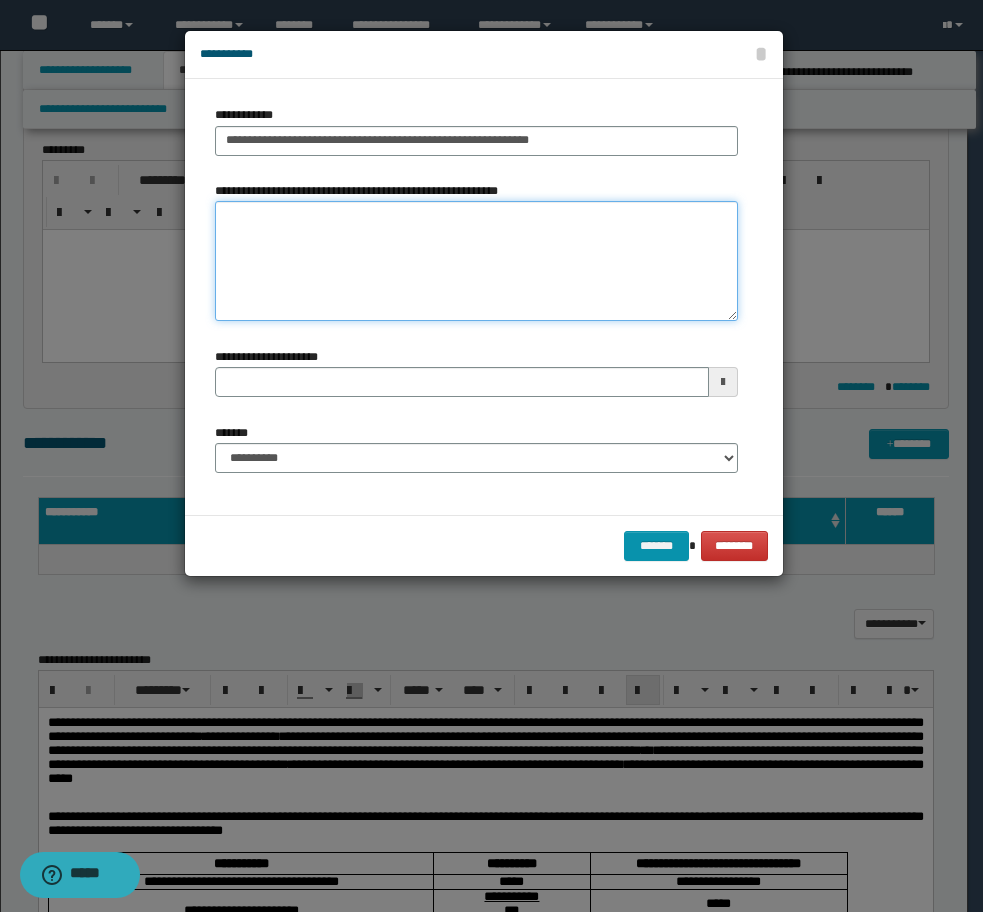 click on "**********" at bounding box center [476, 261] 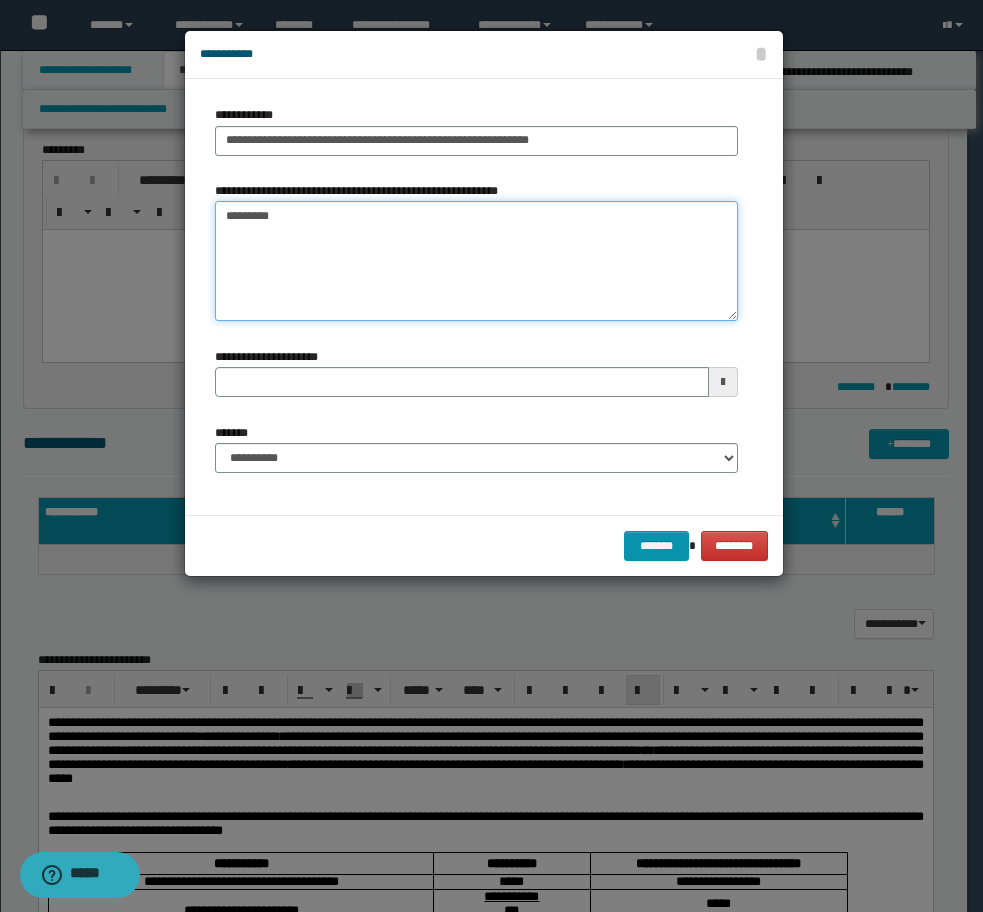 type on "*********" 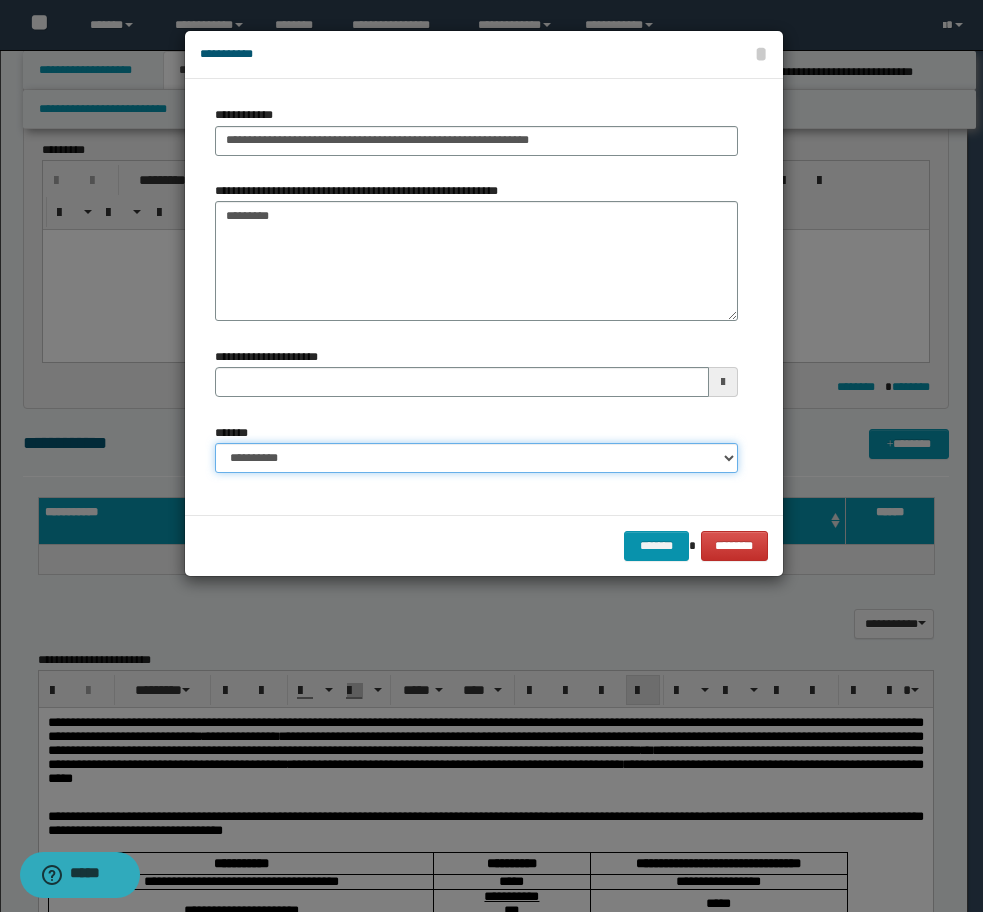 click on "**********" at bounding box center [476, 458] 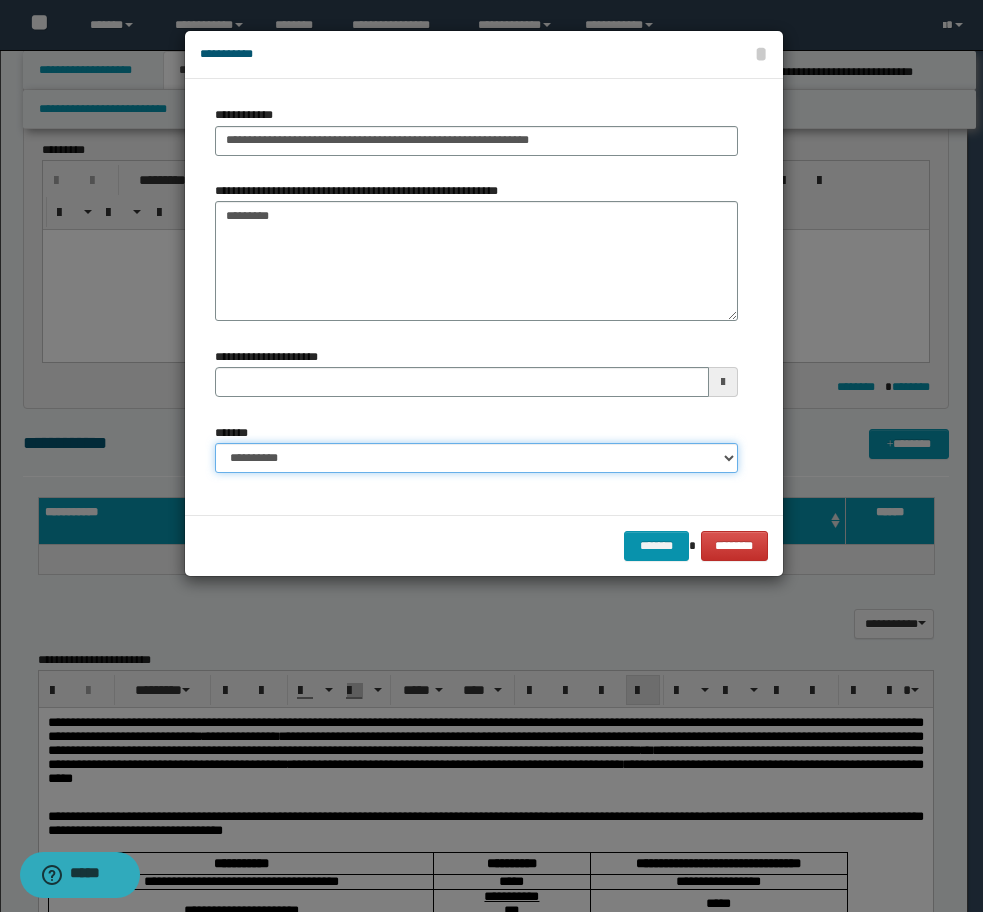 select on "*" 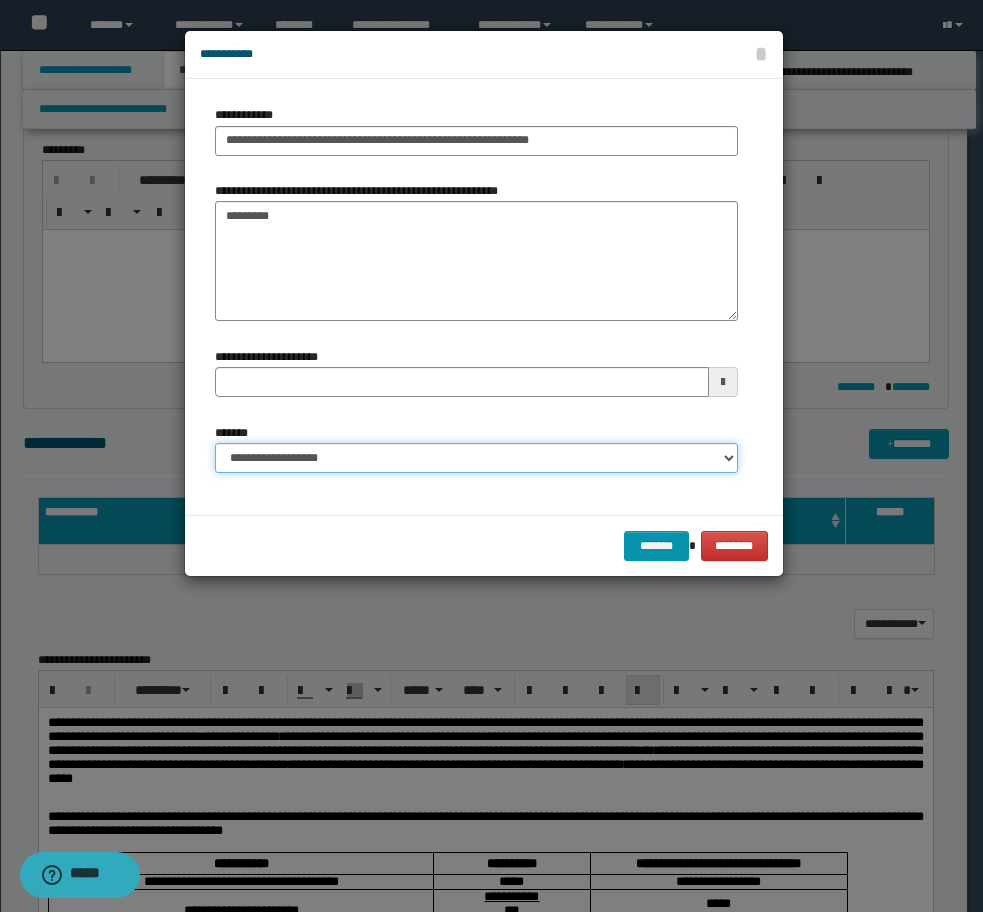 click on "**********" at bounding box center [476, 458] 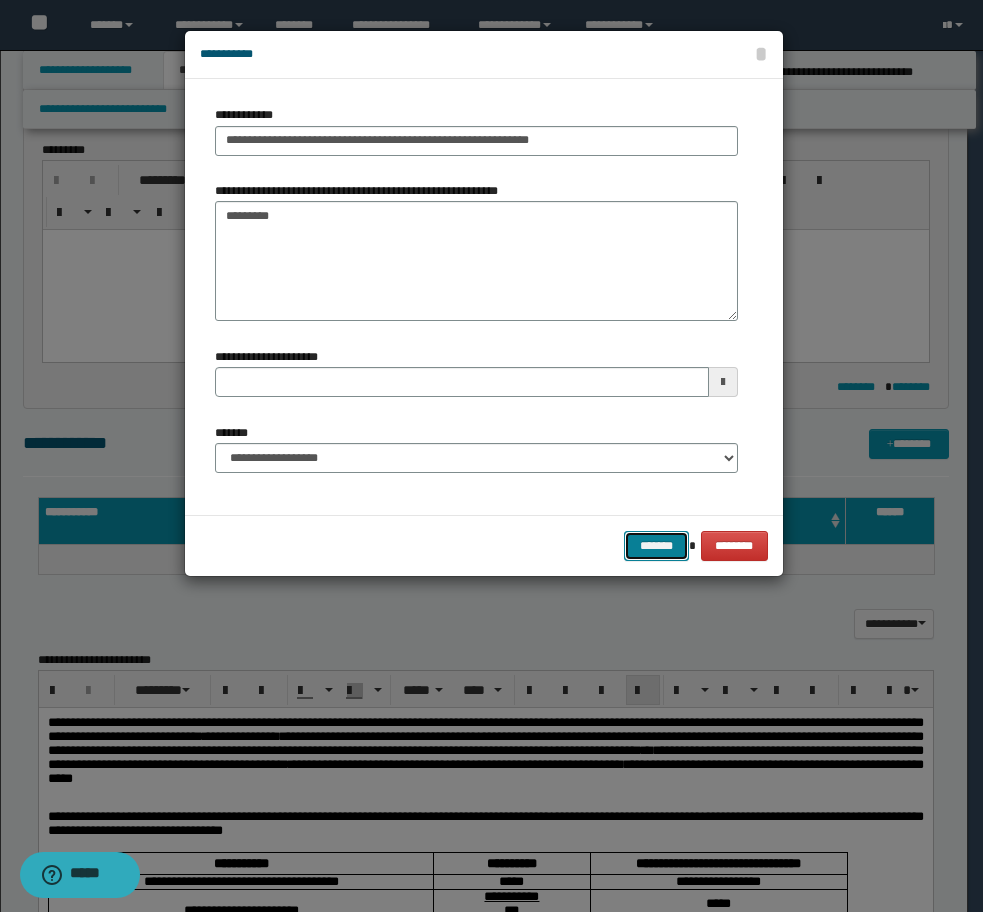click on "*******" at bounding box center (656, 546) 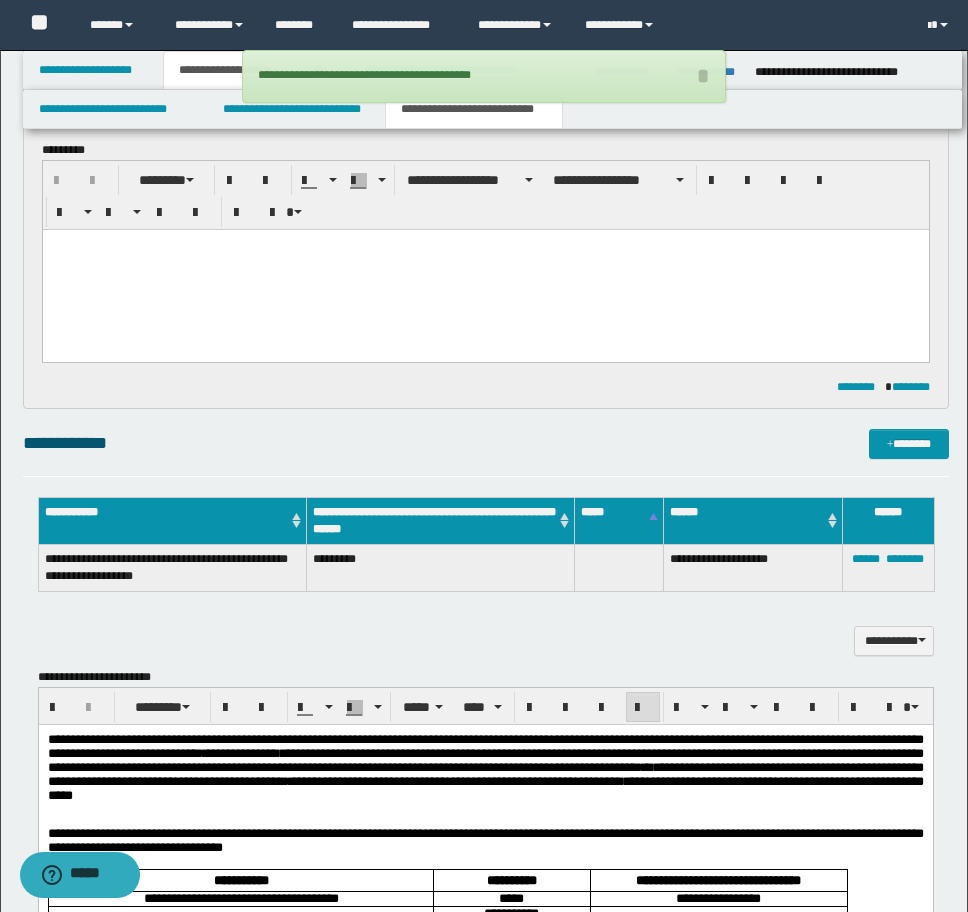 drag, startPoint x: 563, startPoint y: 445, endPoint x: 918, endPoint y: 464, distance: 355.5081 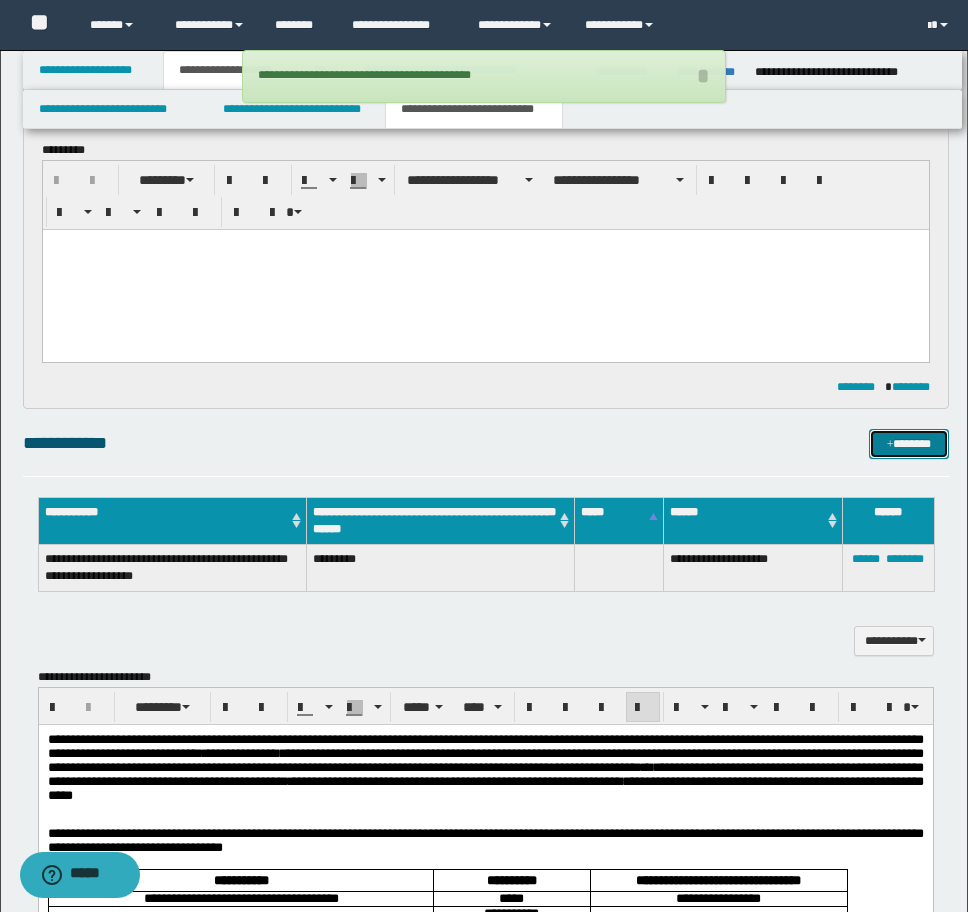 click on "*******" at bounding box center (909, 444) 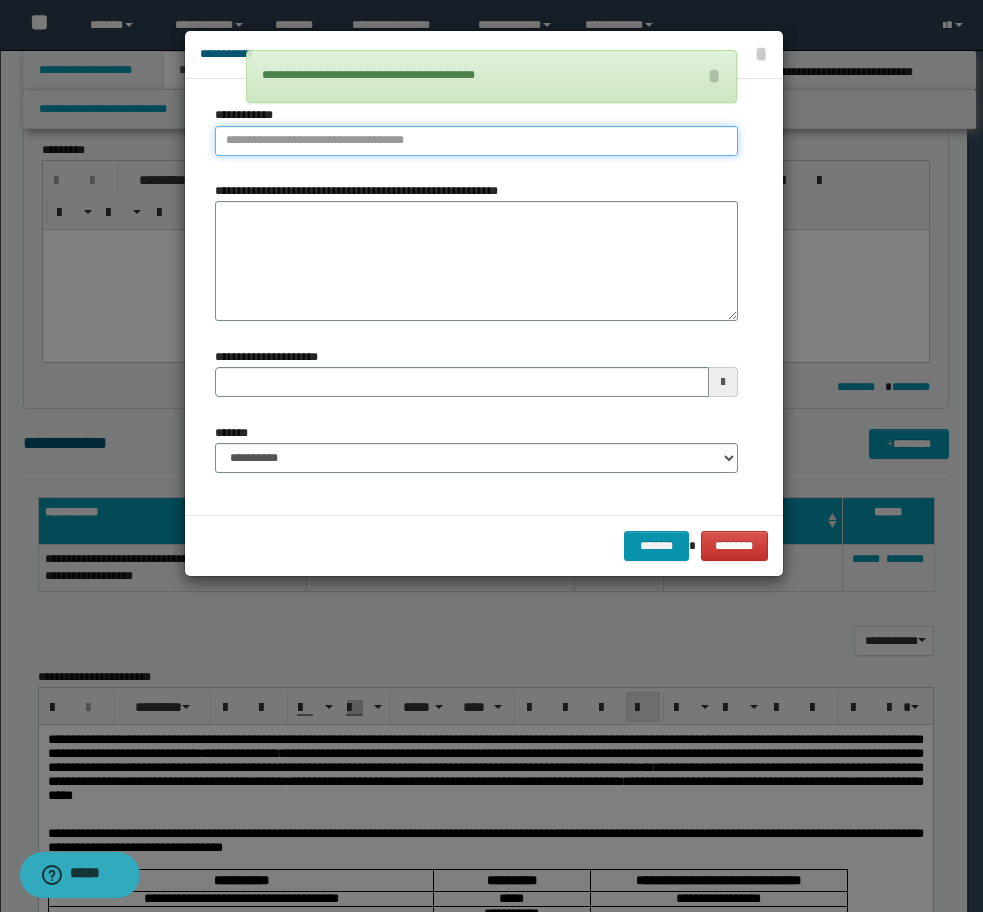 type on "**********" 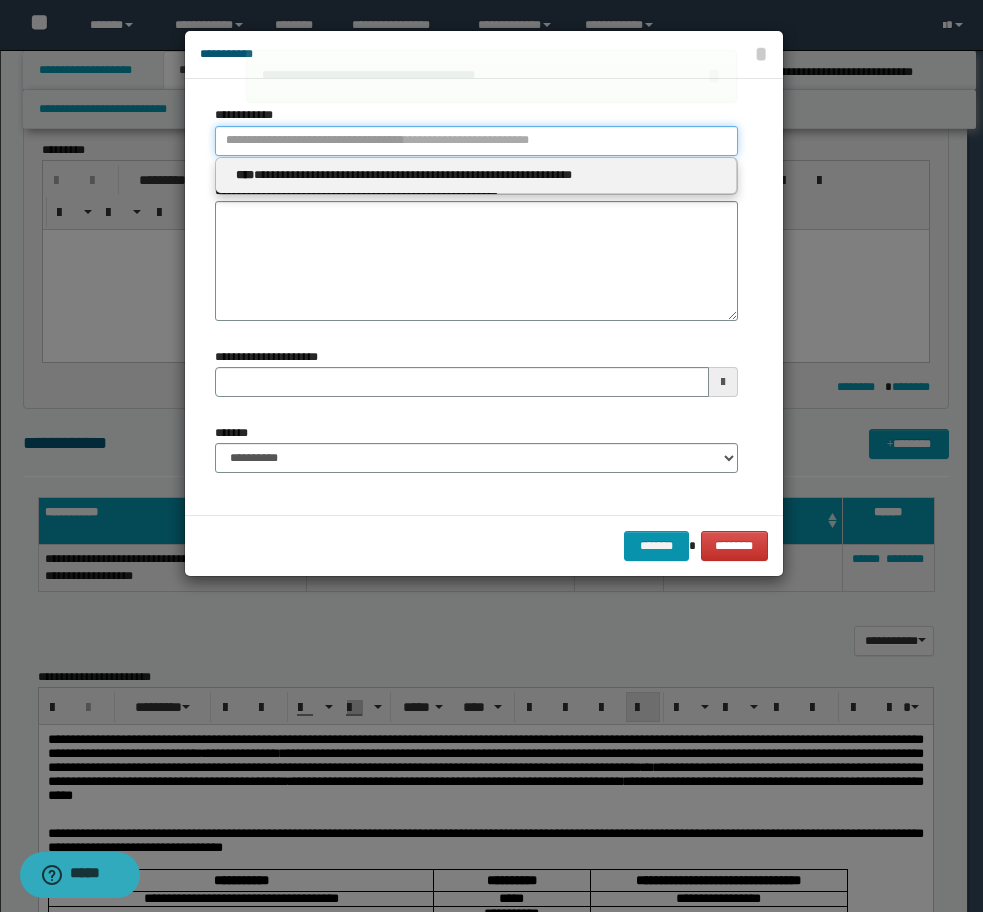 click on "**********" at bounding box center (476, 141) 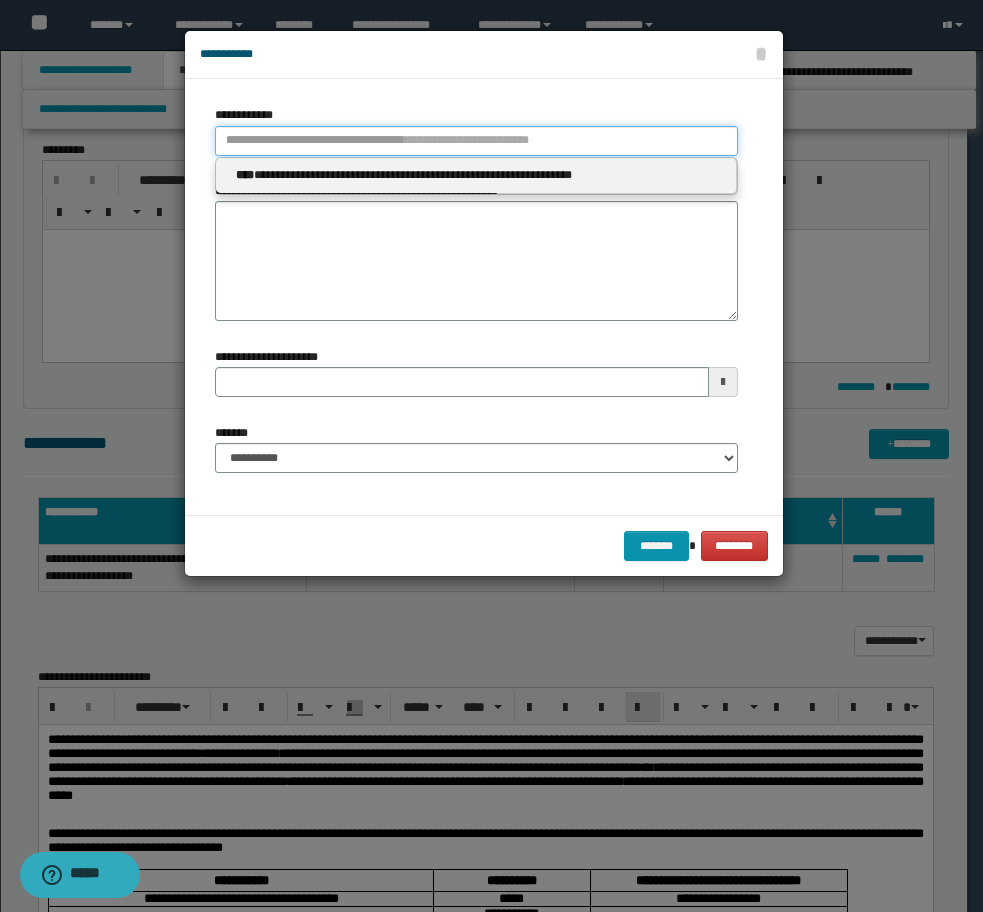 paste on "**********" 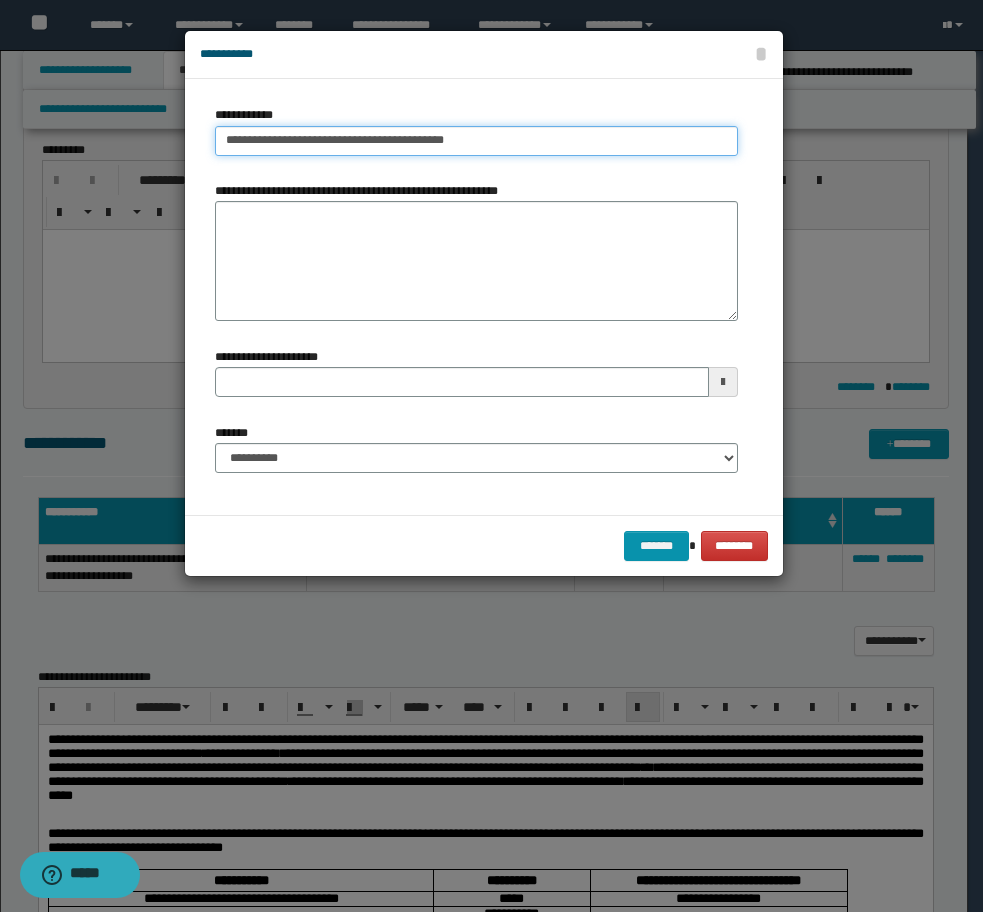 click on "**********" at bounding box center [476, 141] 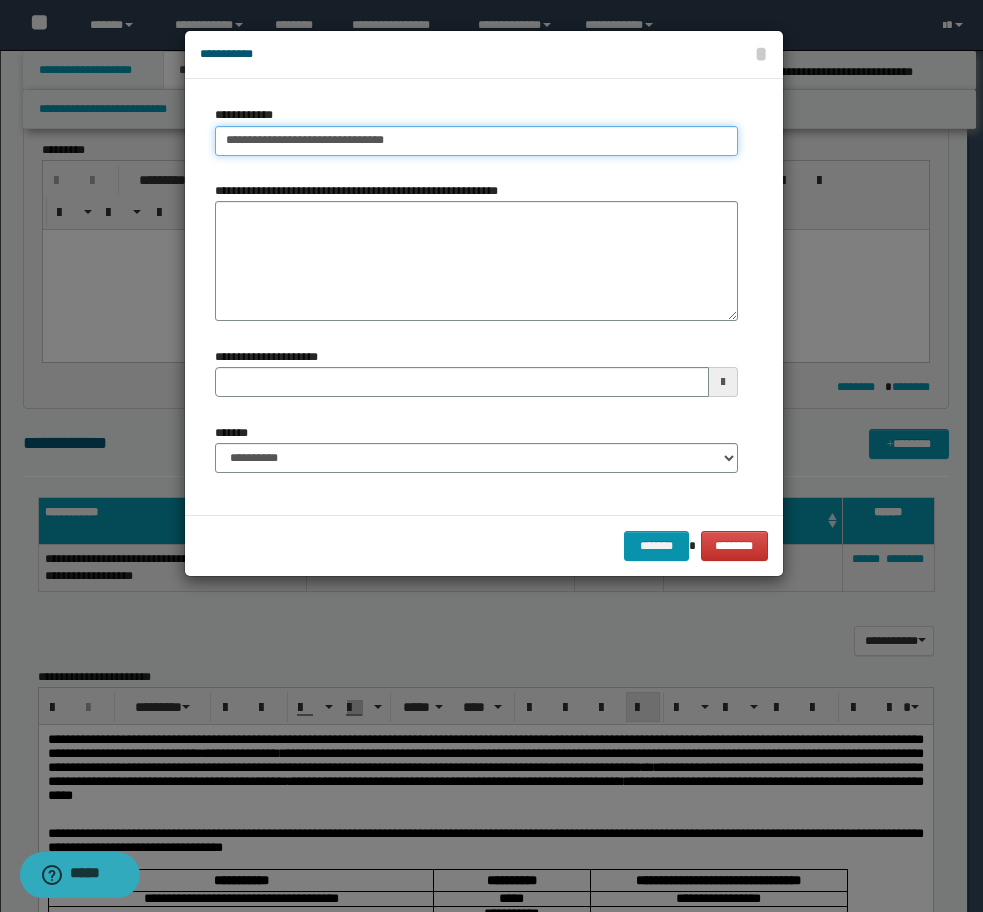 type on "**********" 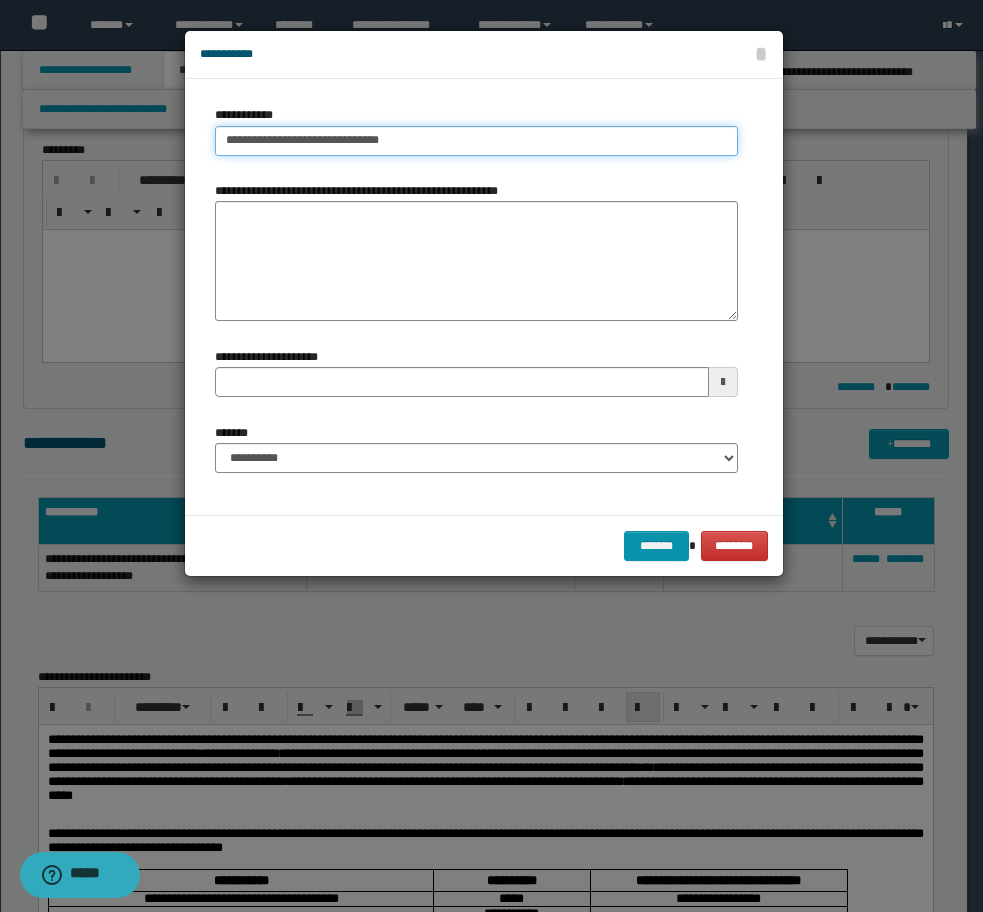 type on "**********" 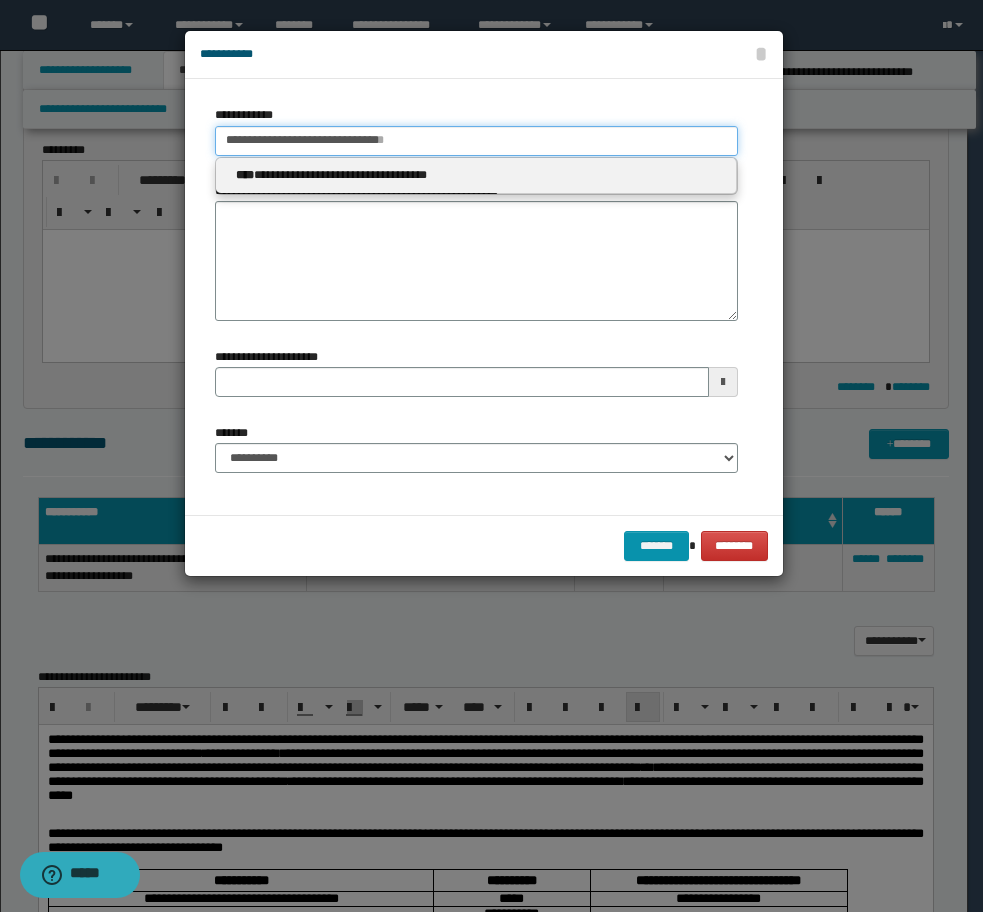 type 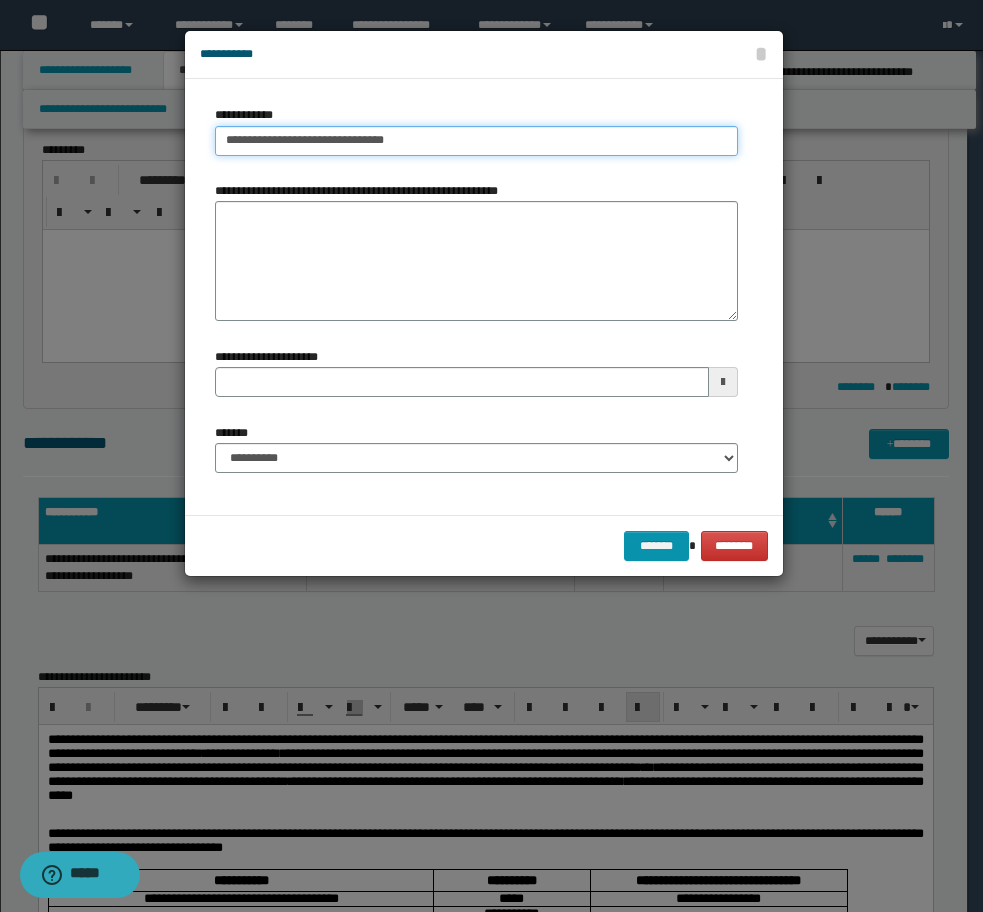 type on "**********" 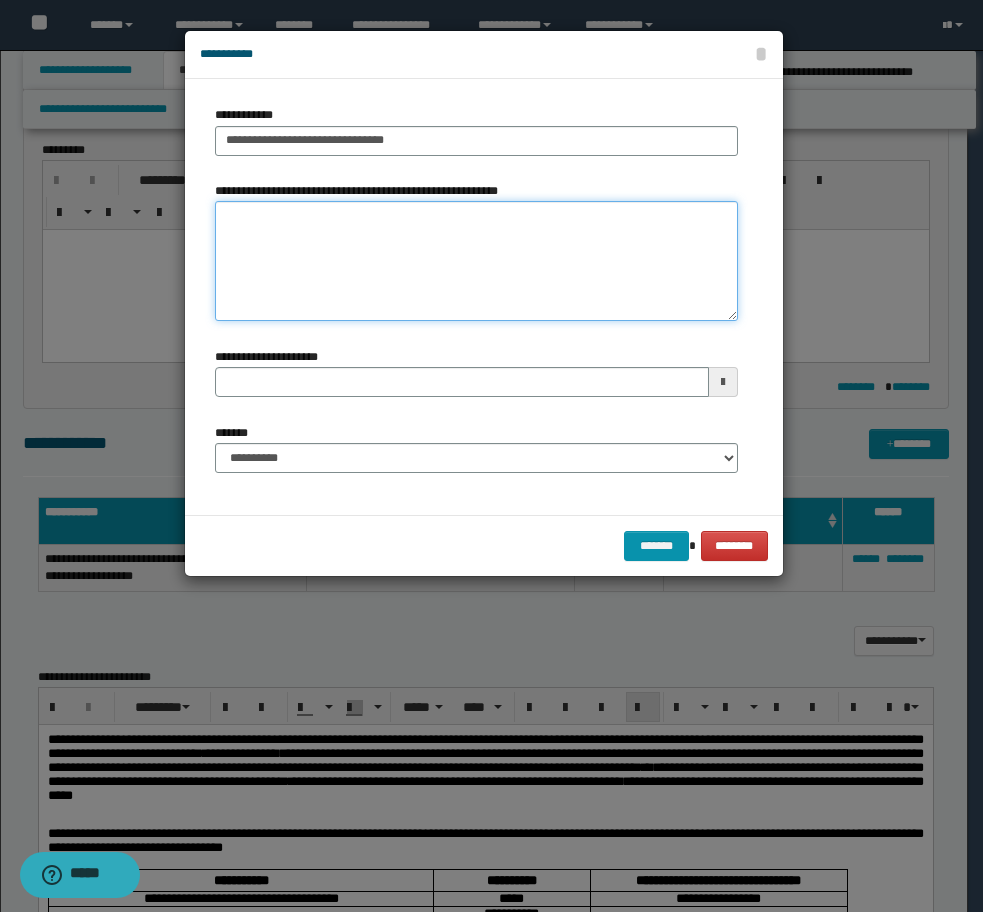 click on "**********" at bounding box center (476, 261) 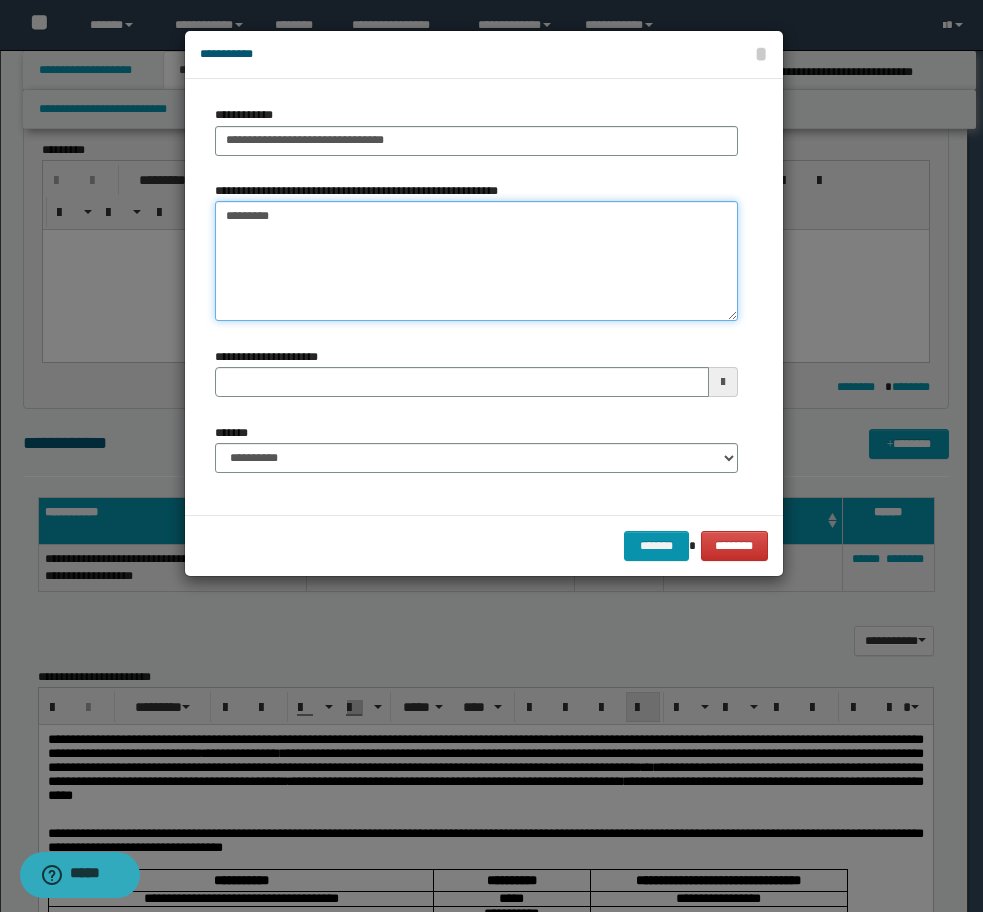 type on "*********" 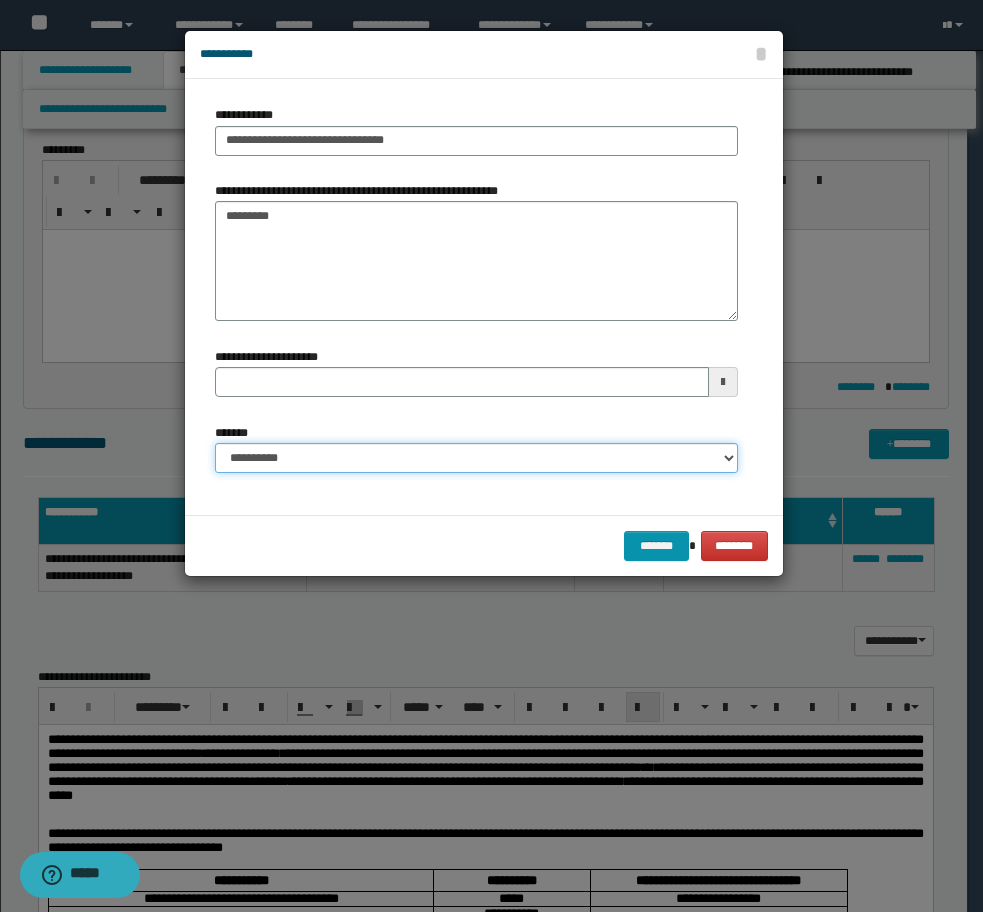 click on "**********" at bounding box center (476, 458) 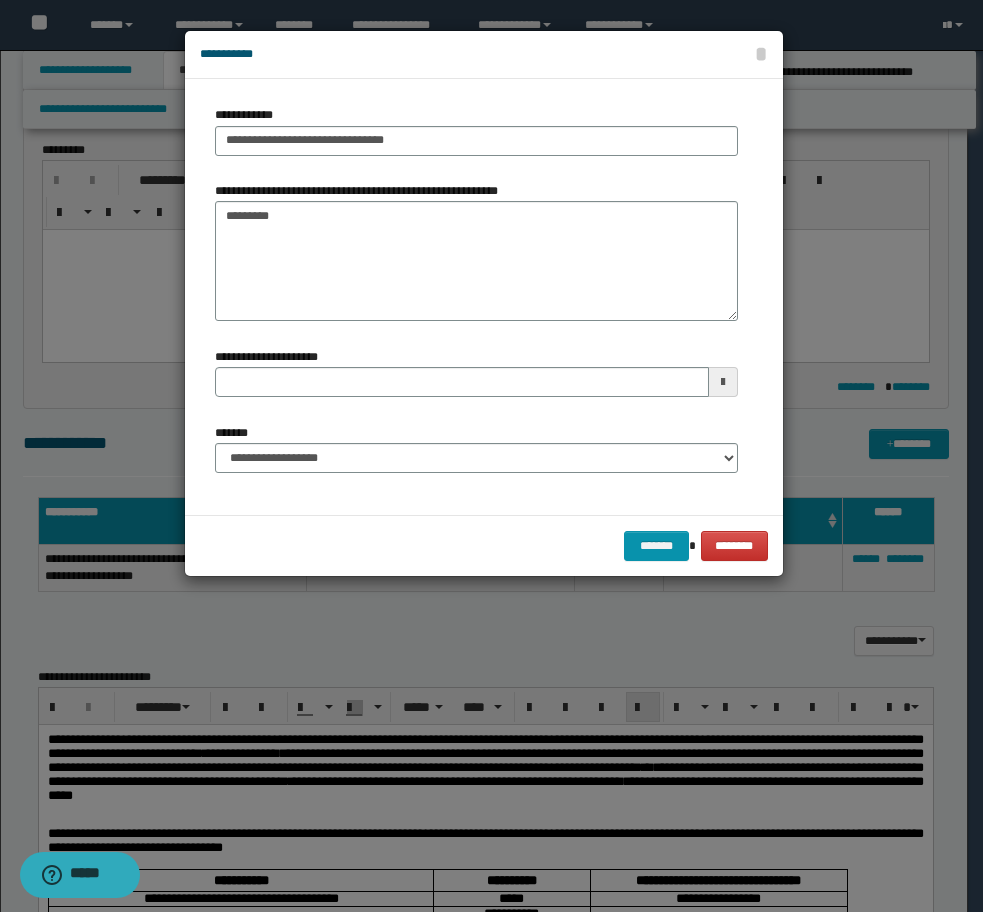 click on "*******
********" at bounding box center [484, 545] 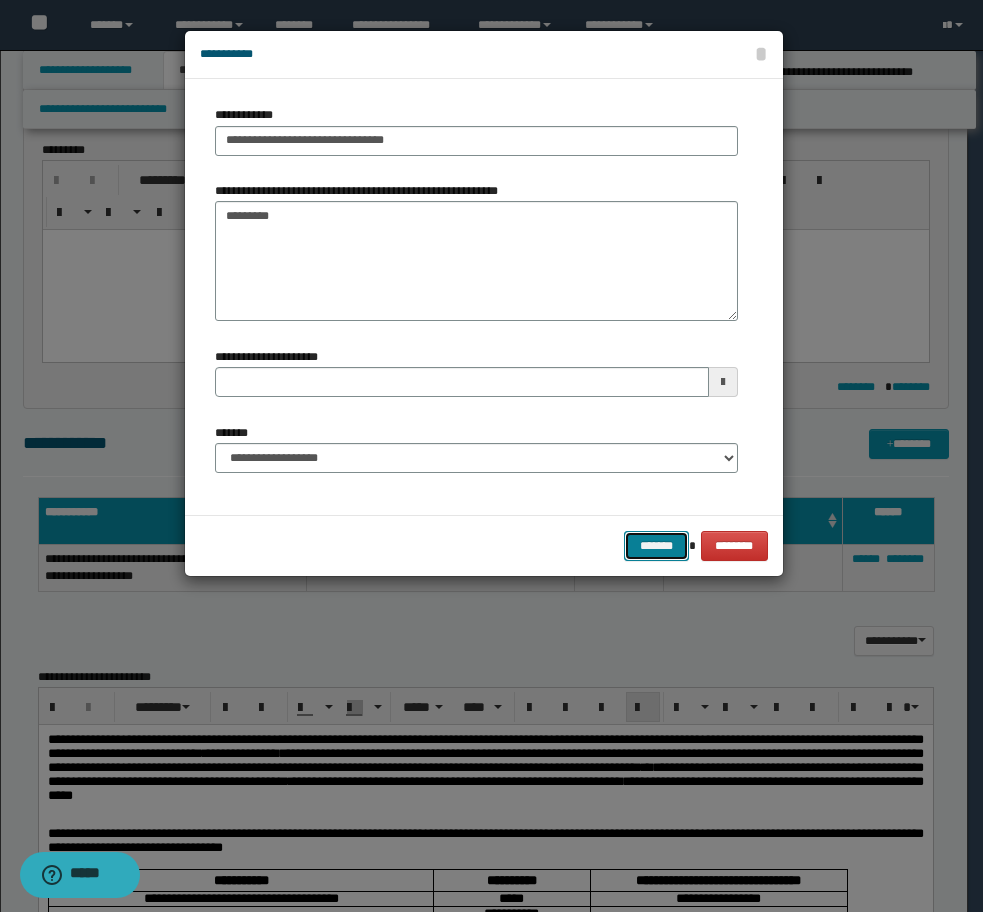 click on "*******" at bounding box center [656, 546] 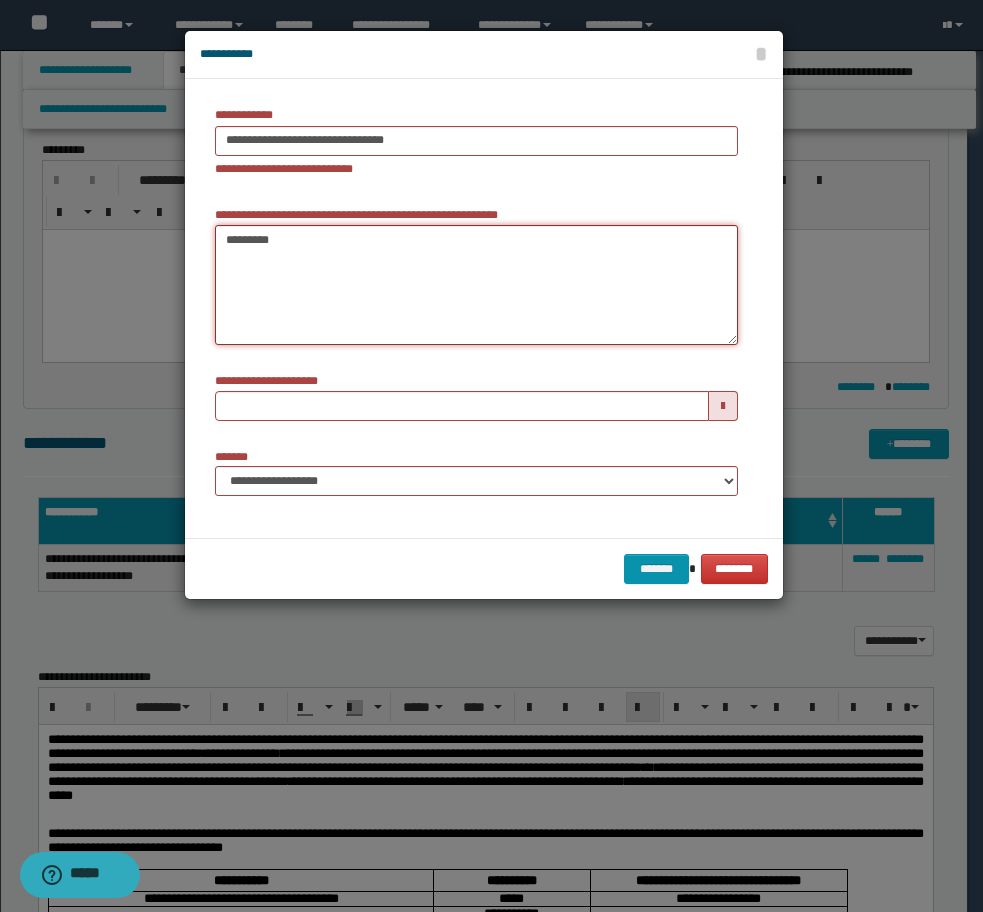 click on "*********" at bounding box center (476, 285) 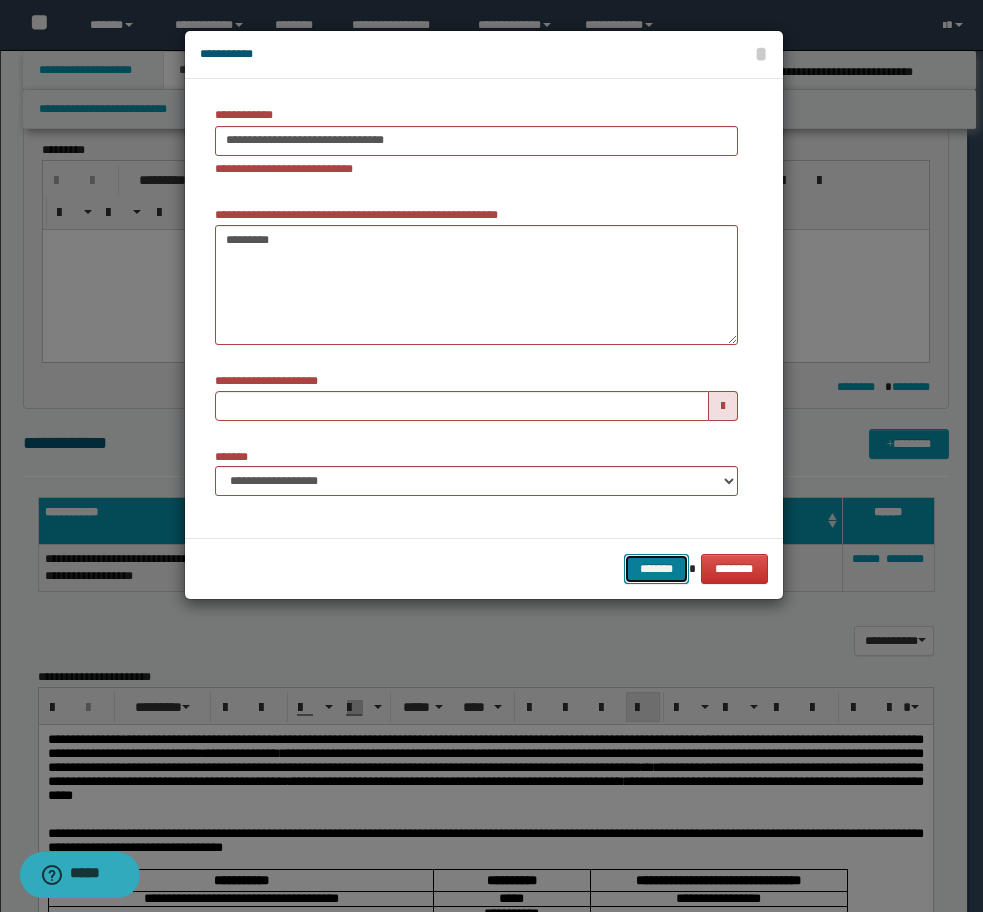 click on "*******" at bounding box center (656, 569) 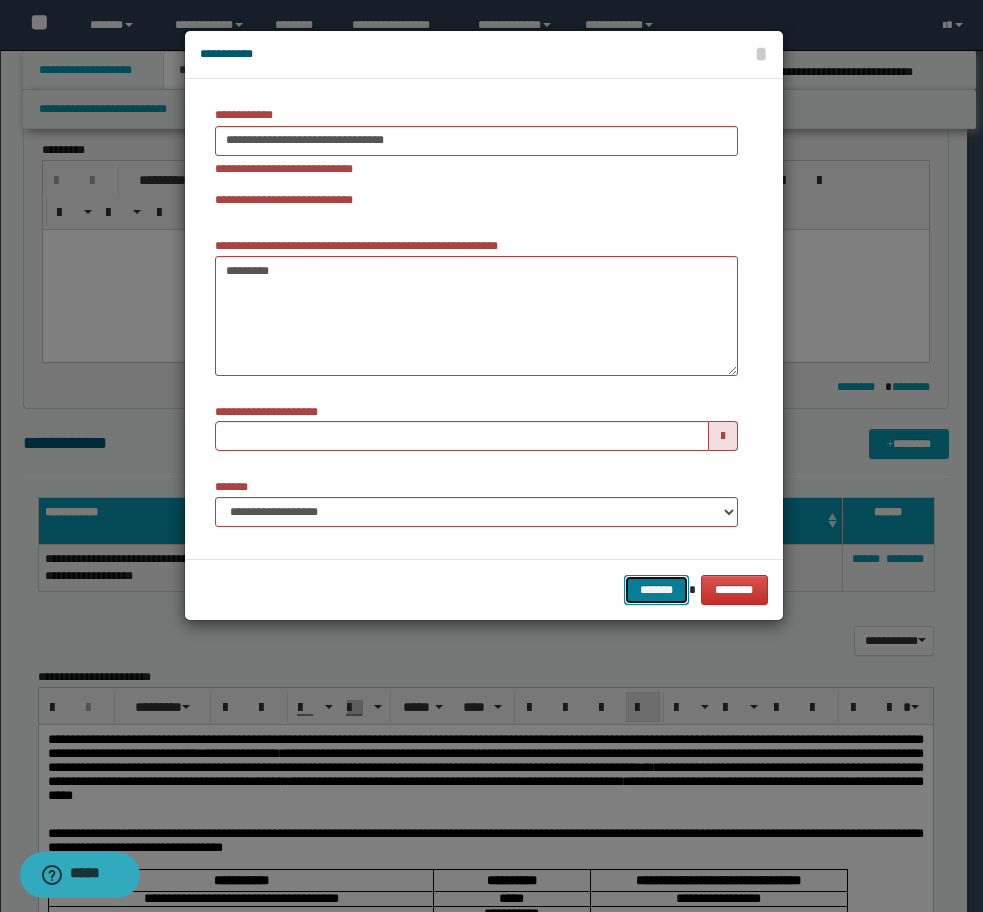 click on "*******" at bounding box center (656, 590) 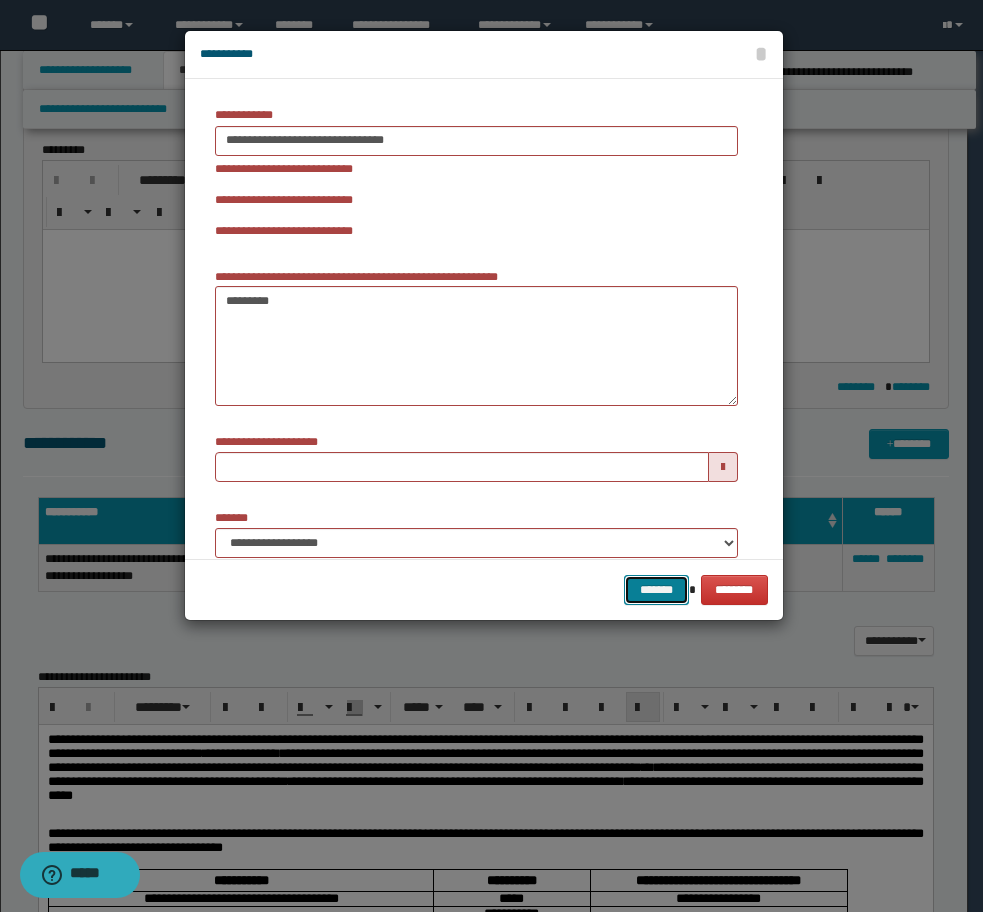type 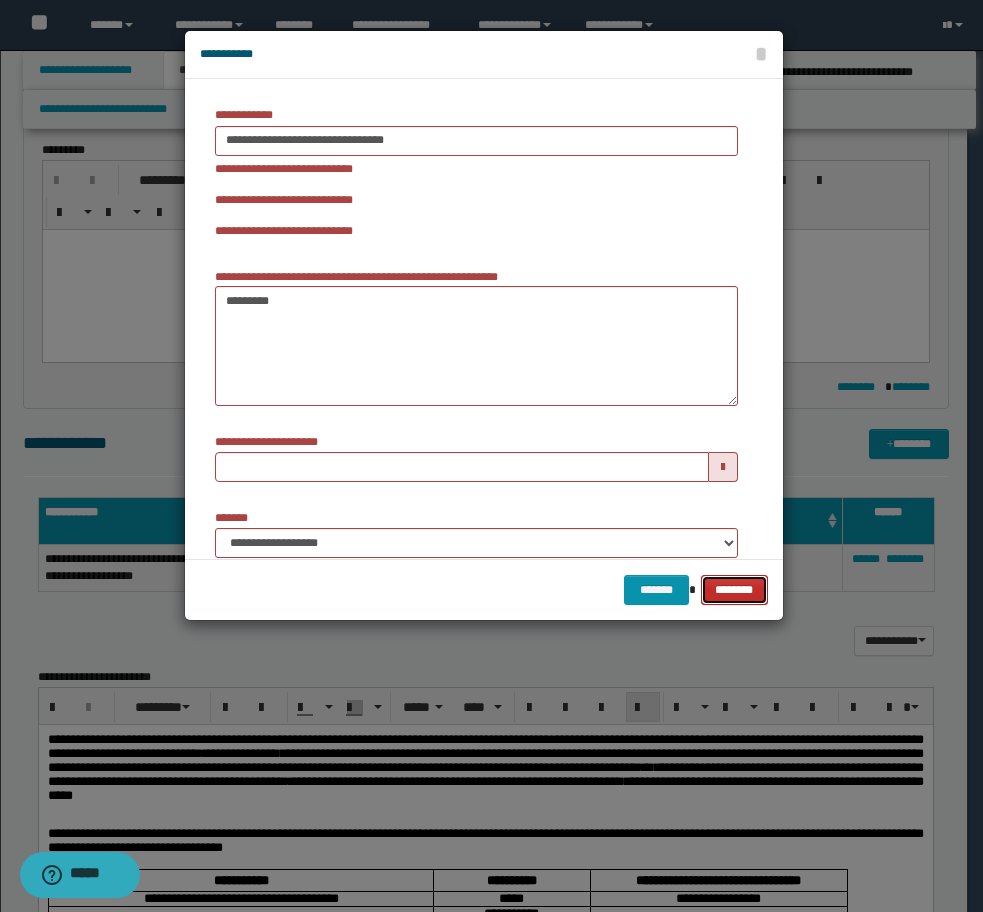 click on "********" at bounding box center (734, 590) 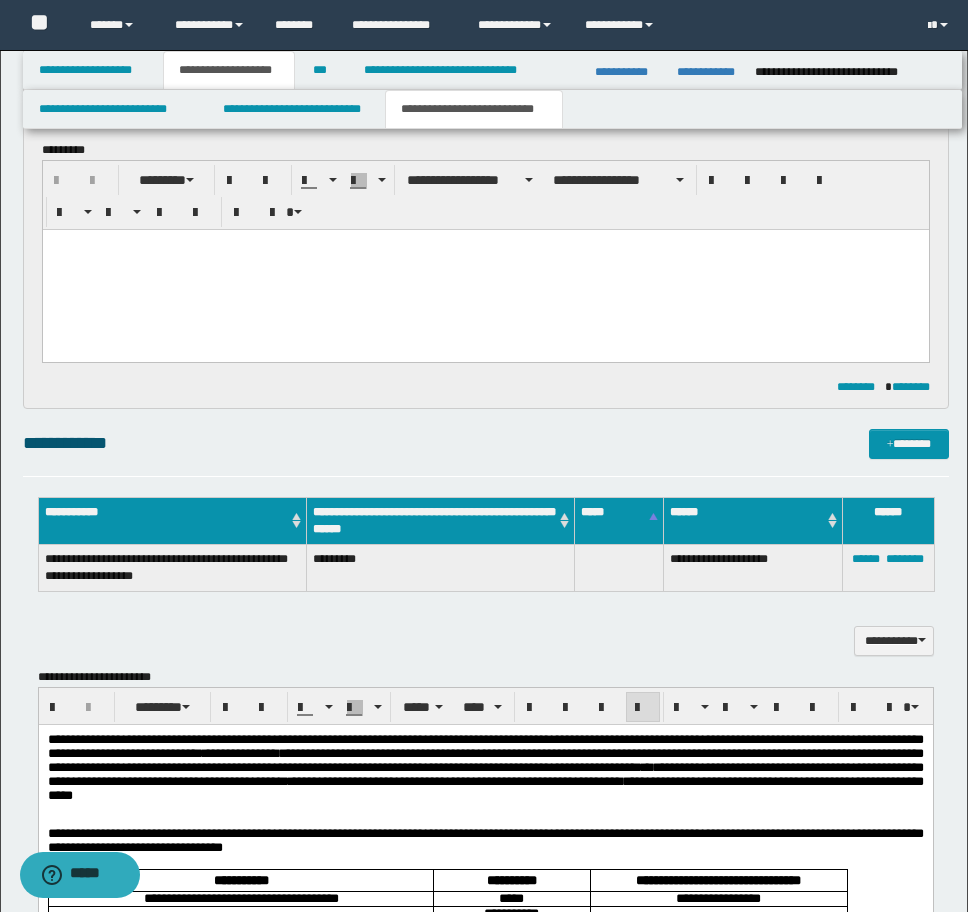 click on "**********" at bounding box center [486, 1237] 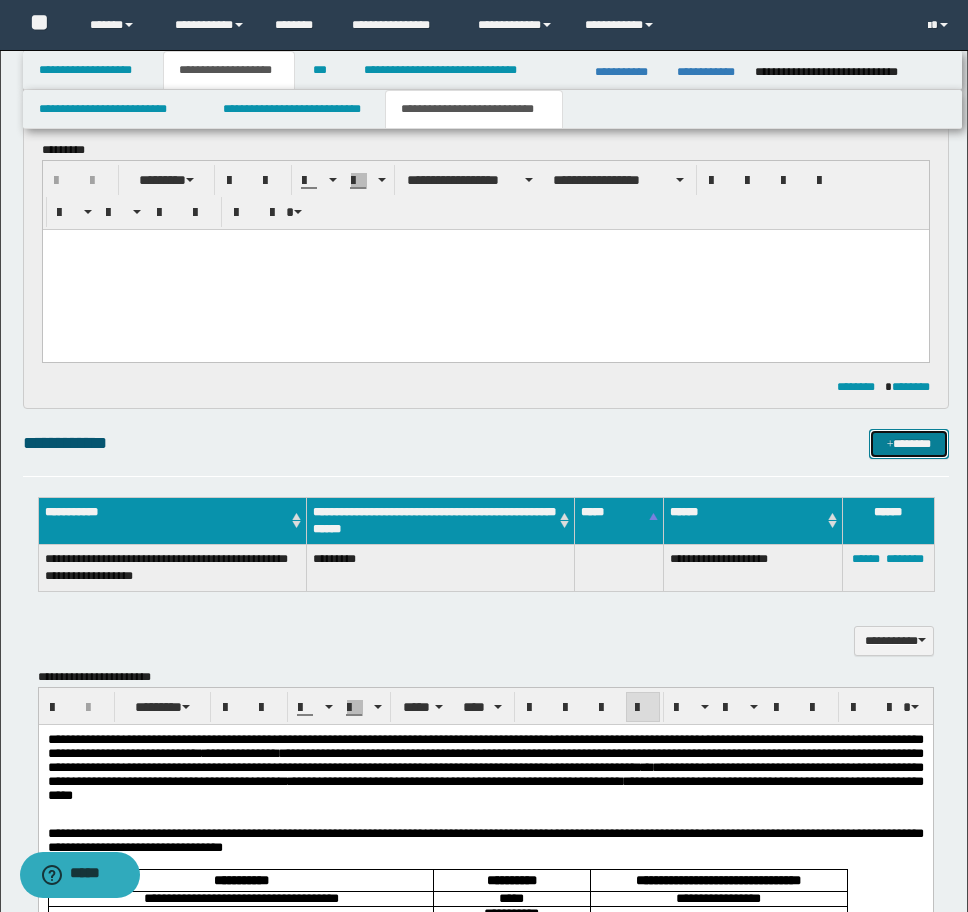 click on "*******" at bounding box center (909, 444) 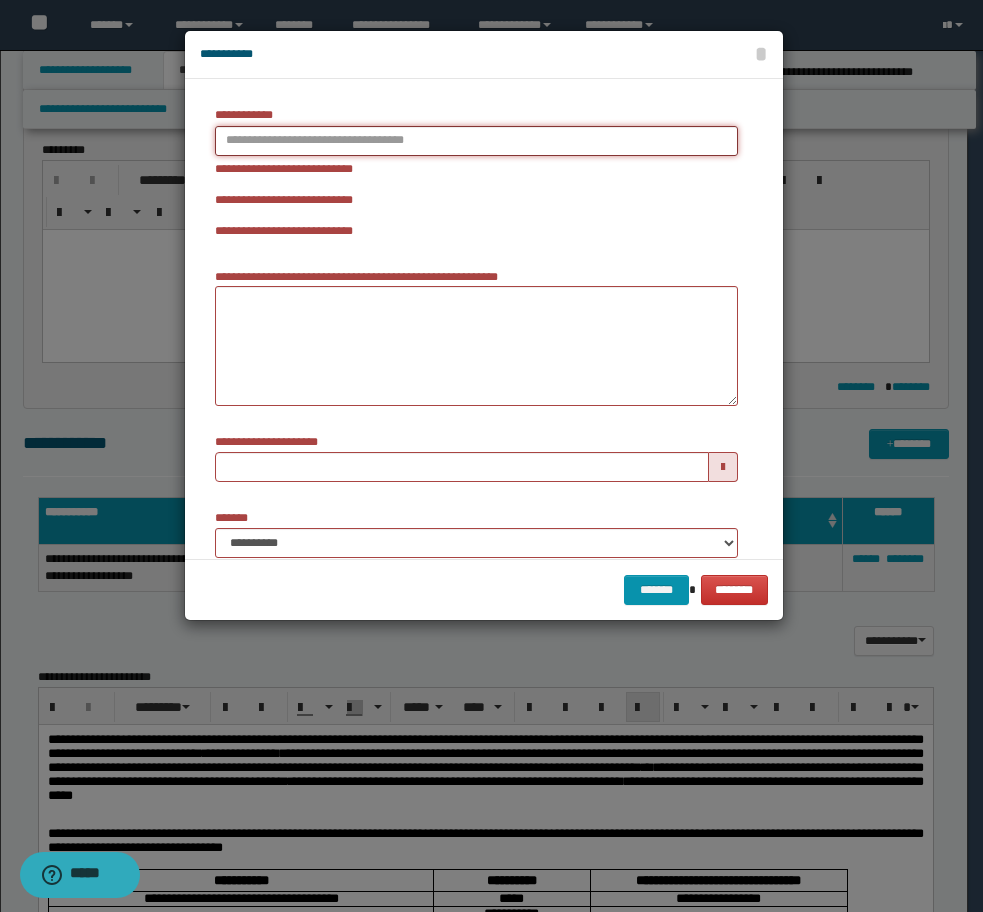 type on "**********" 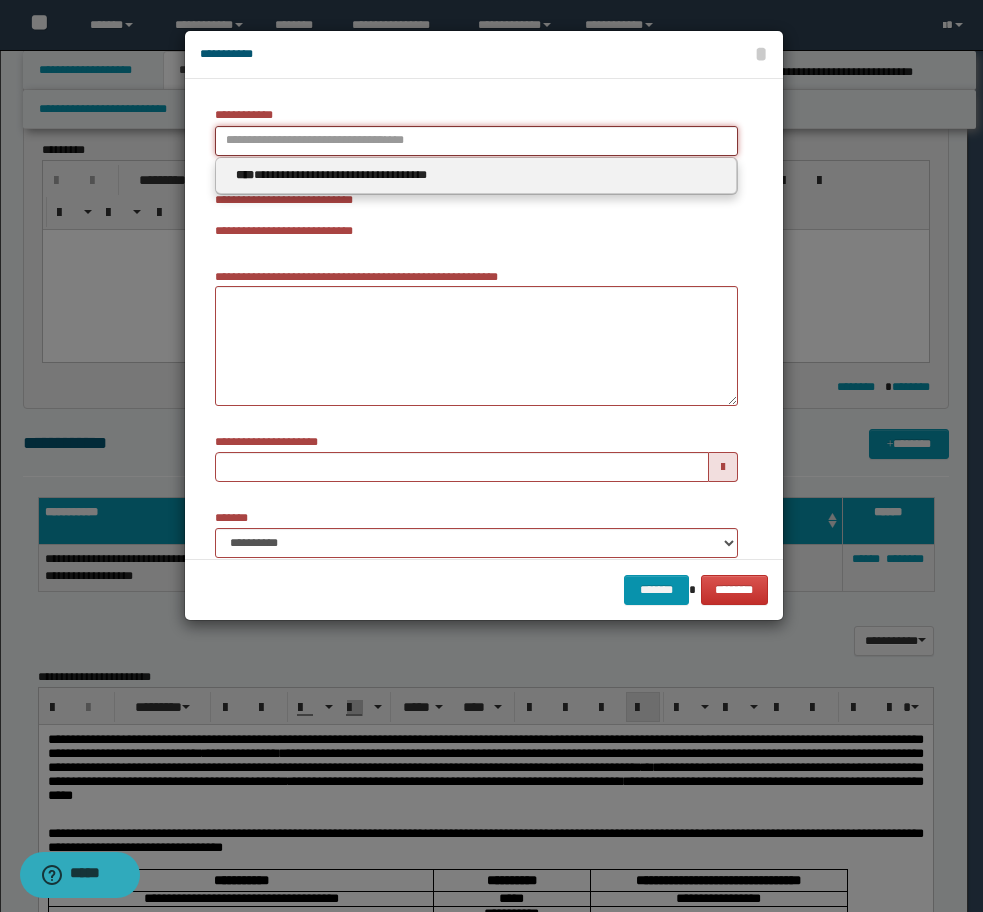 click on "**********" at bounding box center [476, 141] 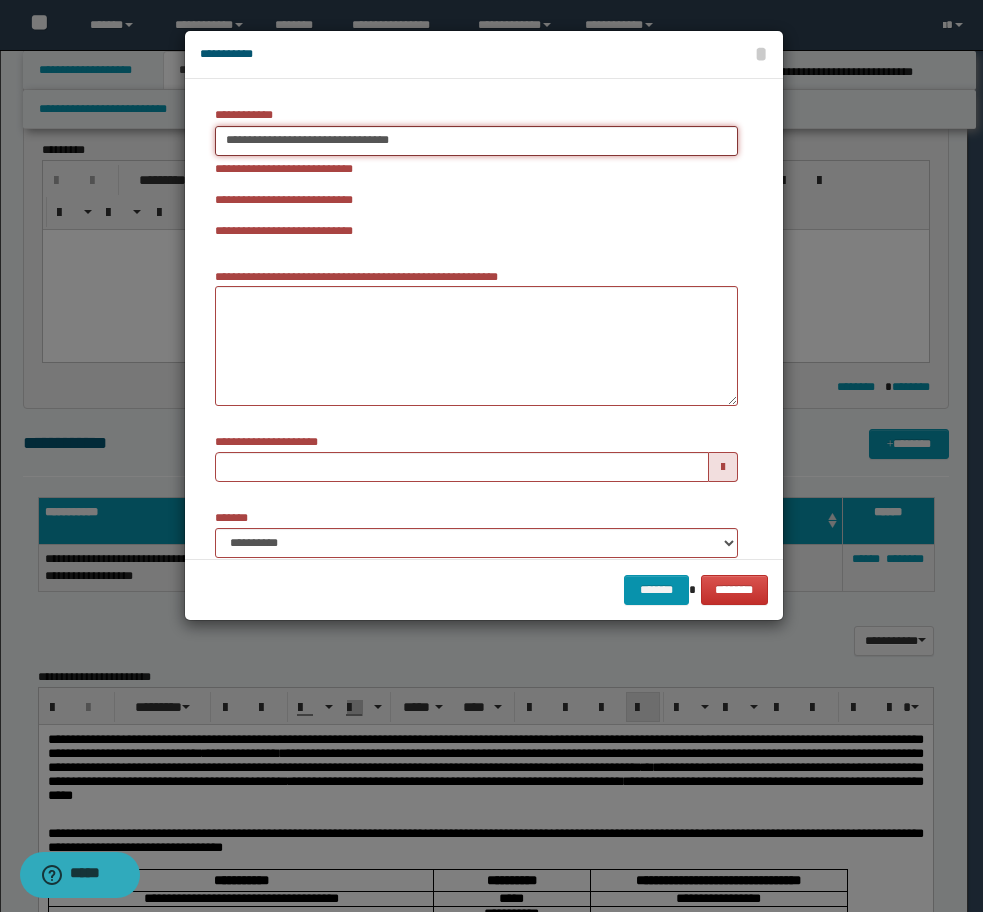 type on "**********" 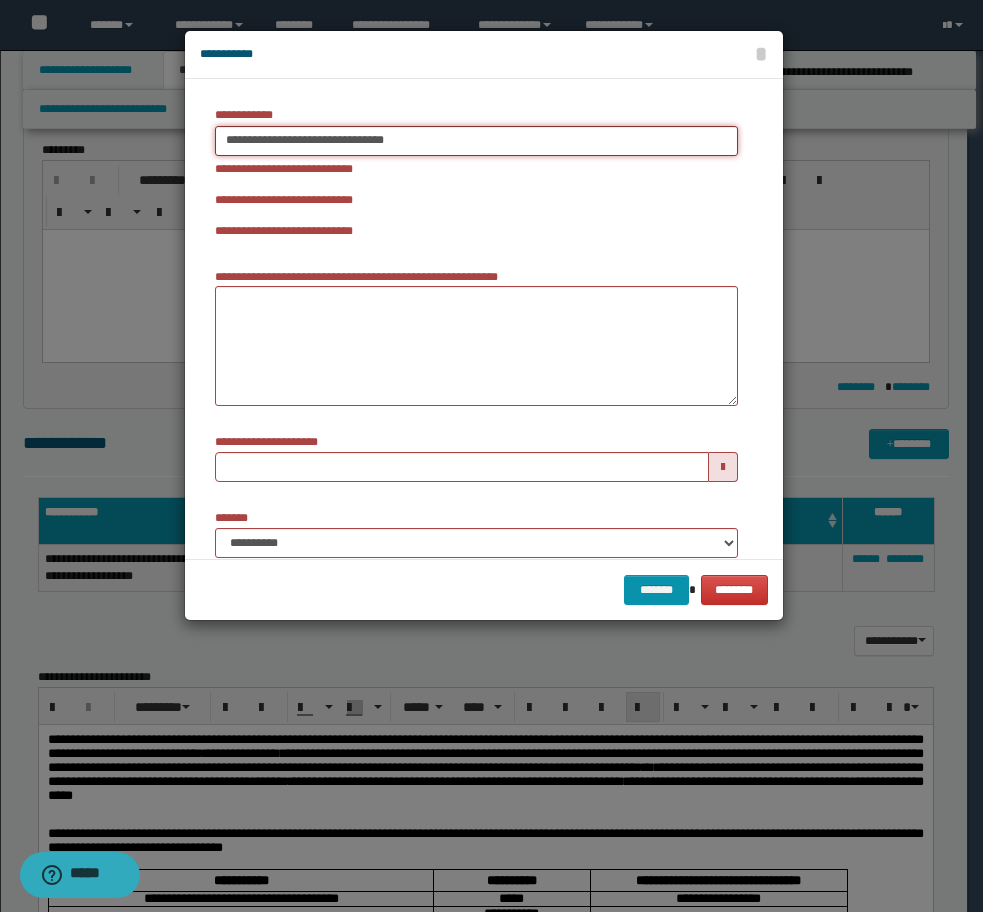 type on "**********" 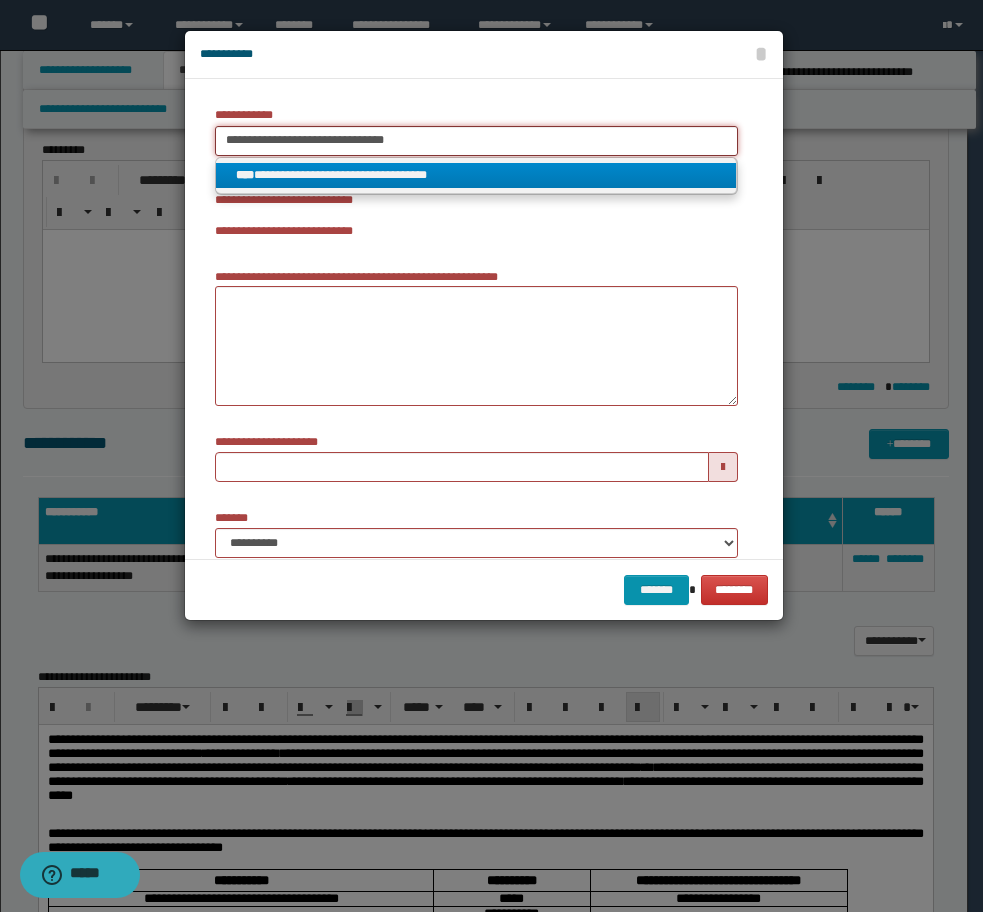 type on "**********" 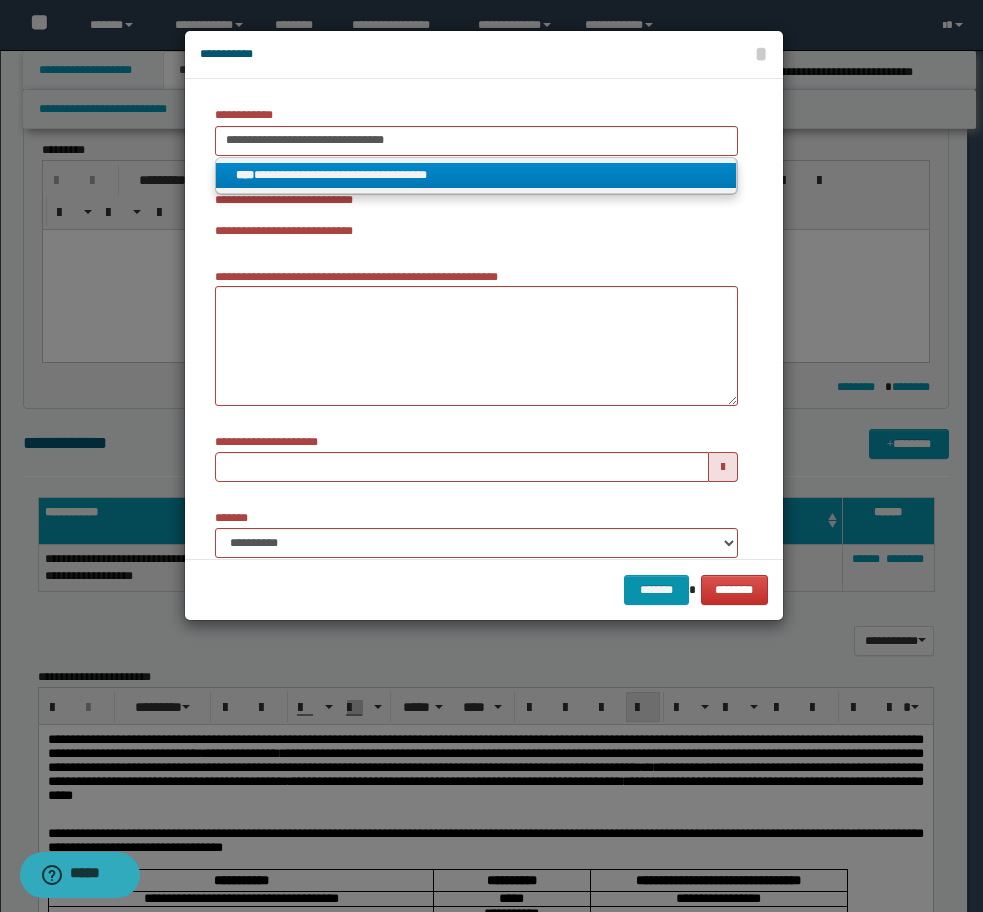 click on "**********" at bounding box center (476, 175) 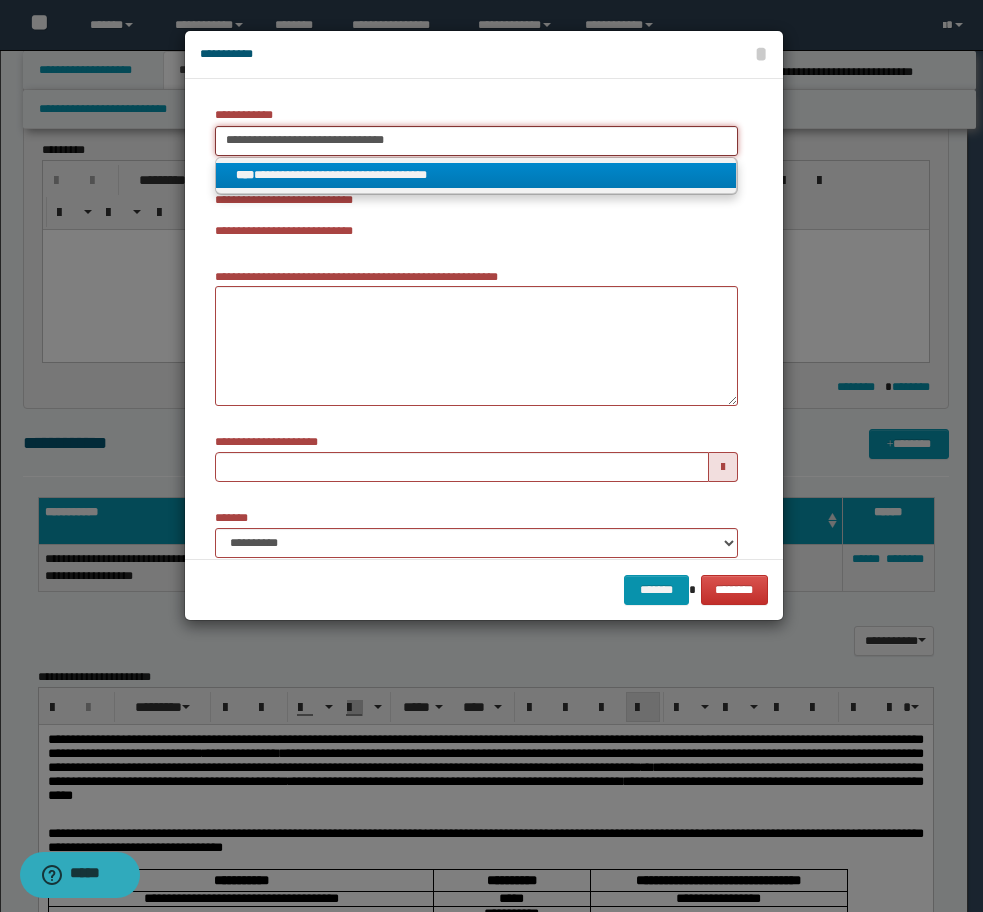 type 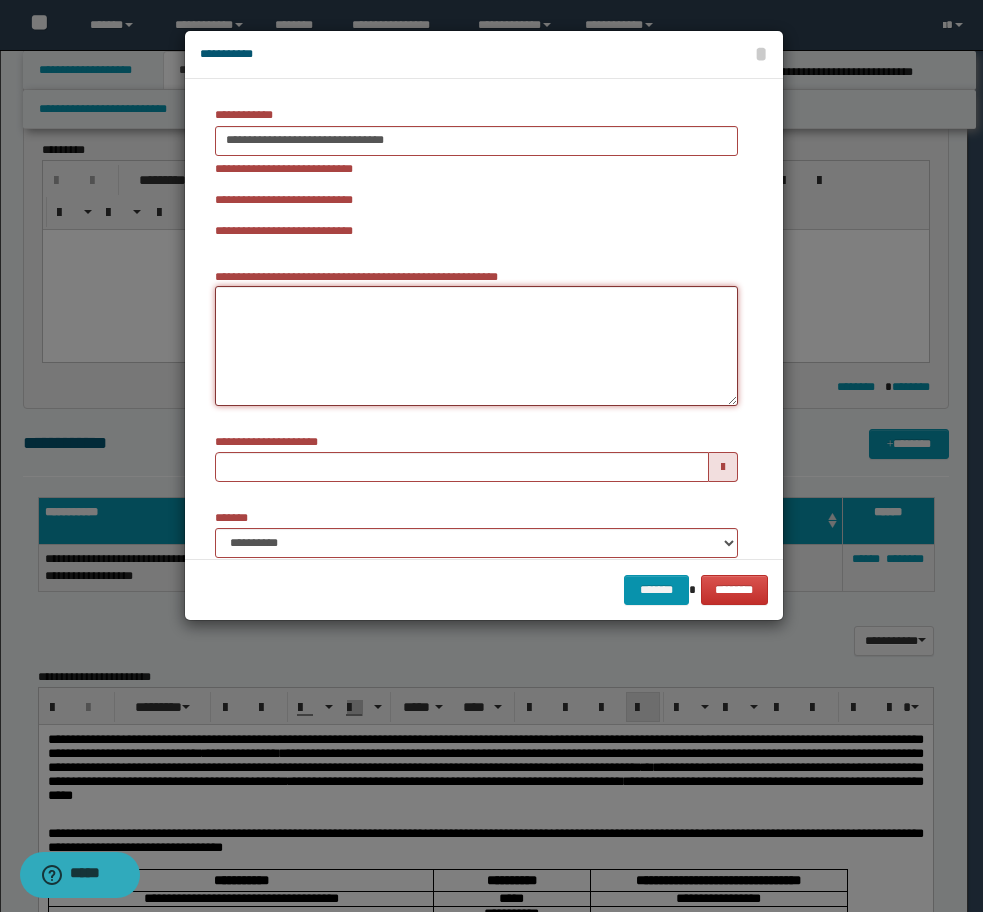 click on "**********" at bounding box center (476, 346) 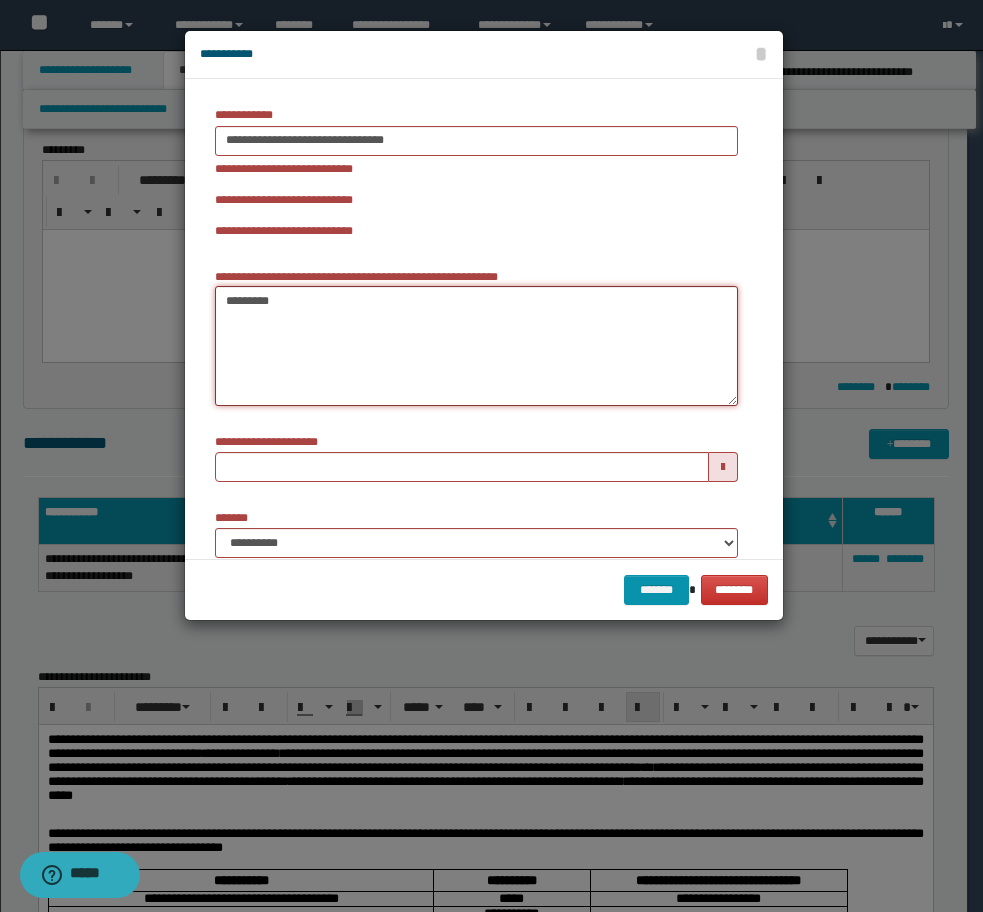type on "*********" 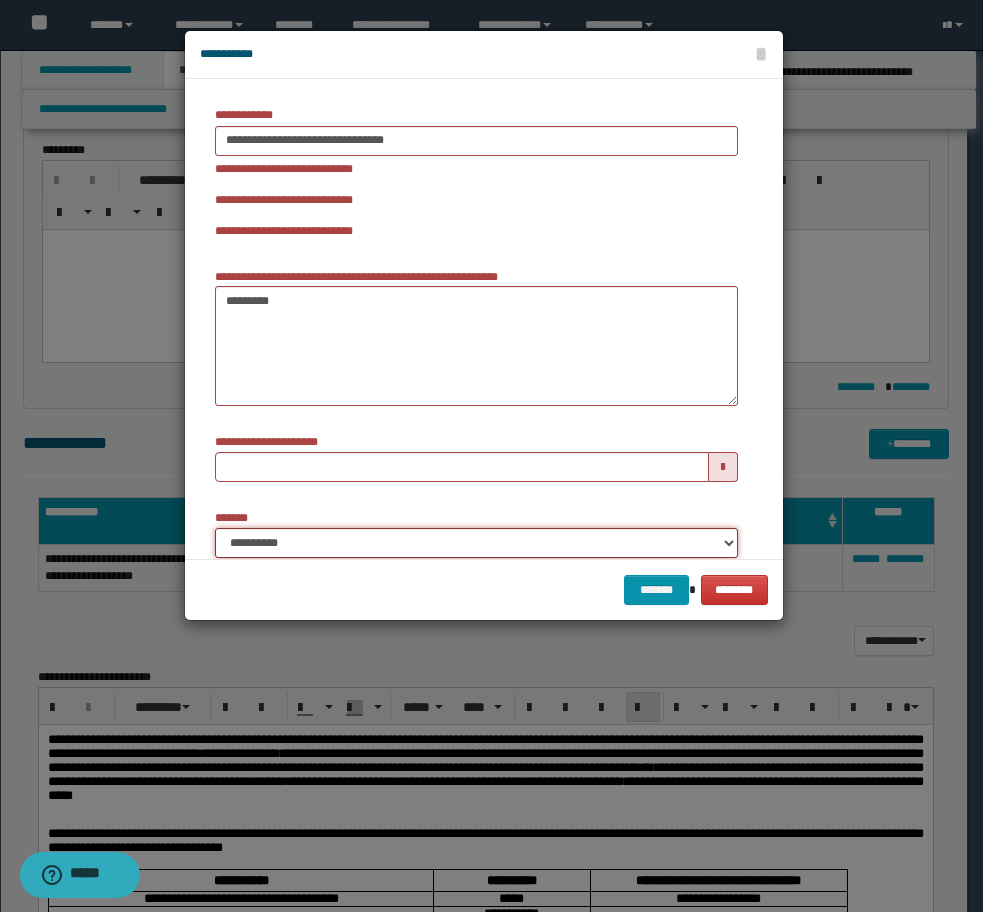 click on "**********" at bounding box center [476, 543] 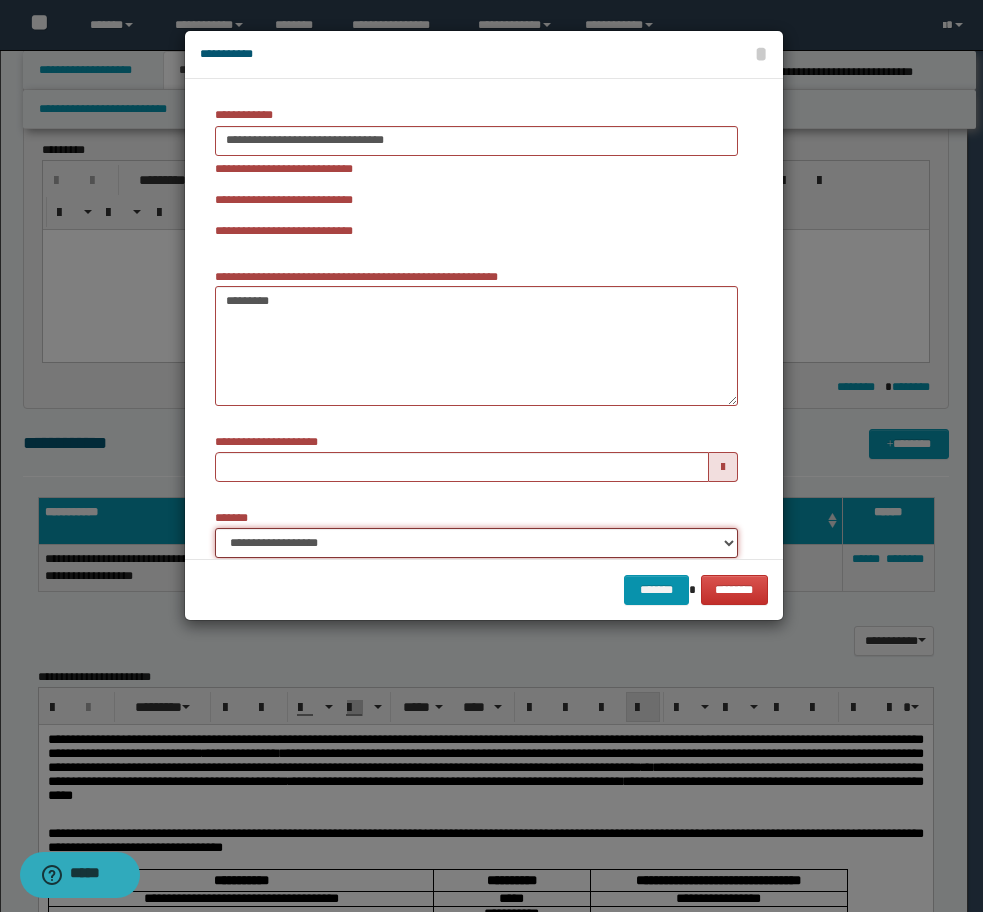 type 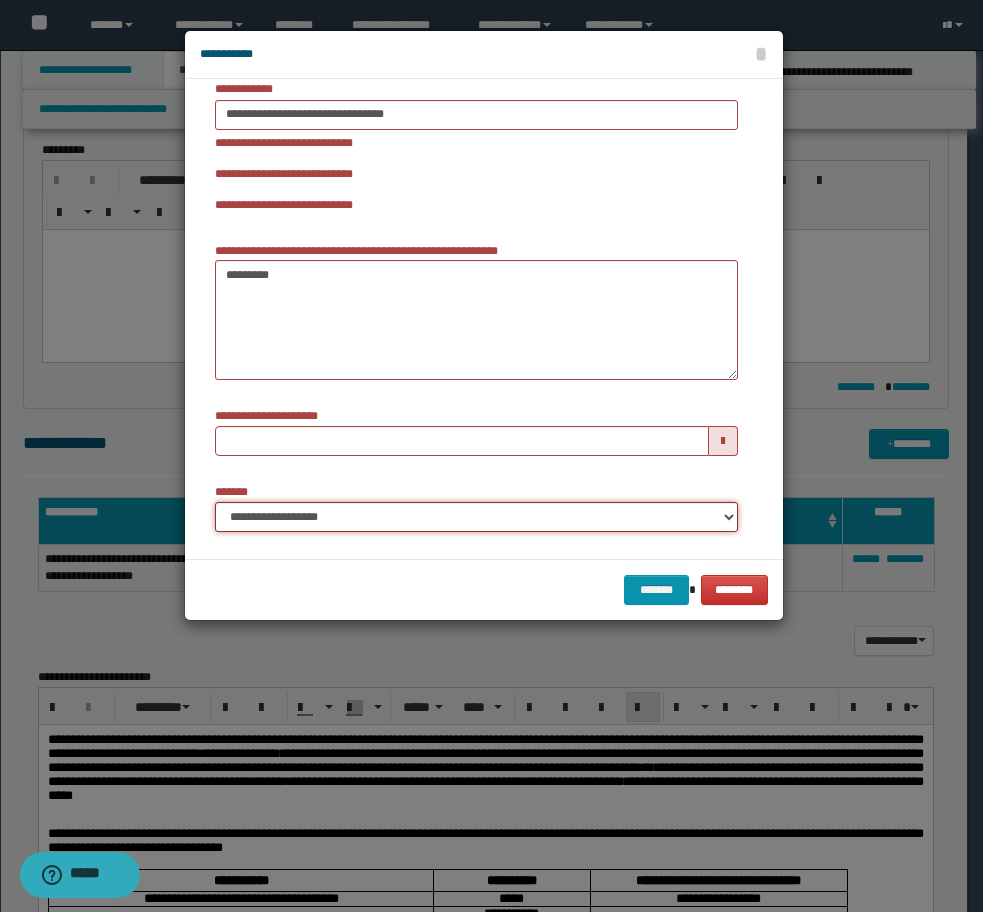 scroll, scrollTop: 41, scrollLeft: 0, axis: vertical 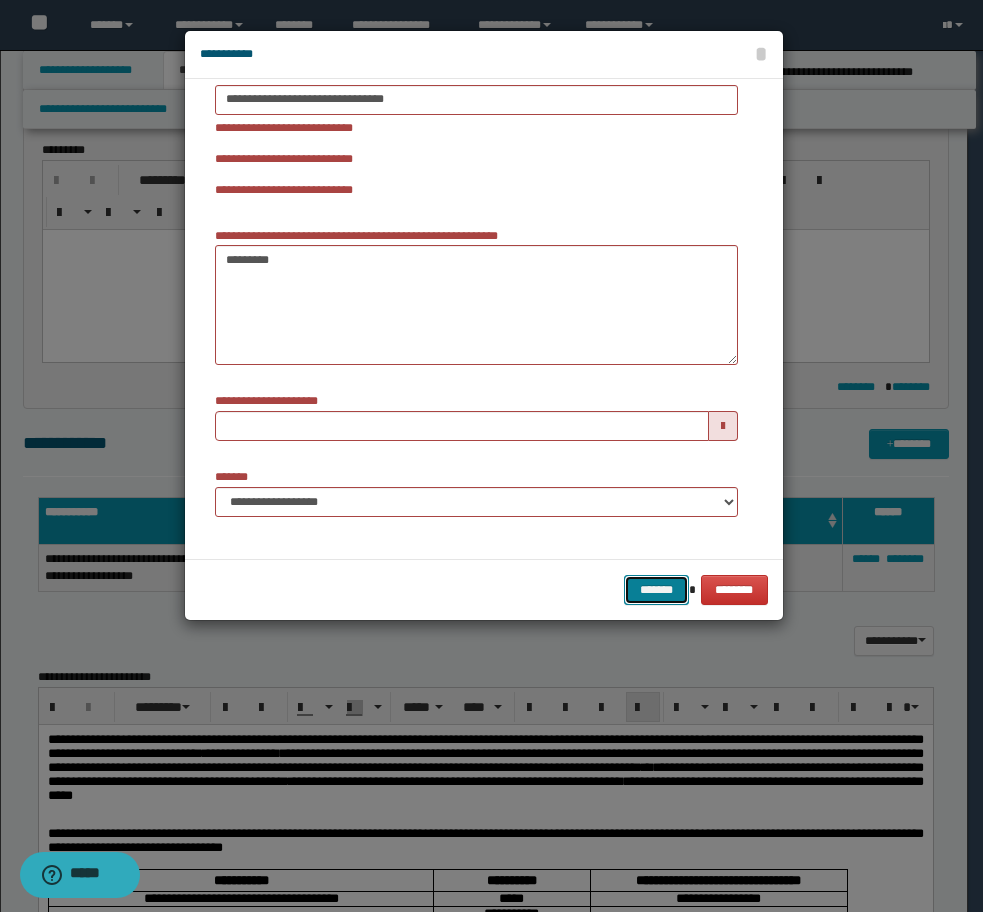 click on "*******" at bounding box center [656, 590] 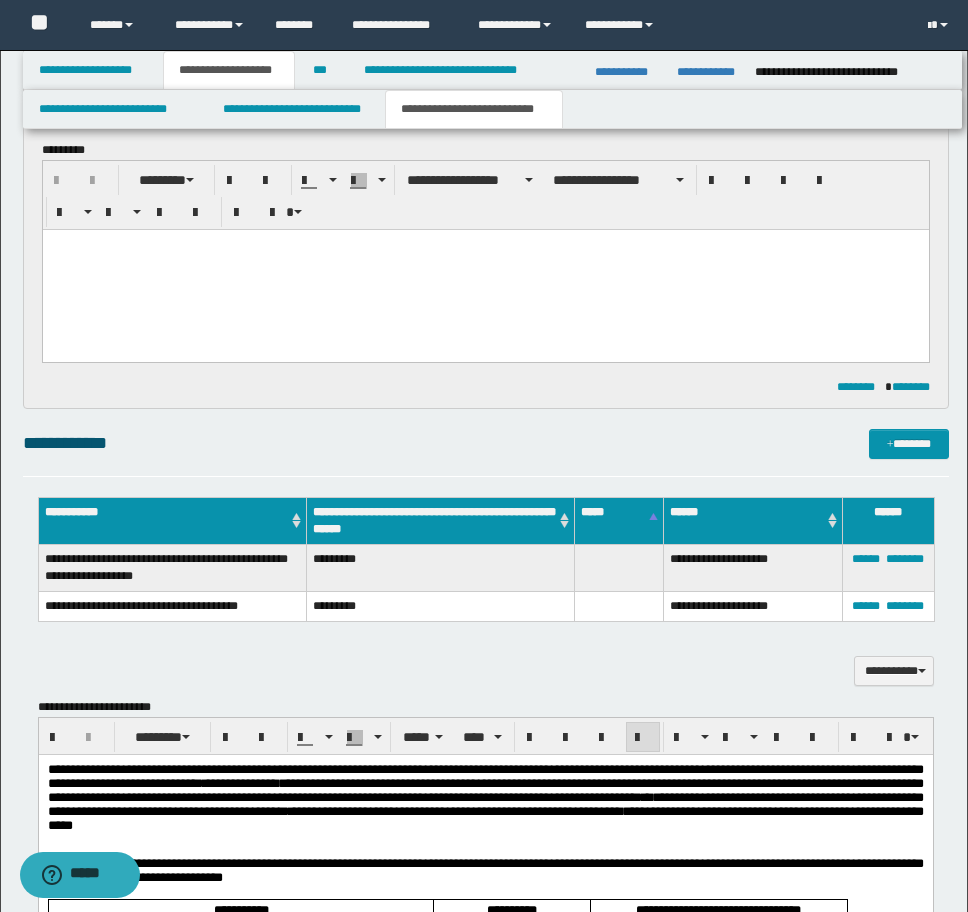 click on "**********" at bounding box center [486, 443] 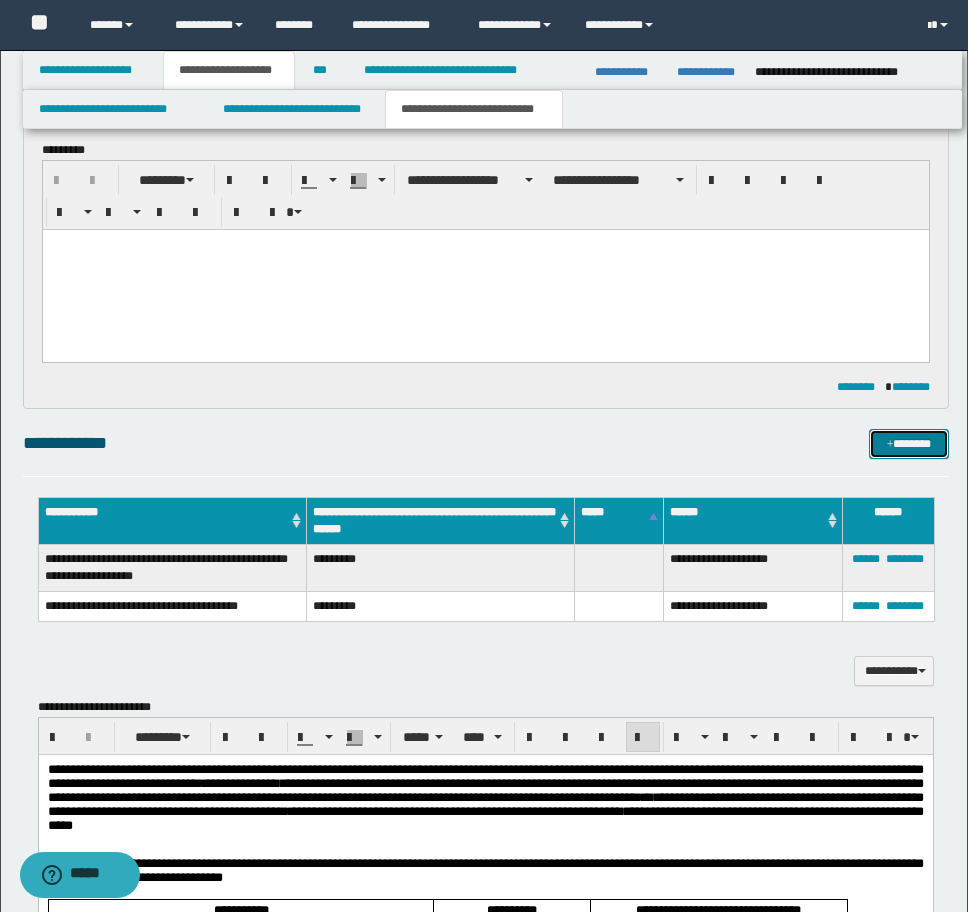 click on "*******" at bounding box center [909, 444] 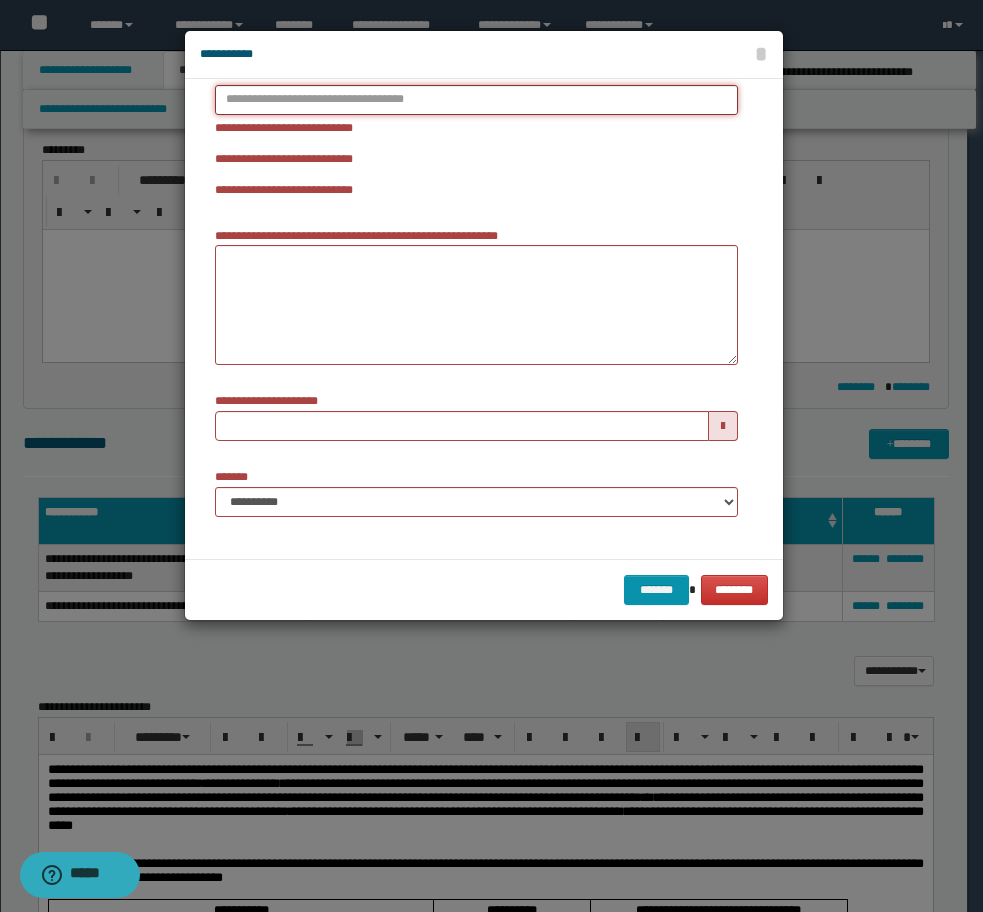 type on "**********" 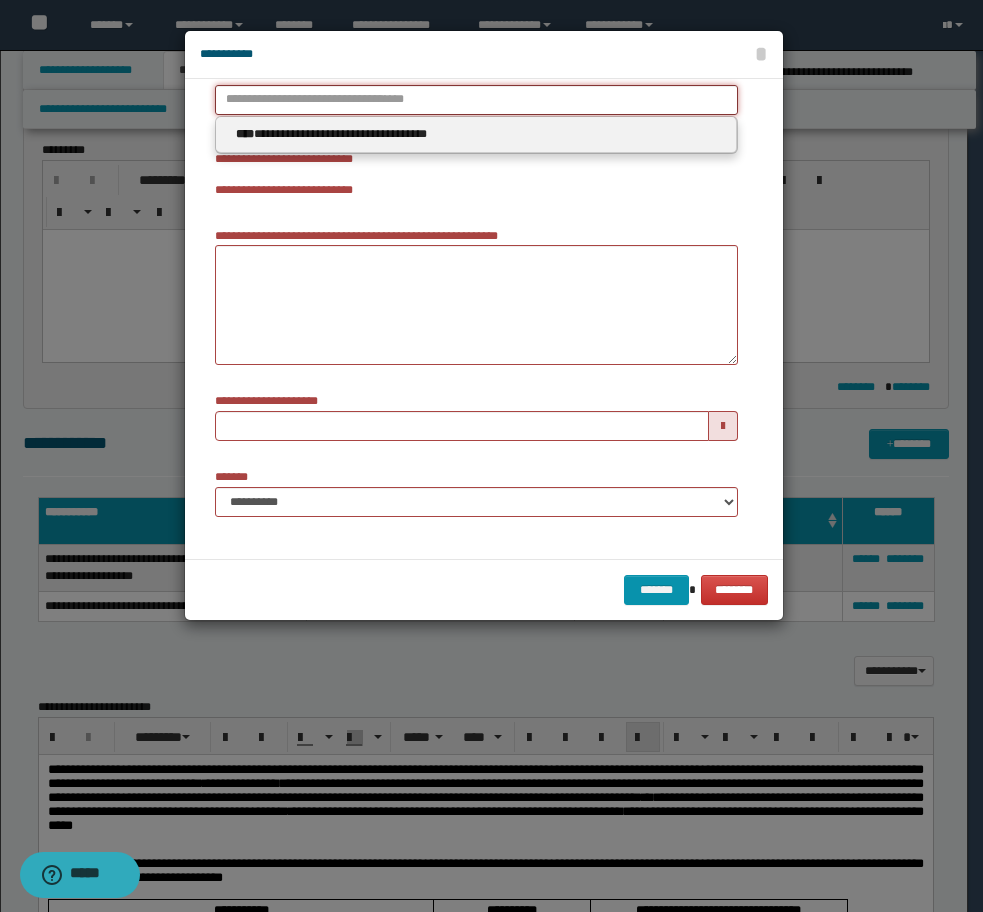 click on "**********" at bounding box center (476, 100) 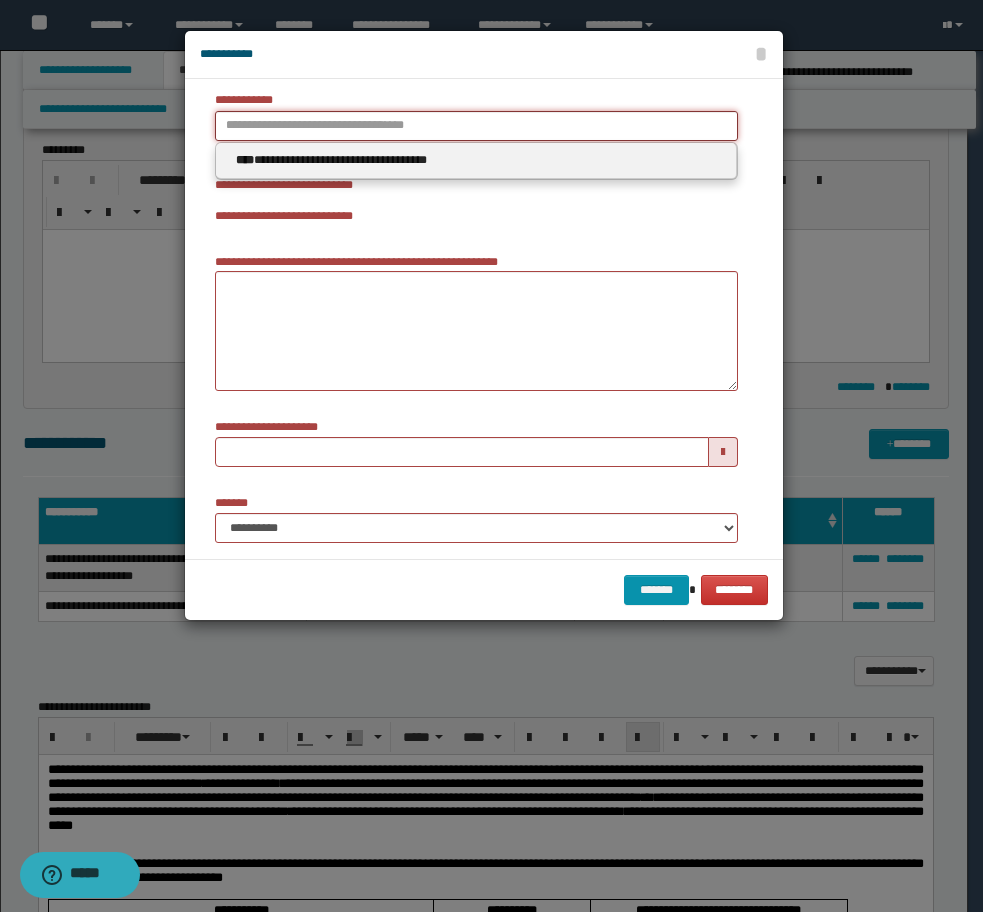 scroll, scrollTop: 0, scrollLeft: 0, axis: both 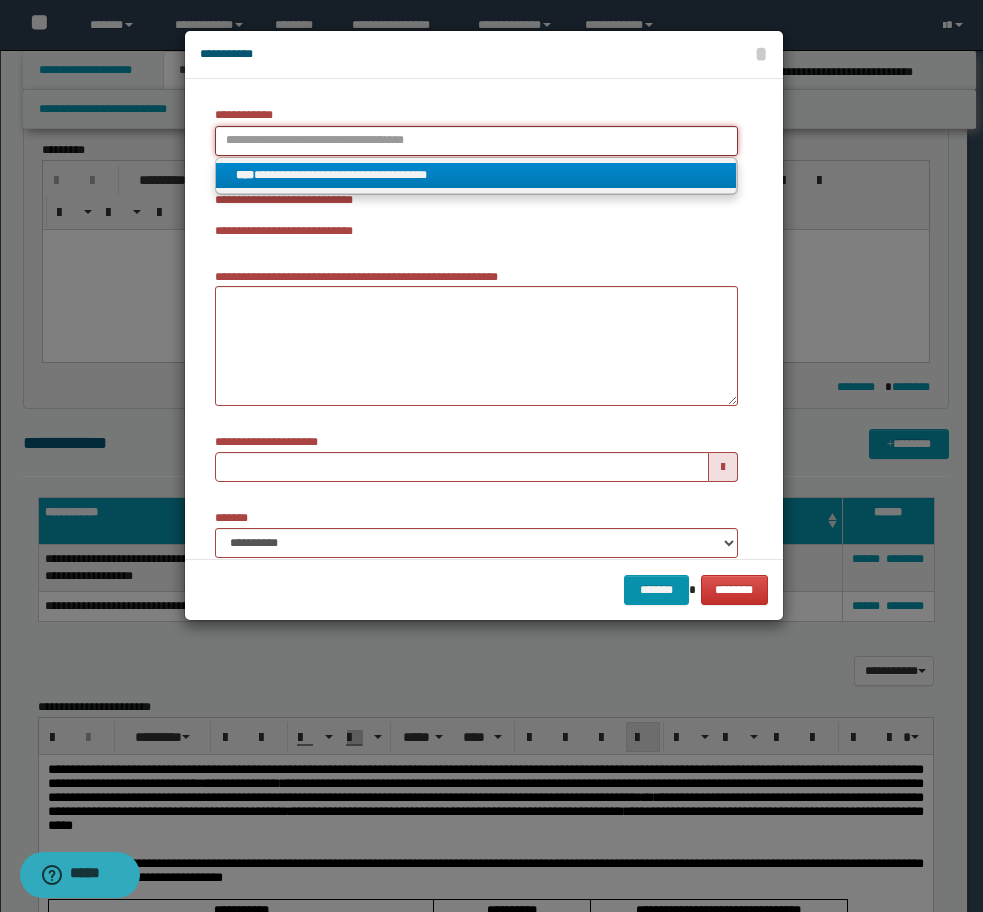 paste on "**********" 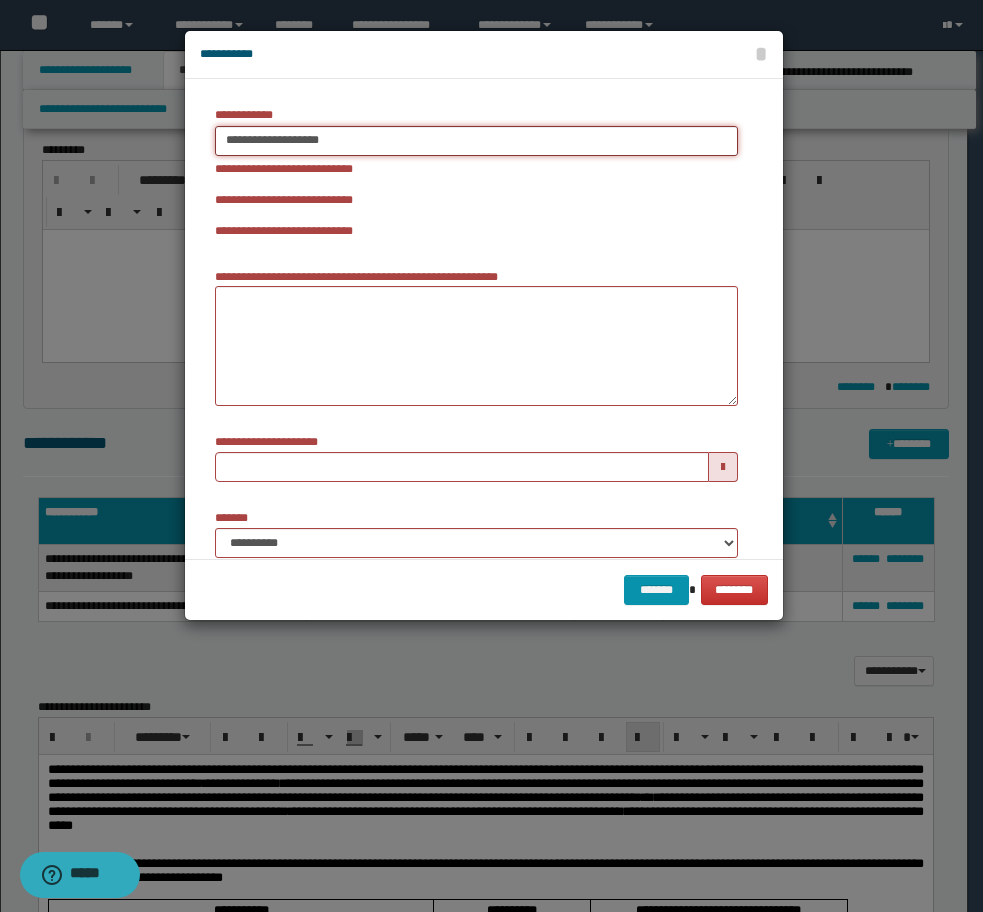 type on "**********" 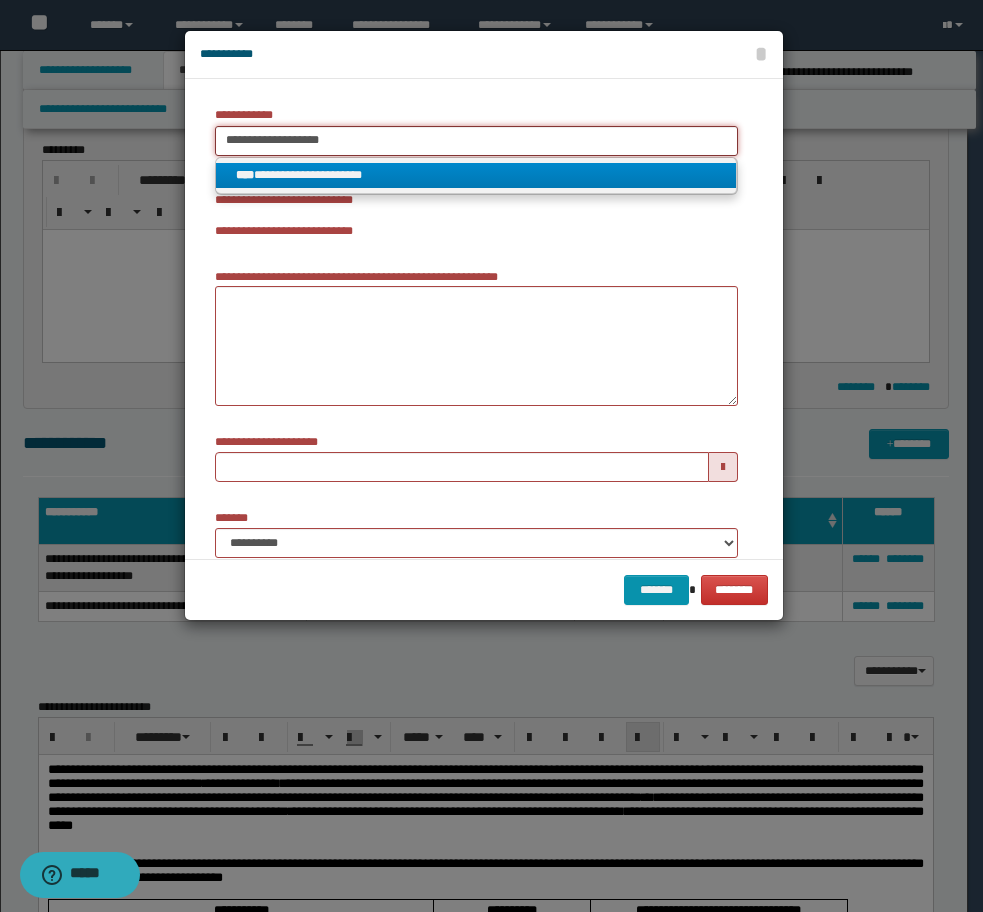 type on "**********" 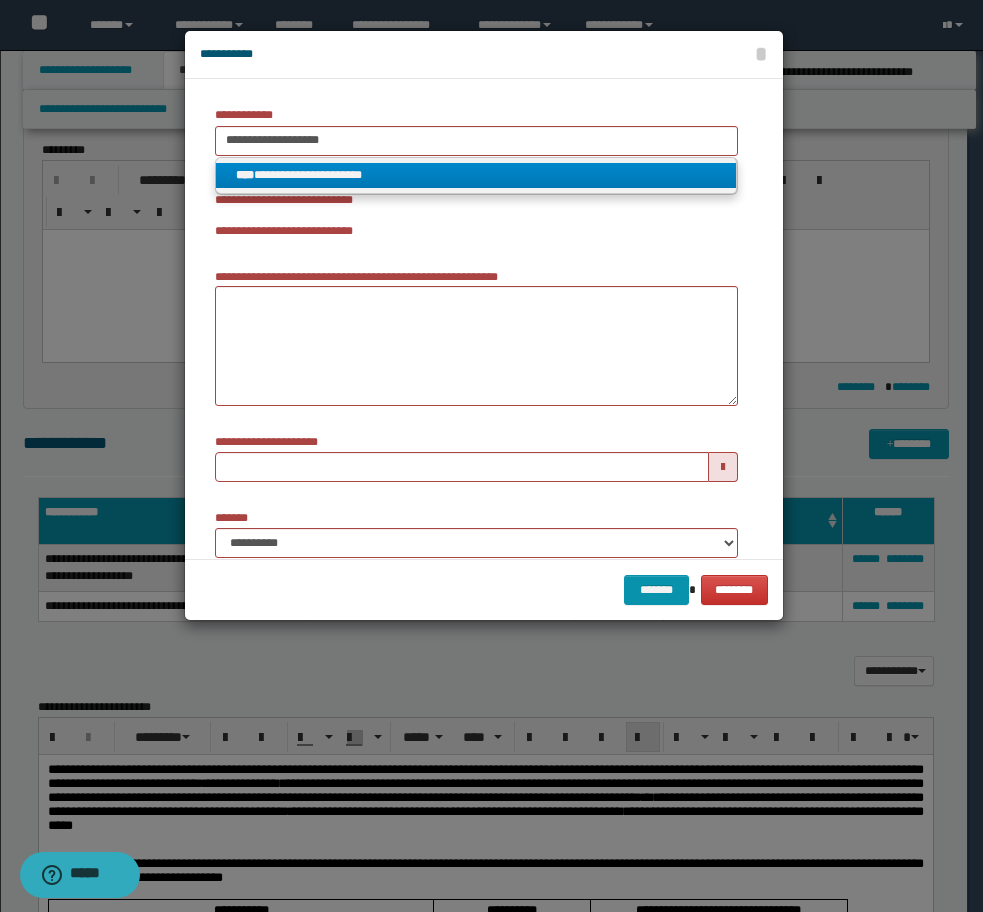 click on "**********" at bounding box center [476, 175] 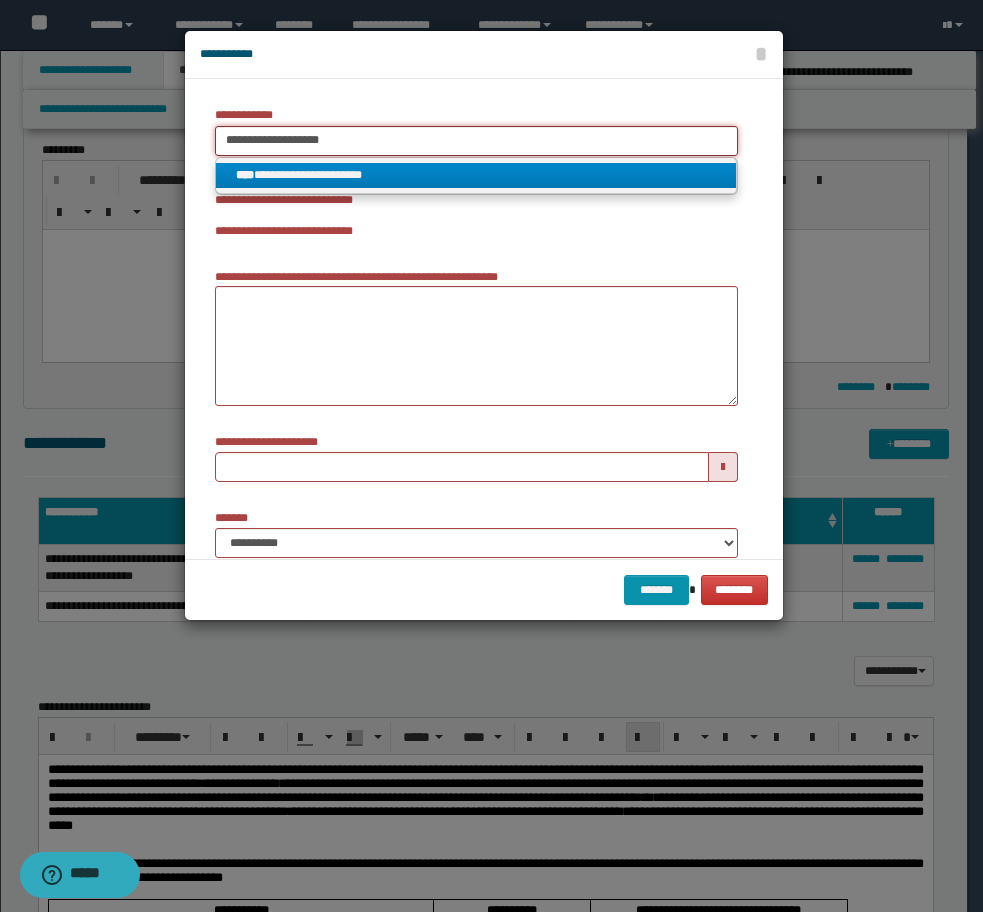 type 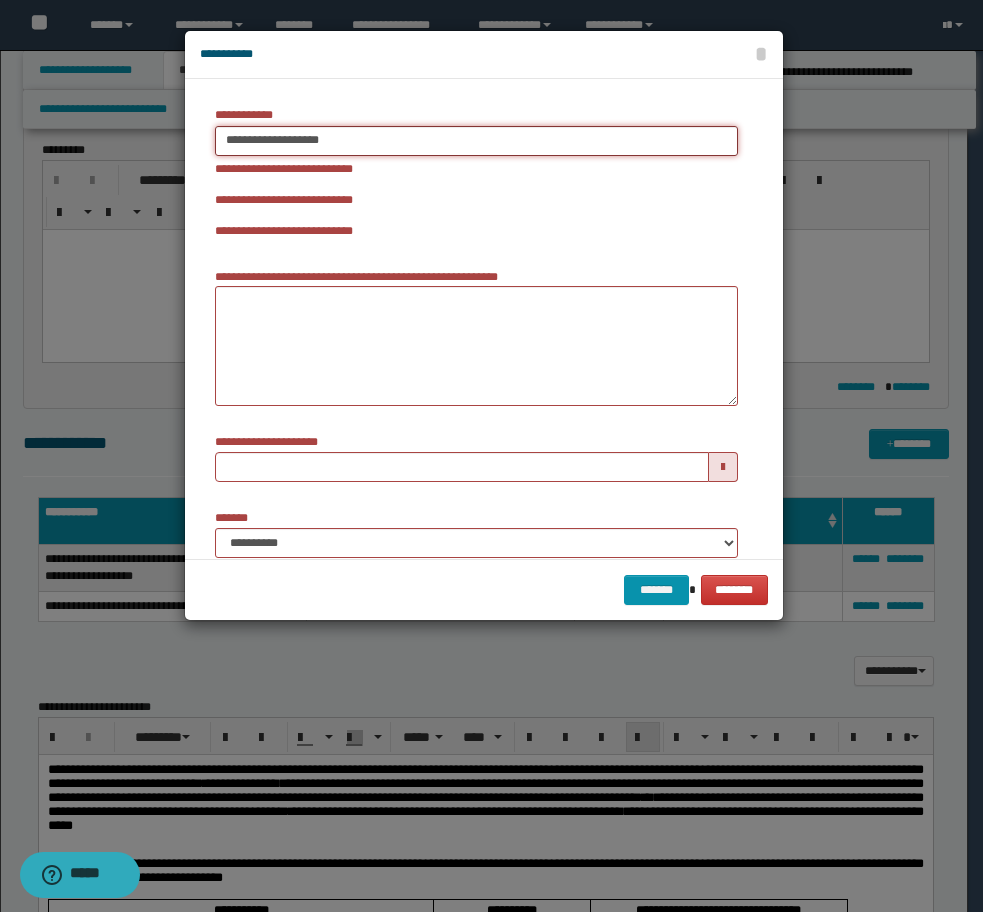 type 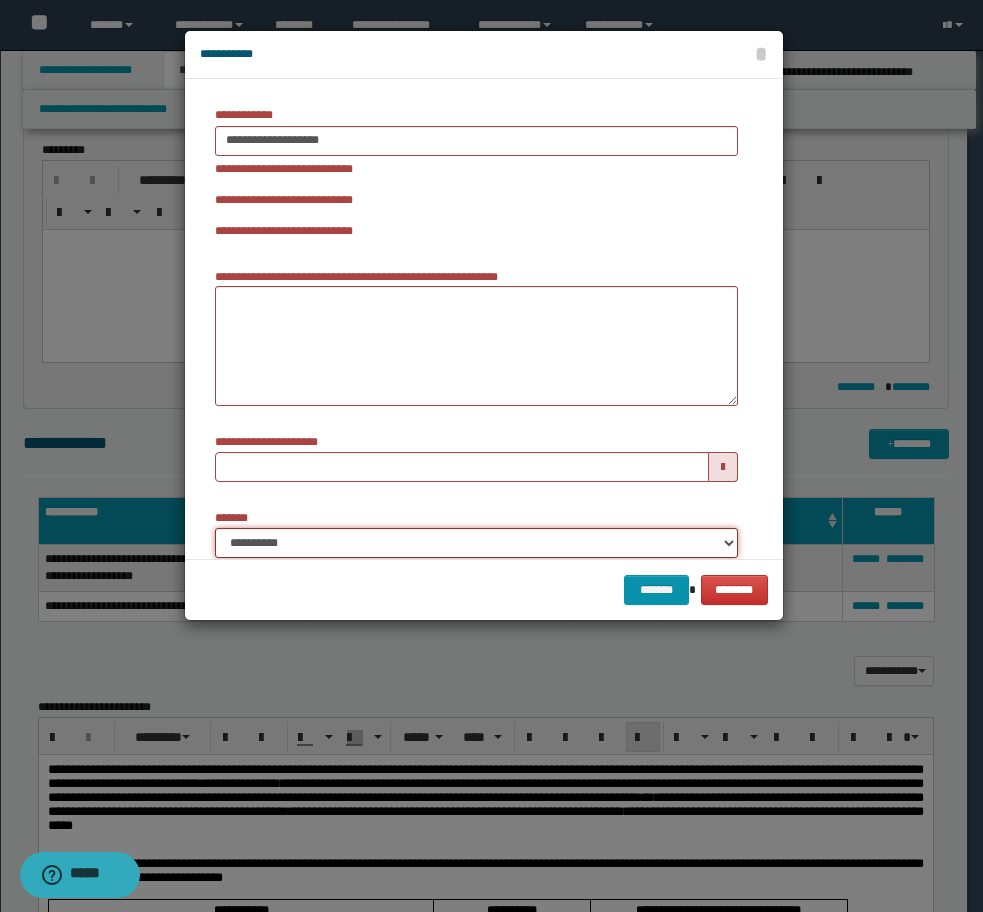 click on "**********" at bounding box center [476, 543] 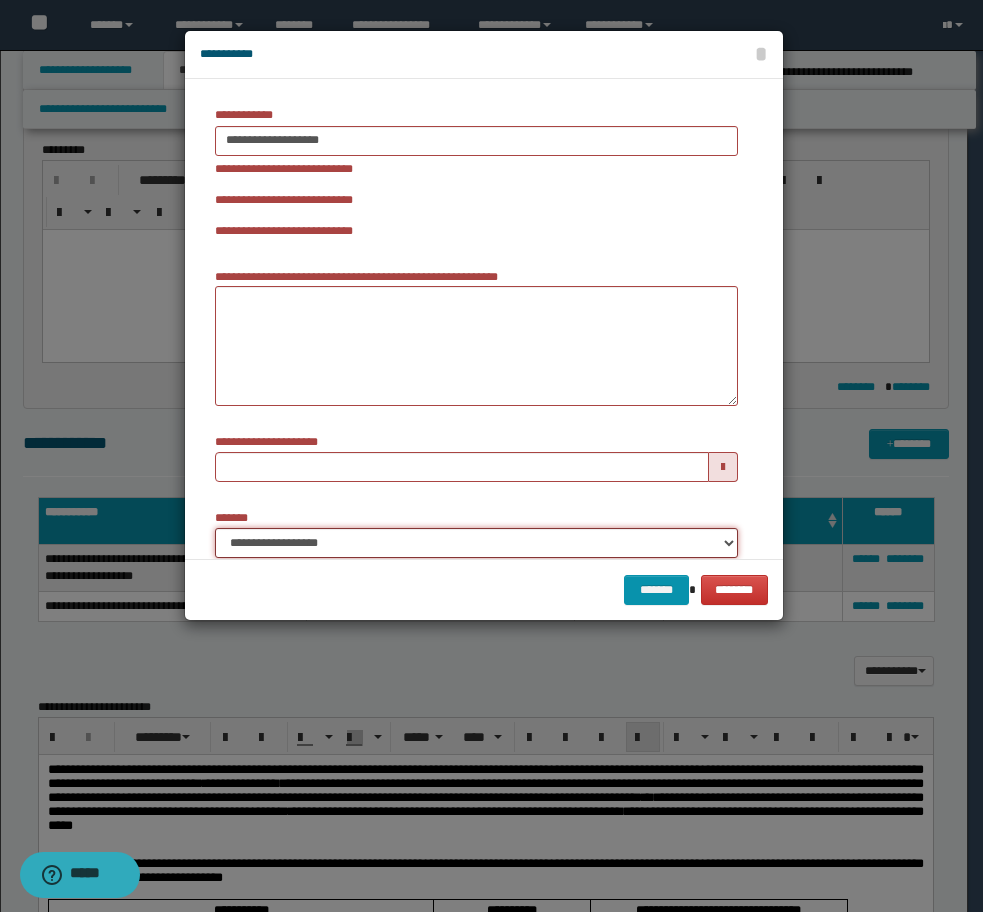 scroll, scrollTop: 41, scrollLeft: 0, axis: vertical 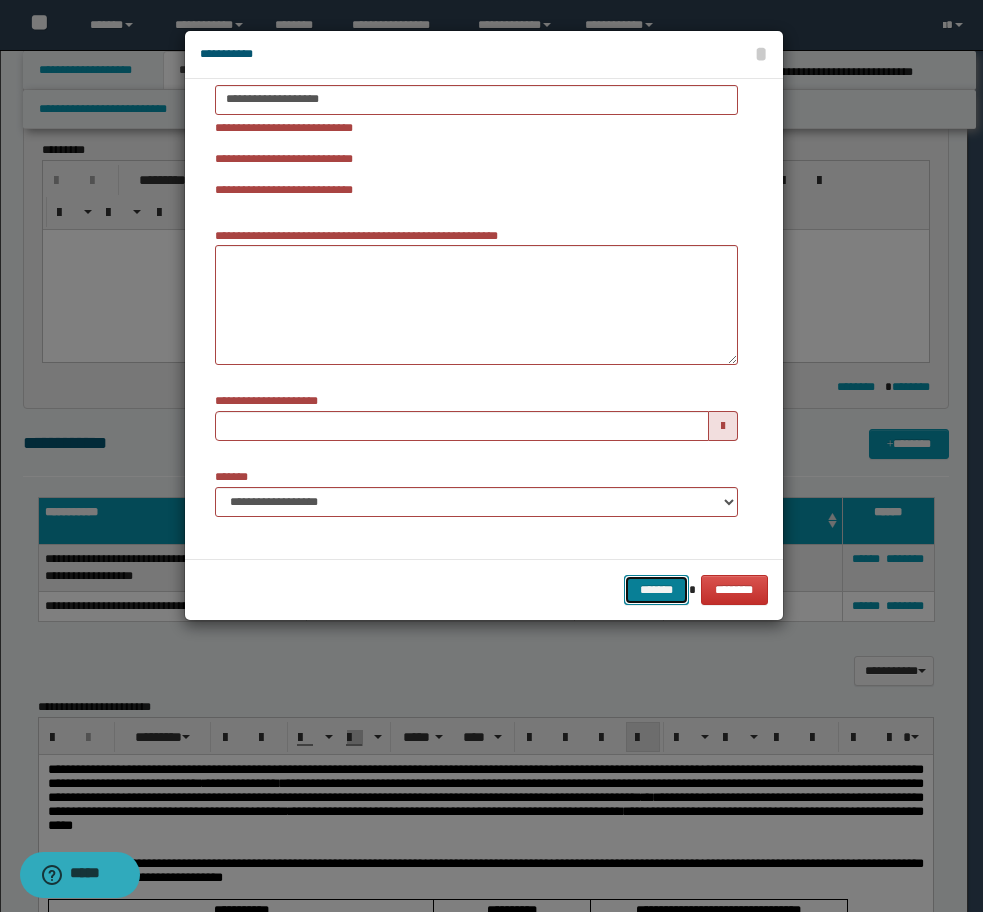 click on "*******" at bounding box center (656, 590) 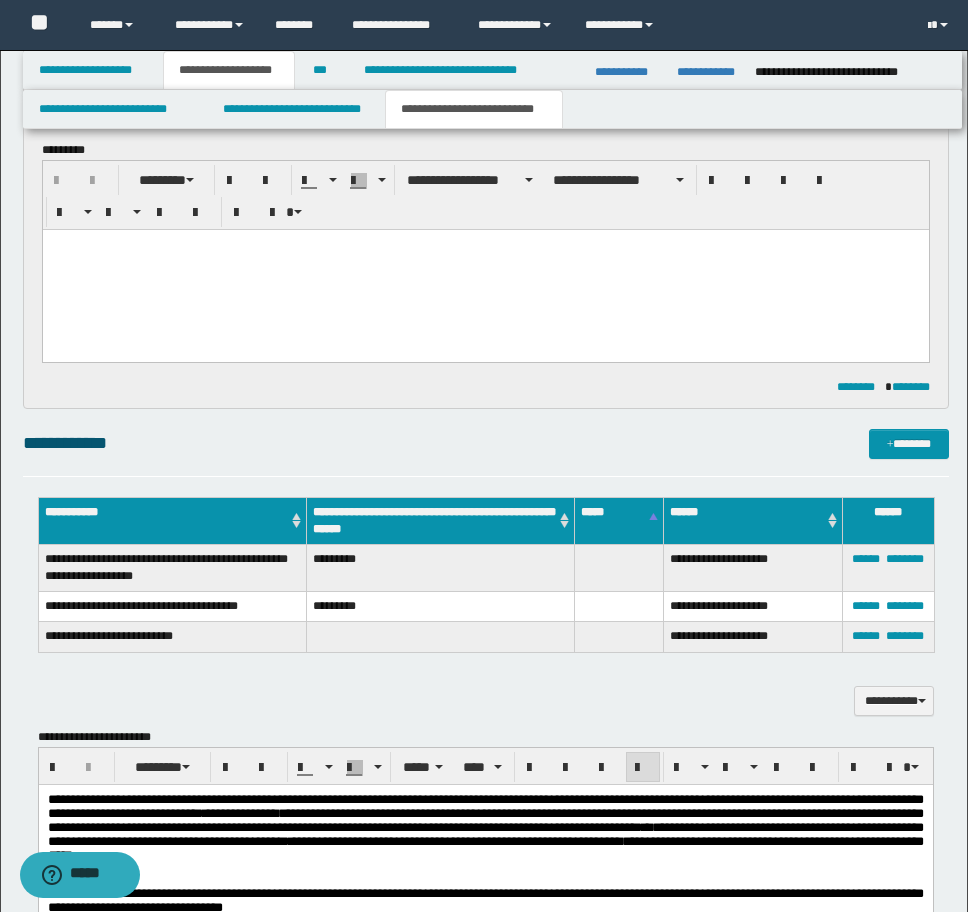 click on "**********" at bounding box center [486, 443] 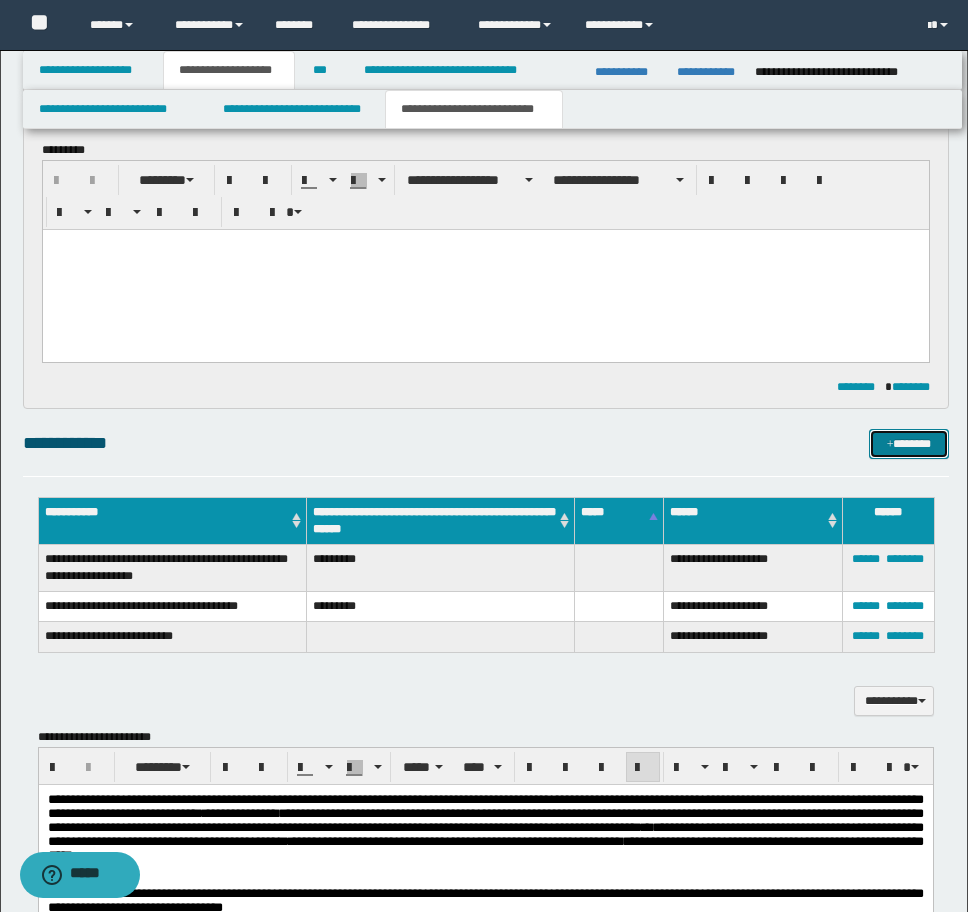 click on "*******" at bounding box center [909, 444] 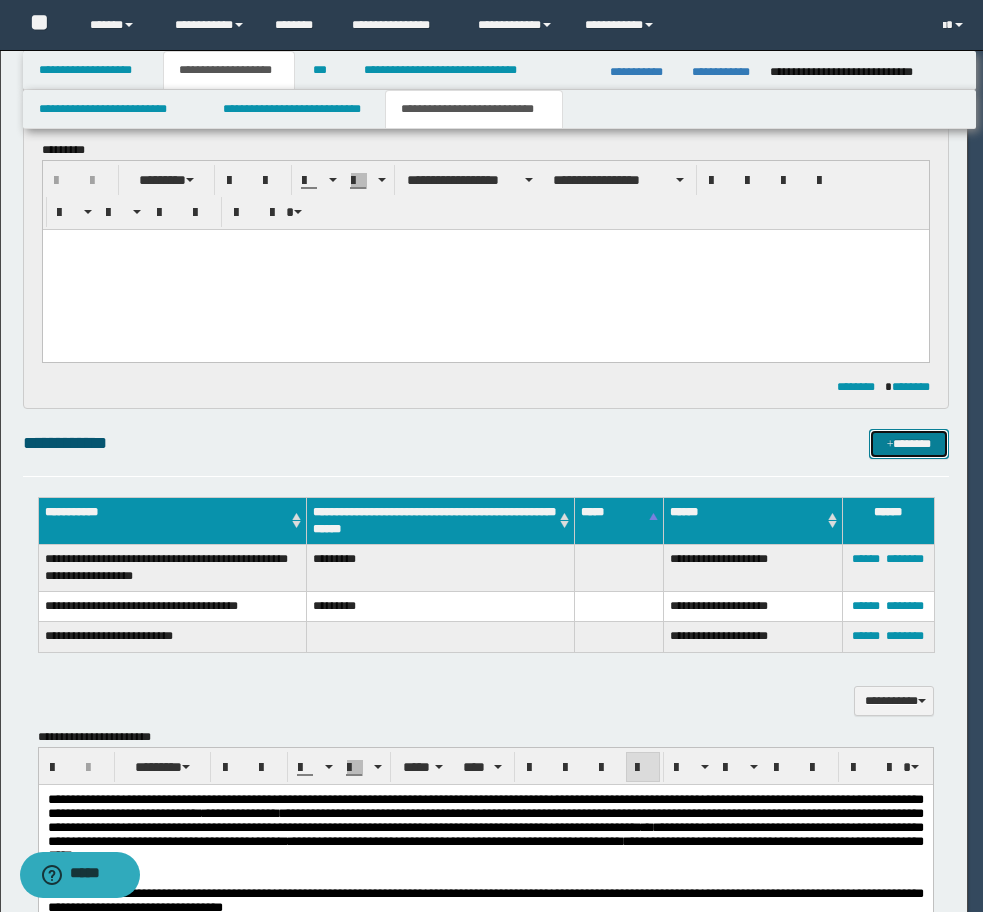 type 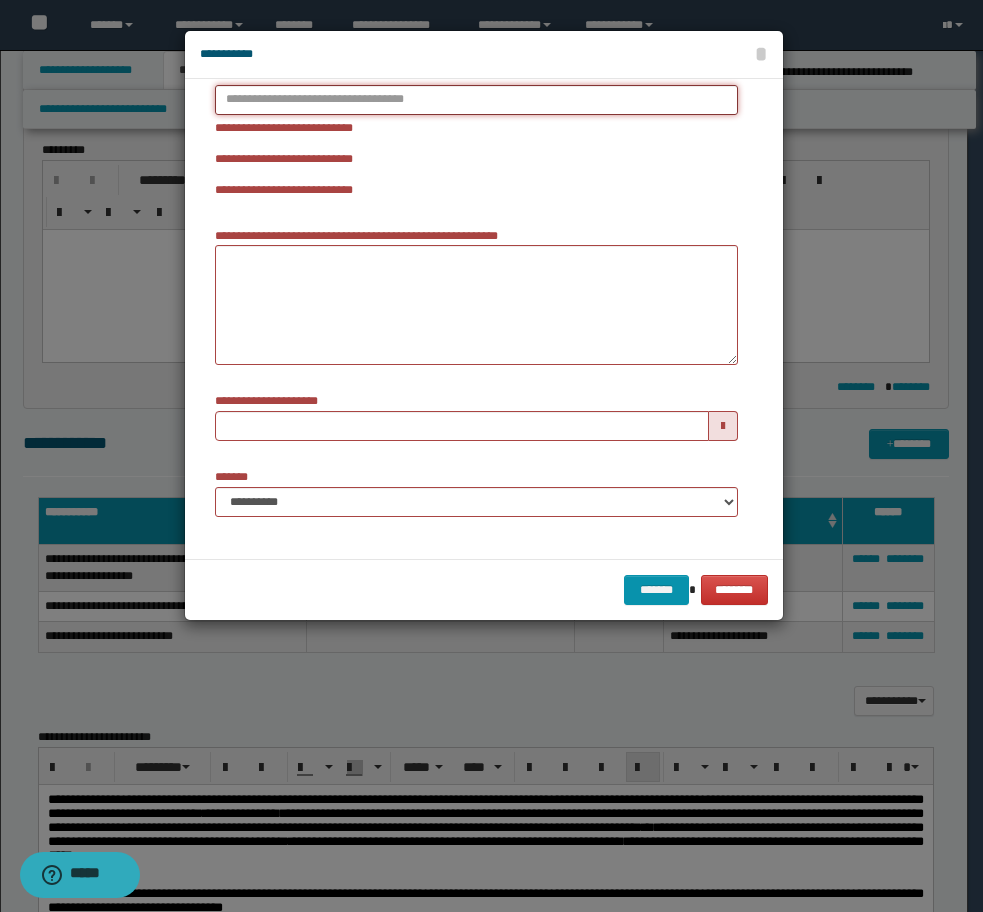 type on "**********" 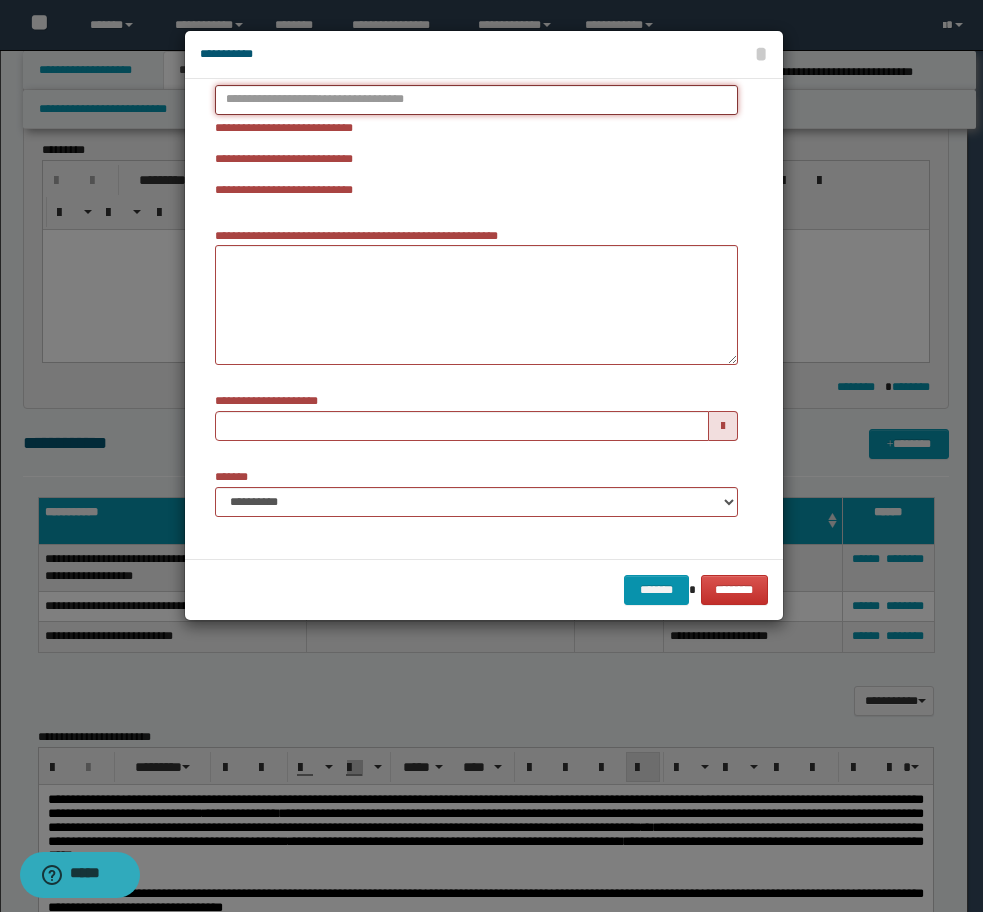 click on "**********" at bounding box center (476, 100) 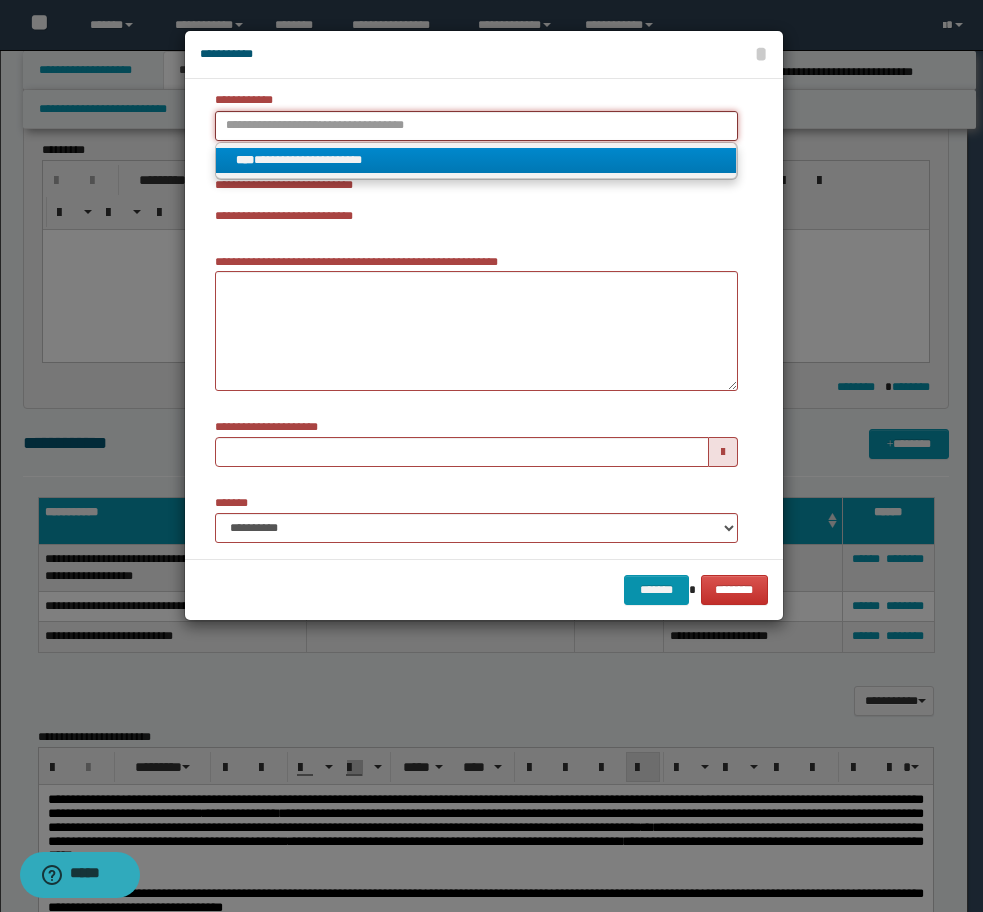 scroll, scrollTop: 0, scrollLeft: 0, axis: both 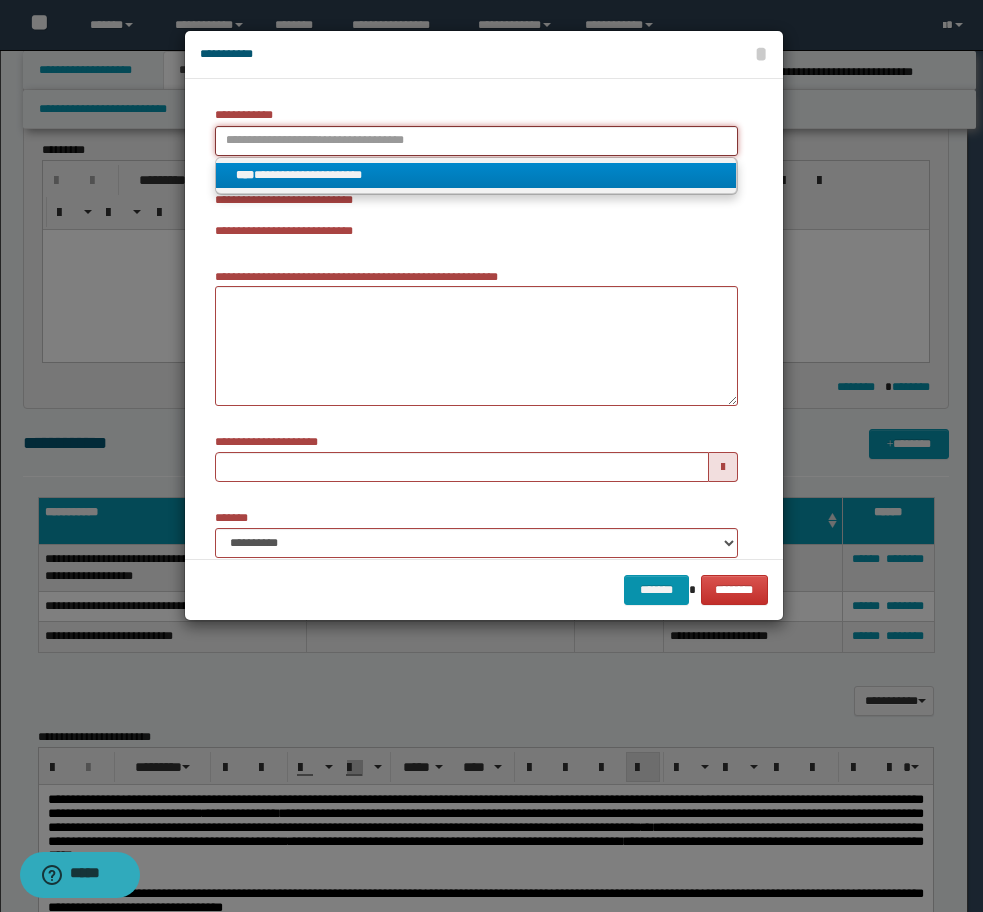 paste on "**********" 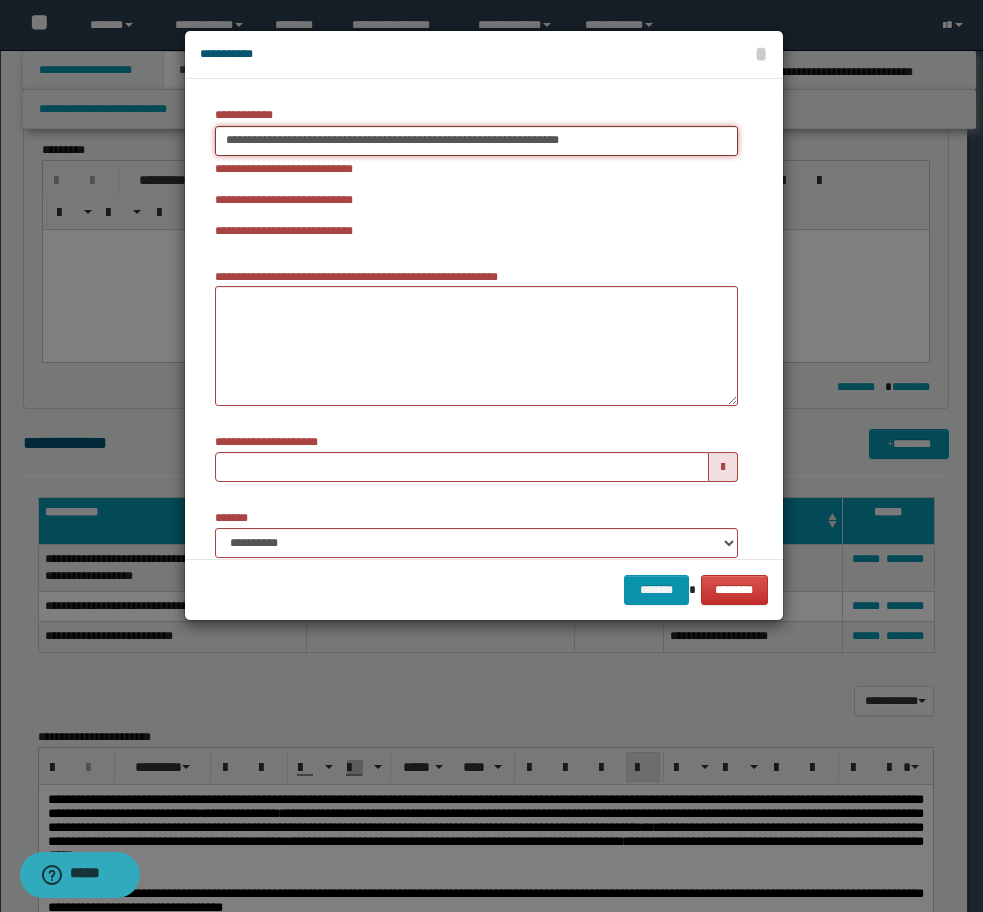 drag, startPoint x: 612, startPoint y: 143, endPoint x: 434, endPoint y: 136, distance: 178.13759 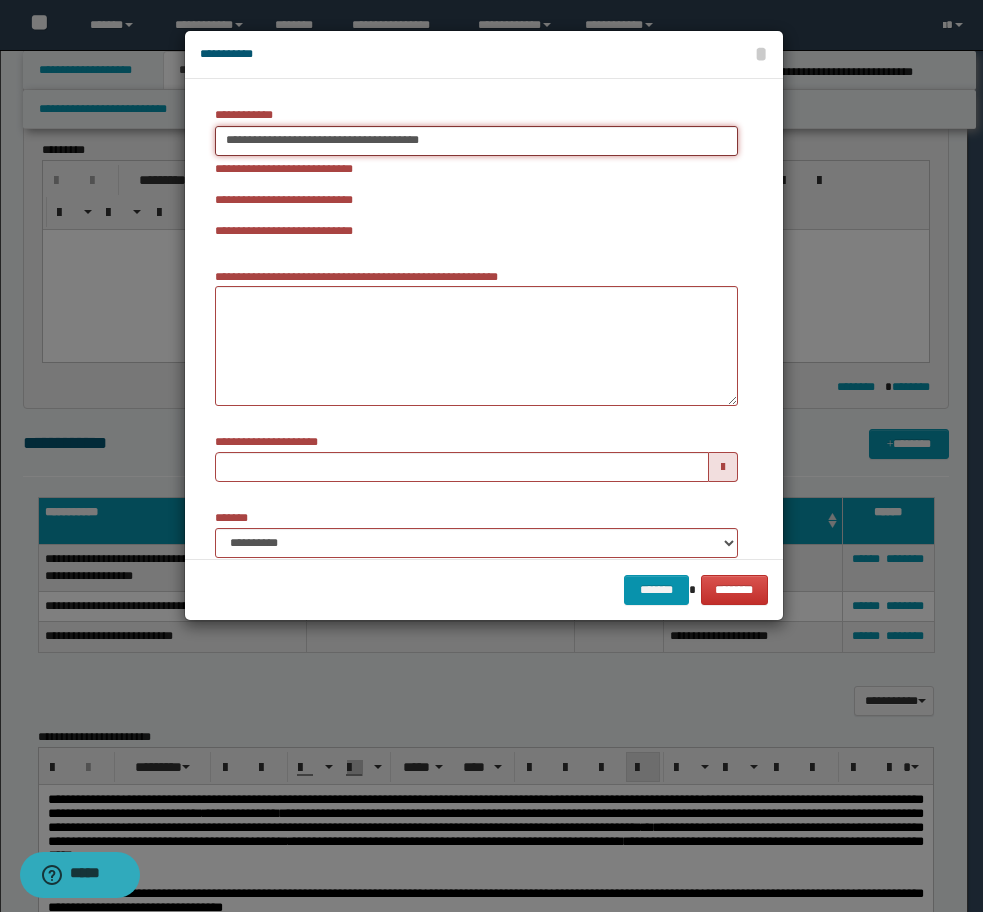 type on "**********" 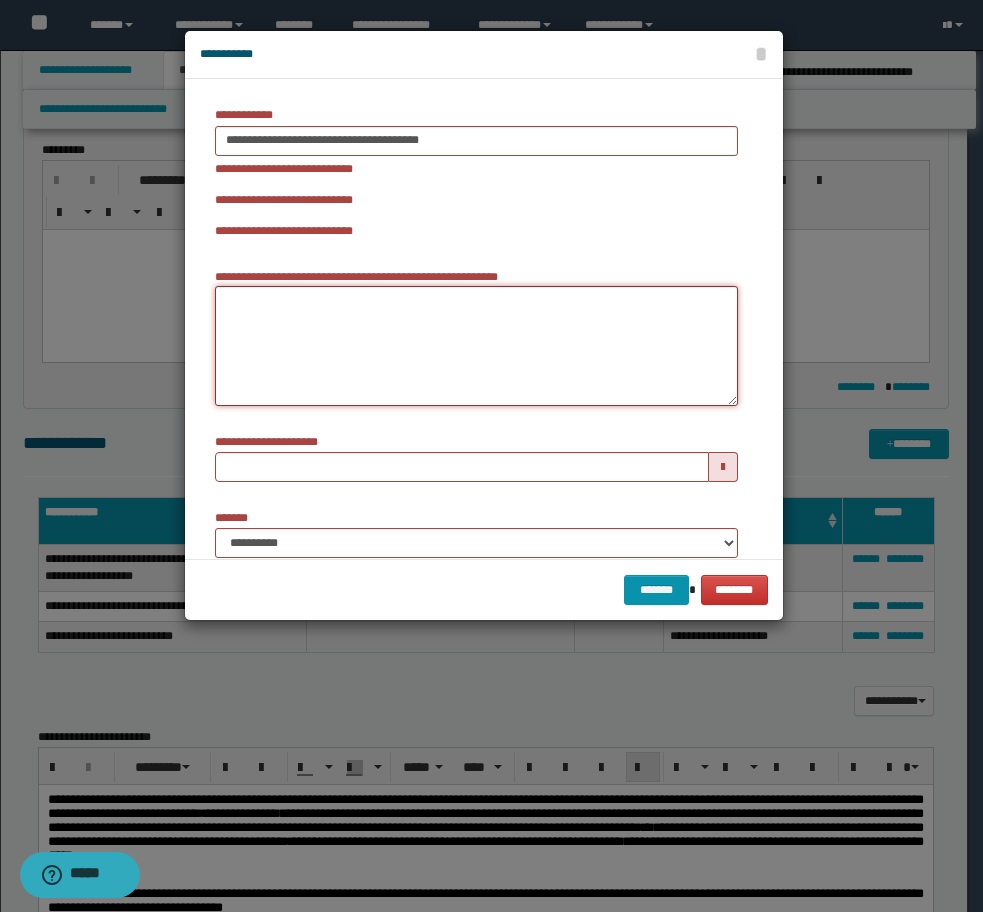 click on "**********" at bounding box center (476, 346) 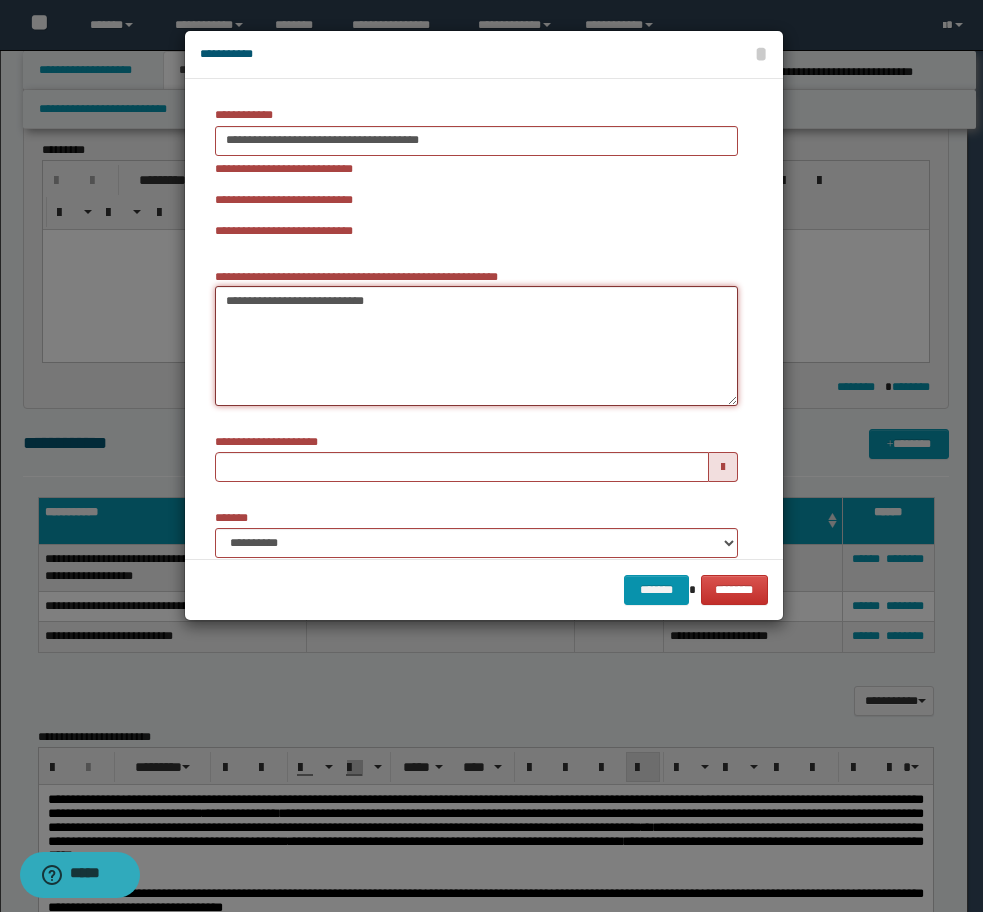 click on "**********" at bounding box center [476, 346] 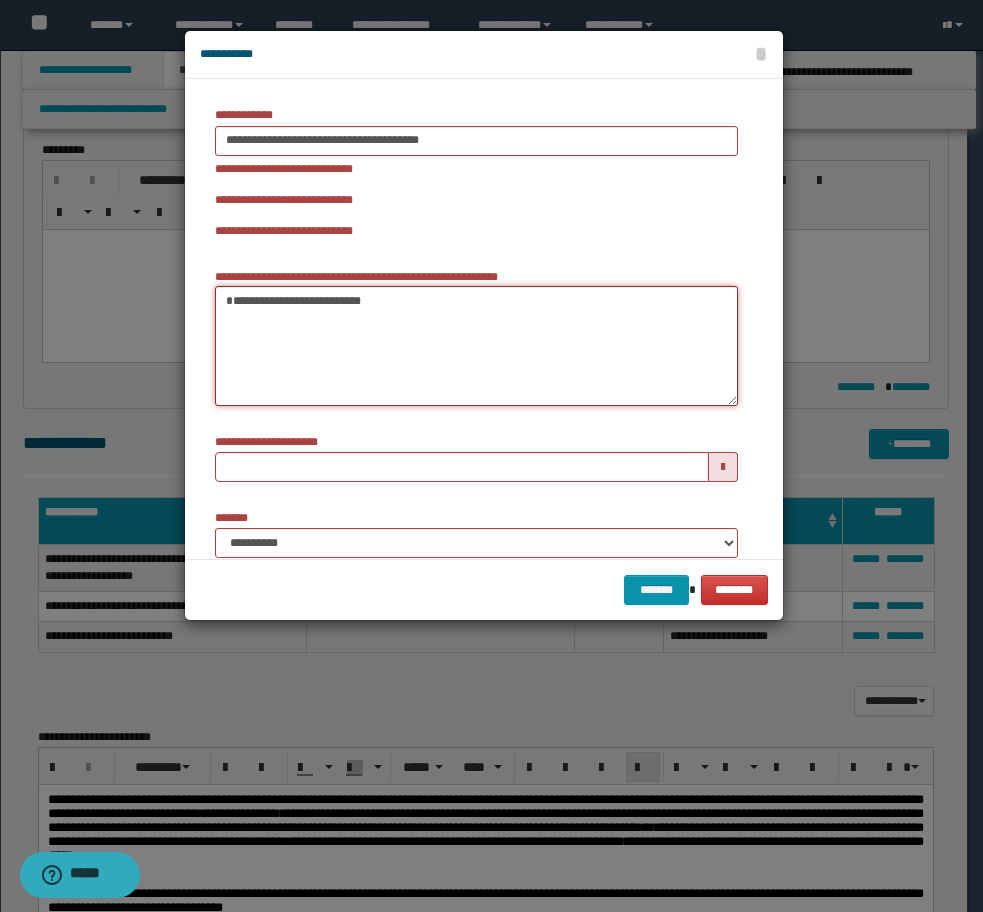 click on "**********" at bounding box center [476, 346] 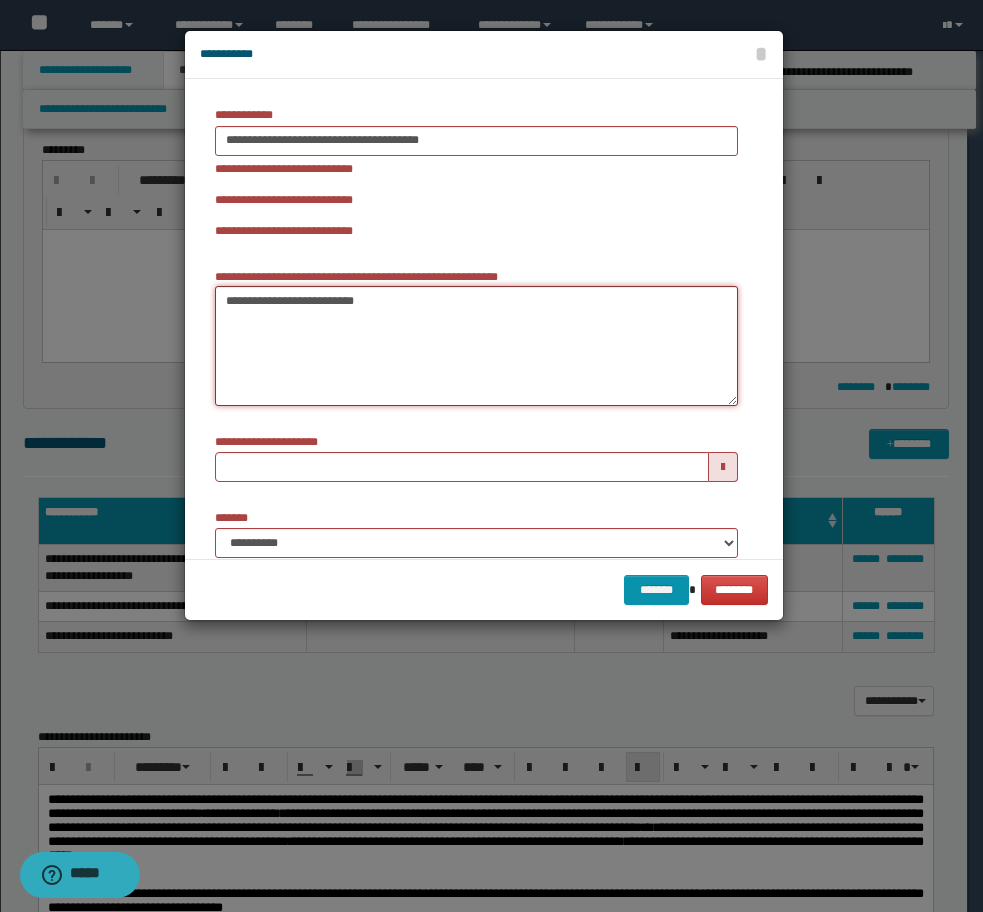 type on "**********" 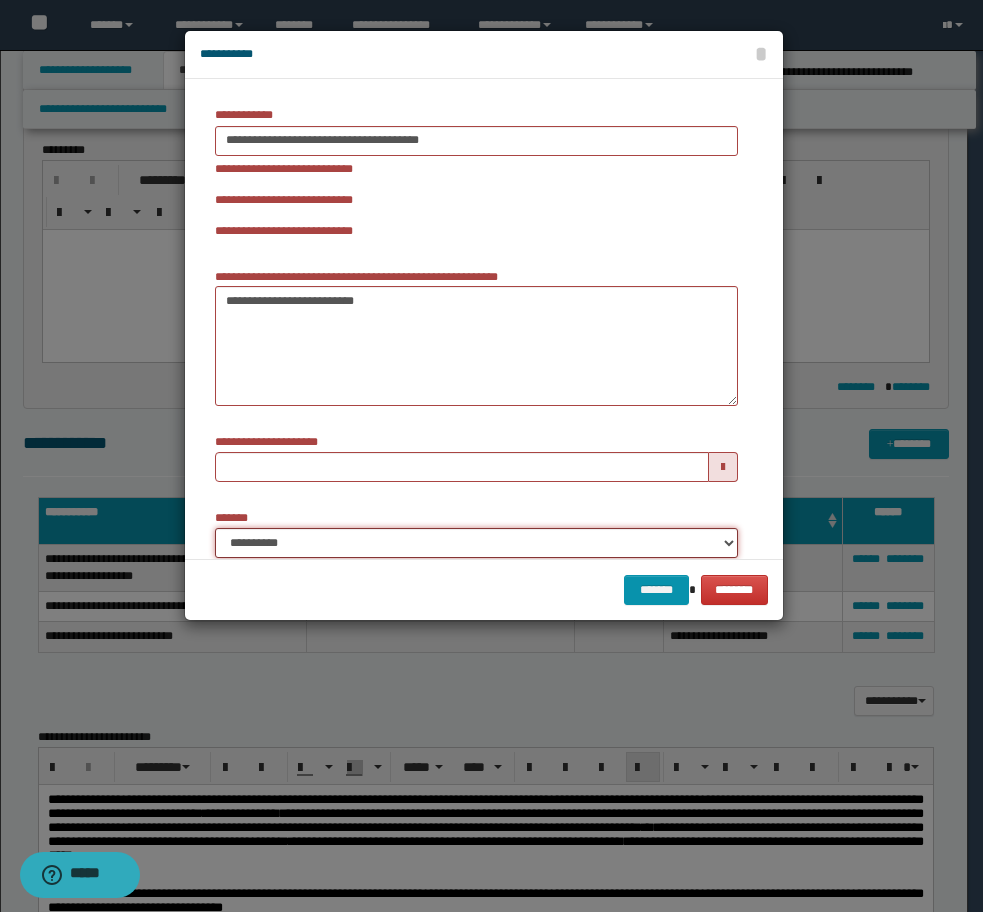 click on "**********" at bounding box center (476, 543) 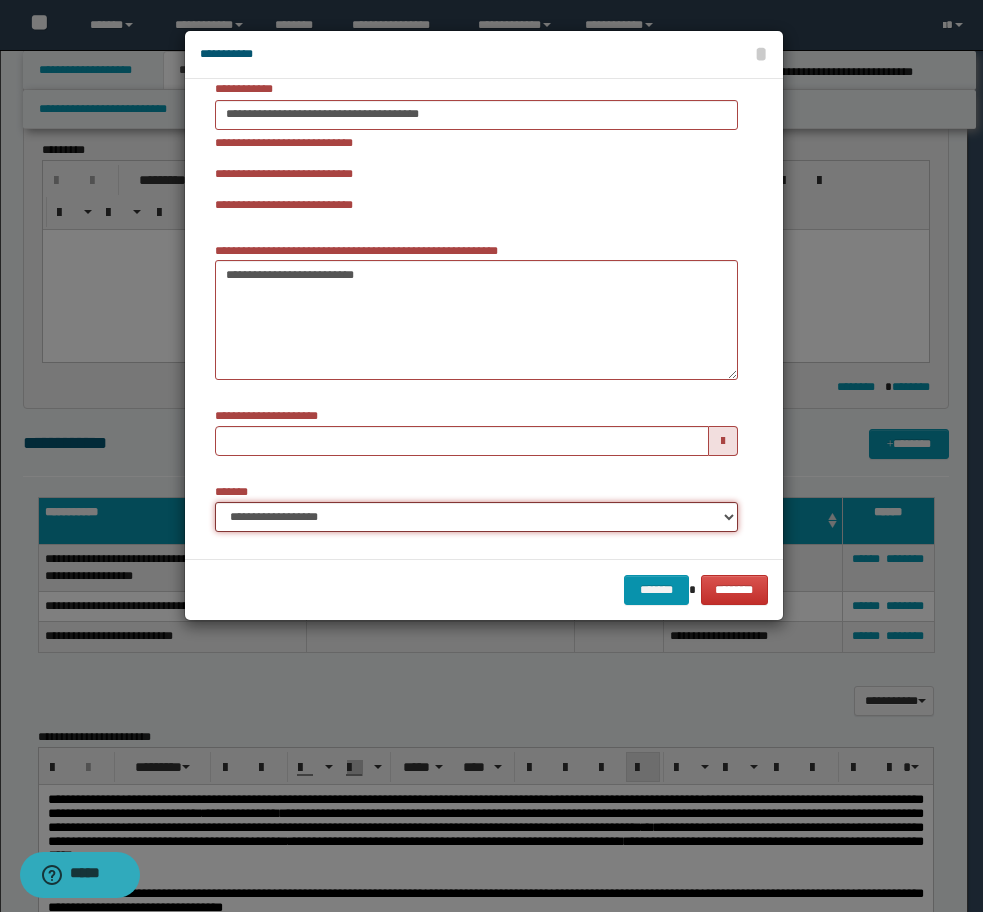 scroll, scrollTop: 41, scrollLeft: 0, axis: vertical 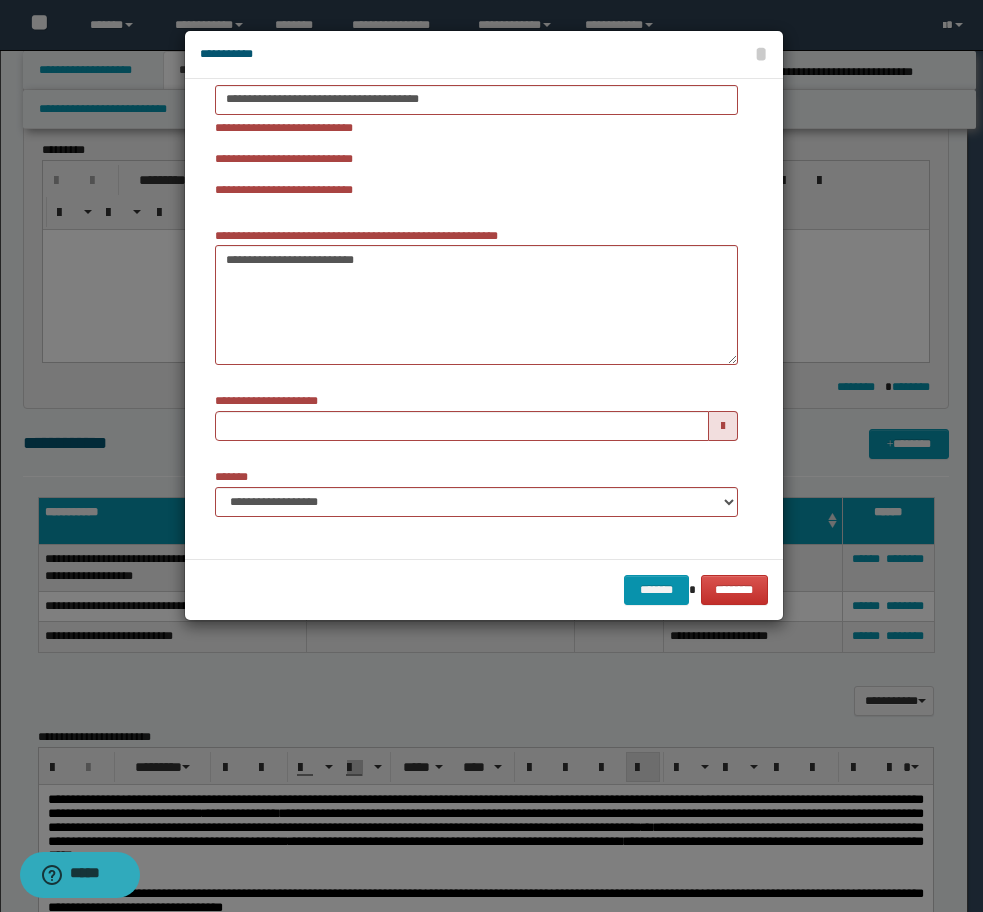 click on "**********" at bounding box center [484, 319] 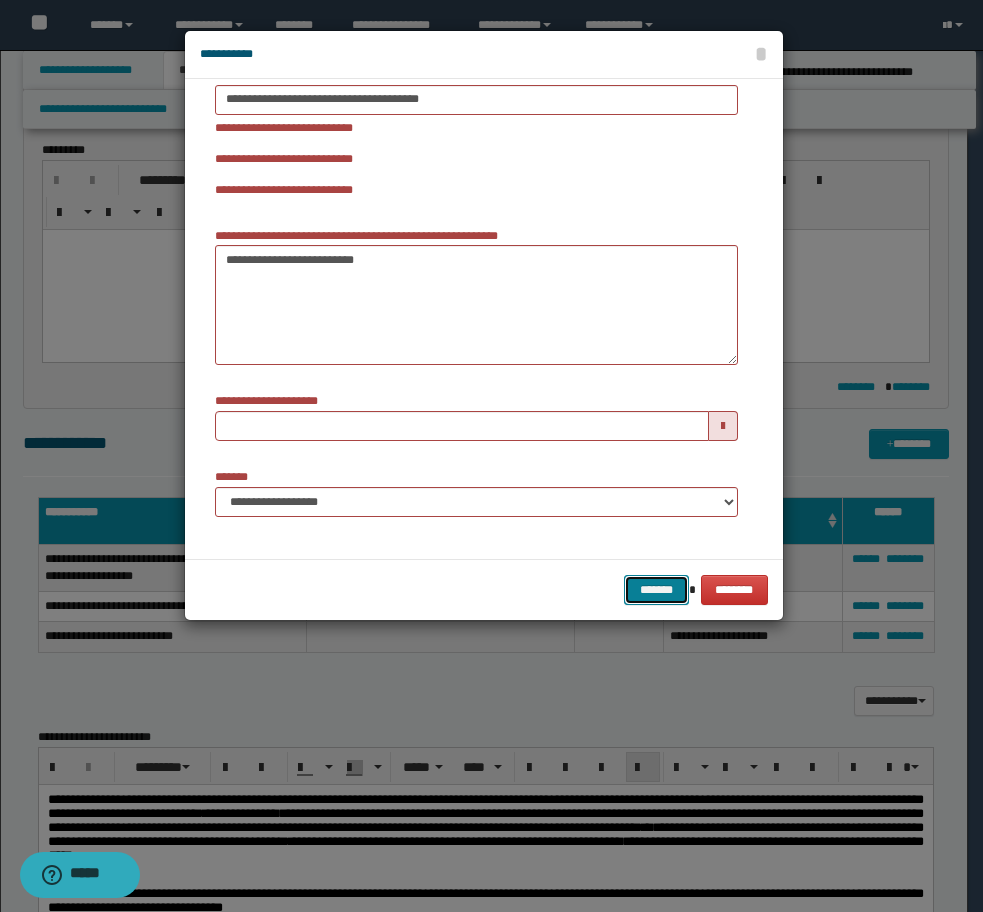 click on "*******" at bounding box center (656, 590) 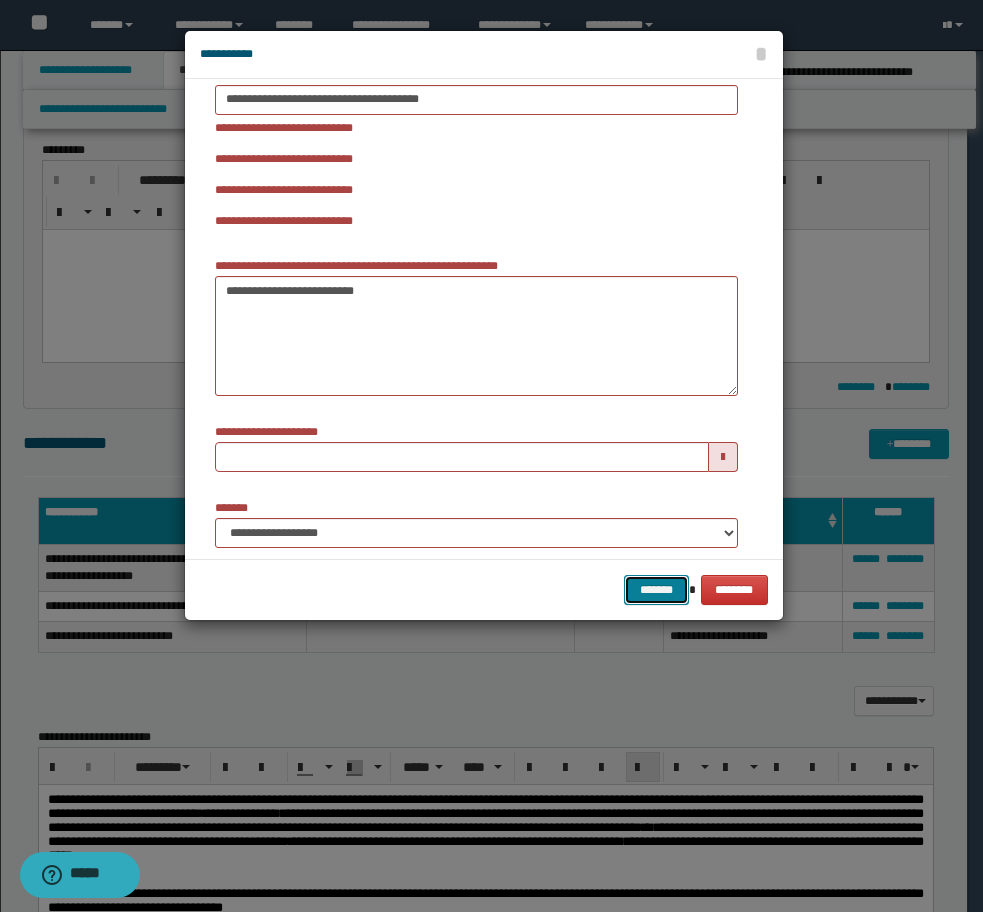 type 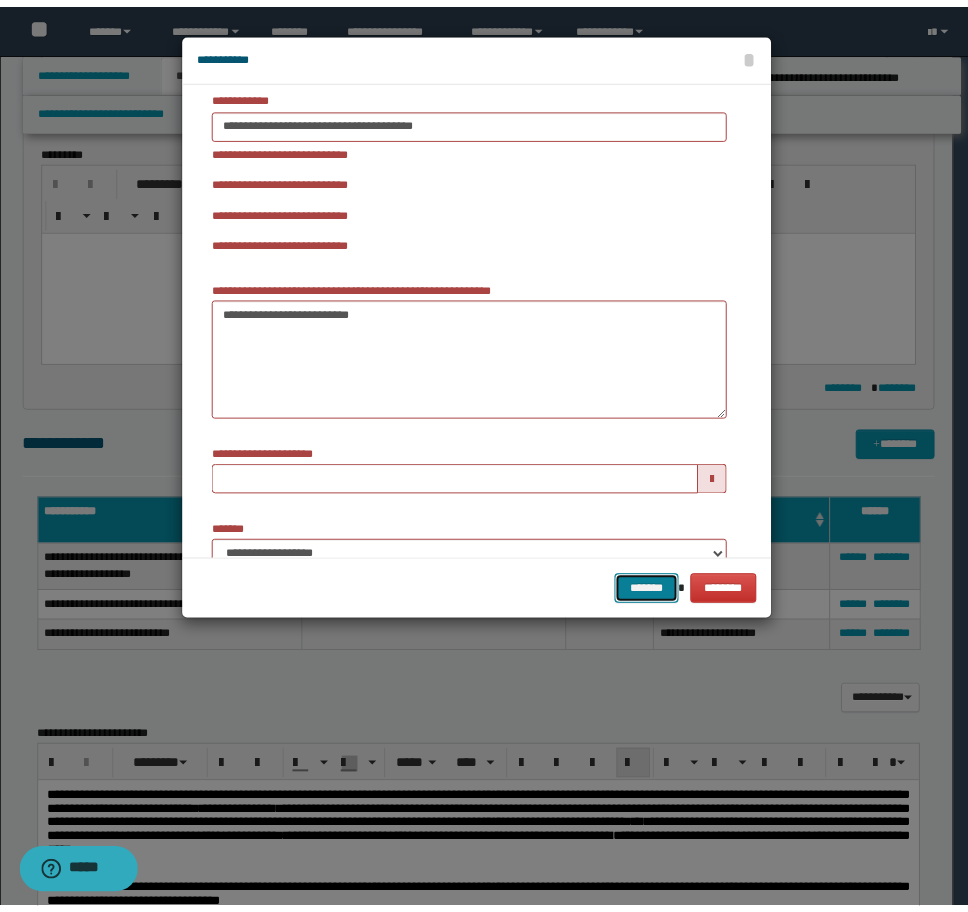 scroll, scrollTop: 0, scrollLeft: 0, axis: both 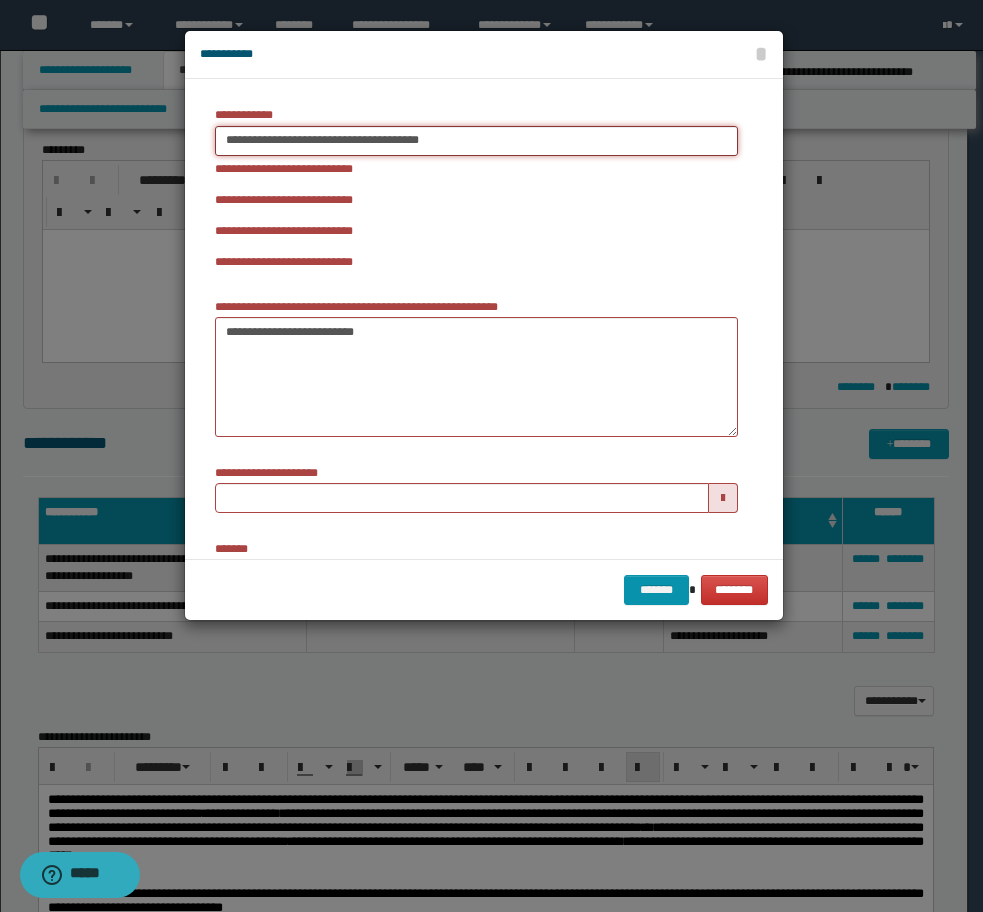type on "**********" 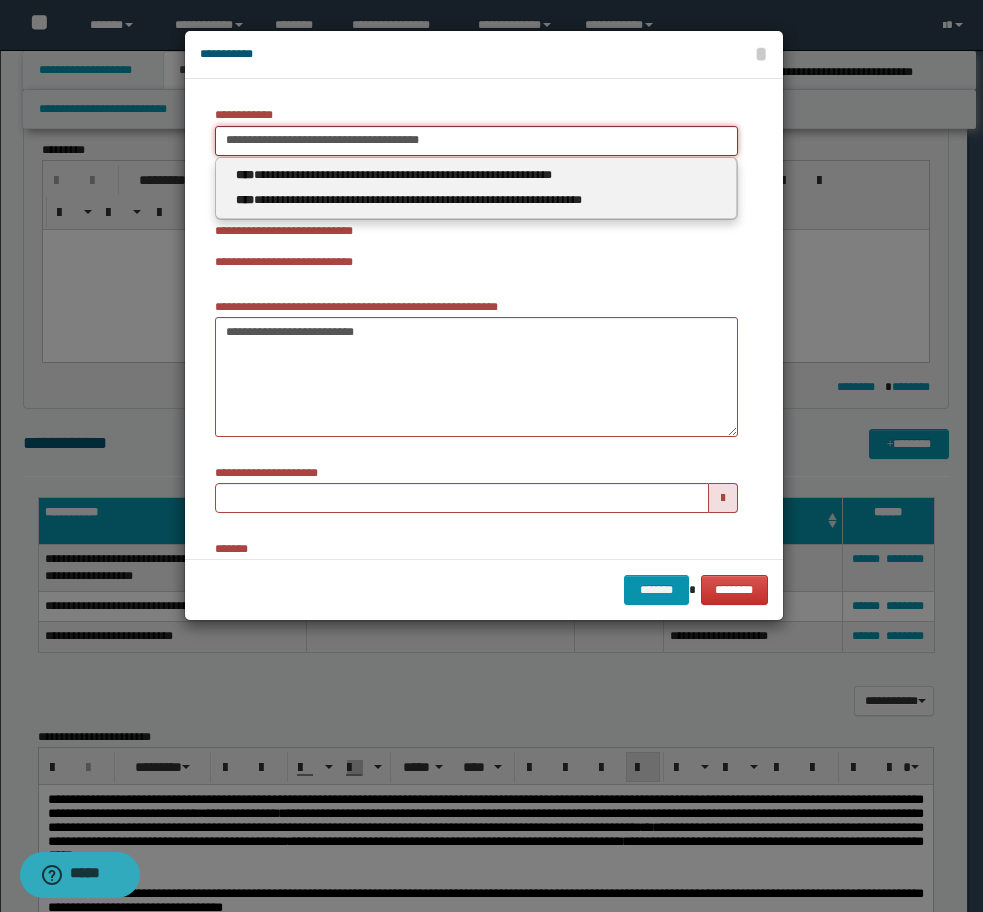 click on "**********" at bounding box center [476, 141] 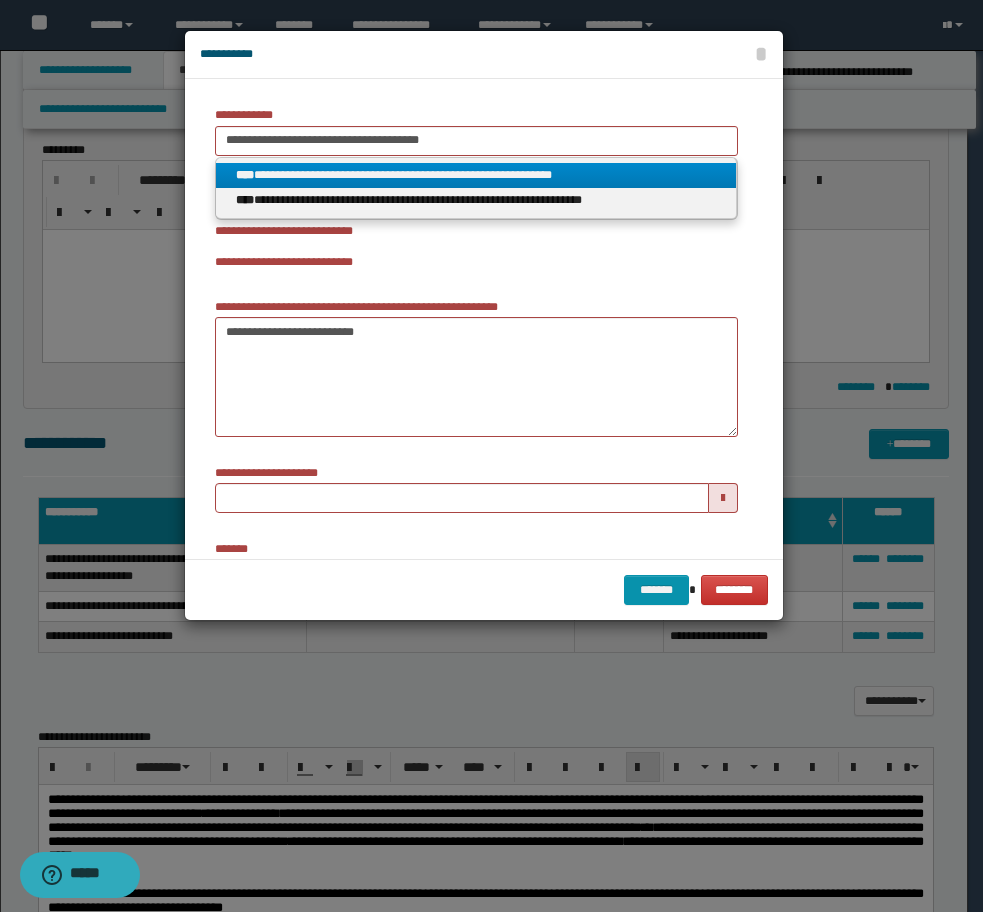 click on "**********" at bounding box center [476, 175] 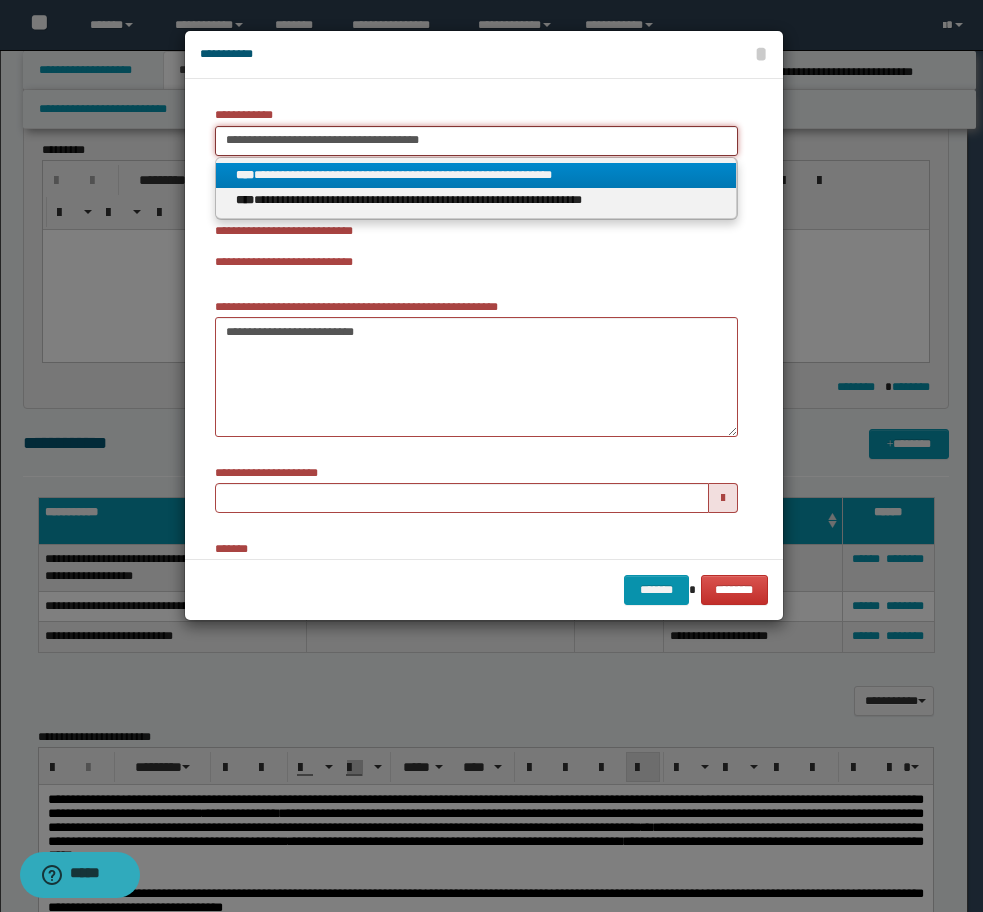 type 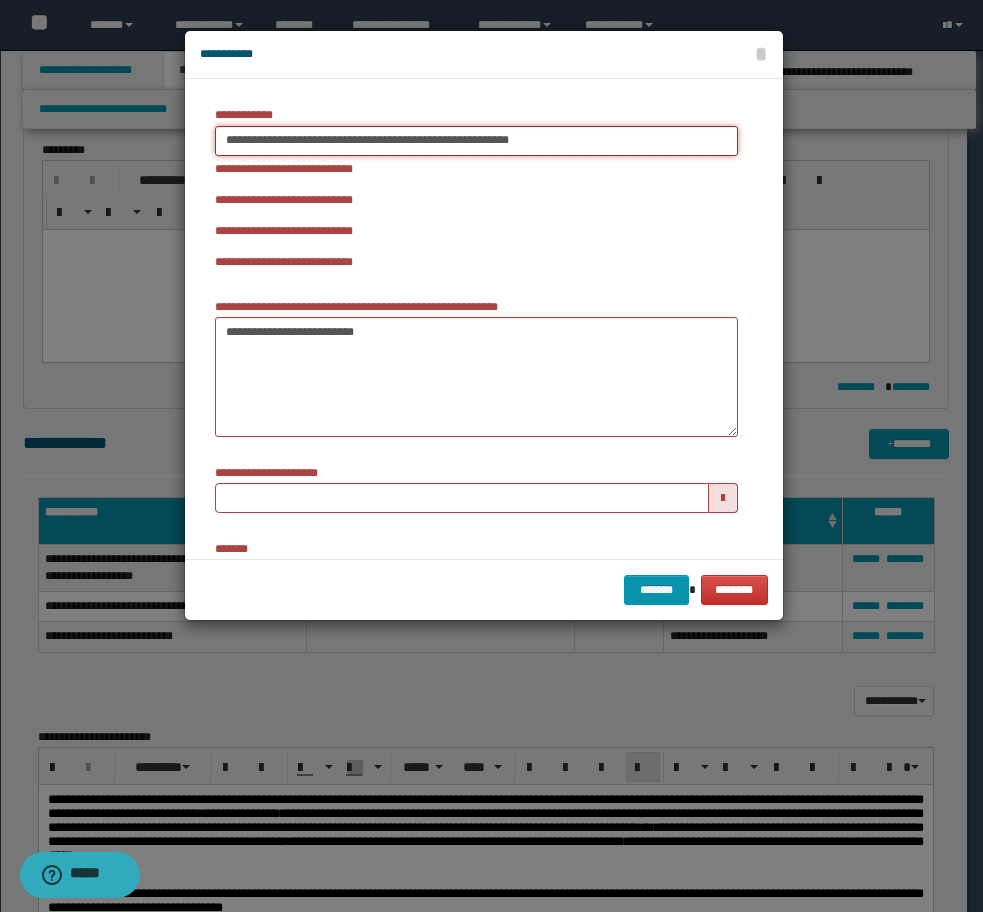type 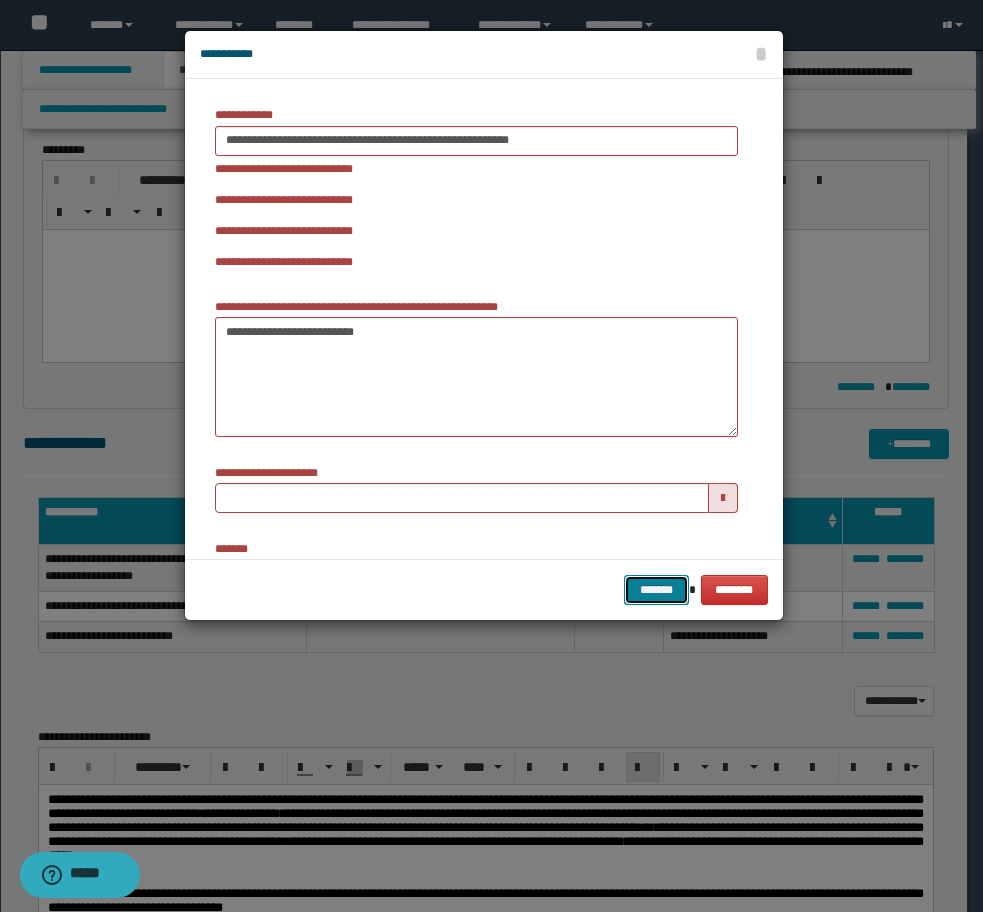 click on "*******" at bounding box center (656, 590) 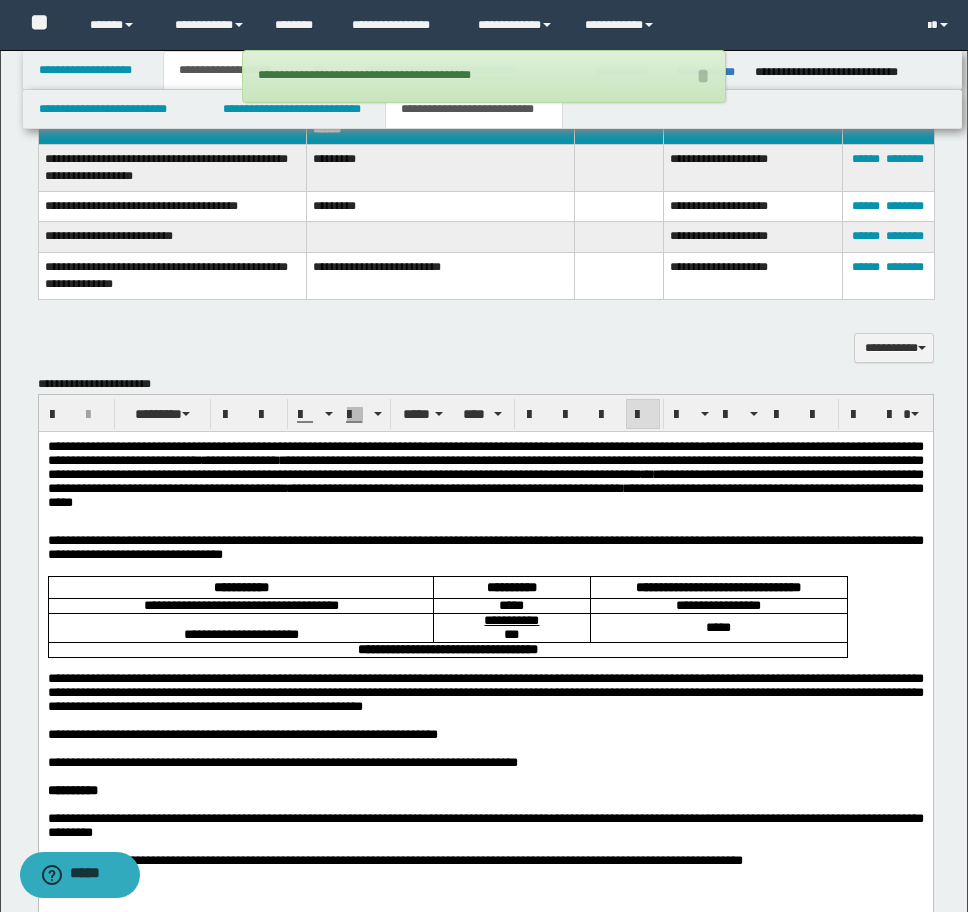 scroll, scrollTop: 1475, scrollLeft: 0, axis: vertical 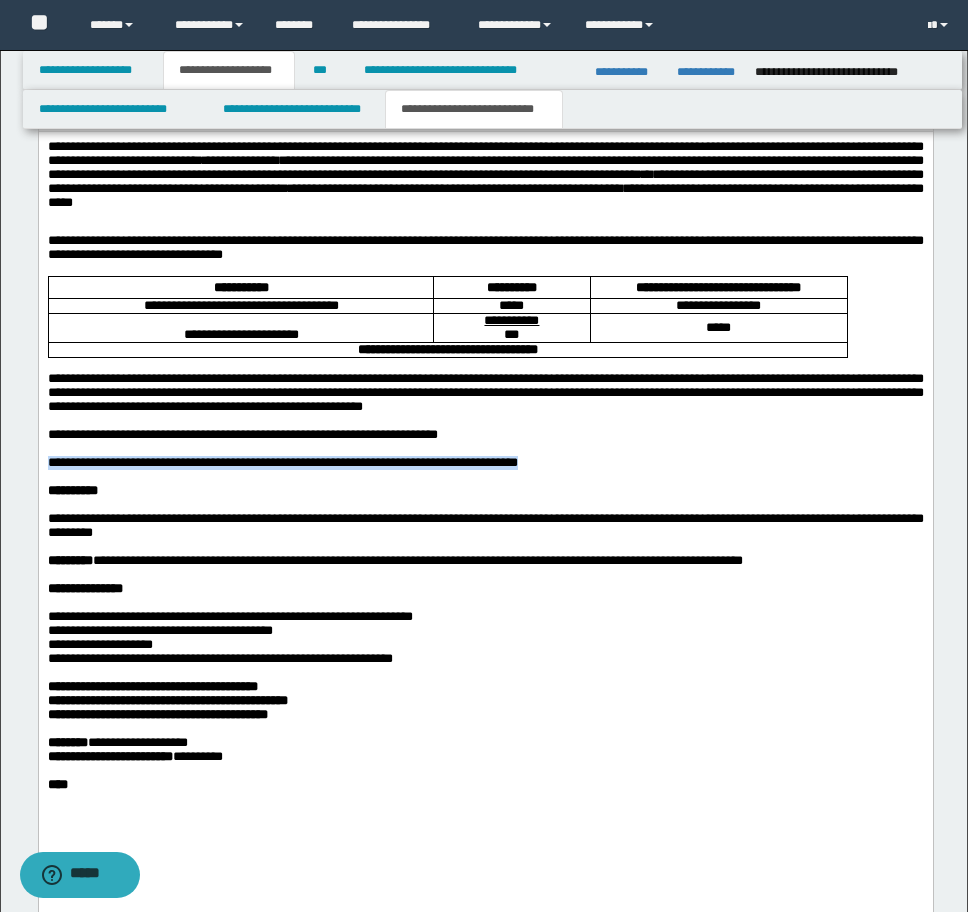 drag, startPoint x: 617, startPoint y: 490, endPoint x: 75, endPoint y: 479, distance: 542.11163 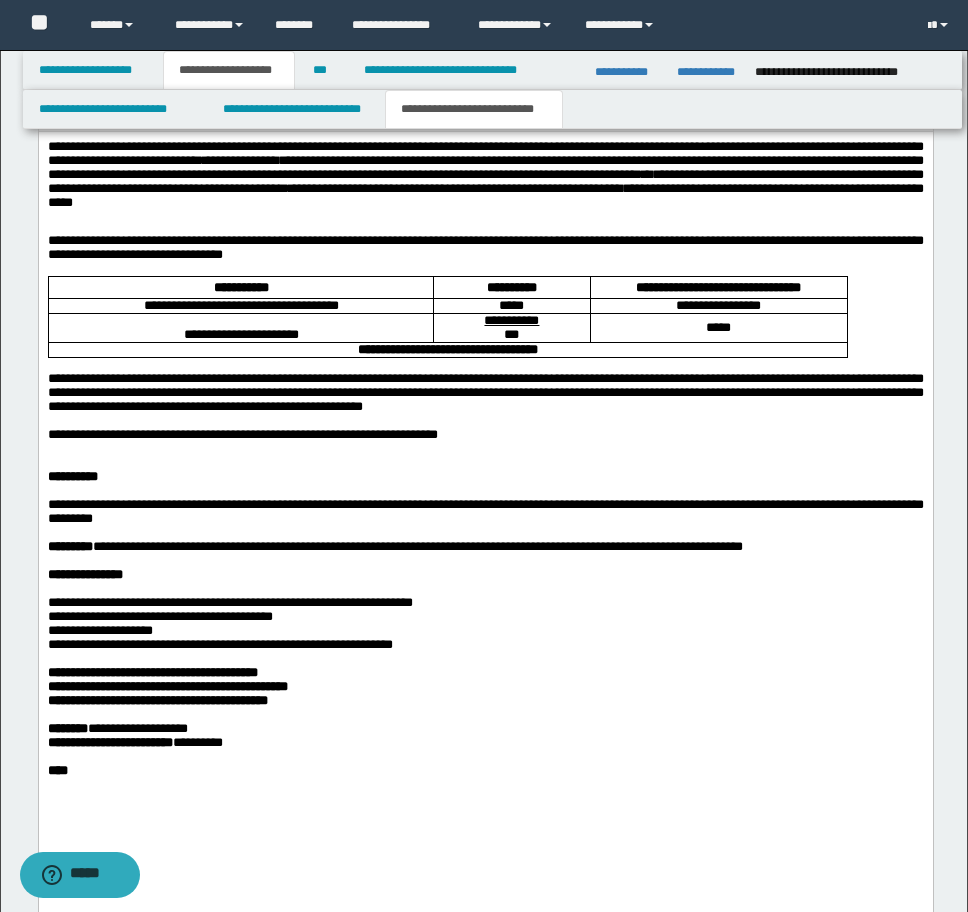 click at bounding box center (485, 449) 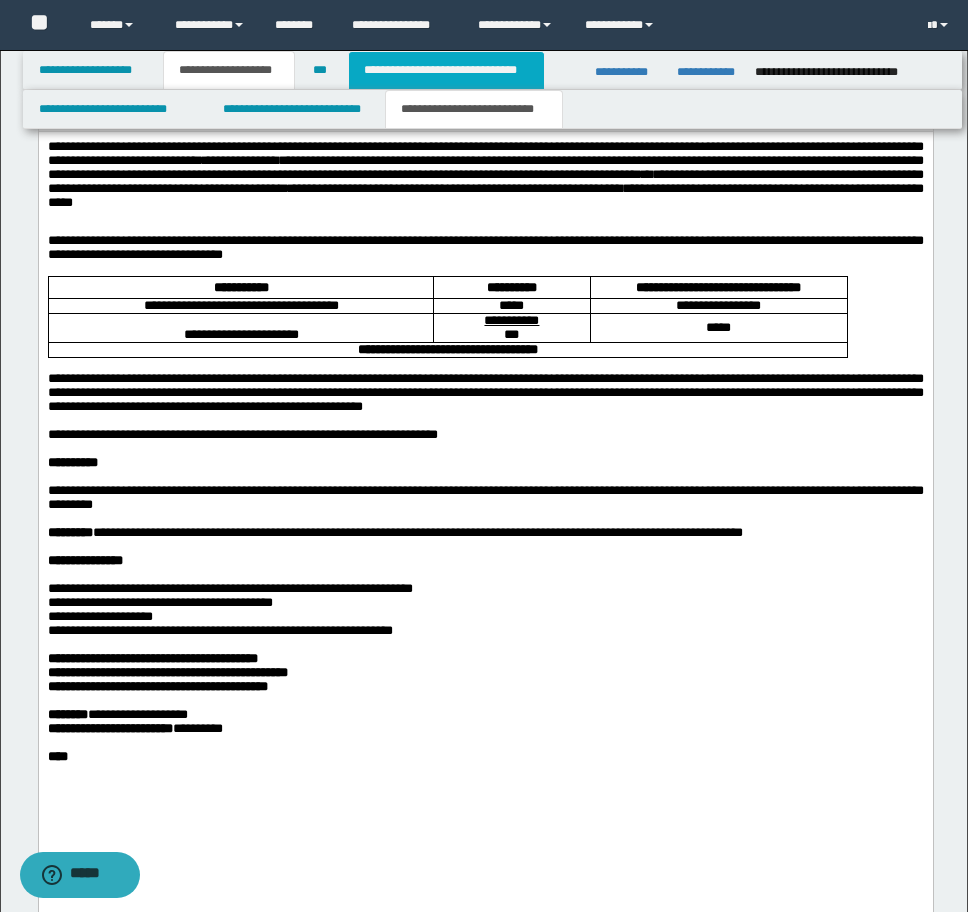 click on "**********" at bounding box center (446, 70) 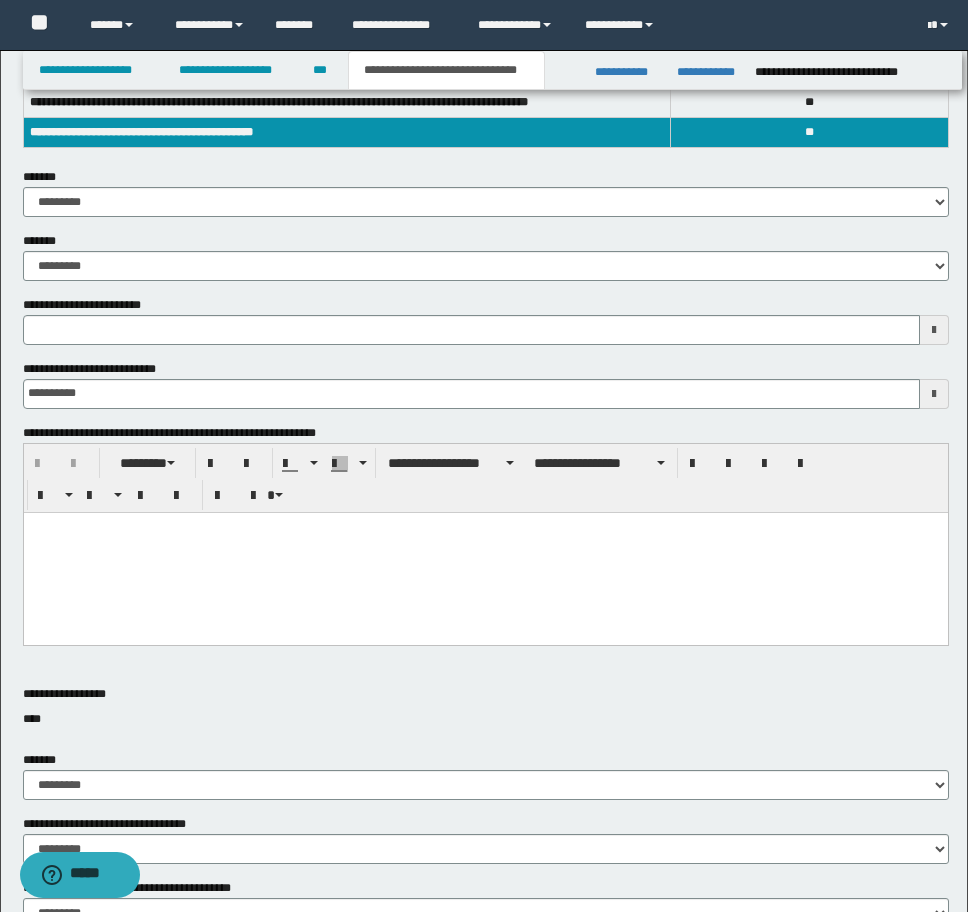 scroll, scrollTop: 400, scrollLeft: 0, axis: vertical 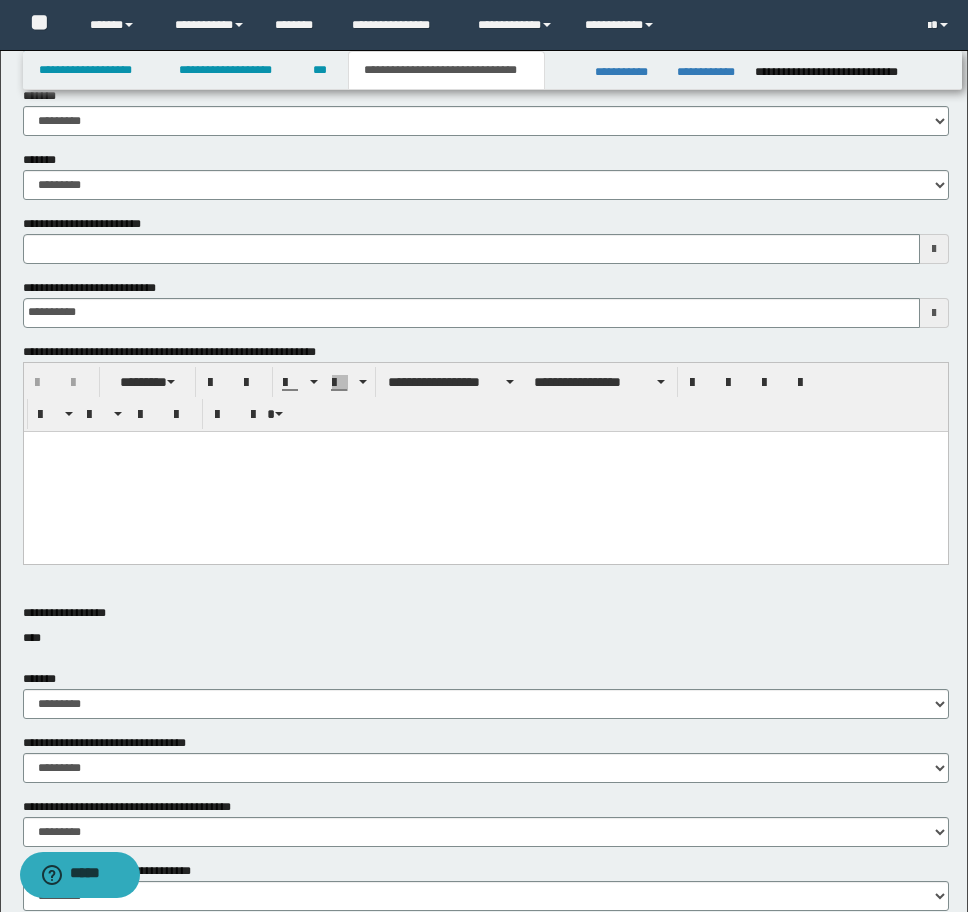 click at bounding box center [485, 471] 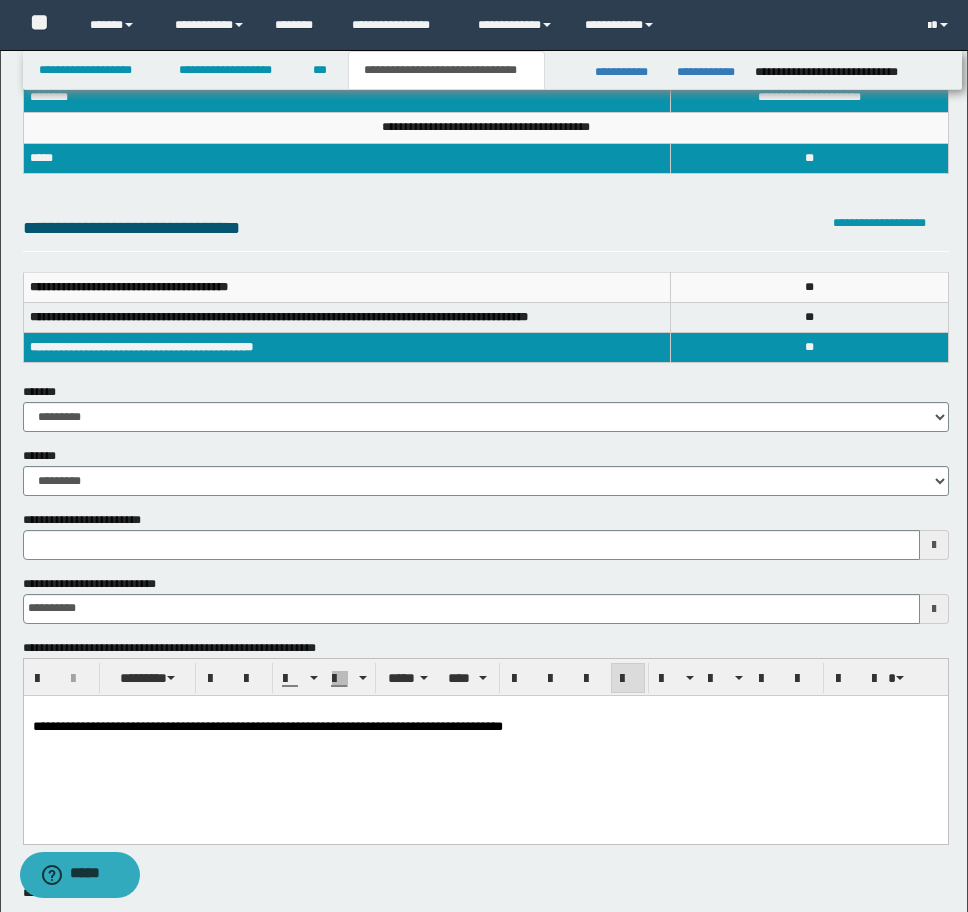 scroll, scrollTop: 0, scrollLeft: 0, axis: both 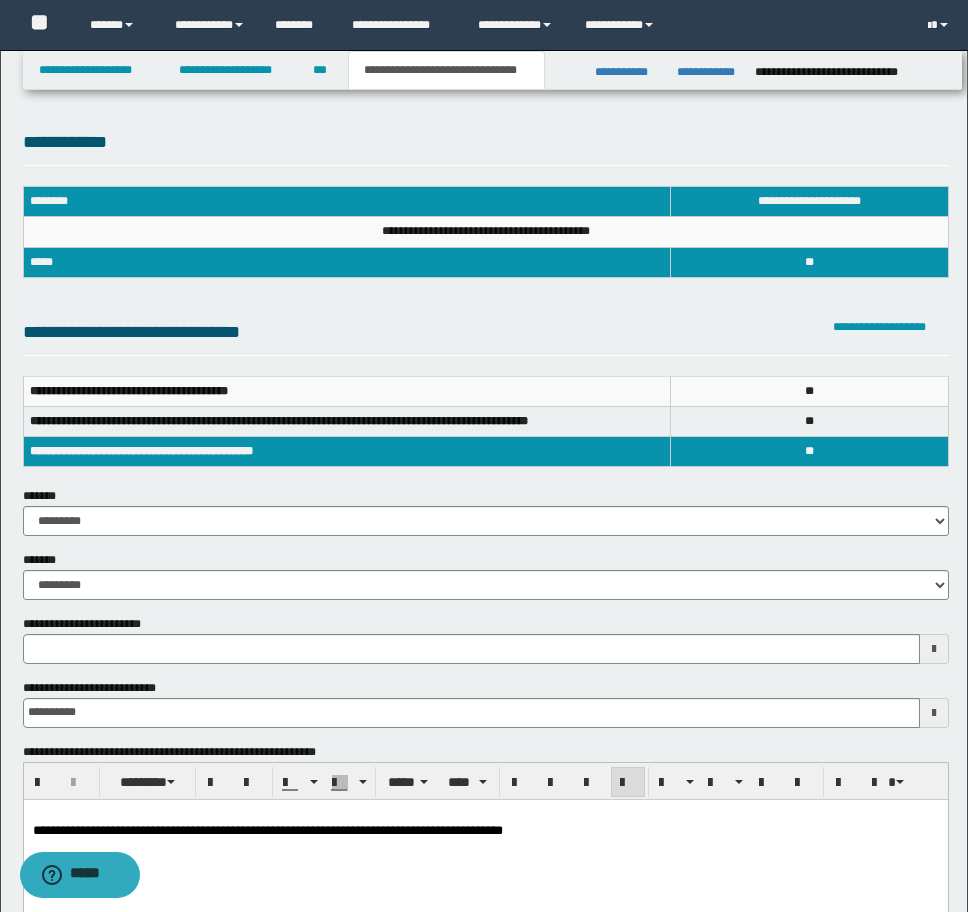 click on "**********" at bounding box center [486, 521] 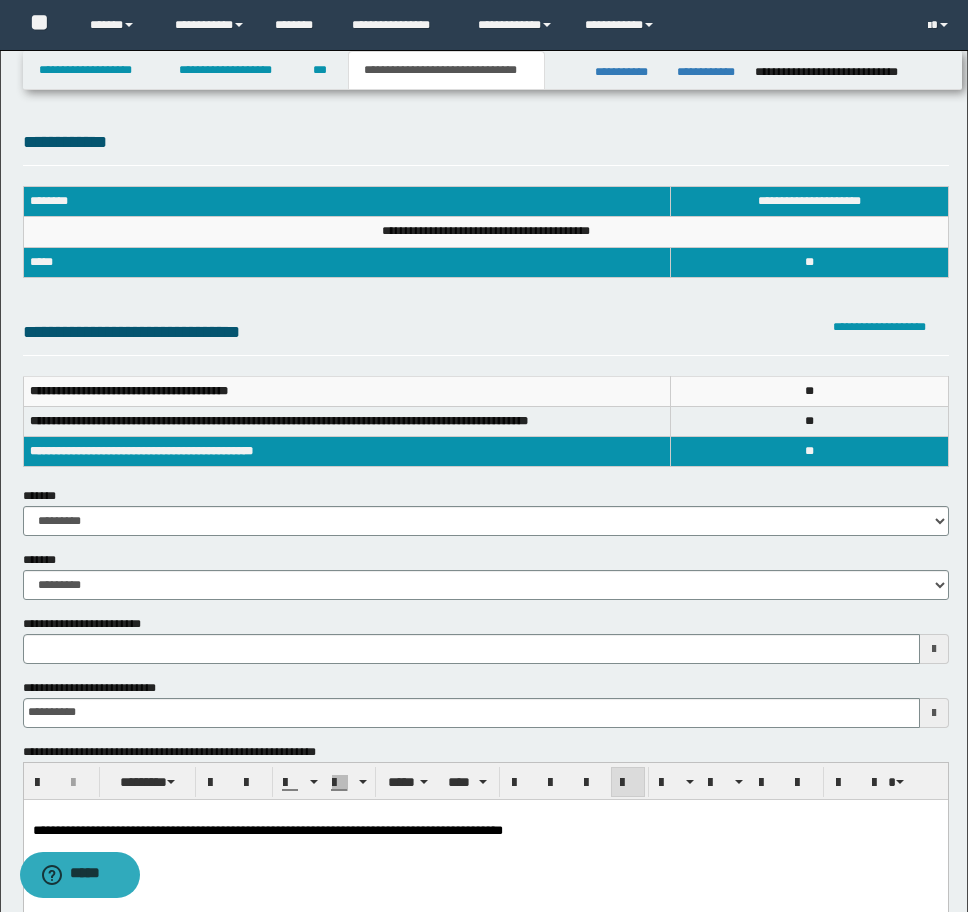 select on "*" 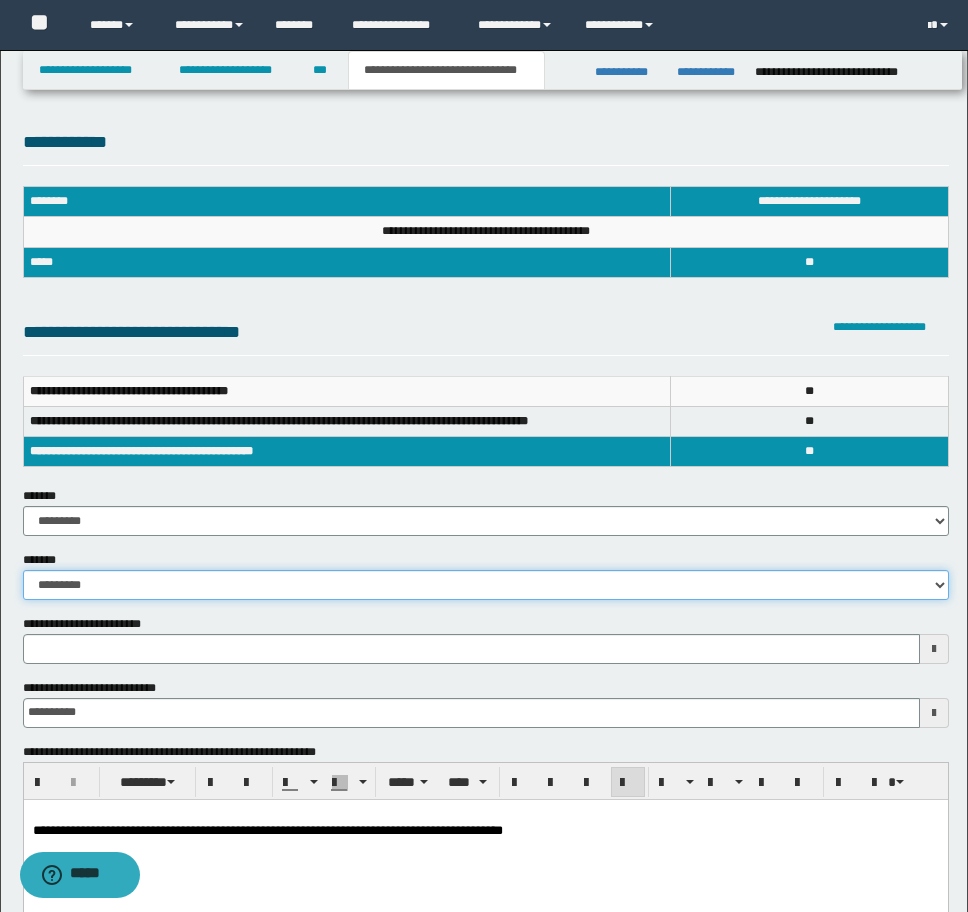 click on "**********" at bounding box center (486, 585) 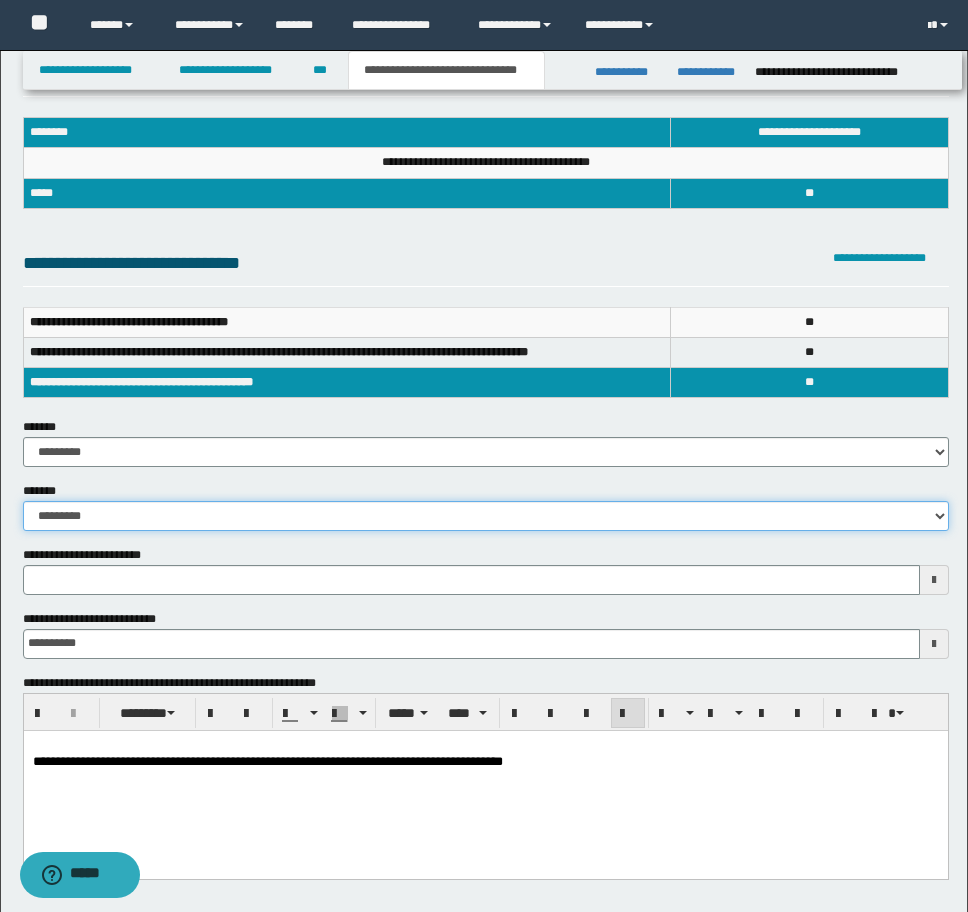 scroll, scrollTop: 200, scrollLeft: 0, axis: vertical 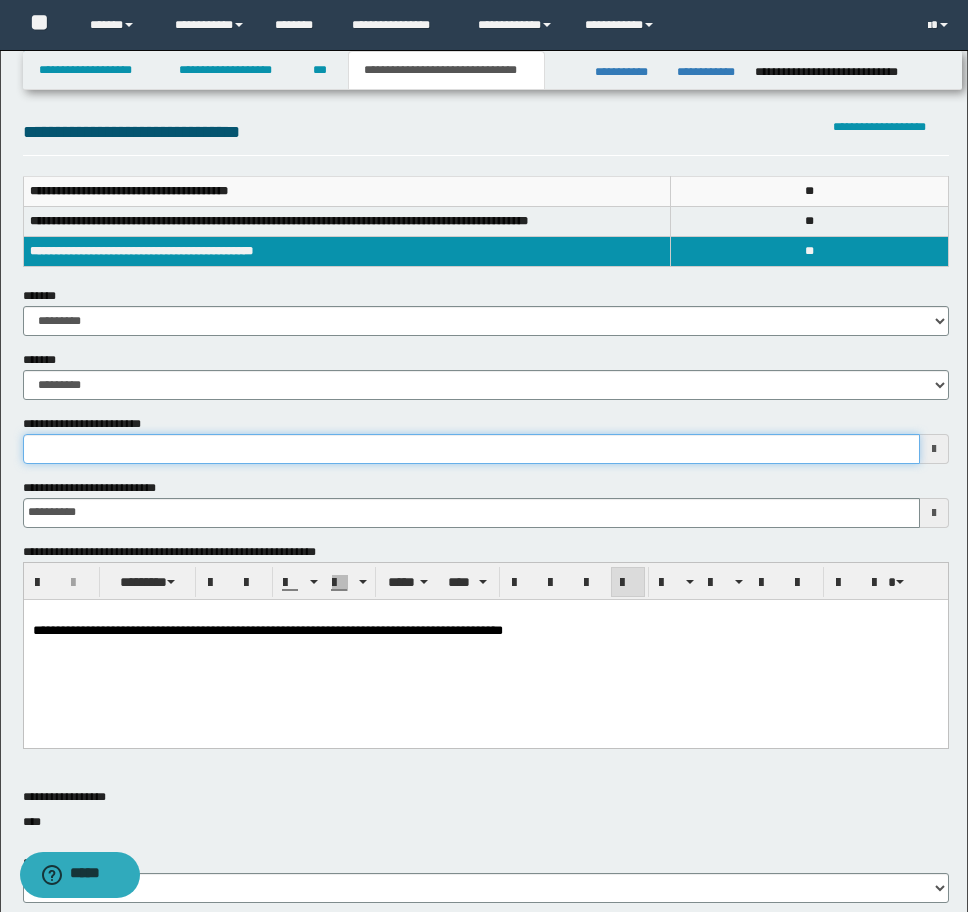 click on "**********" at bounding box center (471, 449) 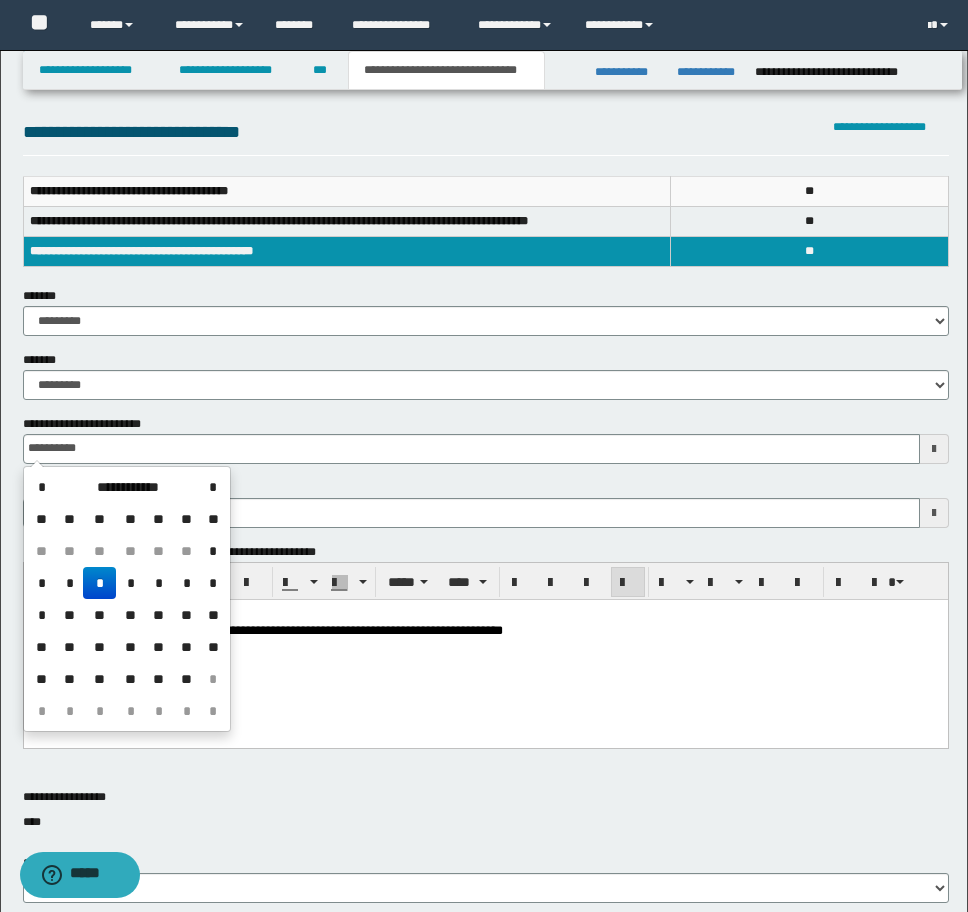 click on "*" at bounding box center [99, 583] 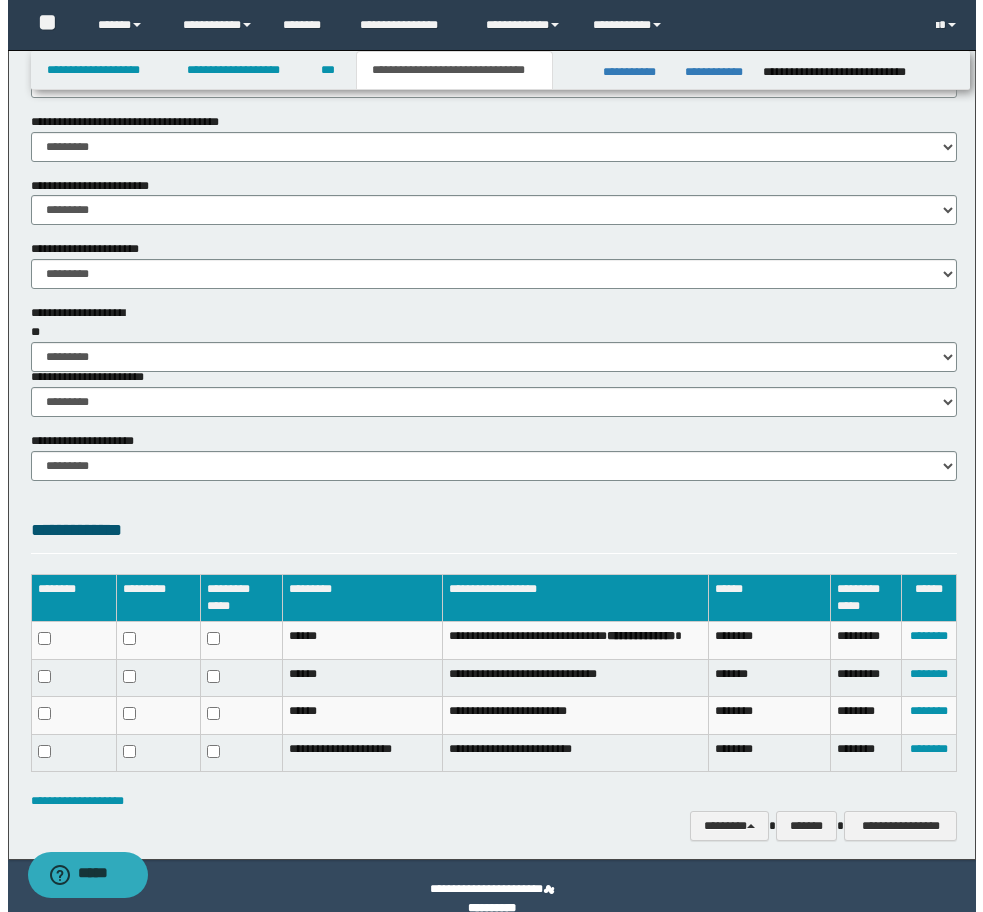 scroll, scrollTop: 1223, scrollLeft: 0, axis: vertical 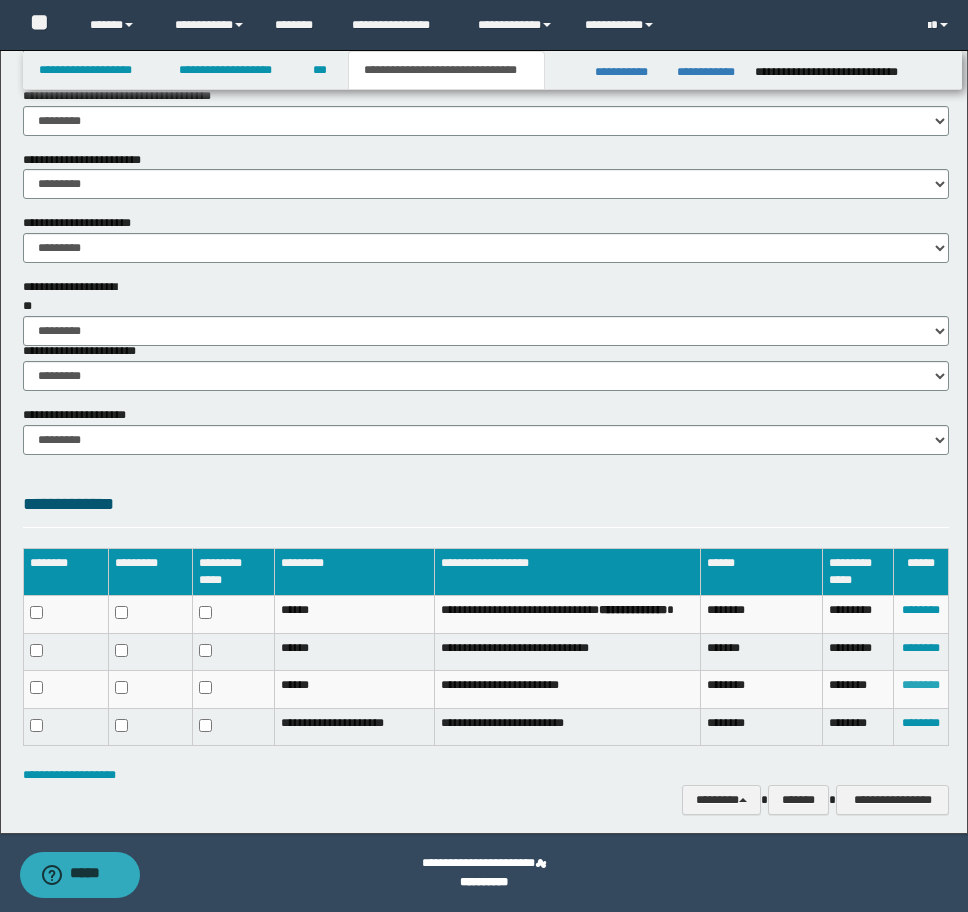 click on "********" at bounding box center [921, 685] 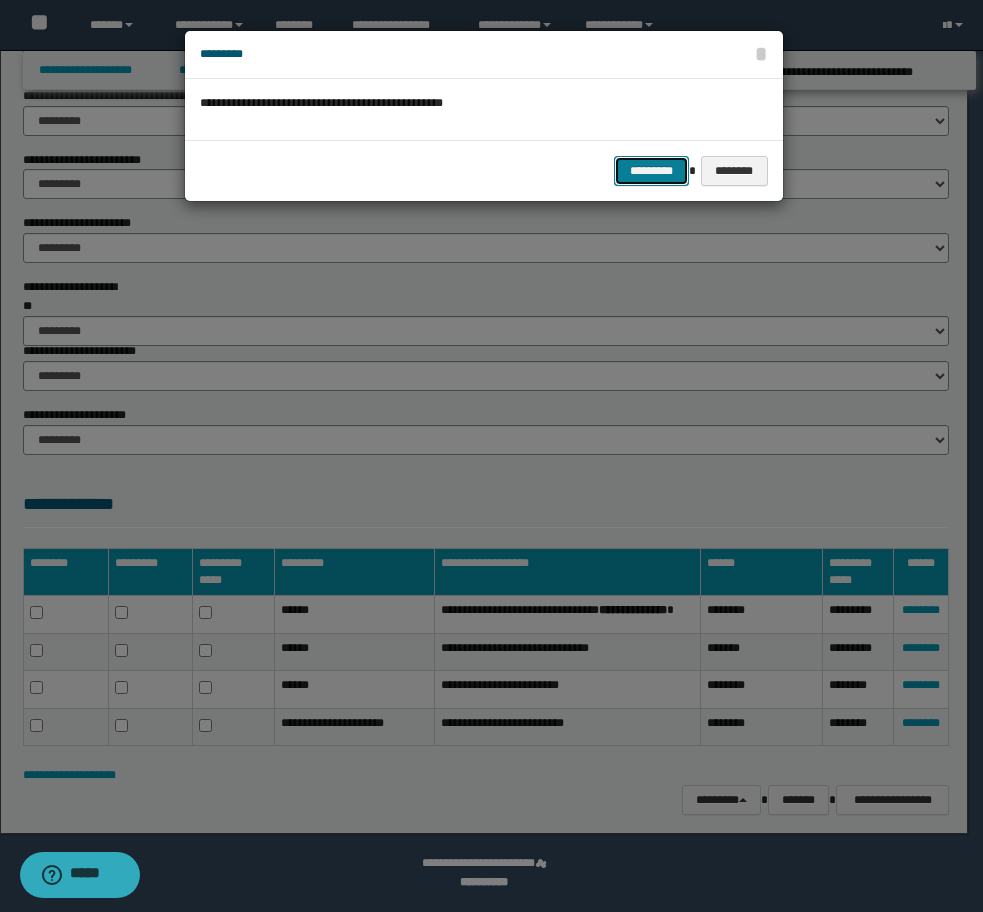 click on "*********" at bounding box center [651, 171] 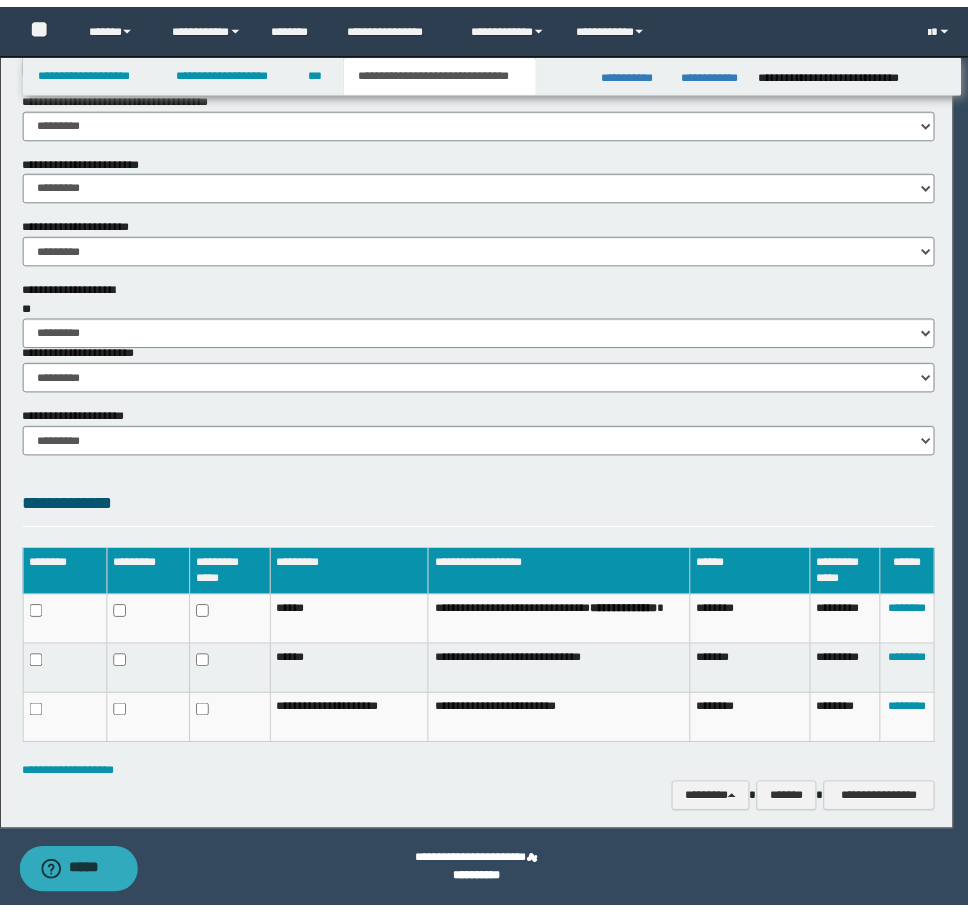 scroll, scrollTop: 1188, scrollLeft: 0, axis: vertical 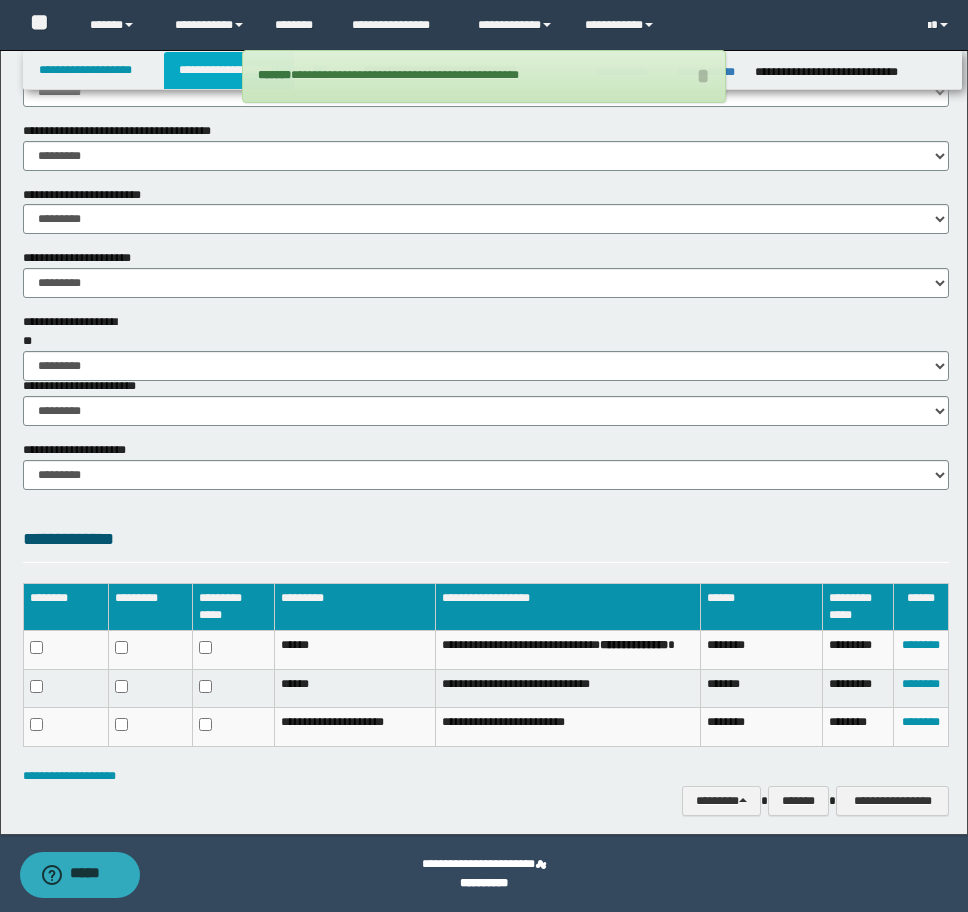 click on "**********" at bounding box center [229, 70] 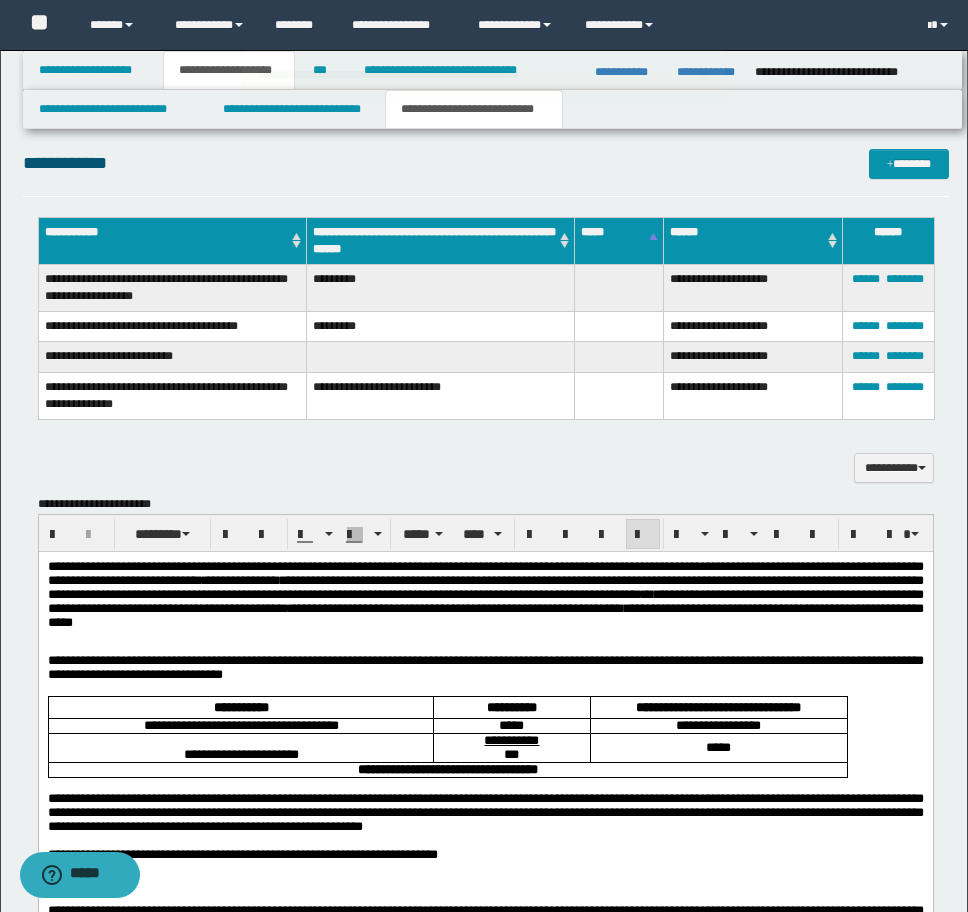 scroll, scrollTop: 1019, scrollLeft: 0, axis: vertical 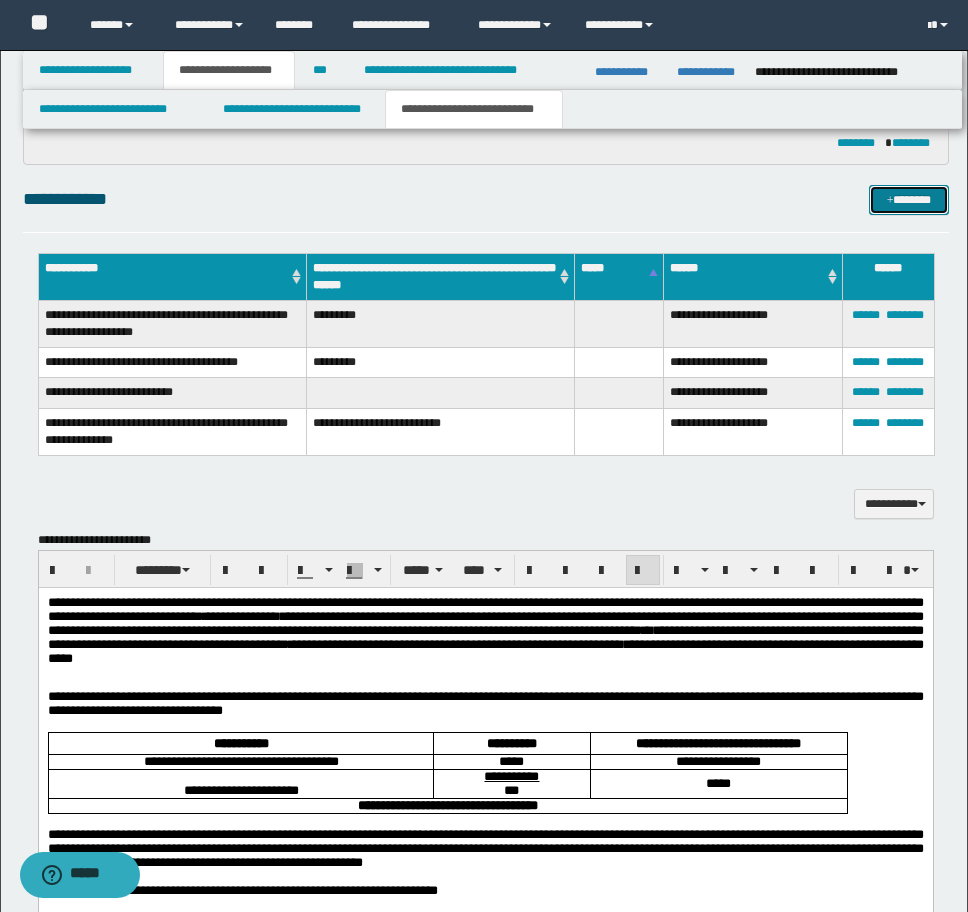click on "*******" at bounding box center (909, 200) 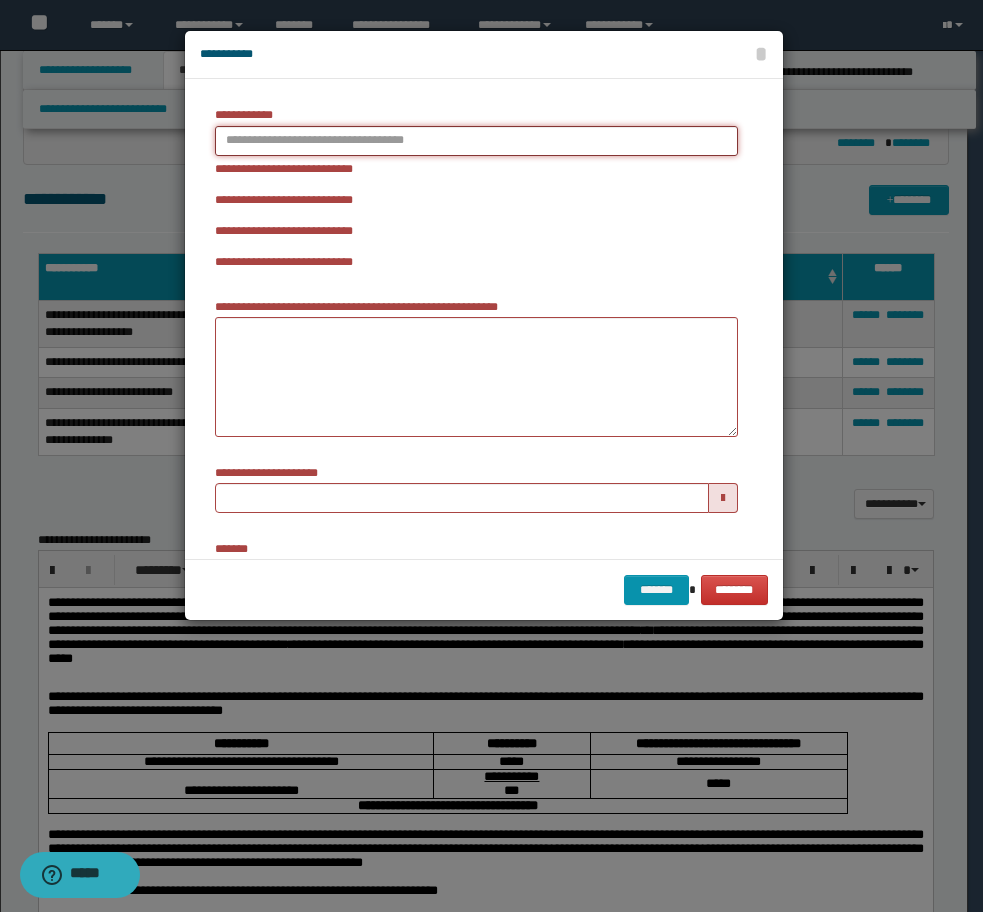 type on "**********" 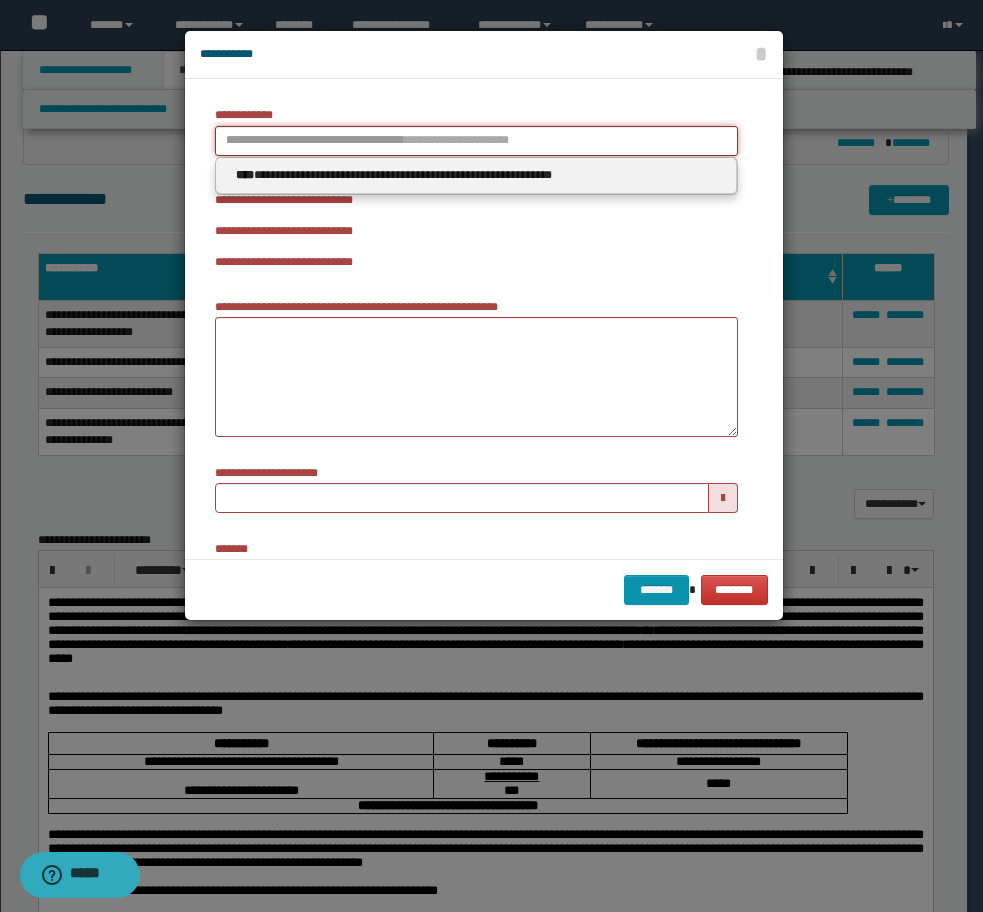 click on "**********" at bounding box center [476, 141] 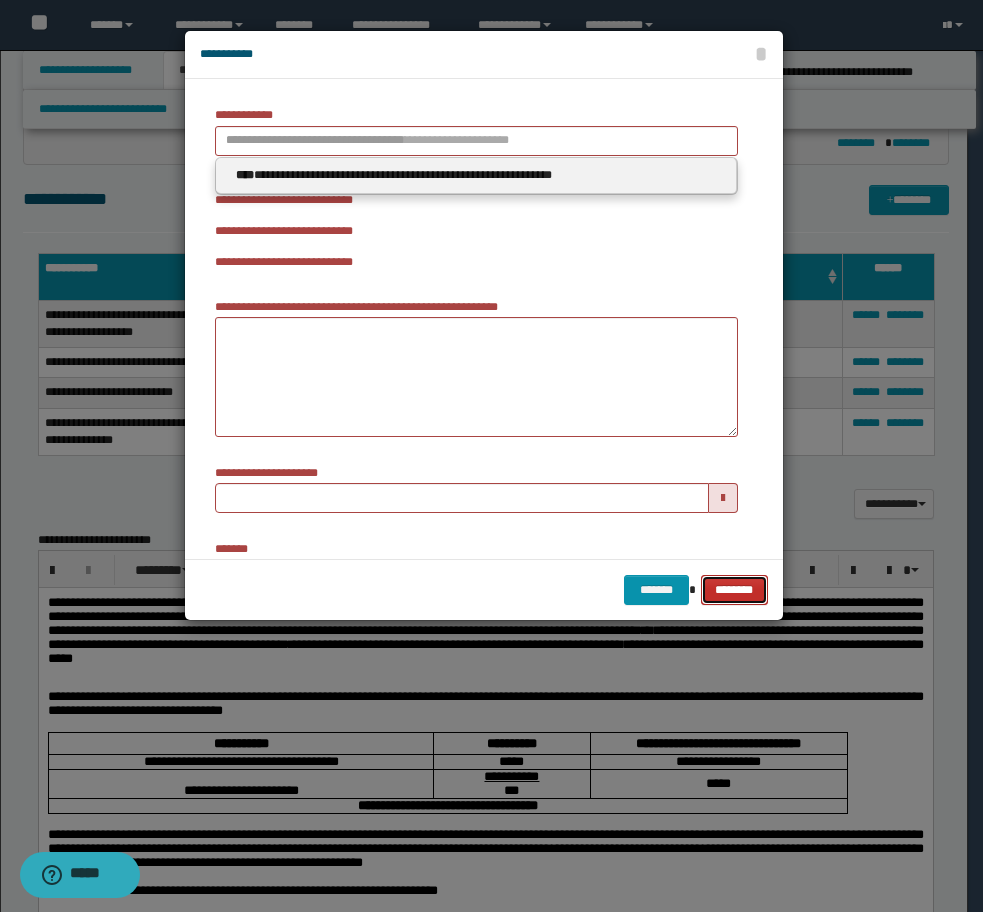 type 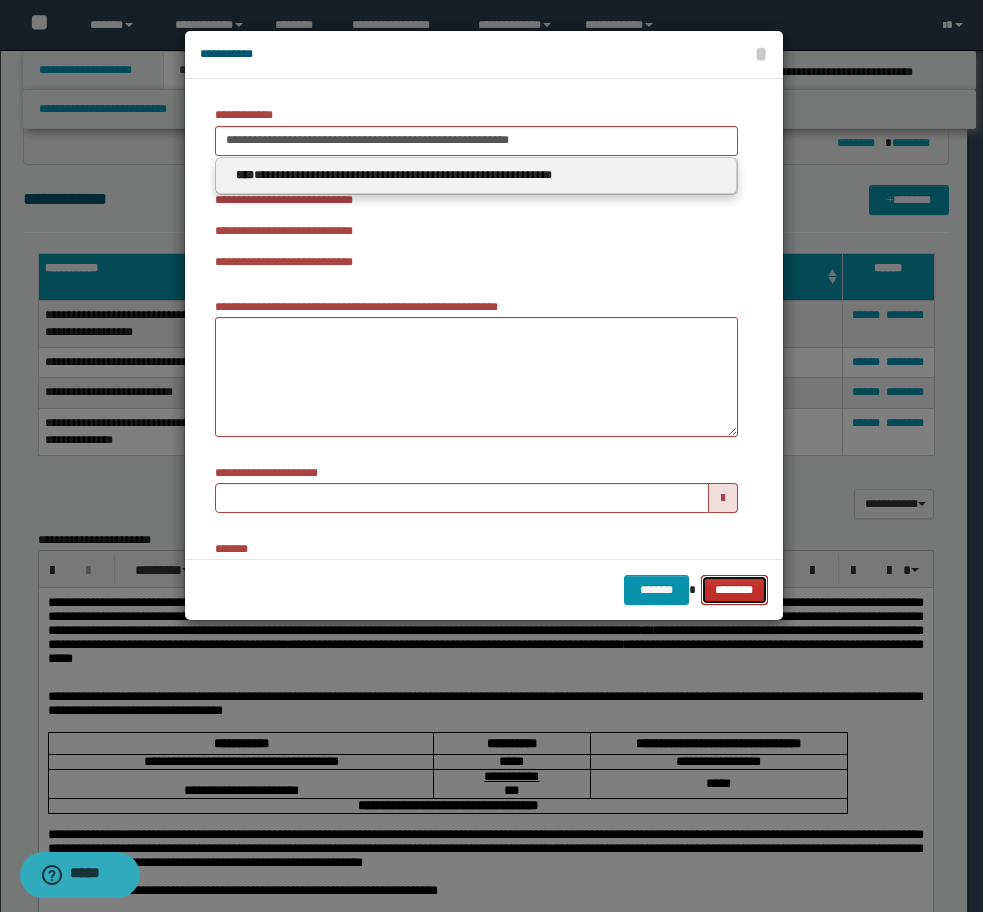 click on "********" at bounding box center (734, 590) 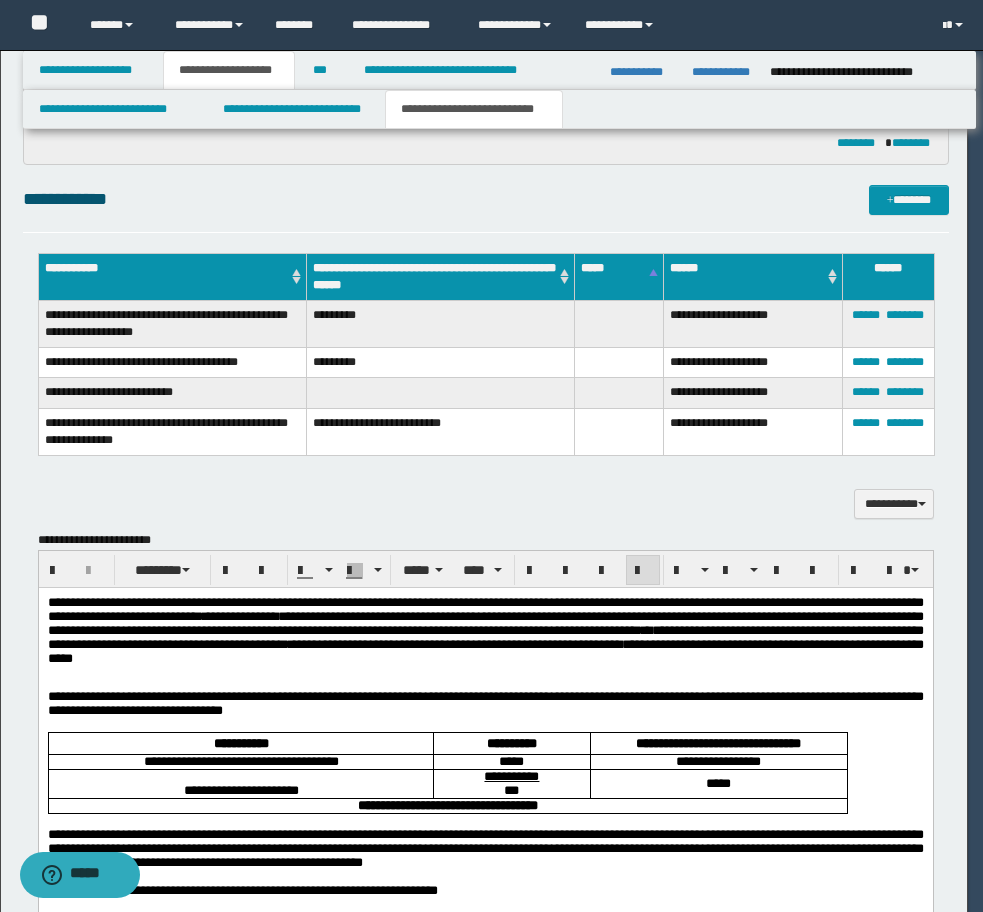 type 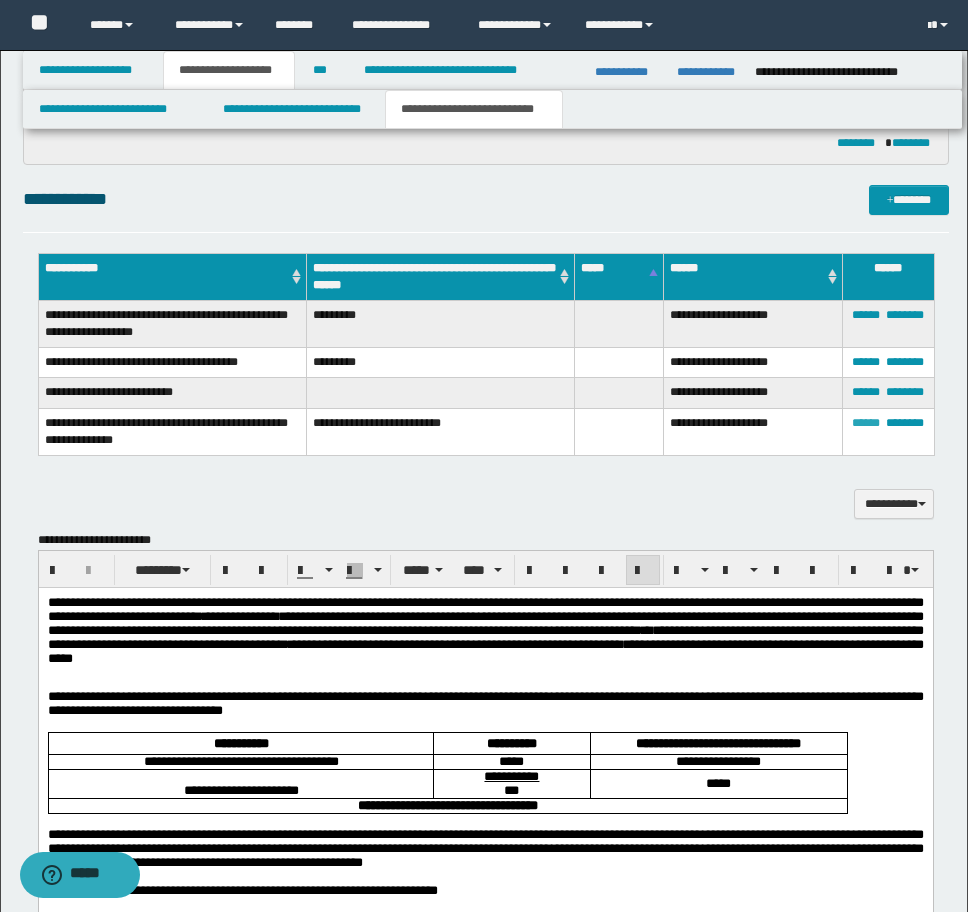 click on "******" at bounding box center [866, 423] 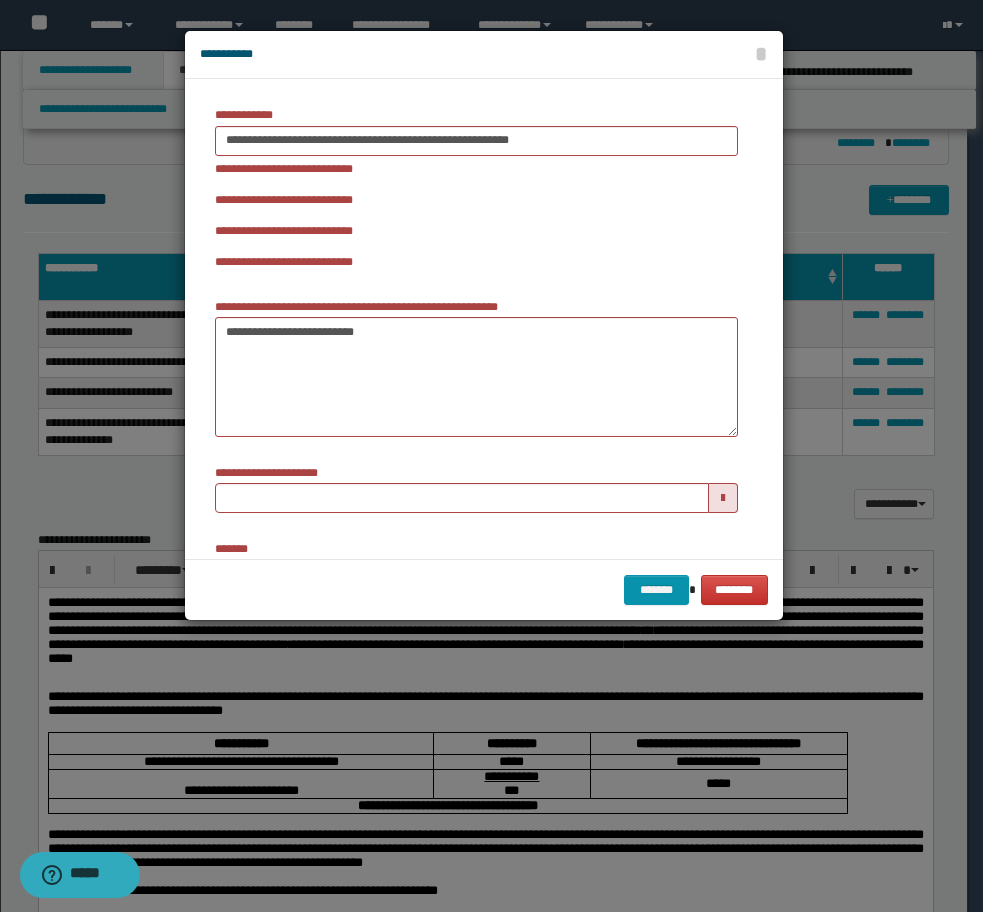 click on "**********" at bounding box center [476, 188] 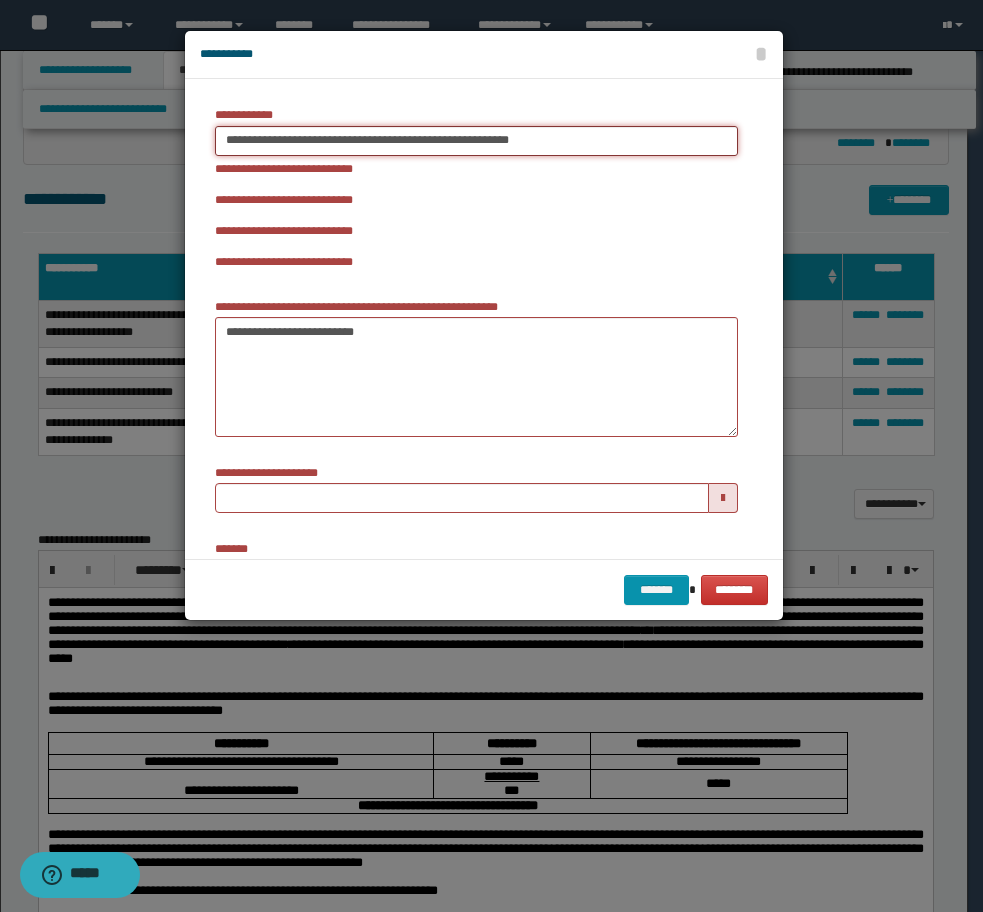 type on "**********" 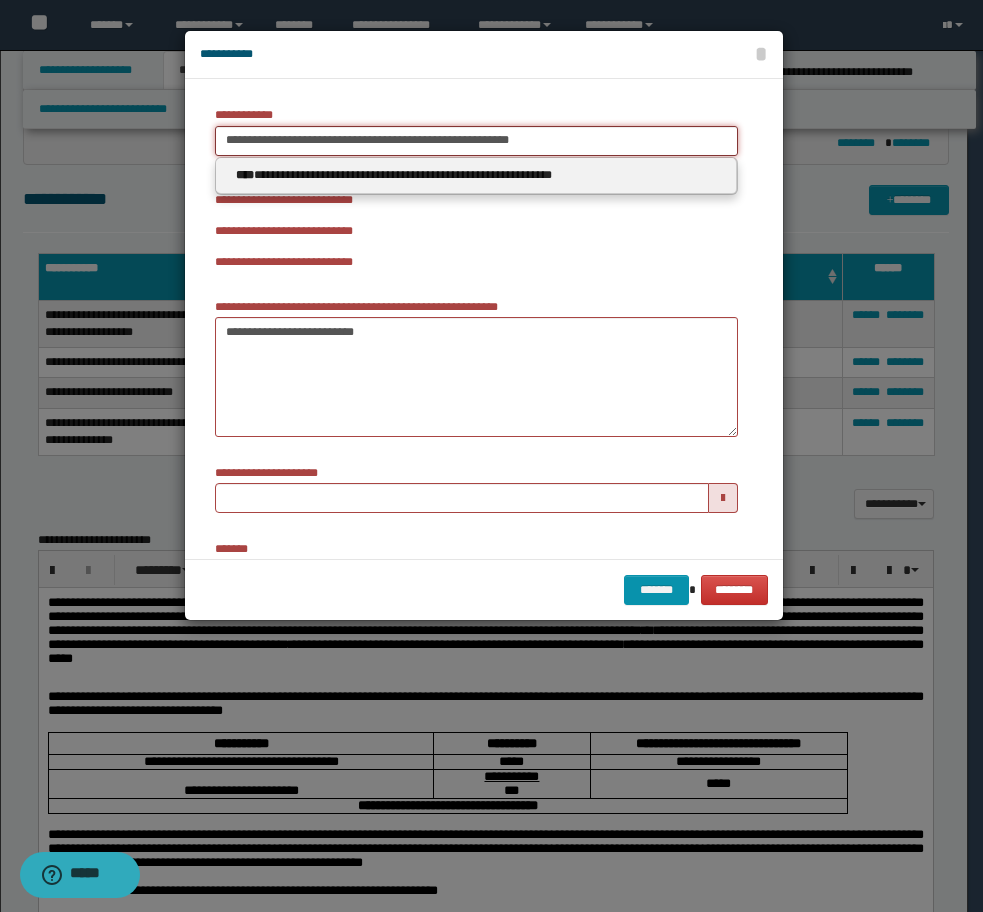 drag, startPoint x: 224, startPoint y: 139, endPoint x: 618, endPoint y: 141, distance: 394.00507 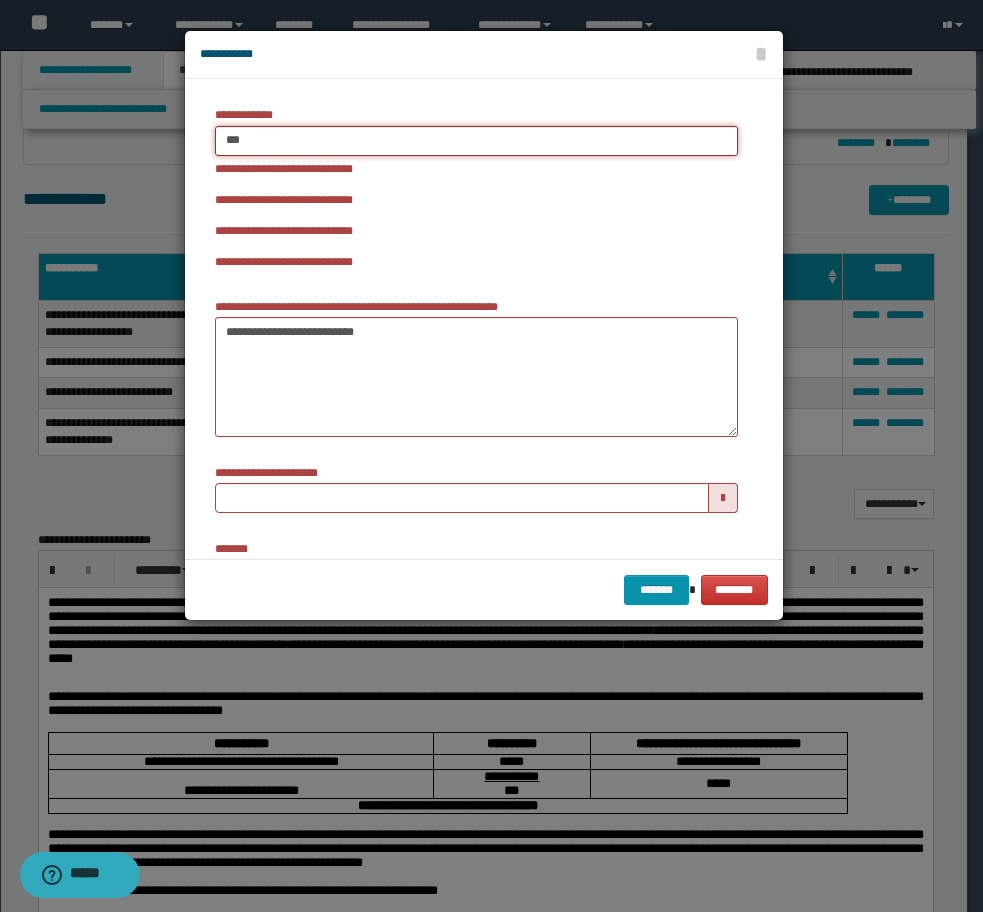 type on "****" 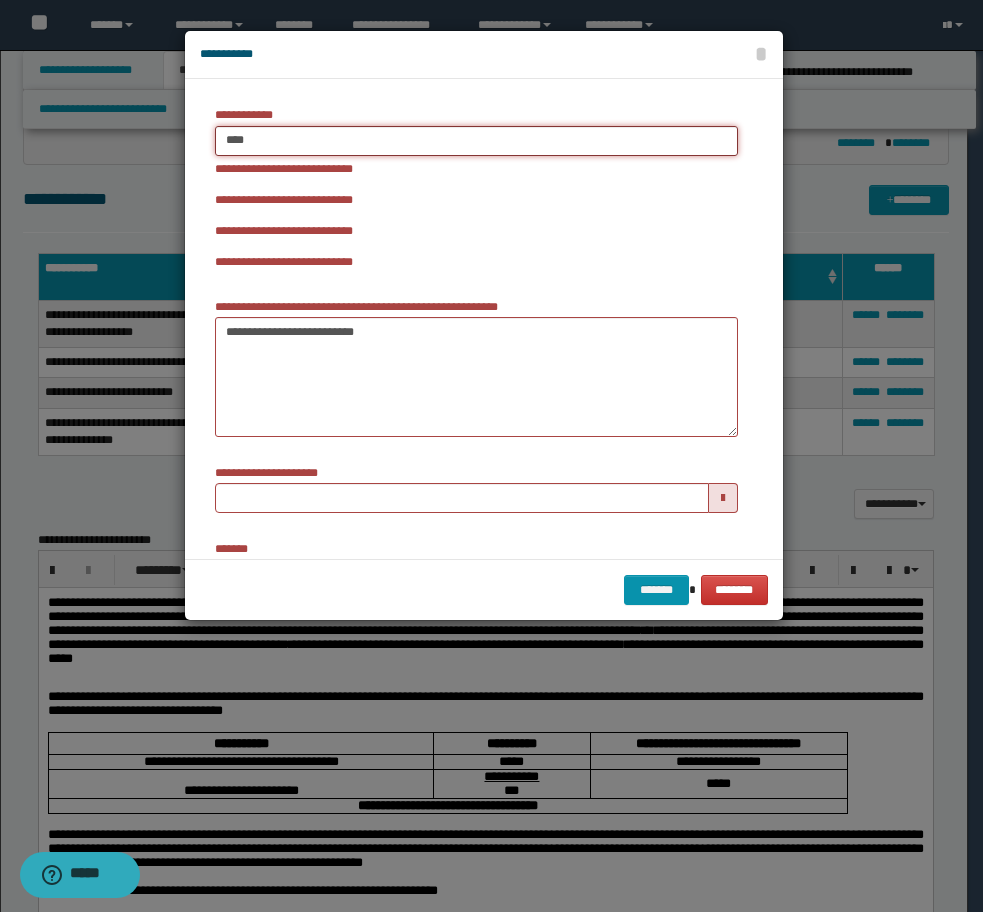 type on "****" 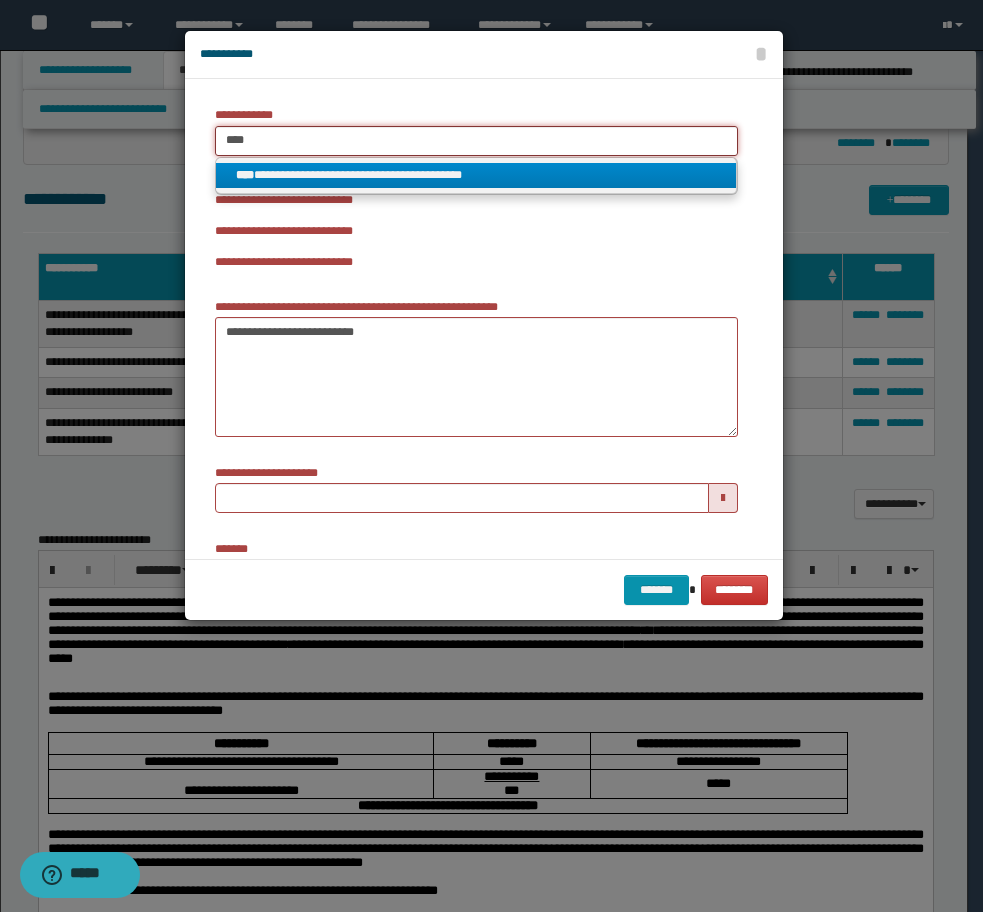 type on "****" 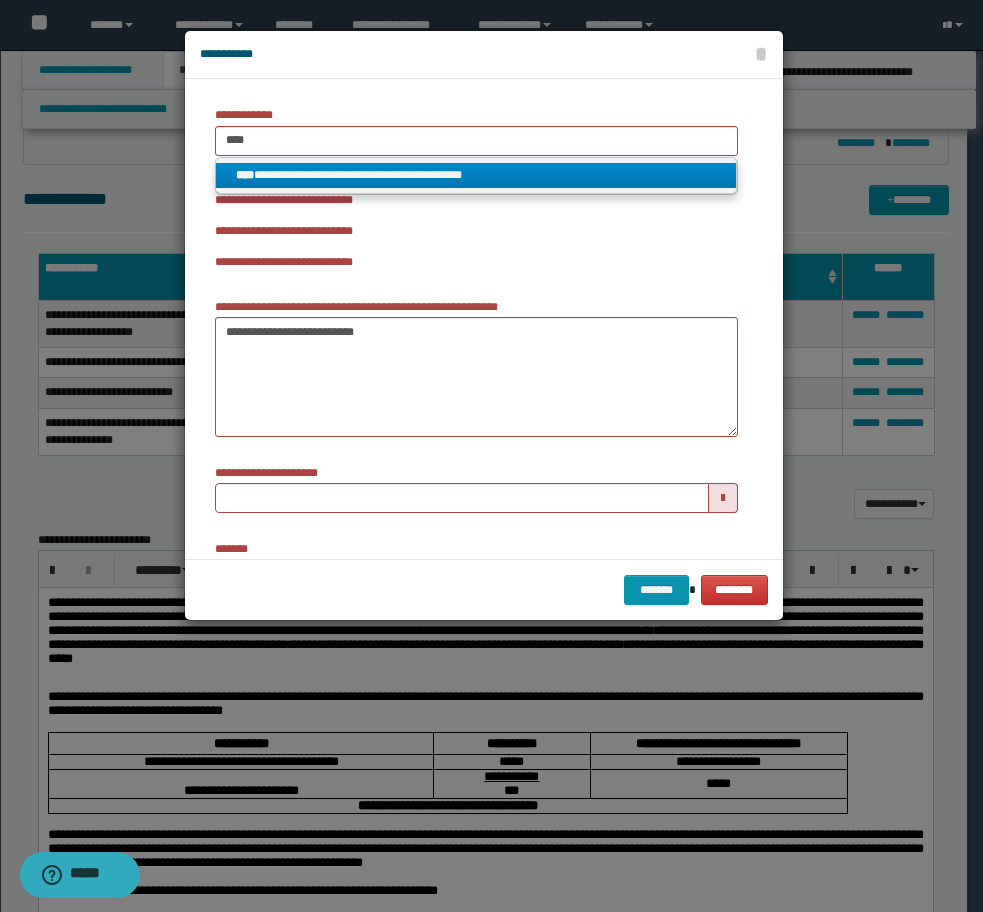 click on "**********" at bounding box center [476, 175] 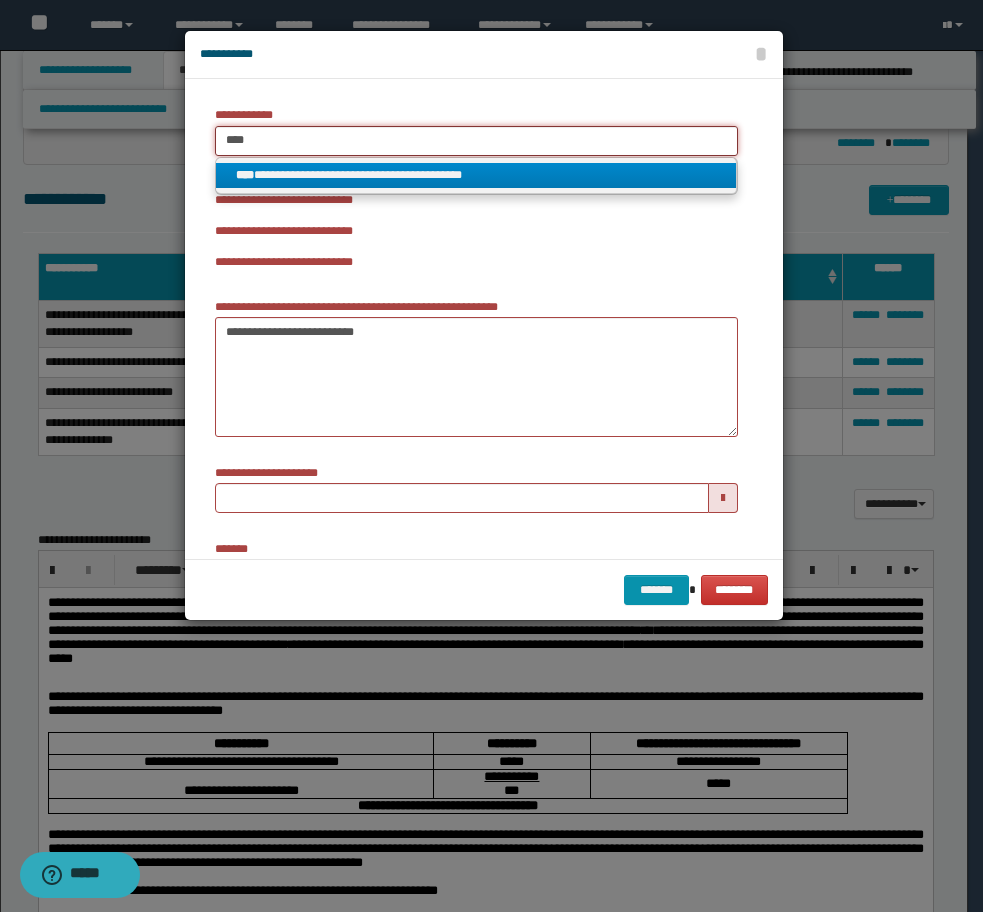 type 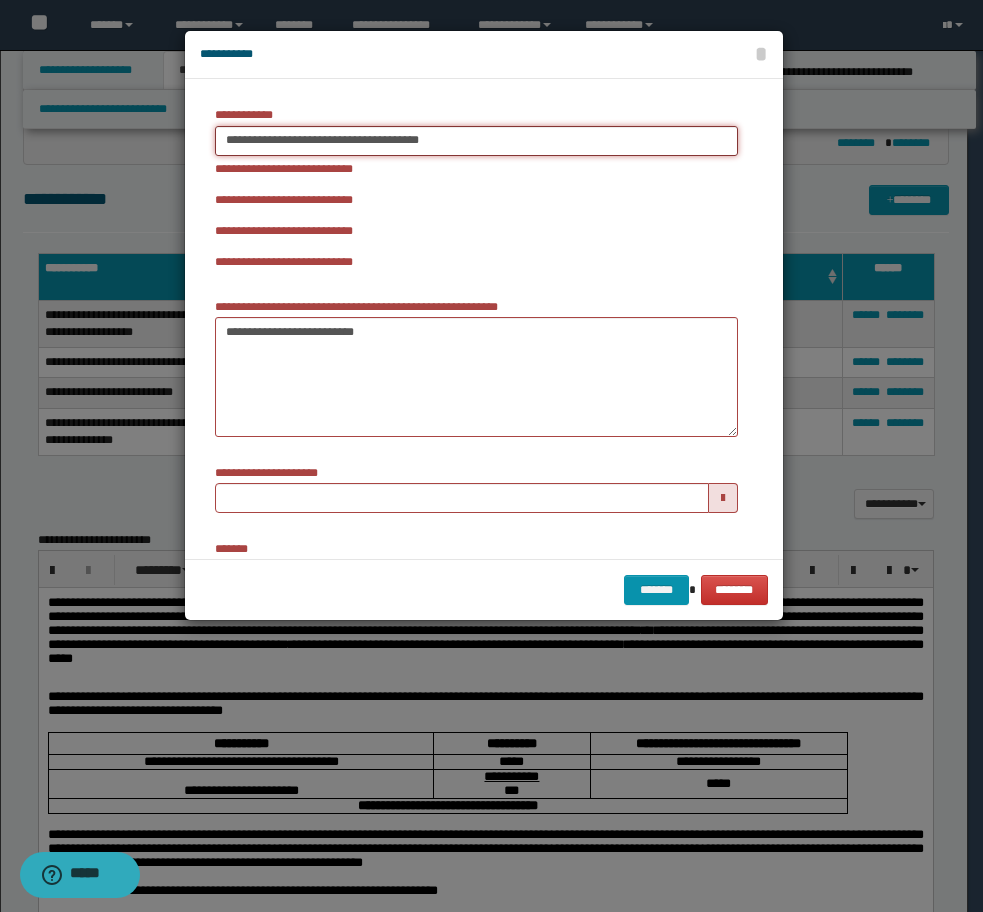 type 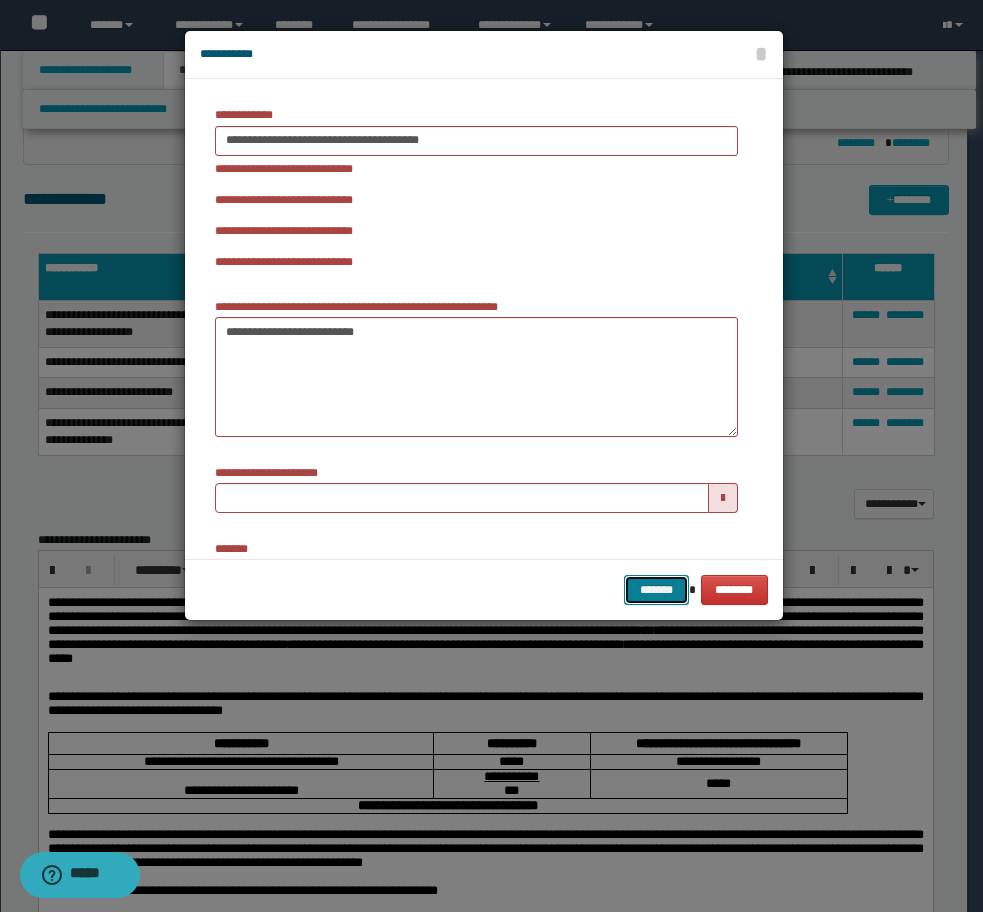 click on "*******" at bounding box center [656, 590] 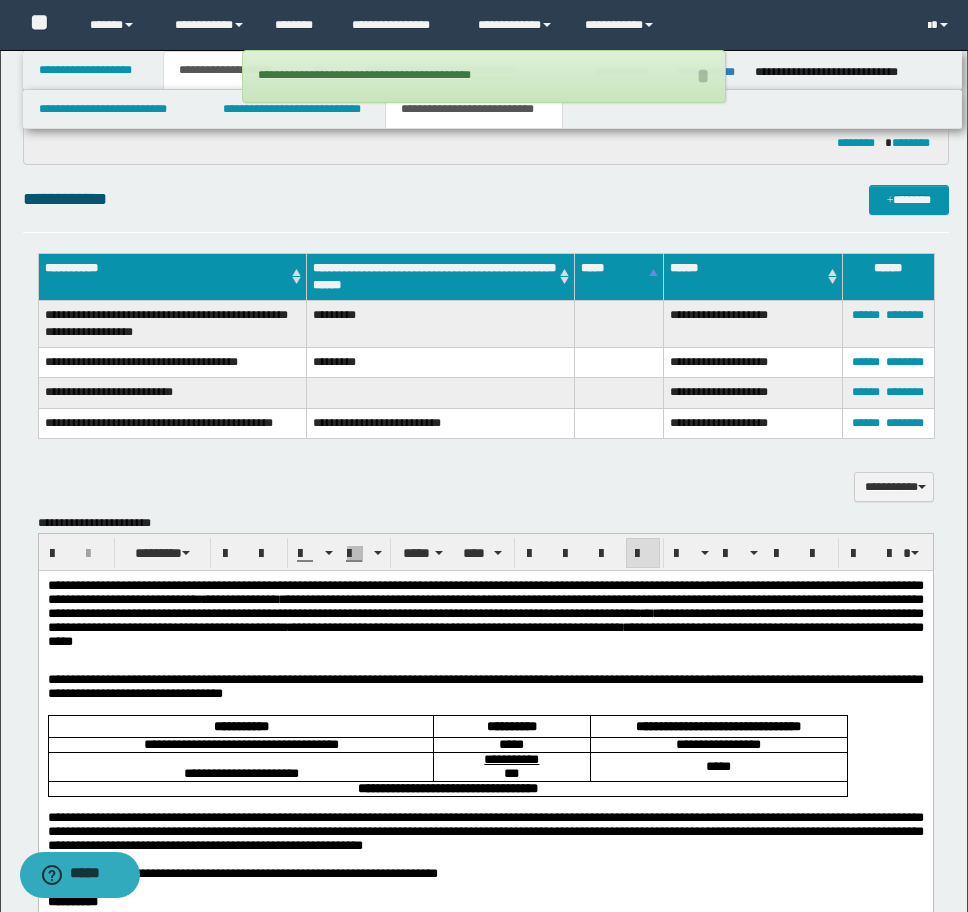 click on "**********" at bounding box center [486, 487] 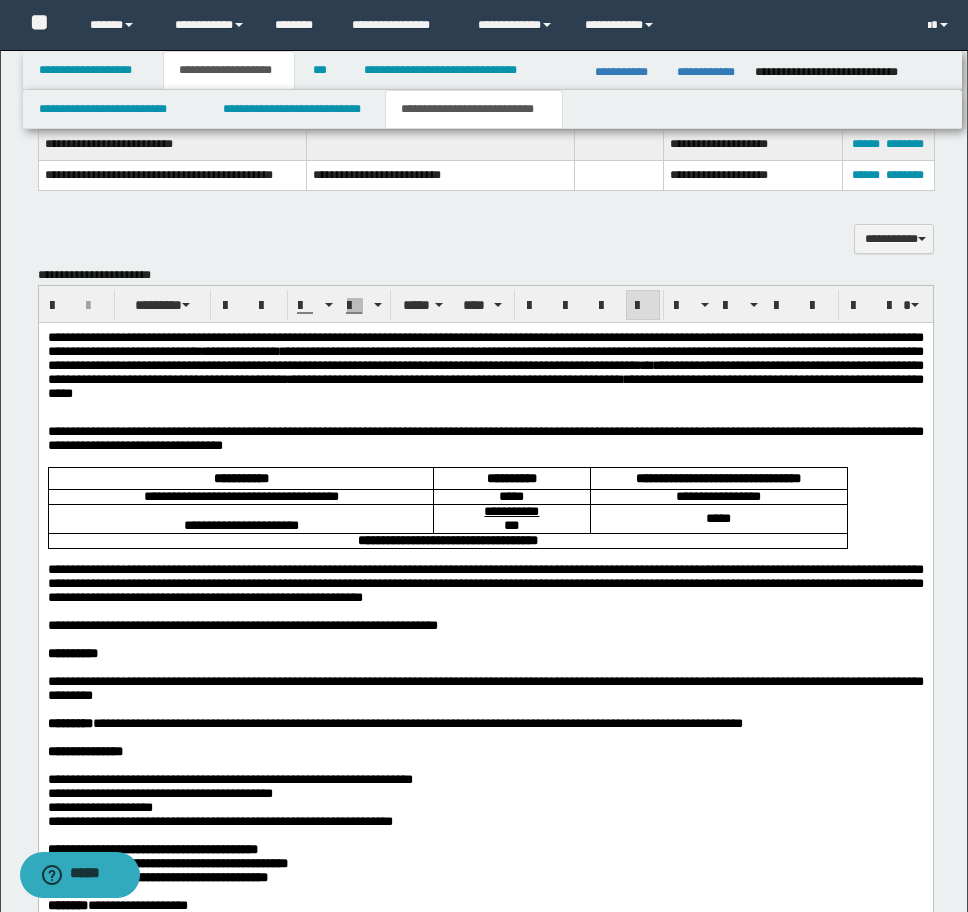 scroll, scrollTop: 1219, scrollLeft: 0, axis: vertical 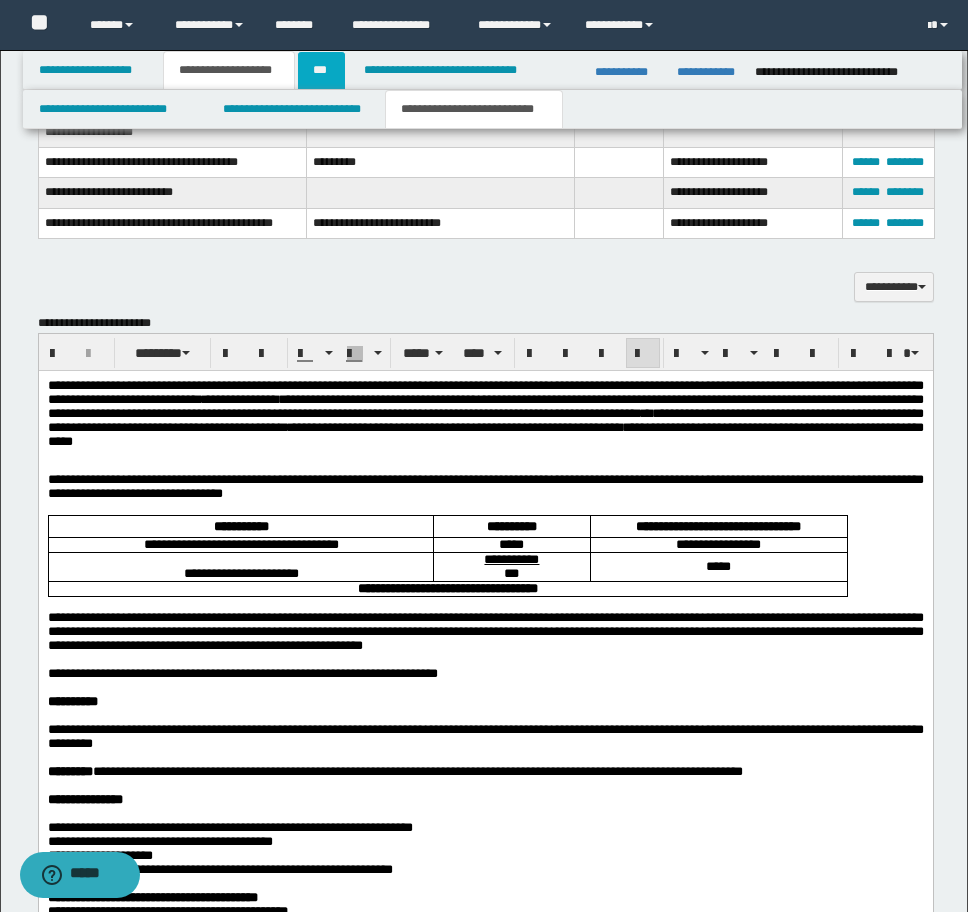 click on "***" at bounding box center [321, 70] 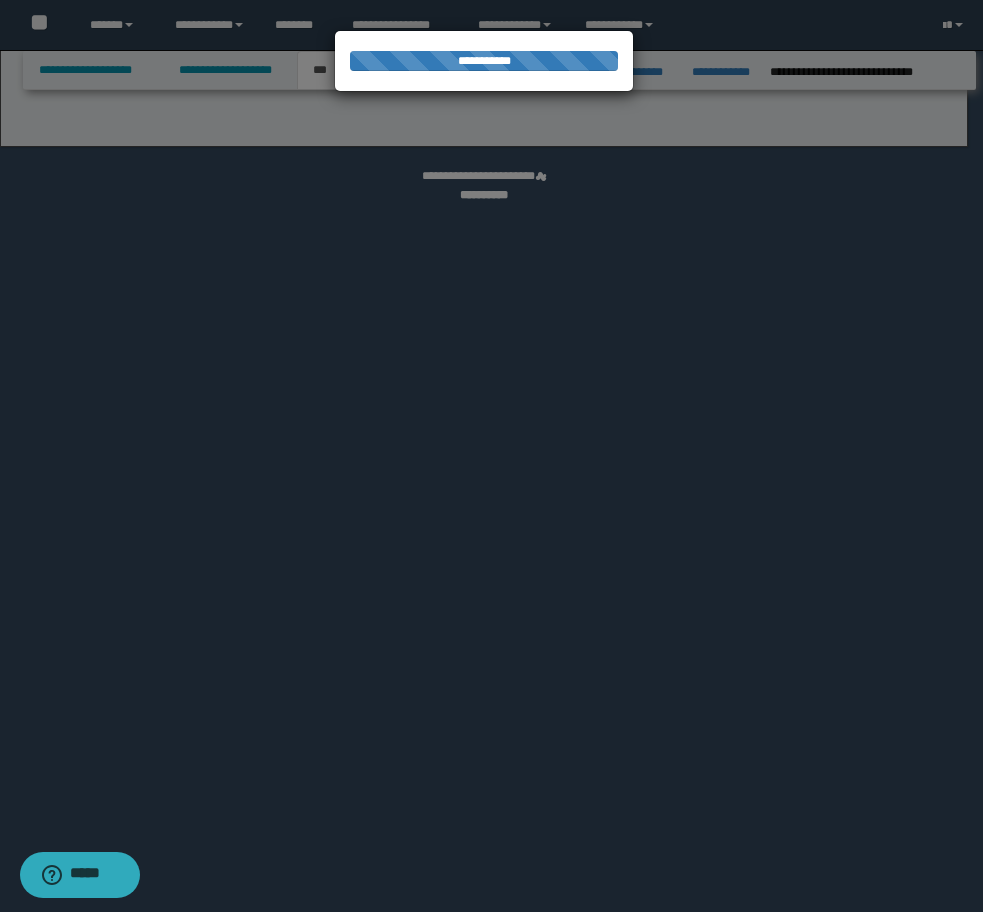 select on "***" 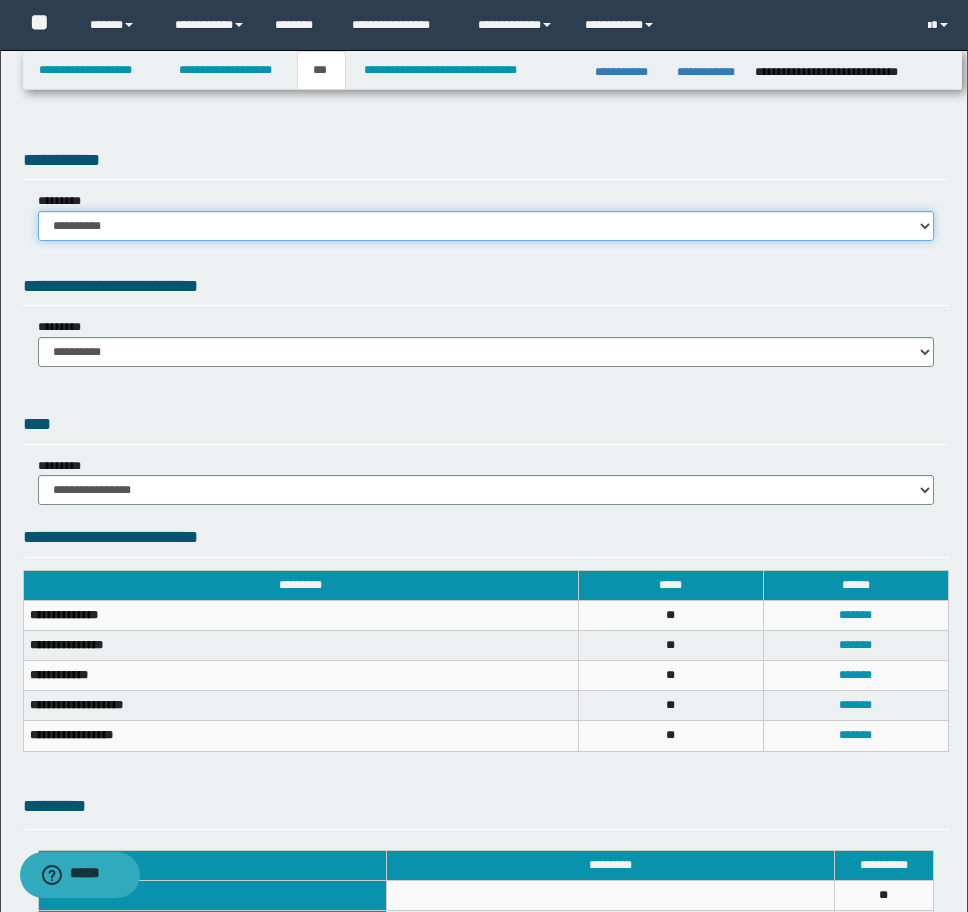 click on "**********" at bounding box center (486, 226) 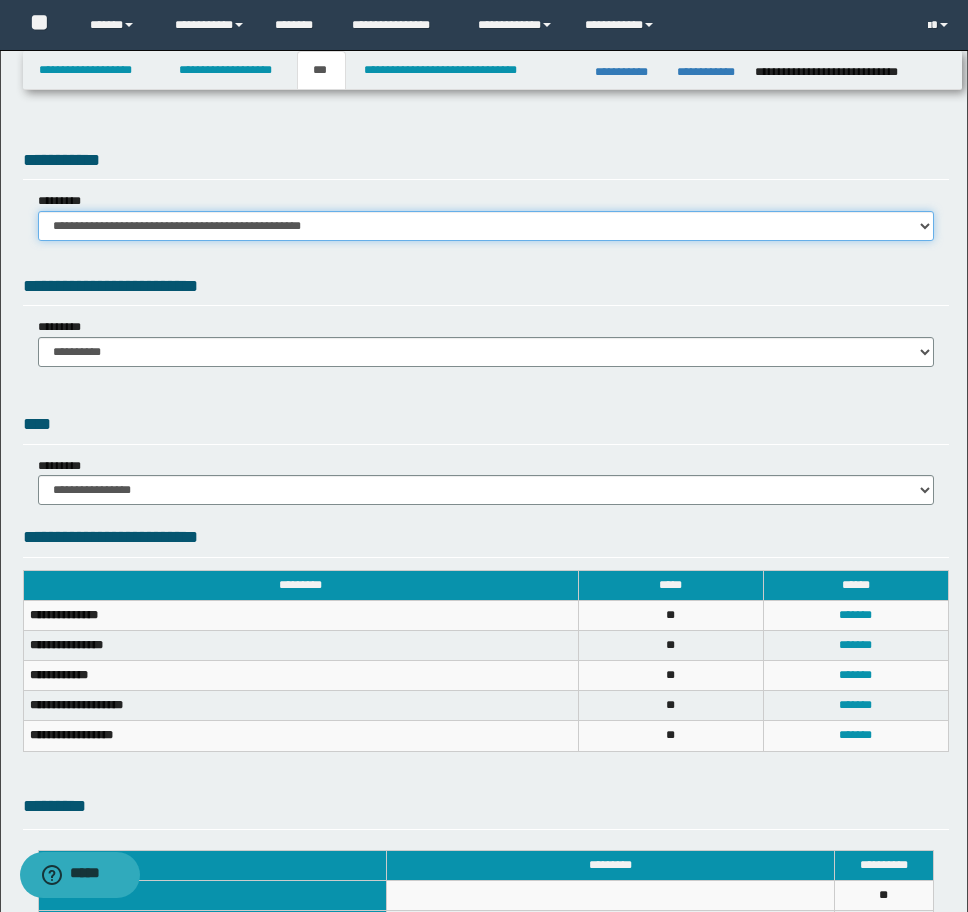 click on "**********" at bounding box center [486, 226] 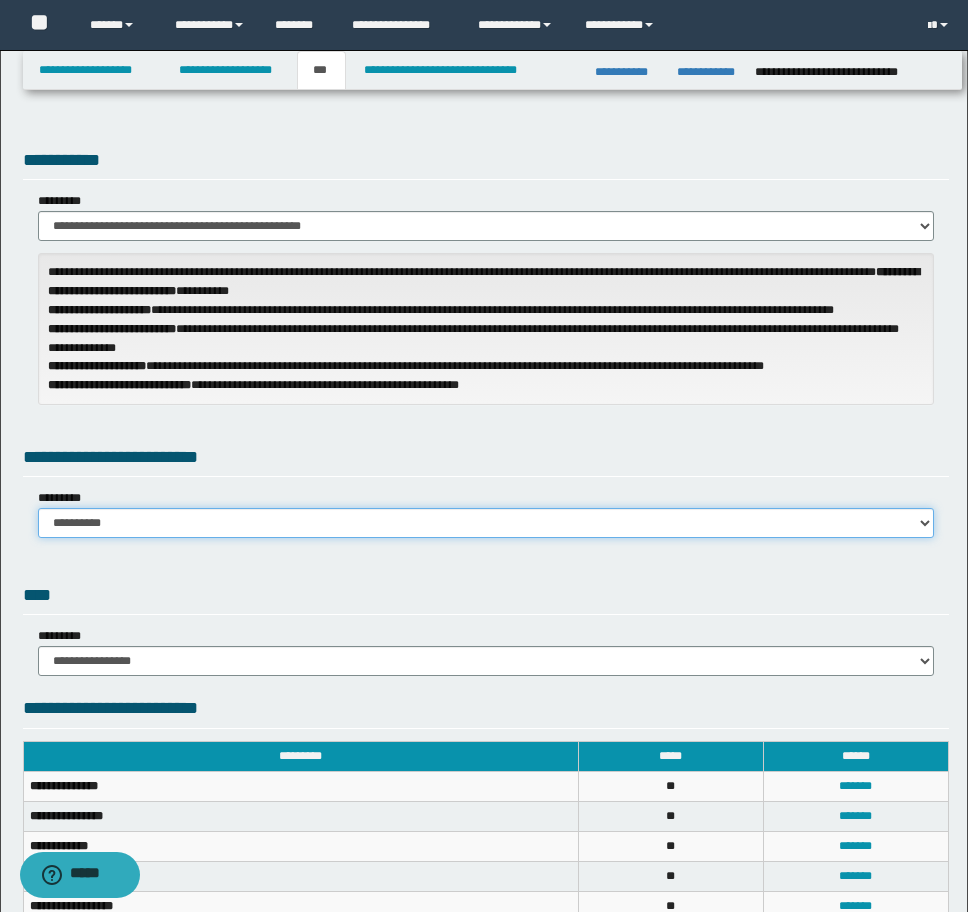 click on "**********" at bounding box center [486, 523] 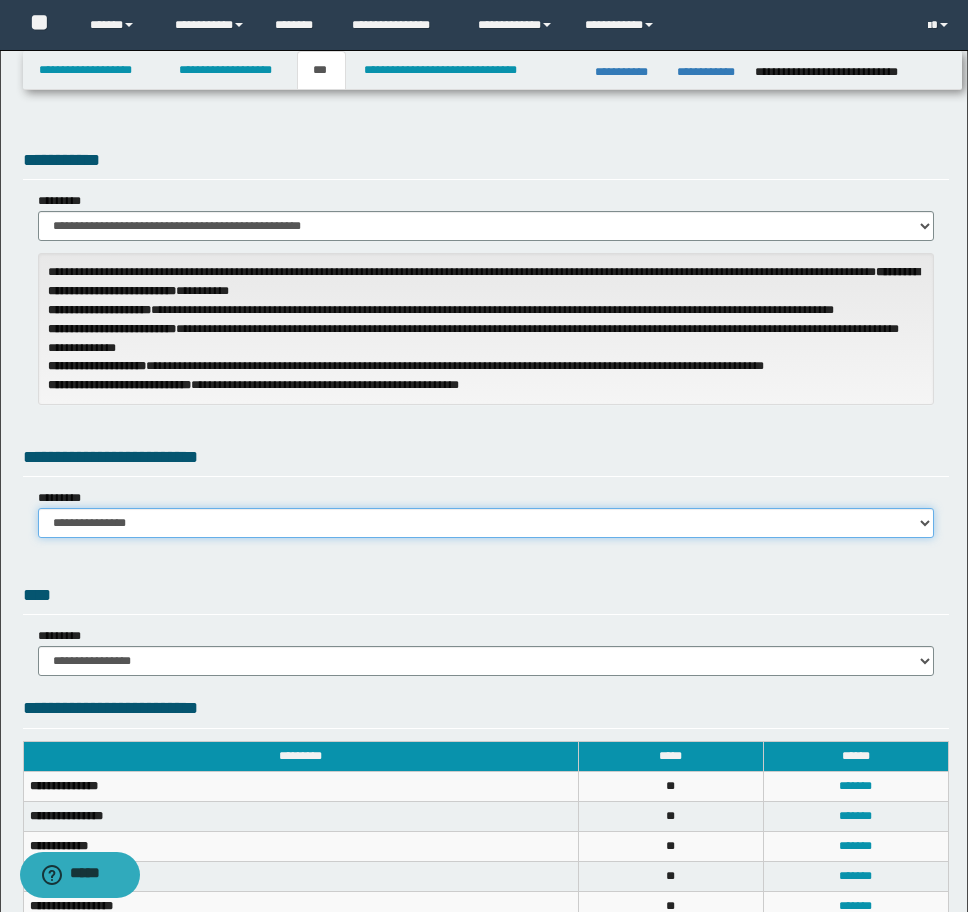 click on "**********" at bounding box center [486, 523] 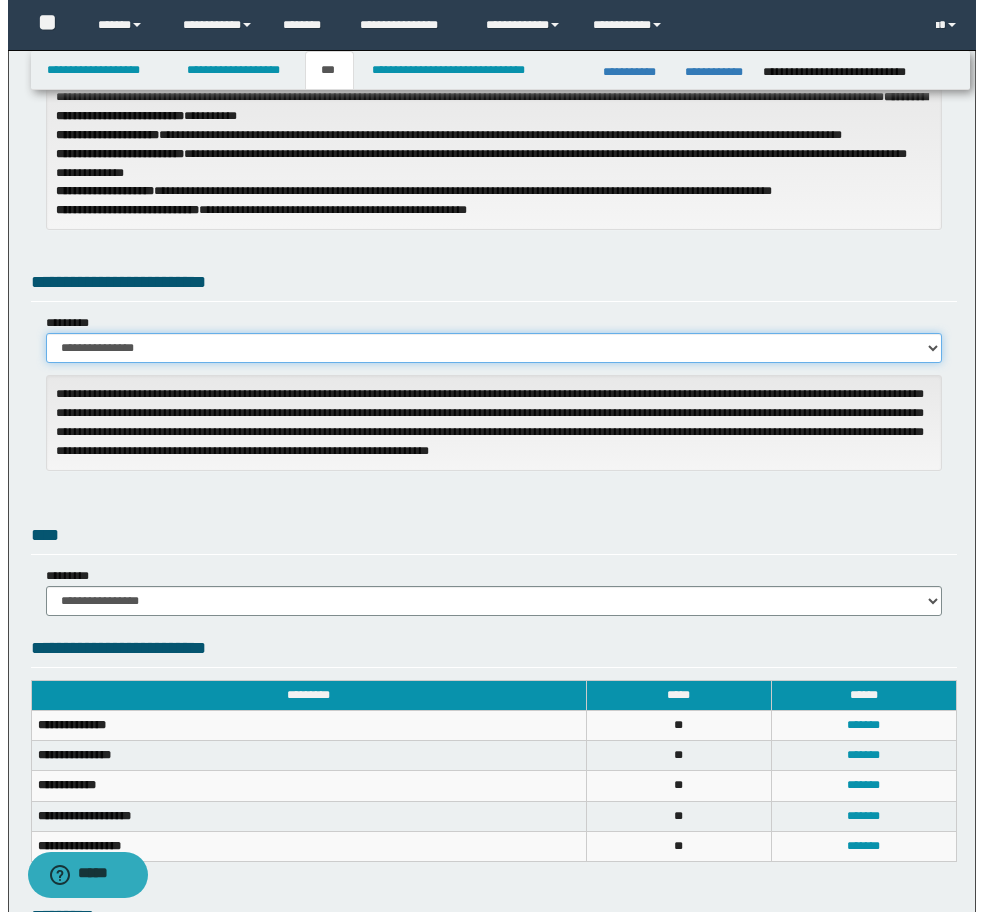 scroll, scrollTop: 500, scrollLeft: 0, axis: vertical 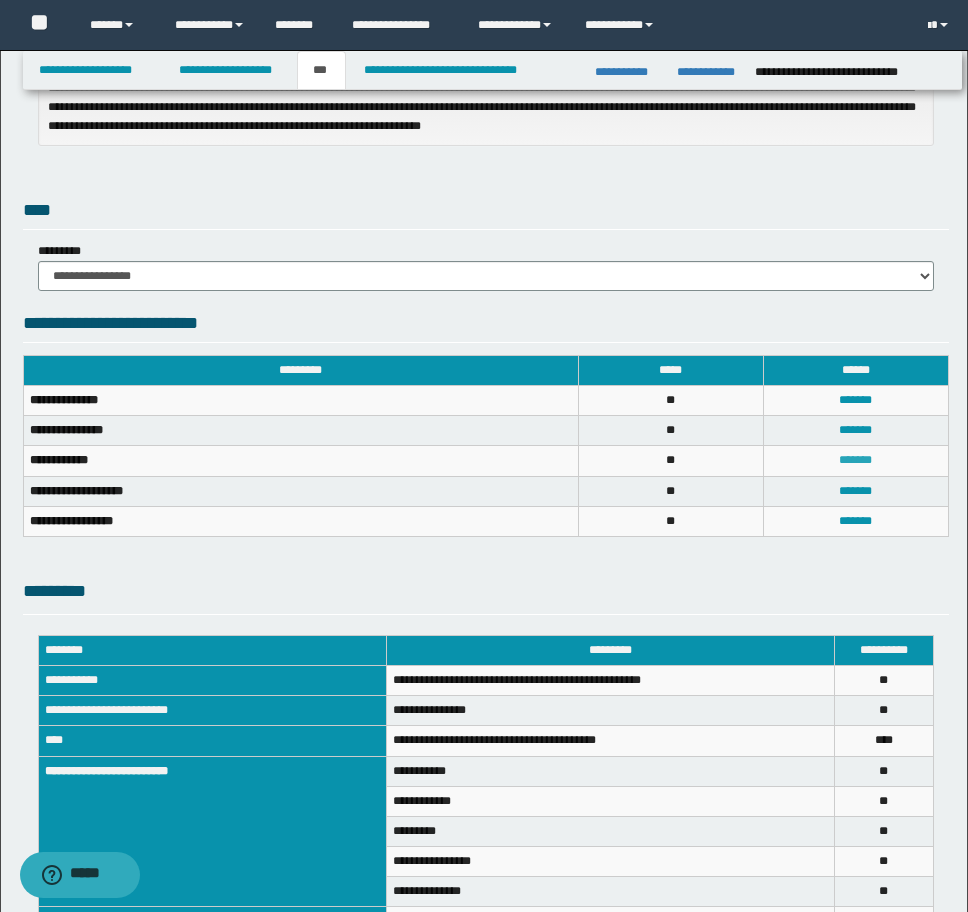 click on "*******" at bounding box center [855, 460] 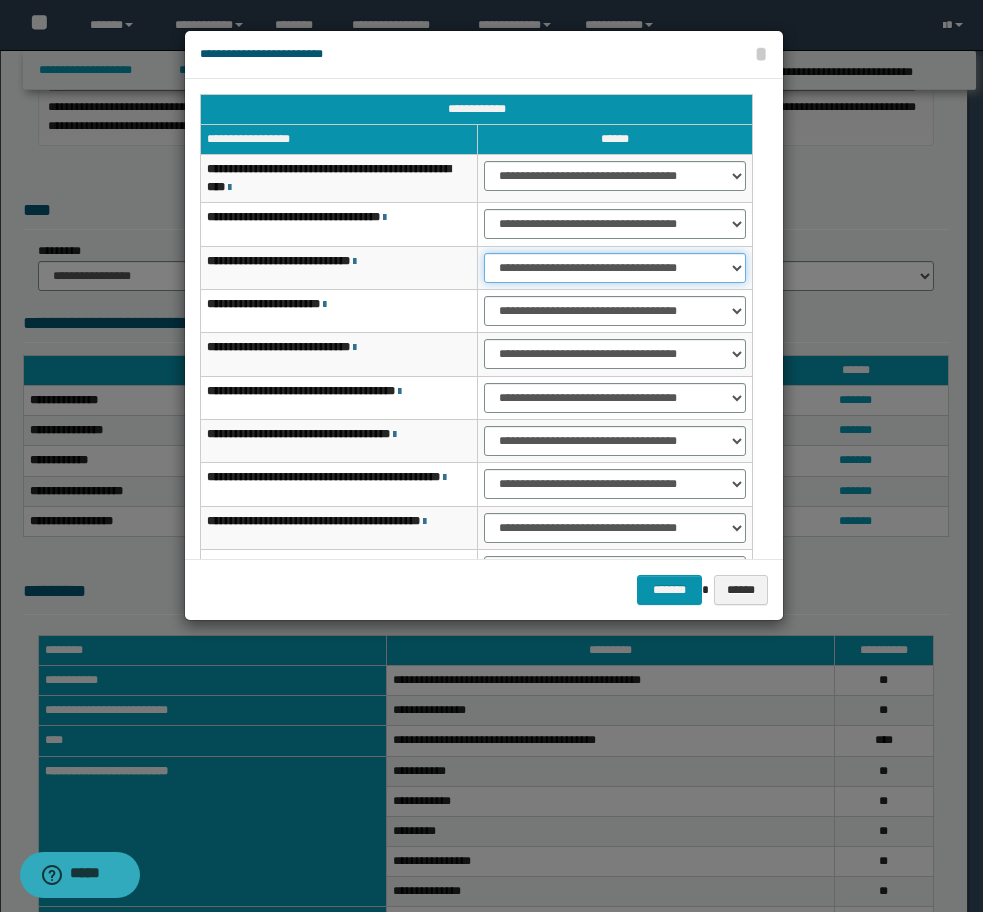 click on "**********" at bounding box center (615, 268) 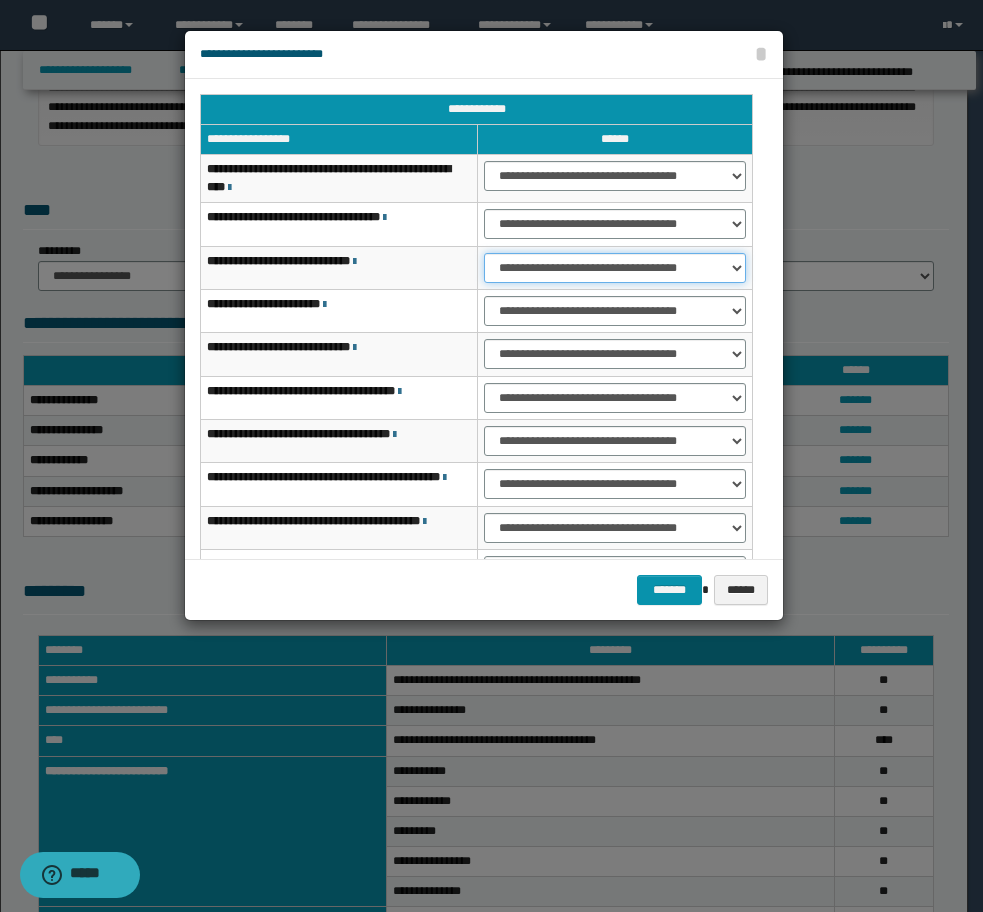 select on "***" 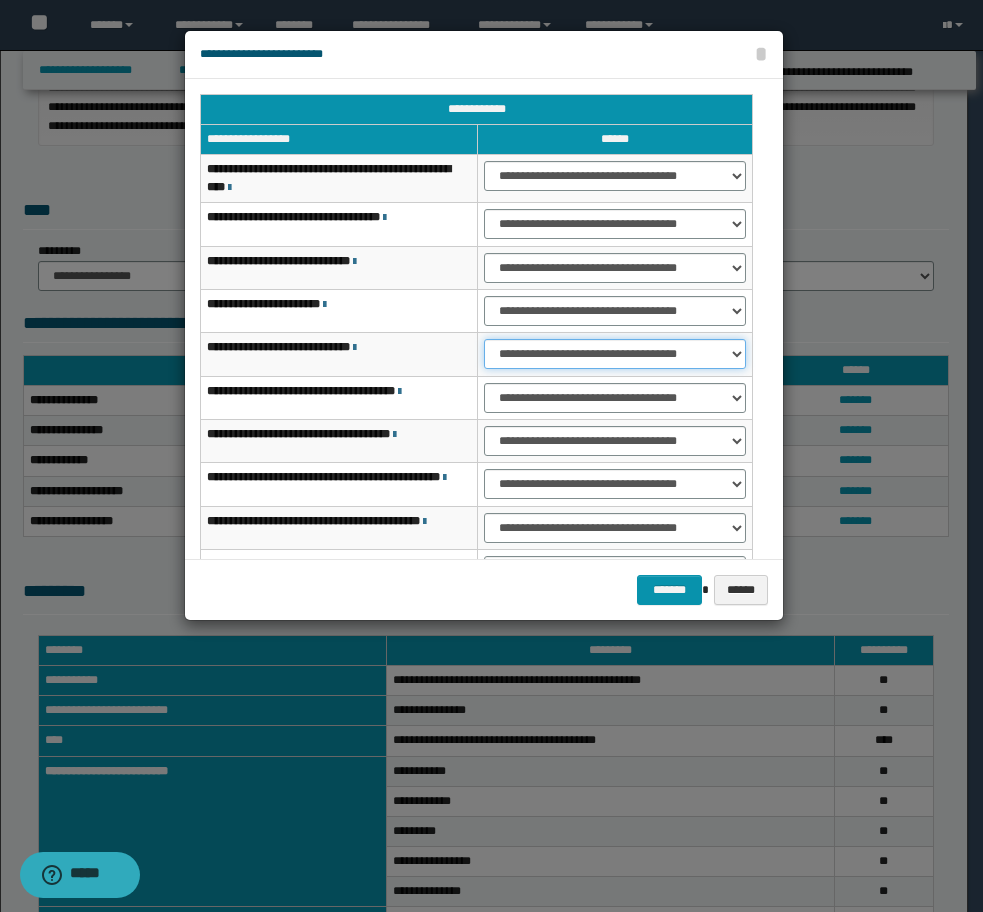 click on "**********" at bounding box center (615, 354) 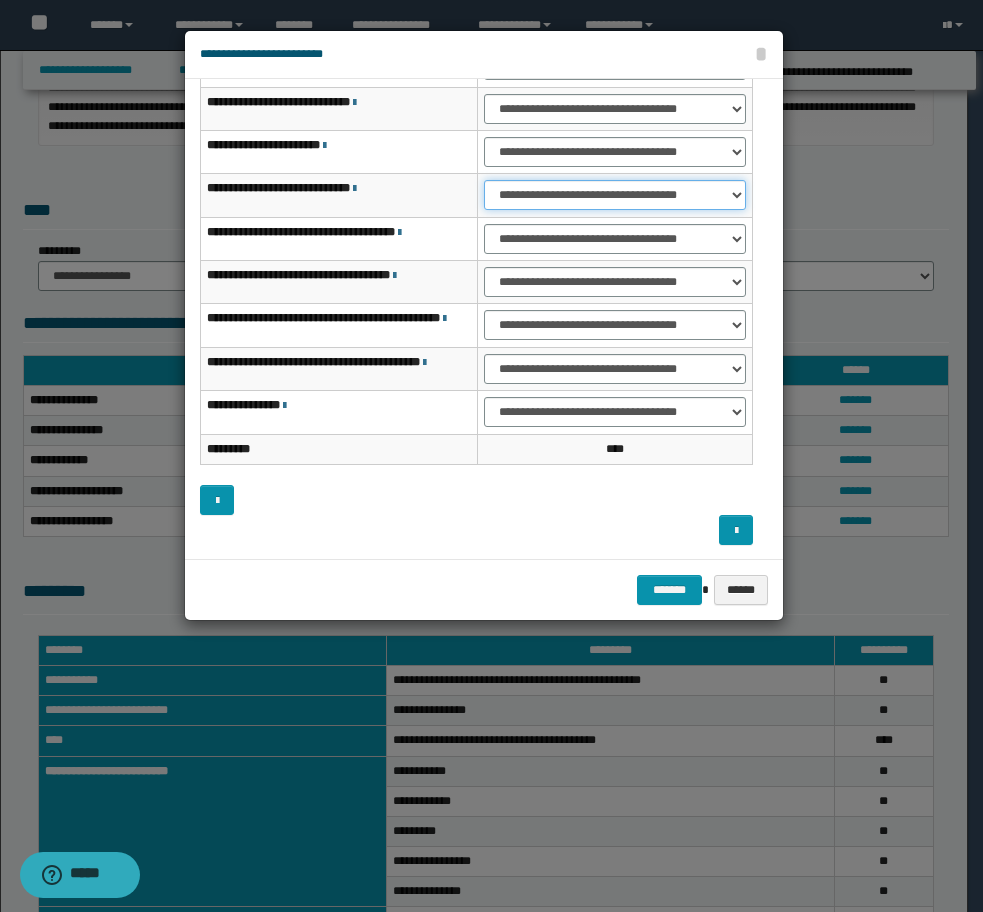 scroll, scrollTop: 160, scrollLeft: 0, axis: vertical 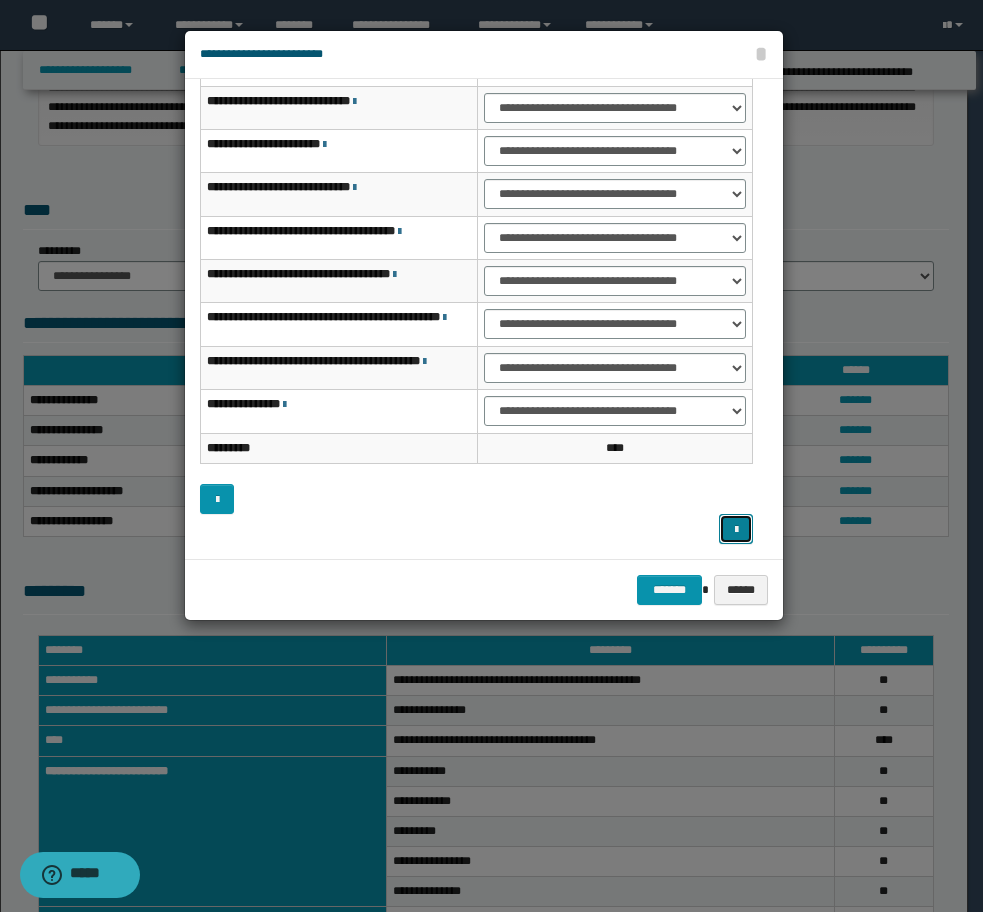 click at bounding box center [736, 530] 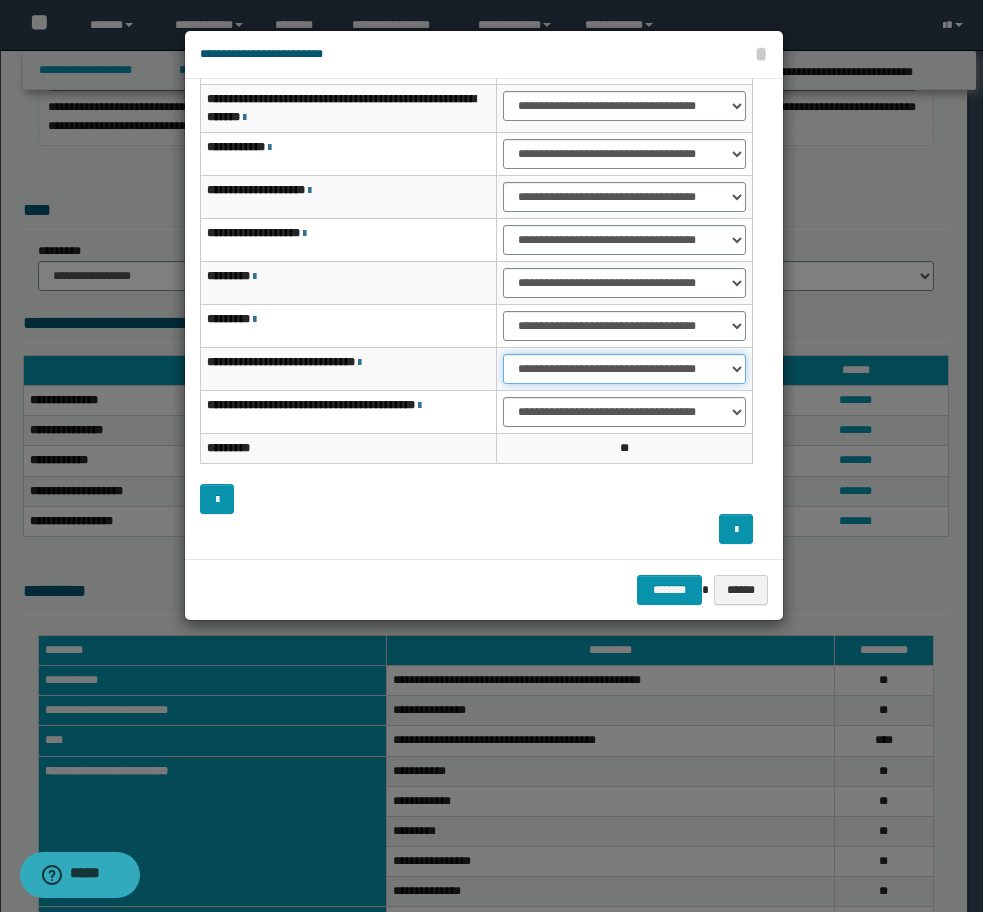 click on "**********" at bounding box center (624, 369) 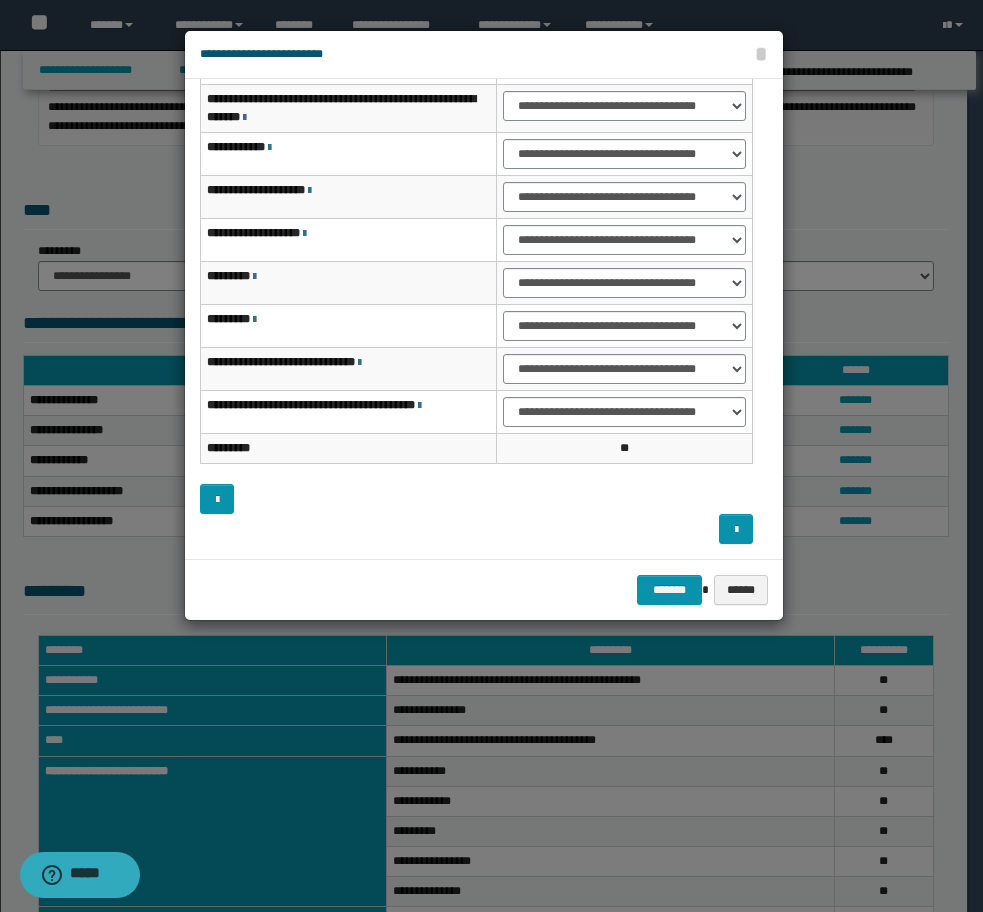click on "* *" at bounding box center (624, 448) 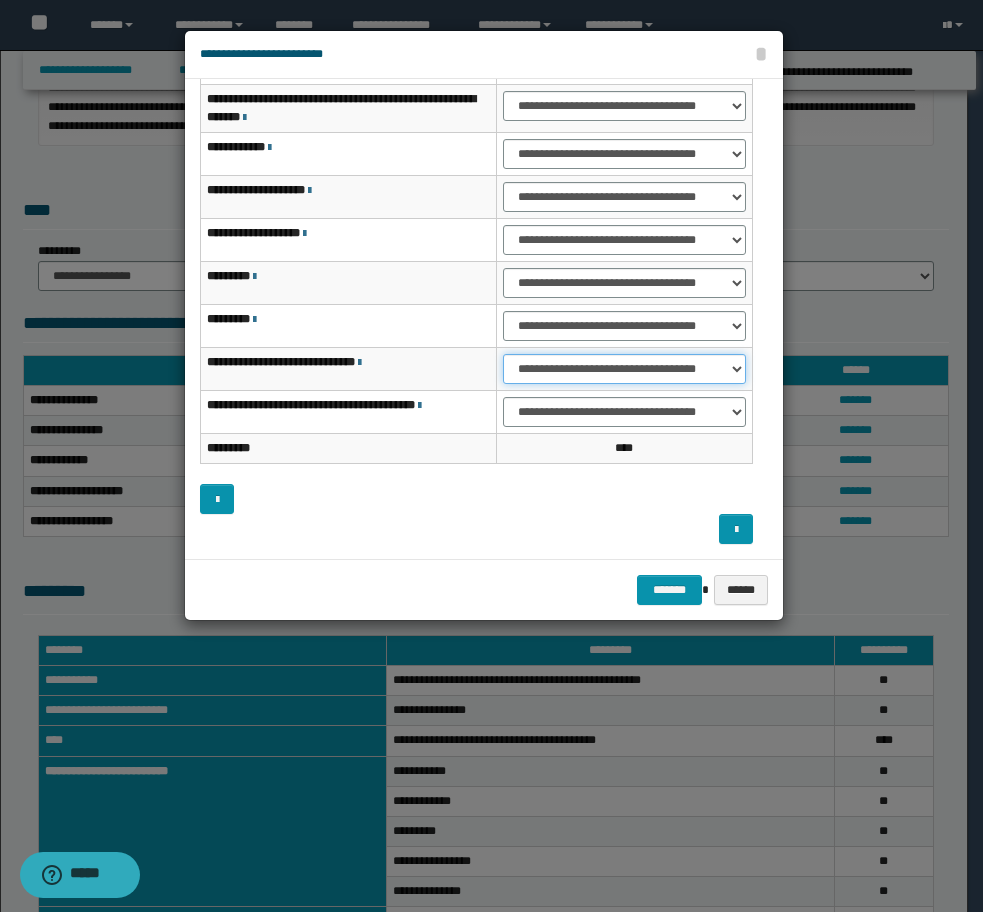 click on "**********" at bounding box center (624, 369) 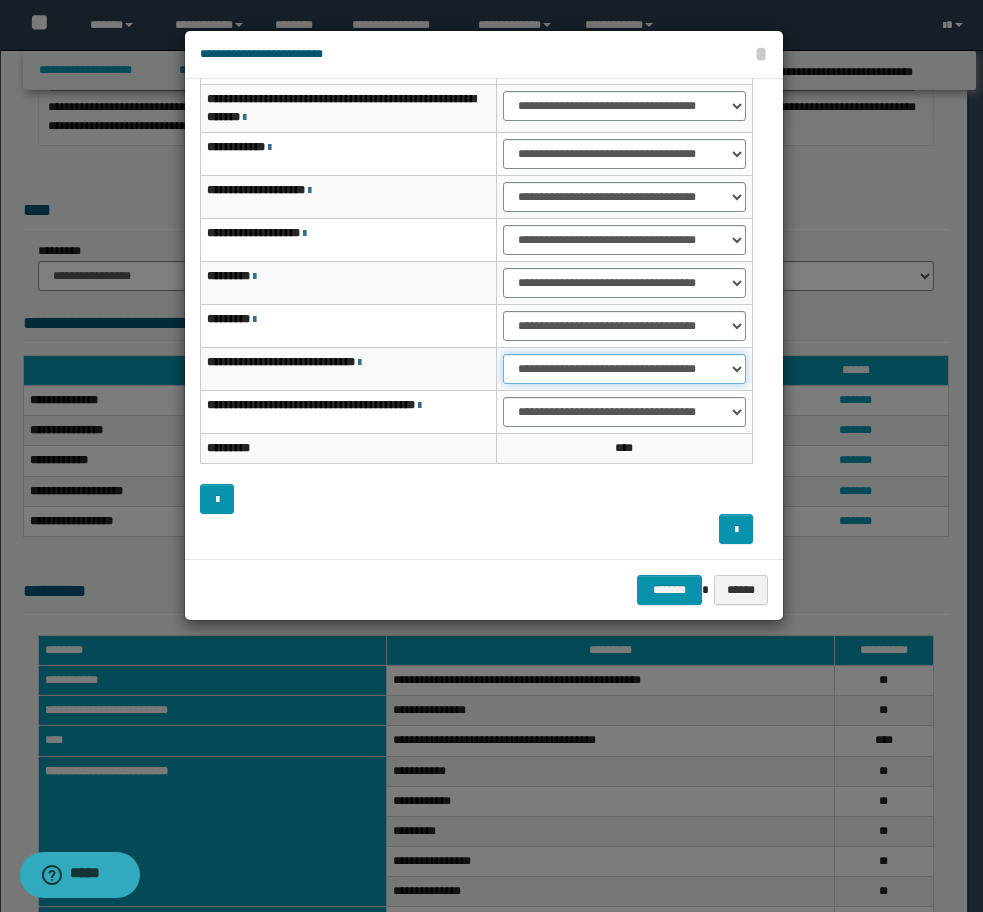 select on "***" 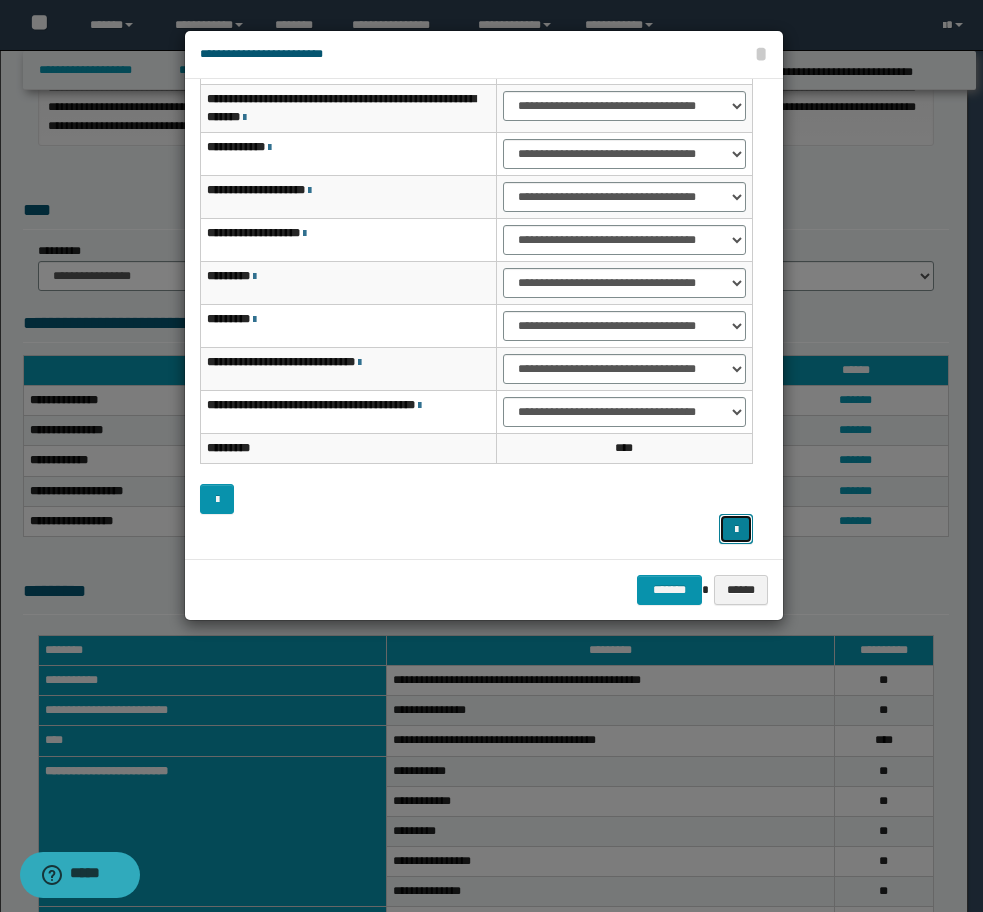 click at bounding box center (736, 529) 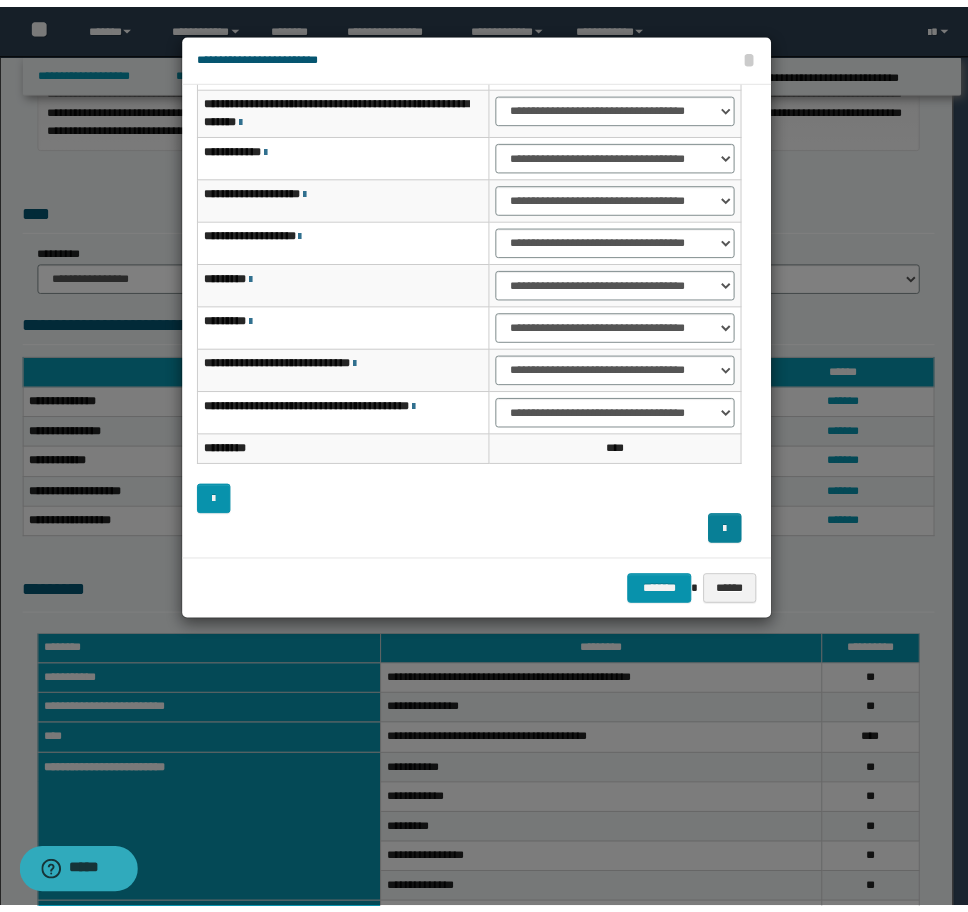 scroll, scrollTop: 127, scrollLeft: 0, axis: vertical 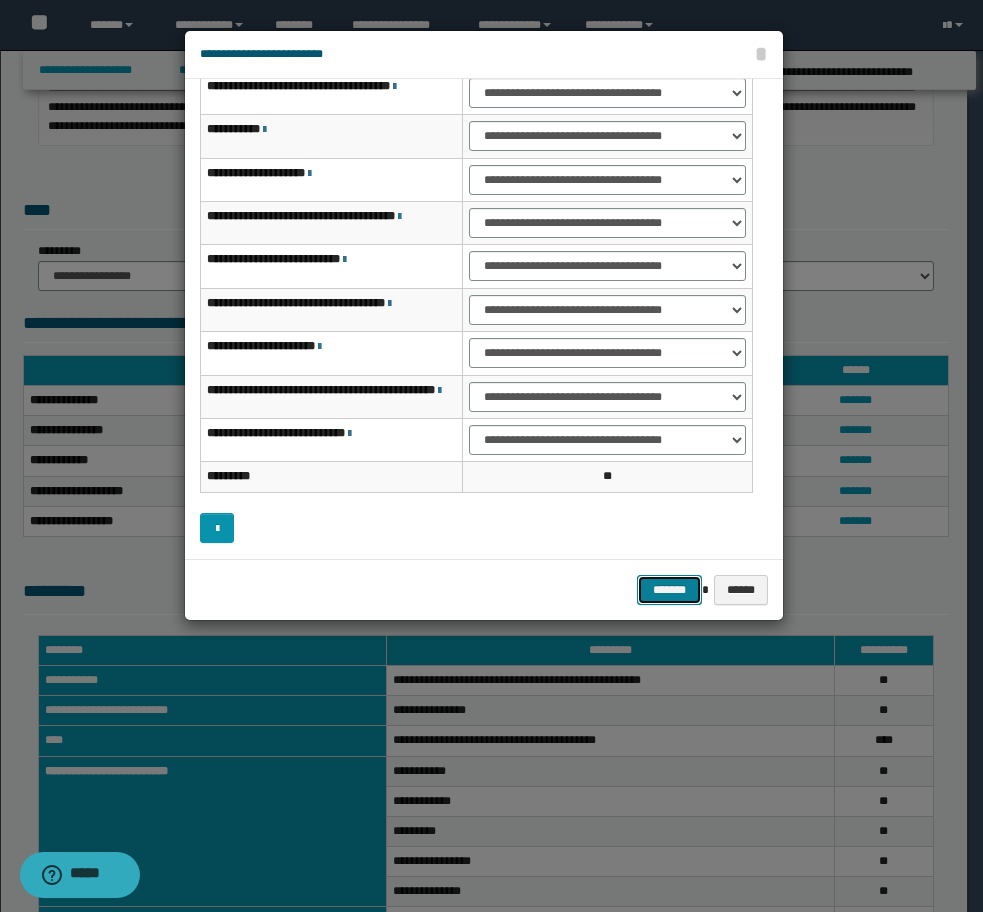click on "*******" at bounding box center (669, 590) 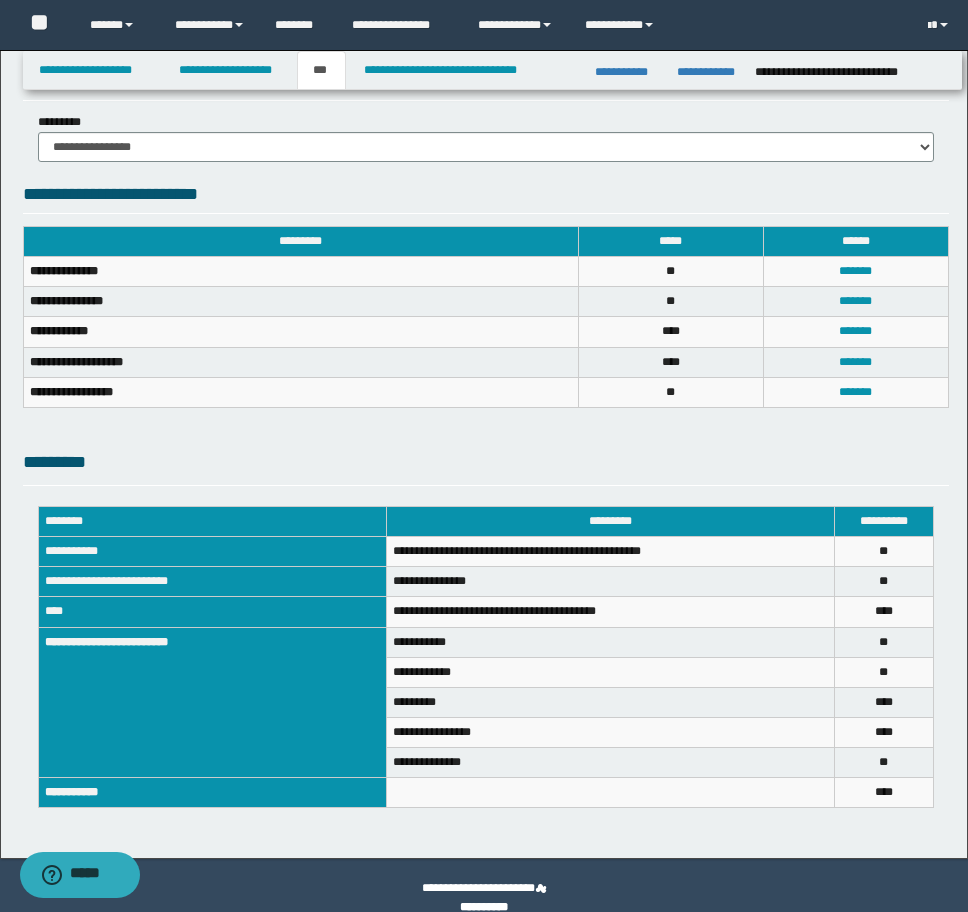 scroll, scrollTop: 654, scrollLeft: 0, axis: vertical 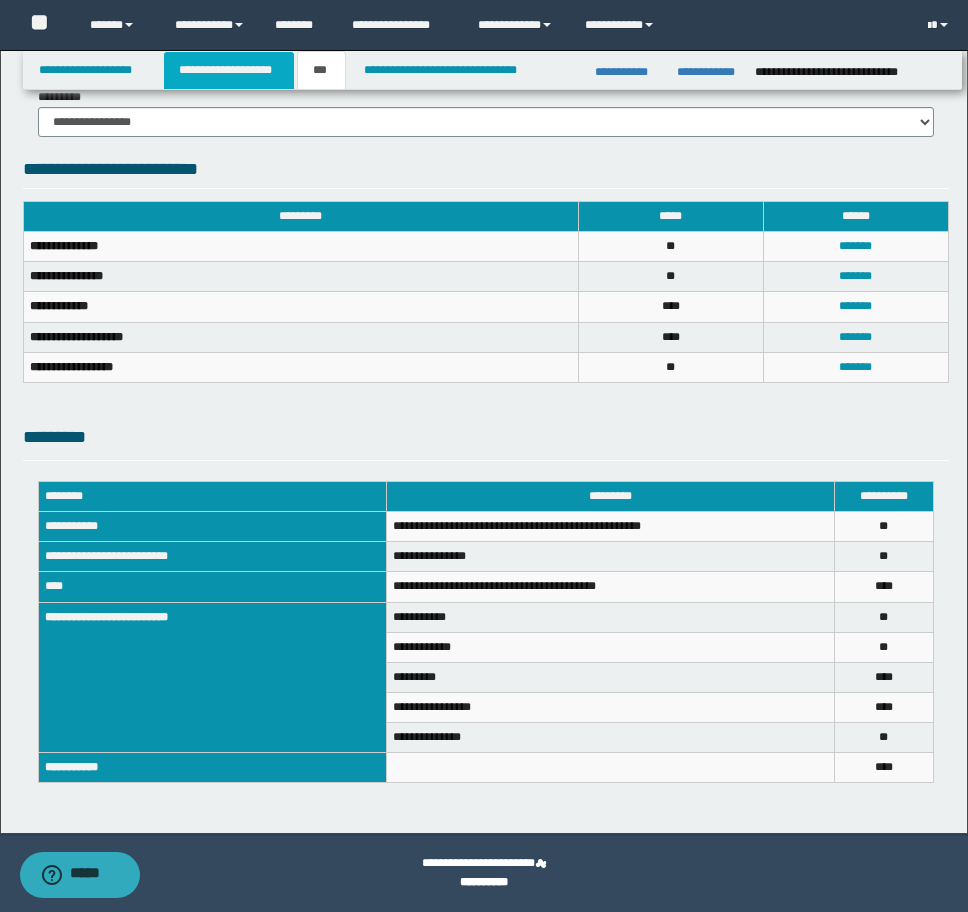 click on "**********" at bounding box center [229, 70] 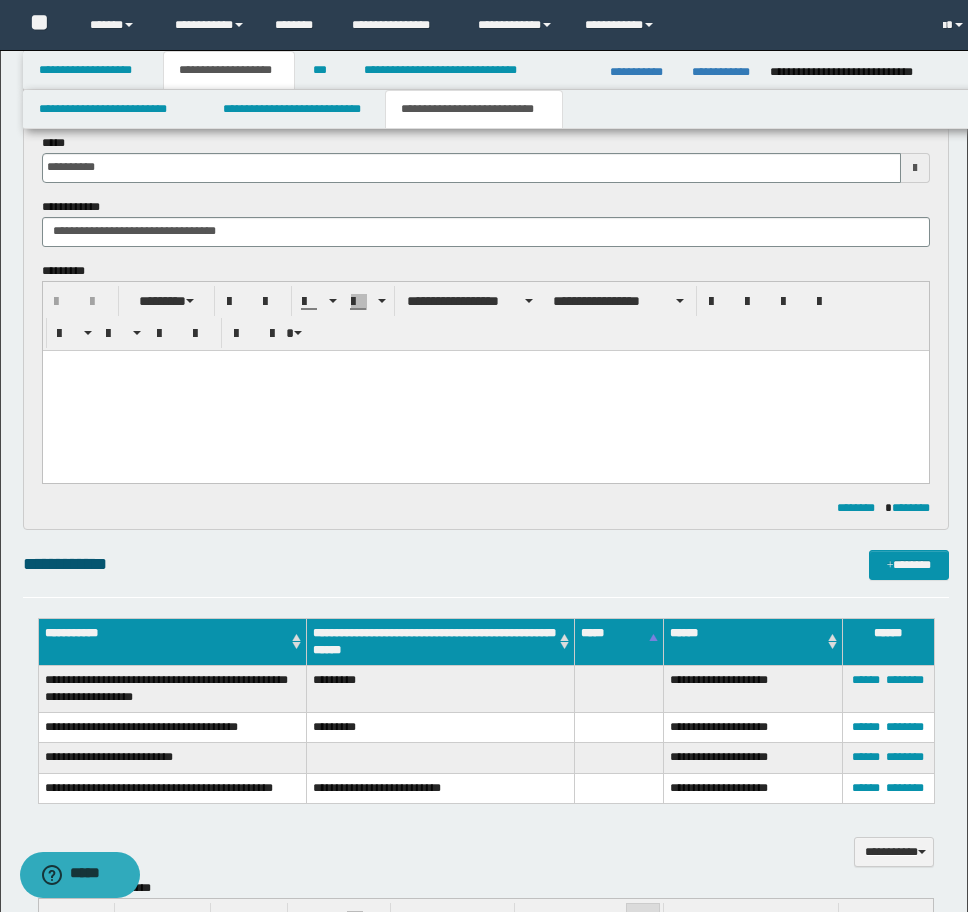 scroll, scrollTop: 685, scrollLeft: 0, axis: vertical 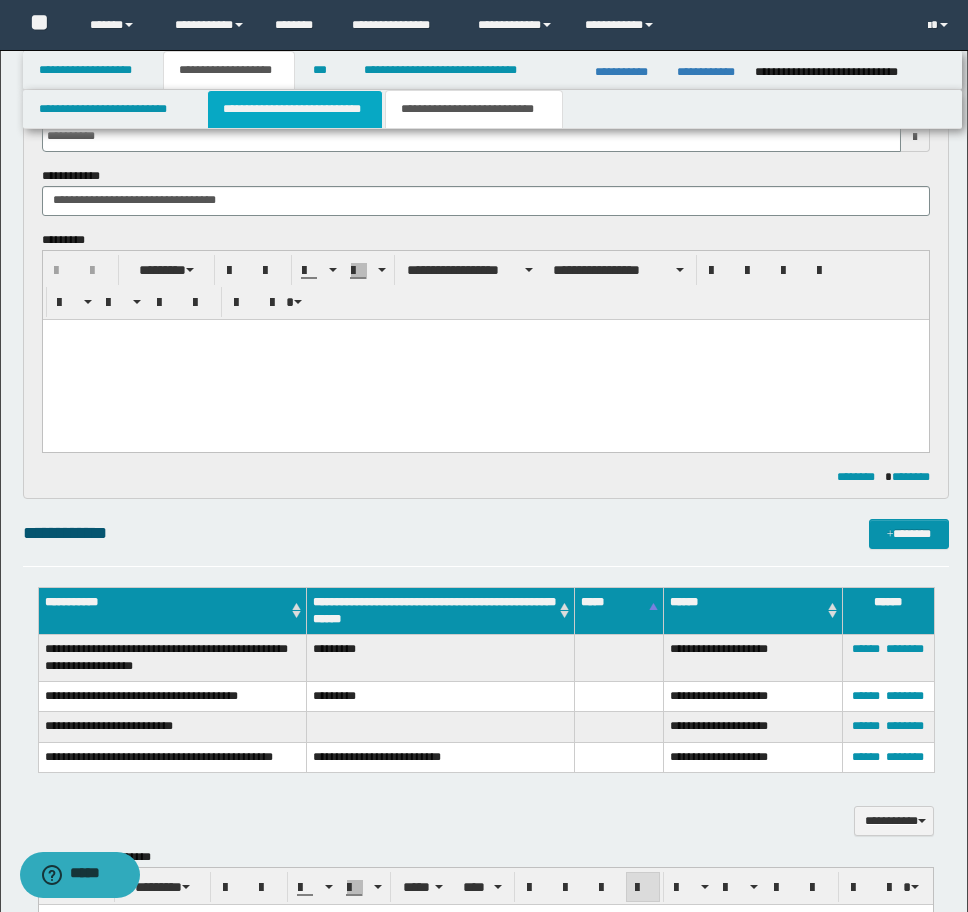 click on "**********" at bounding box center [295, 109] 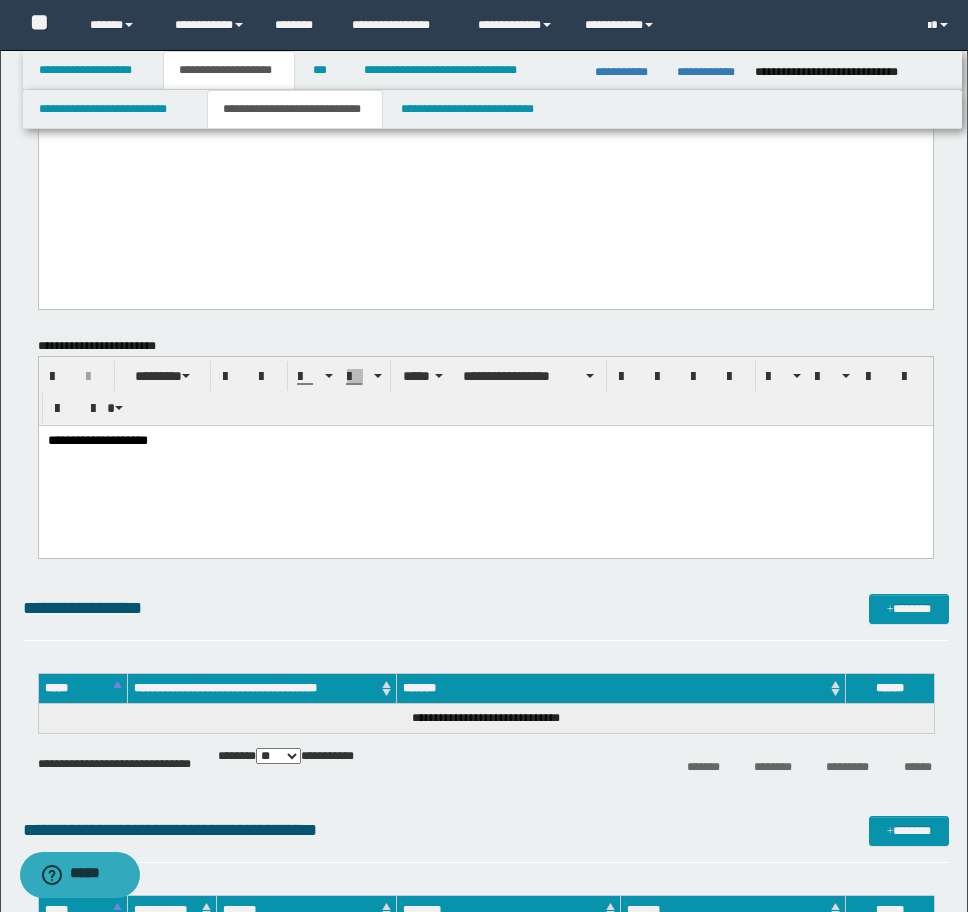 scroll, scrollTop: 3885, scrollLeft: 0, axis: vertical 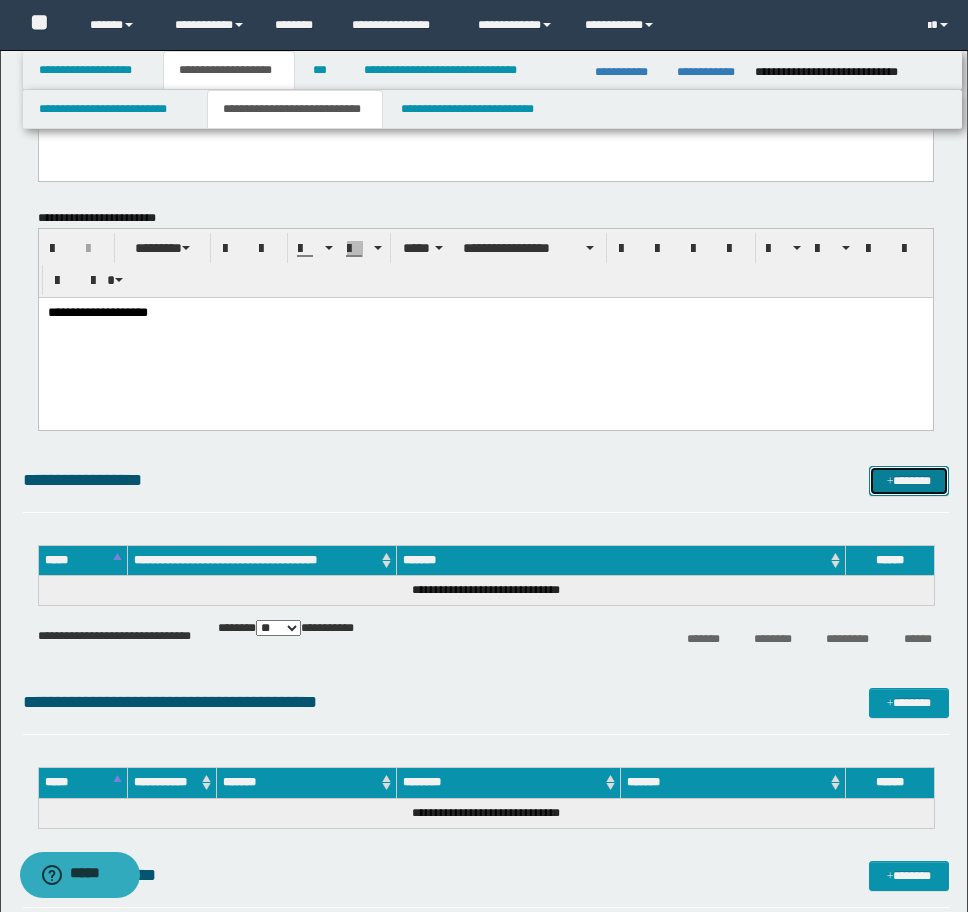 click on "*******" at bounding box center [909, 481] 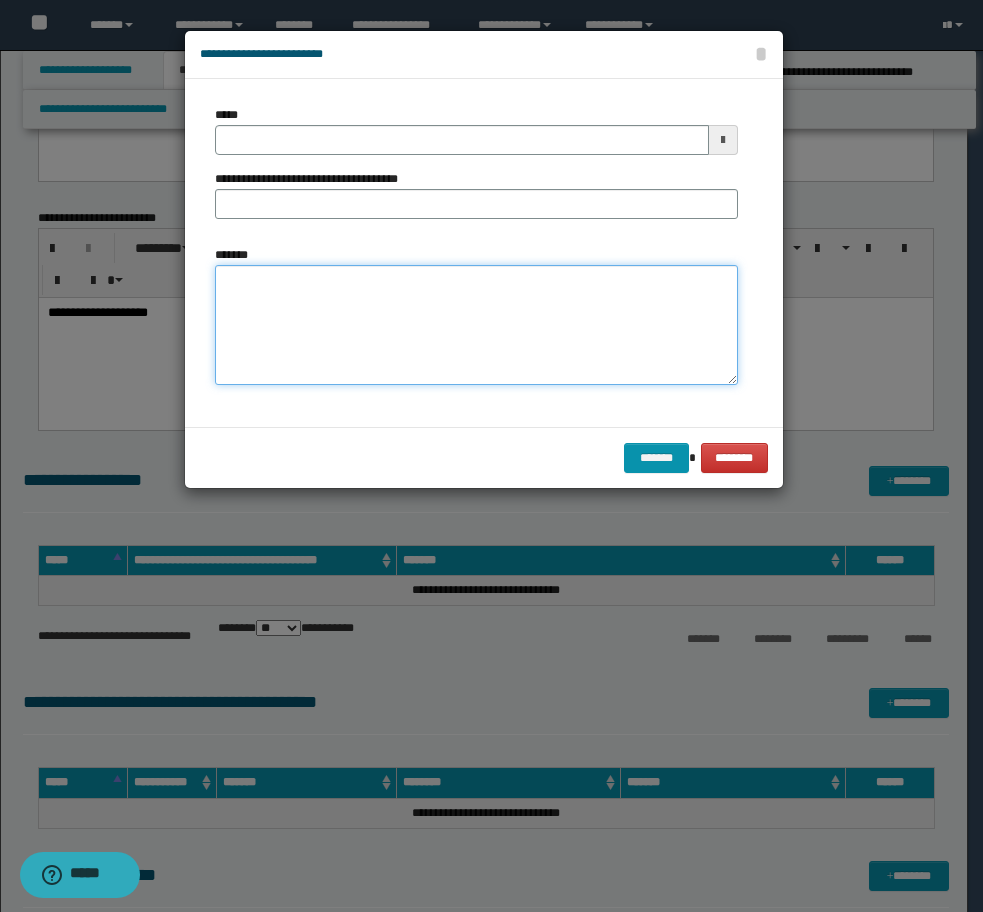 click on "*******" at bounding box center [476, 325] 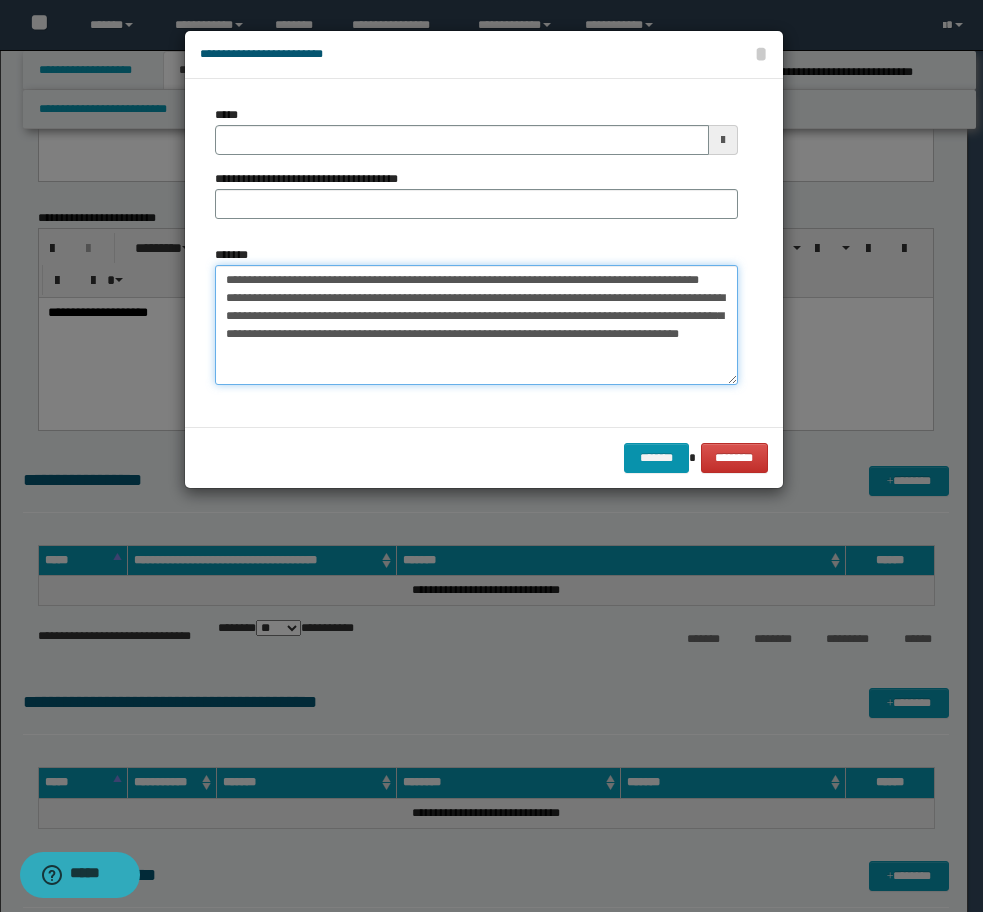 drag, startPoint x: 330, startPoint y: 278, endPoint x: 1, endPoint y: 278, distance: 329 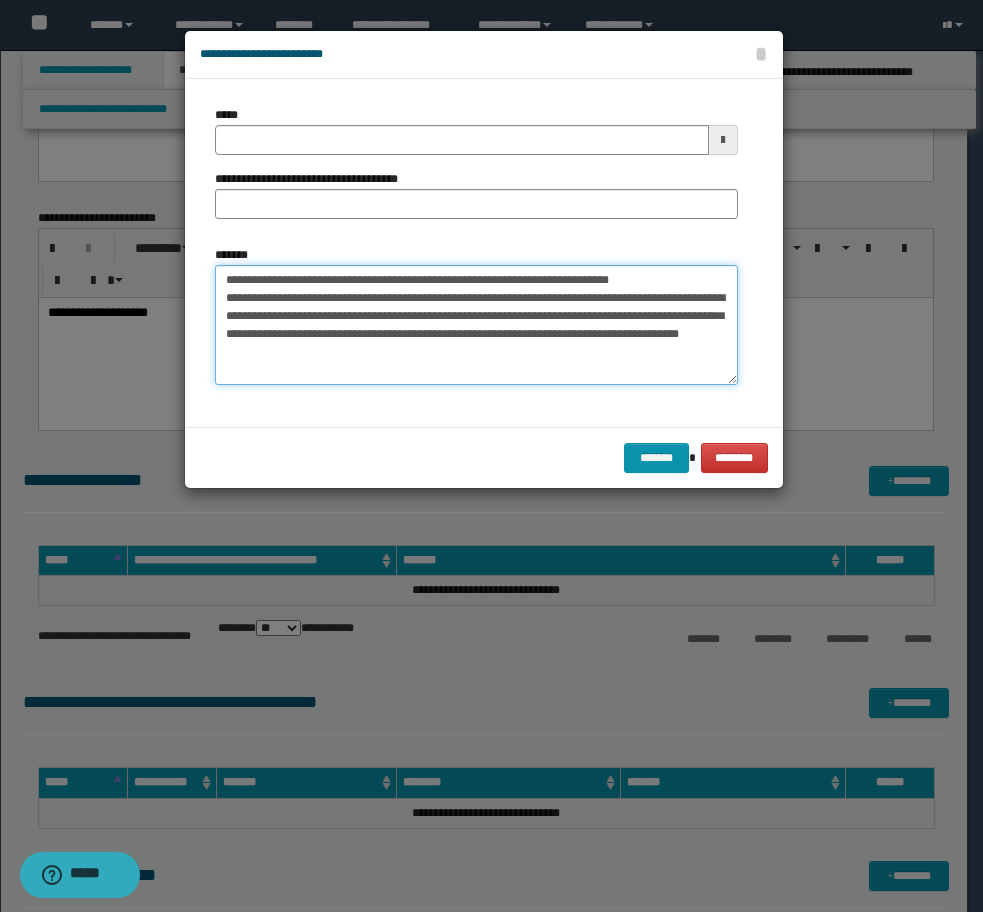 click on "**********" at bounding box center [476, 325] 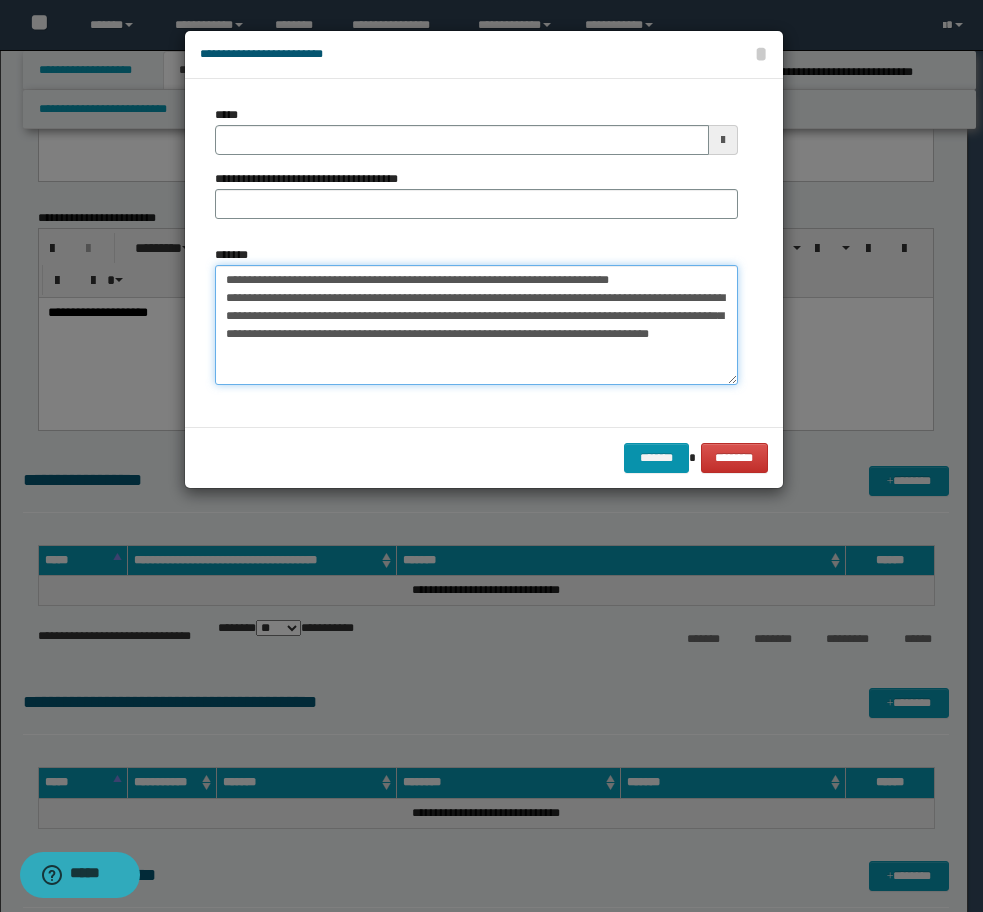 click on "**********" at bounding box center (476, 325) 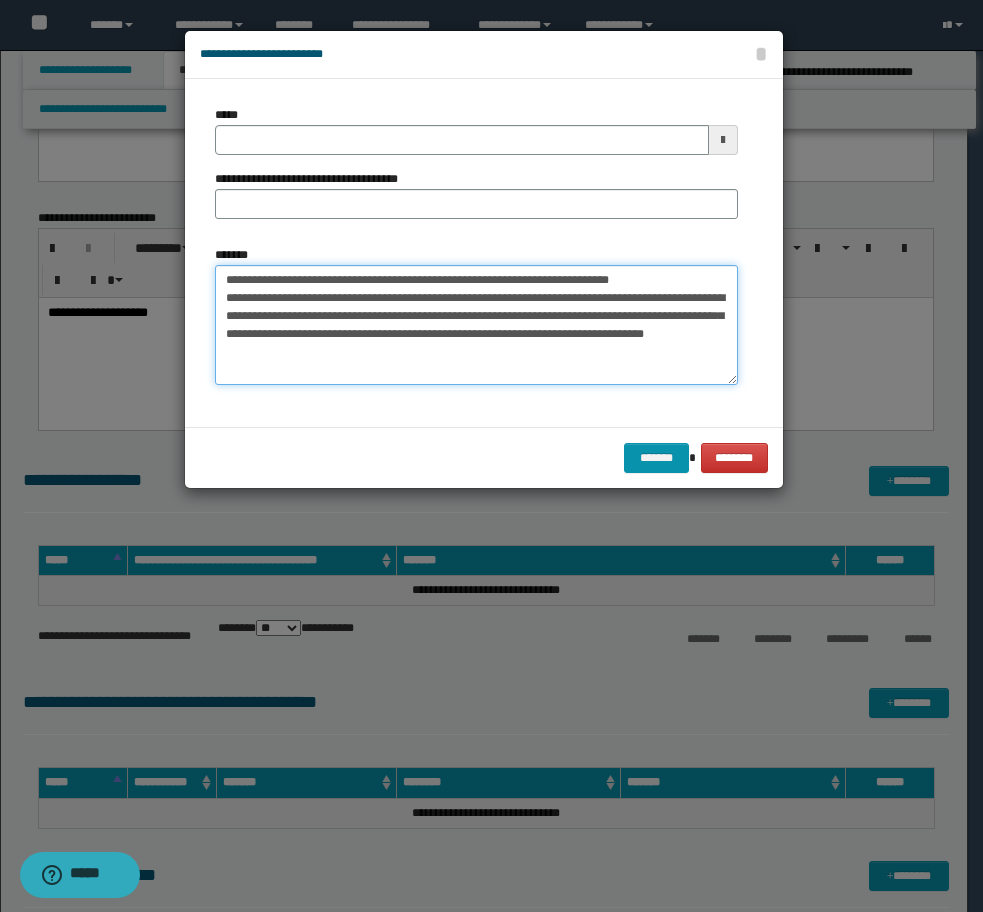 drag, startPoint x: 233, startPoint y: 299, endPoint x: 276, endPoint y: 303, distance: 43.185646 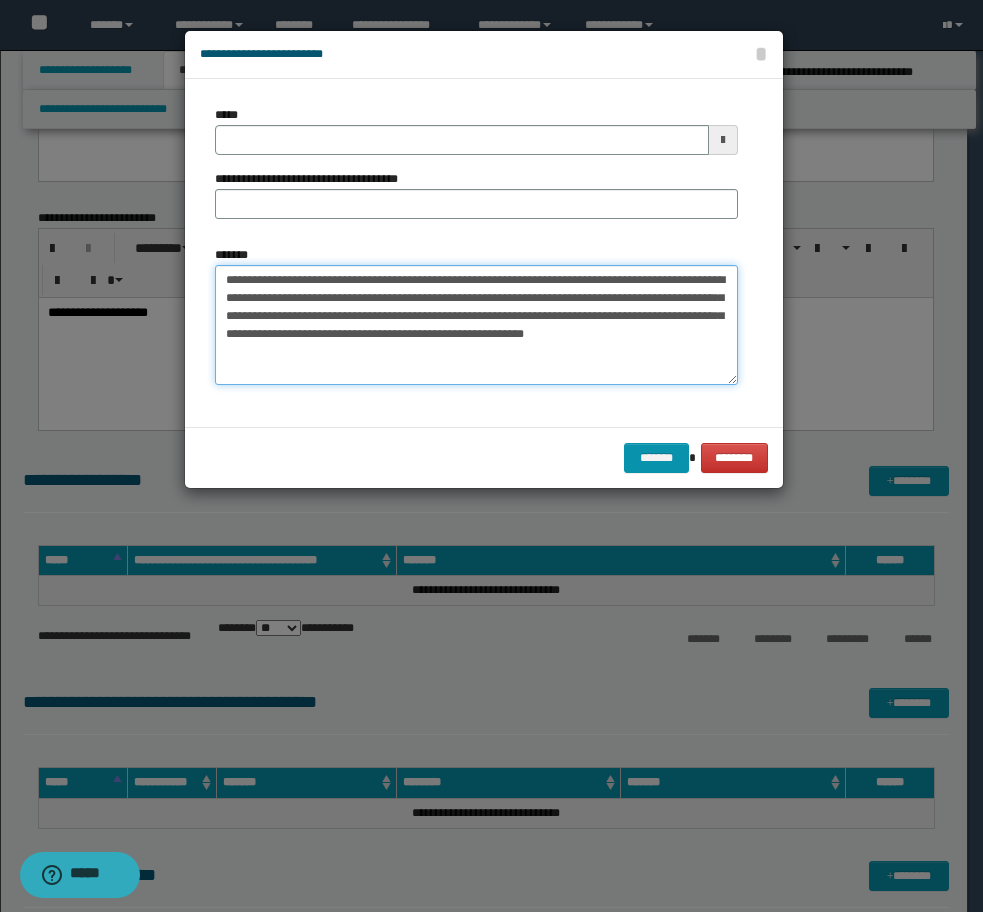 type on "**********" 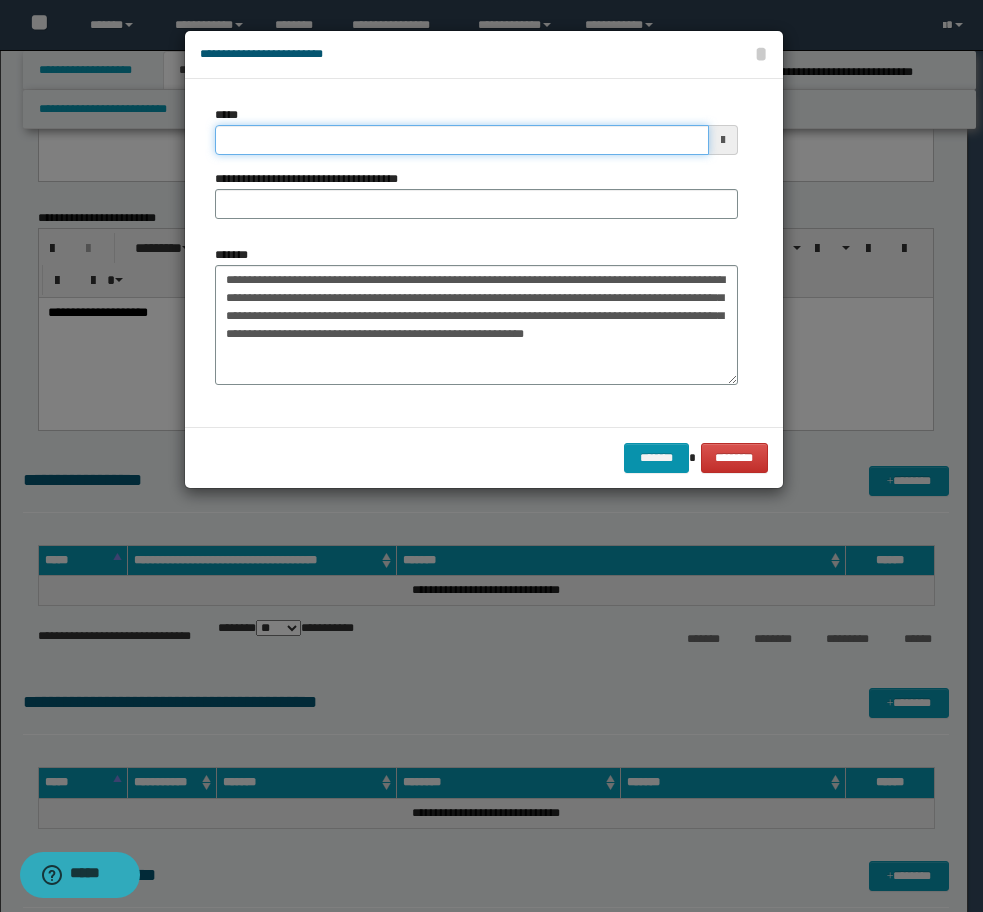 click on "*****" at bounding box center (462, 140) 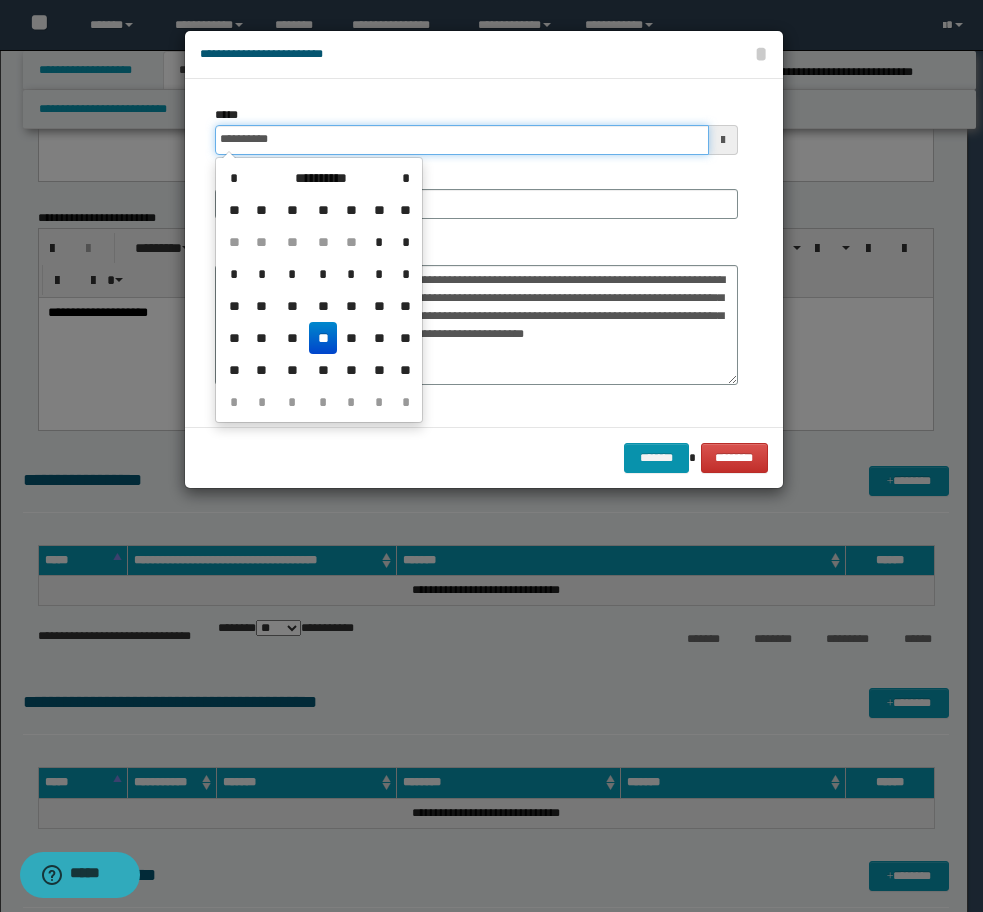 click on "**********" at bounding box center (462, 140) 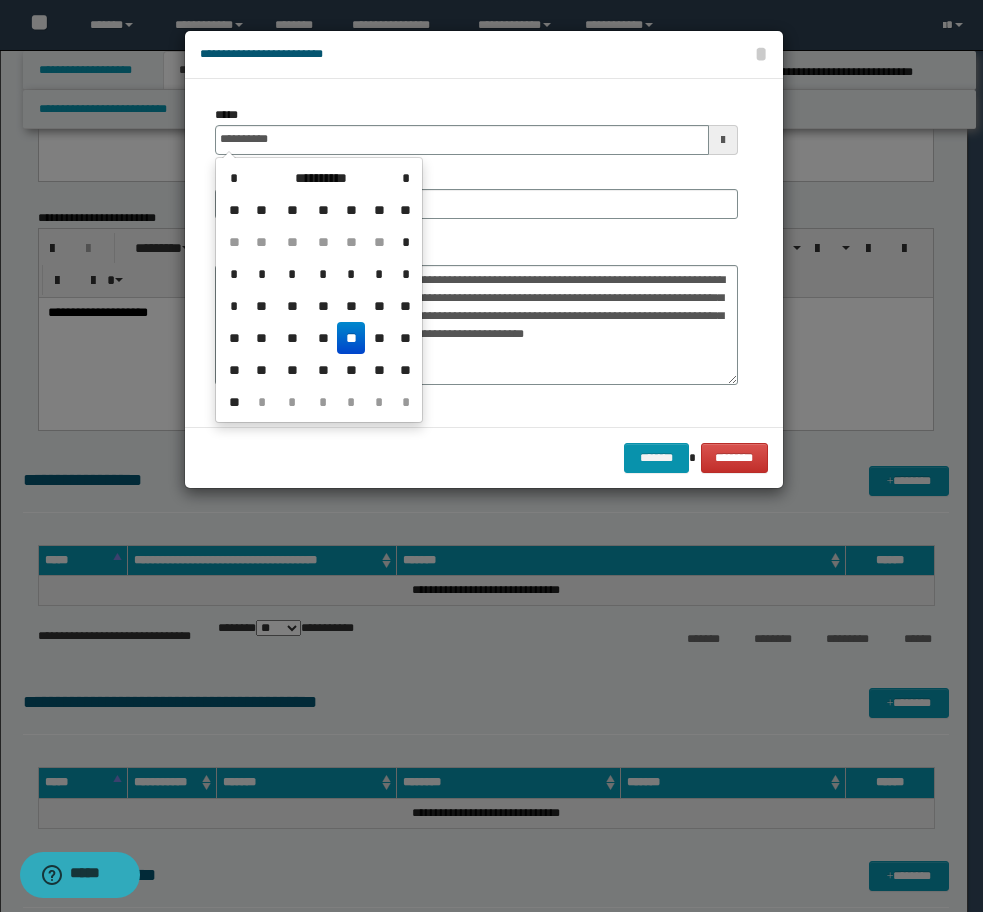 click on "**" at bounding box center [351, 338] 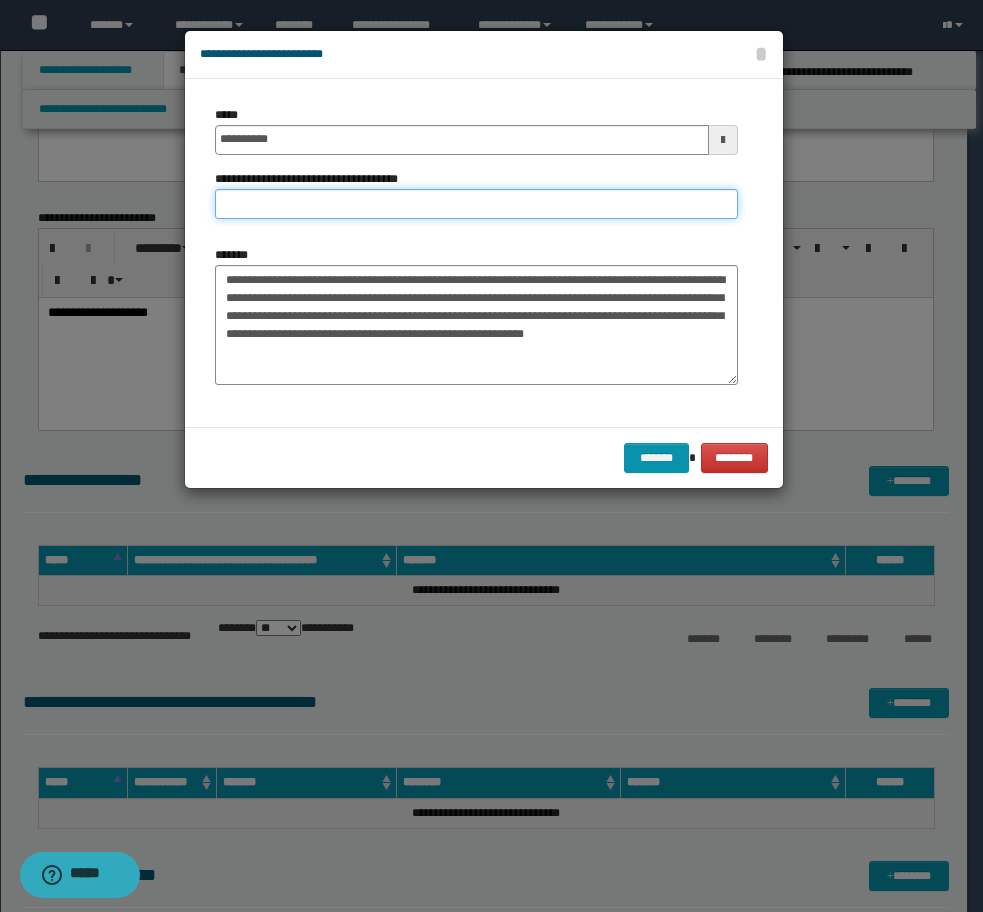 click on "**********" at bounding box center [476, 204] 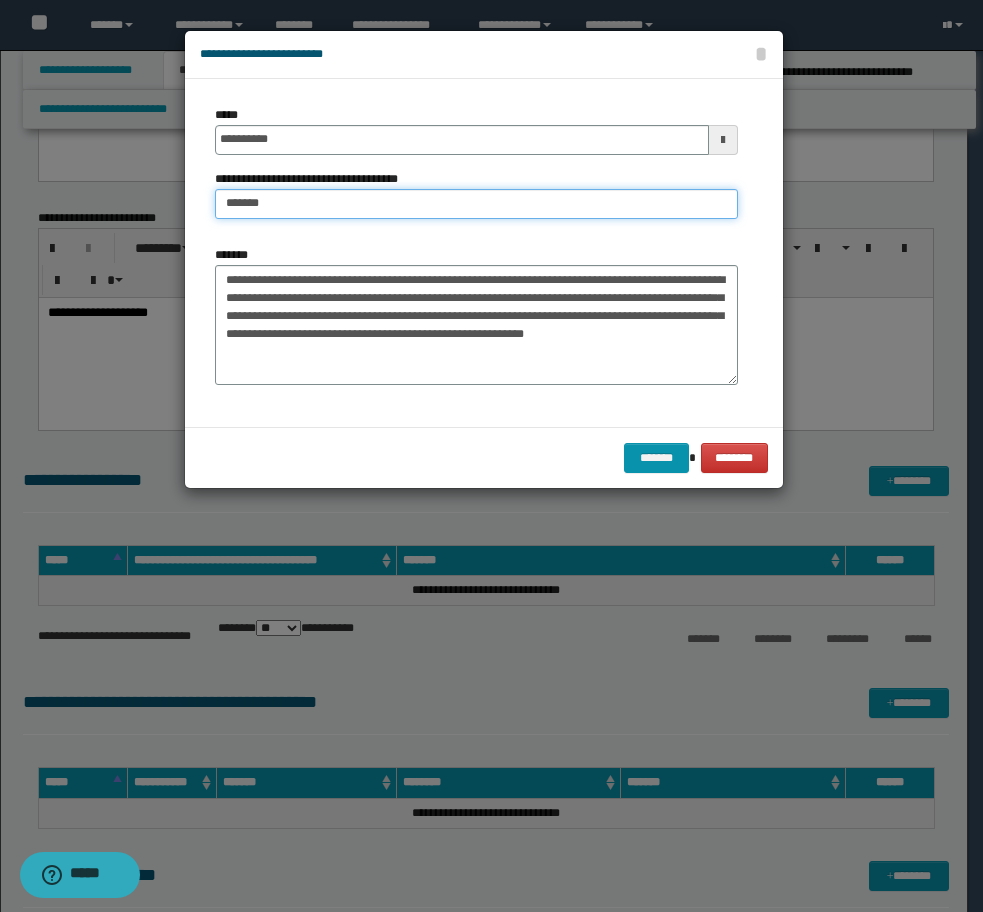 click on "******" at bounding box center [476, 204] 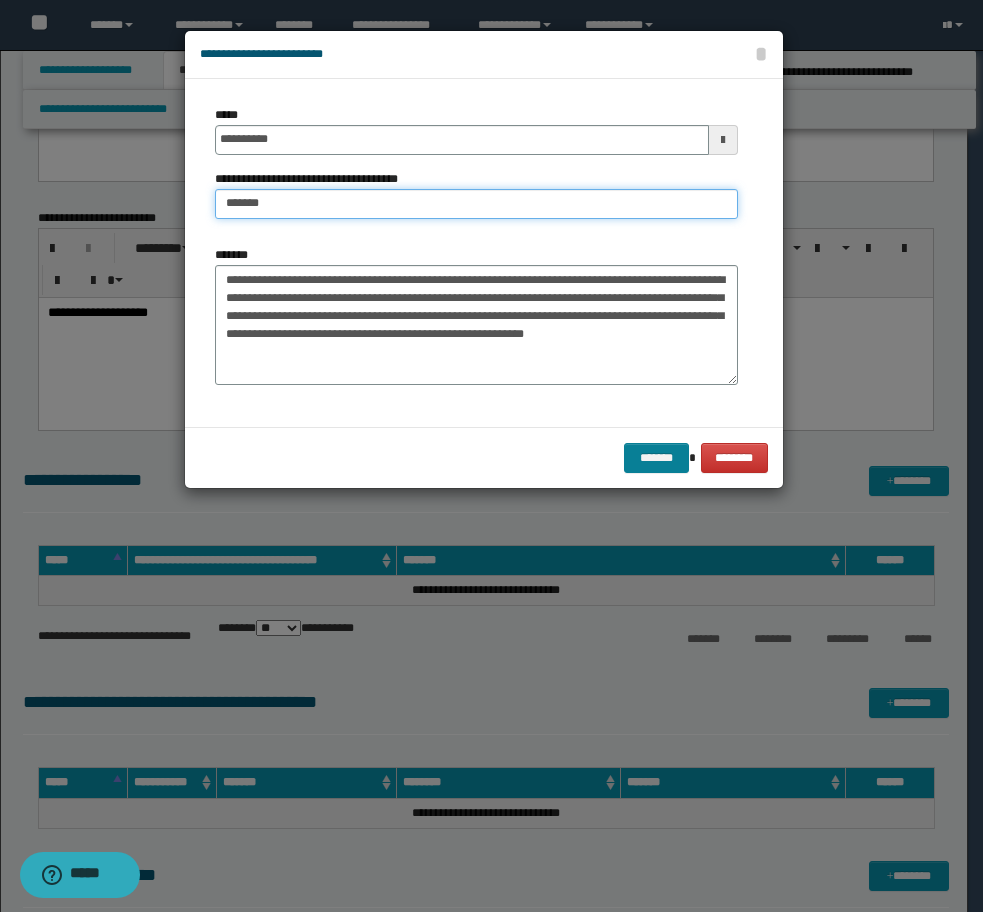 type on "******" 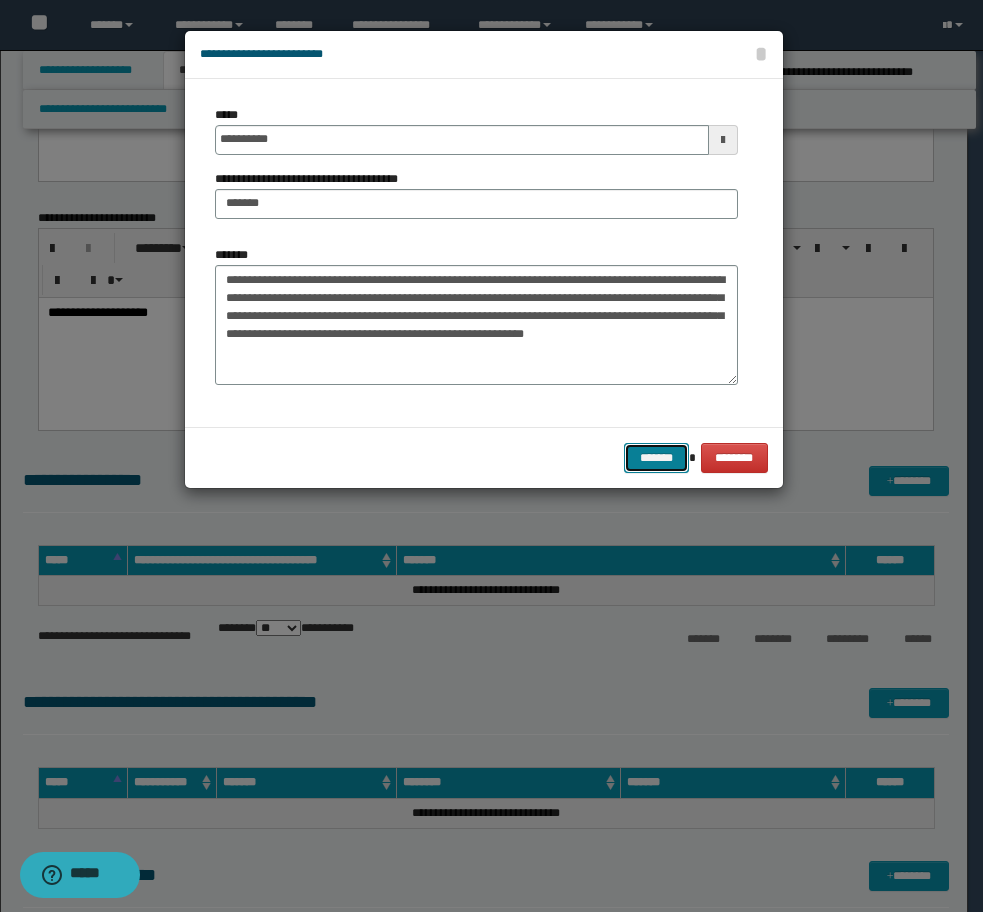 click on "*******" at bounding box center [656, 458] 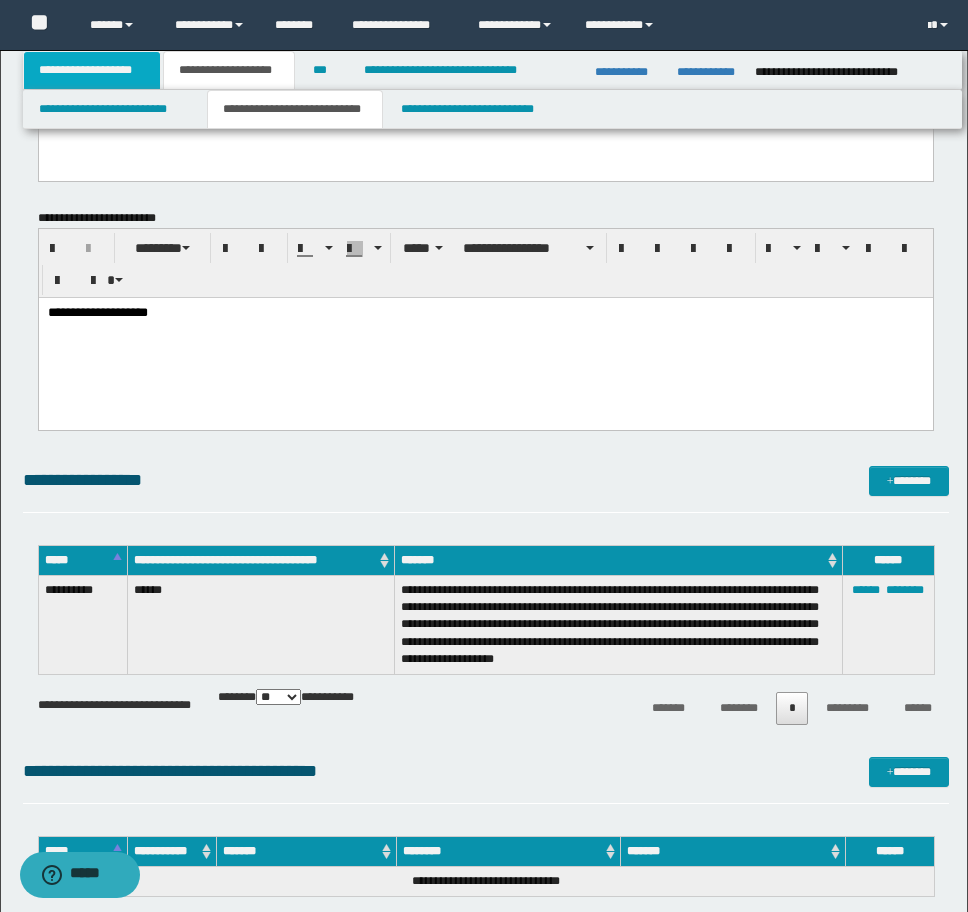 click on "**********" at bounding box center [92, 70] 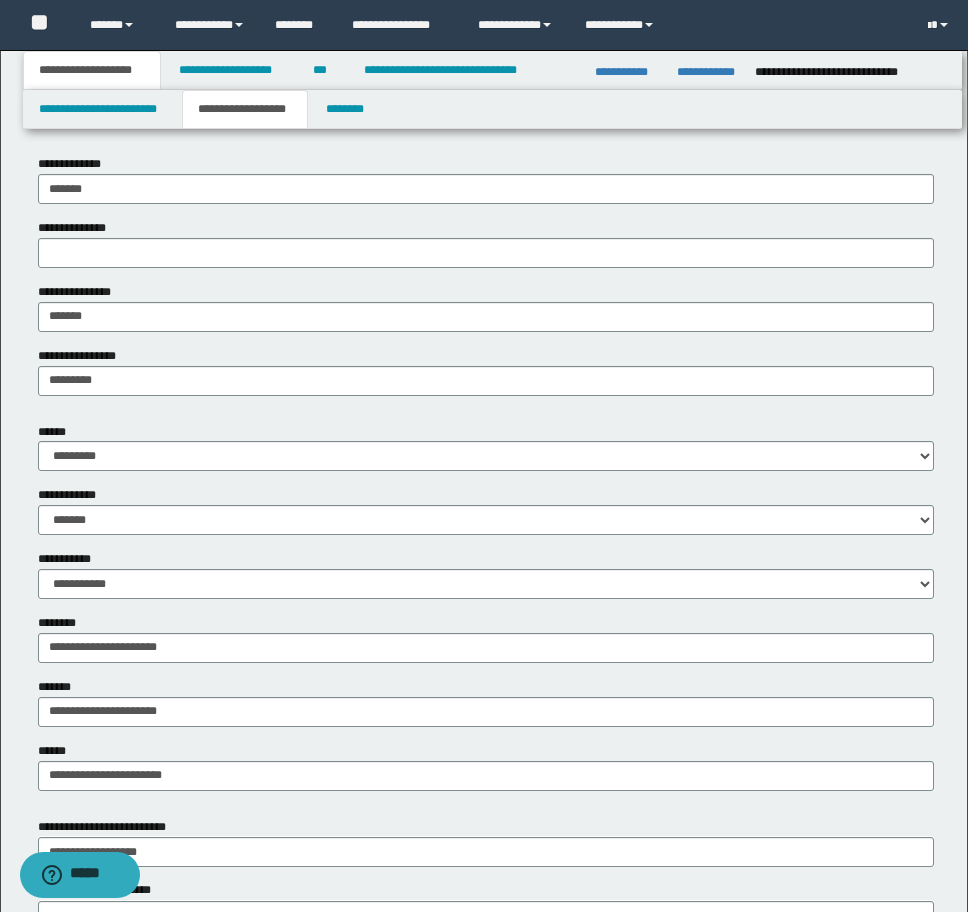 scroll, scrollTop: 0, scrollLeft: 0, axis: both 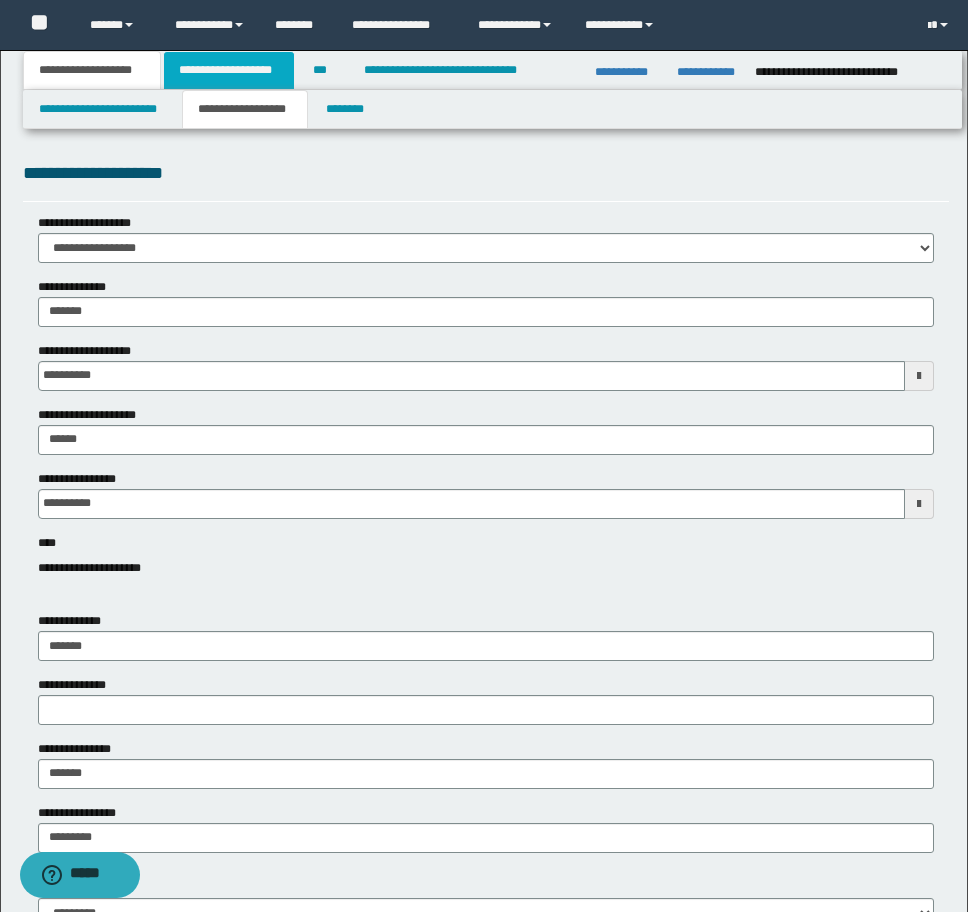 click on "**********" at bounding box center (229, 70) 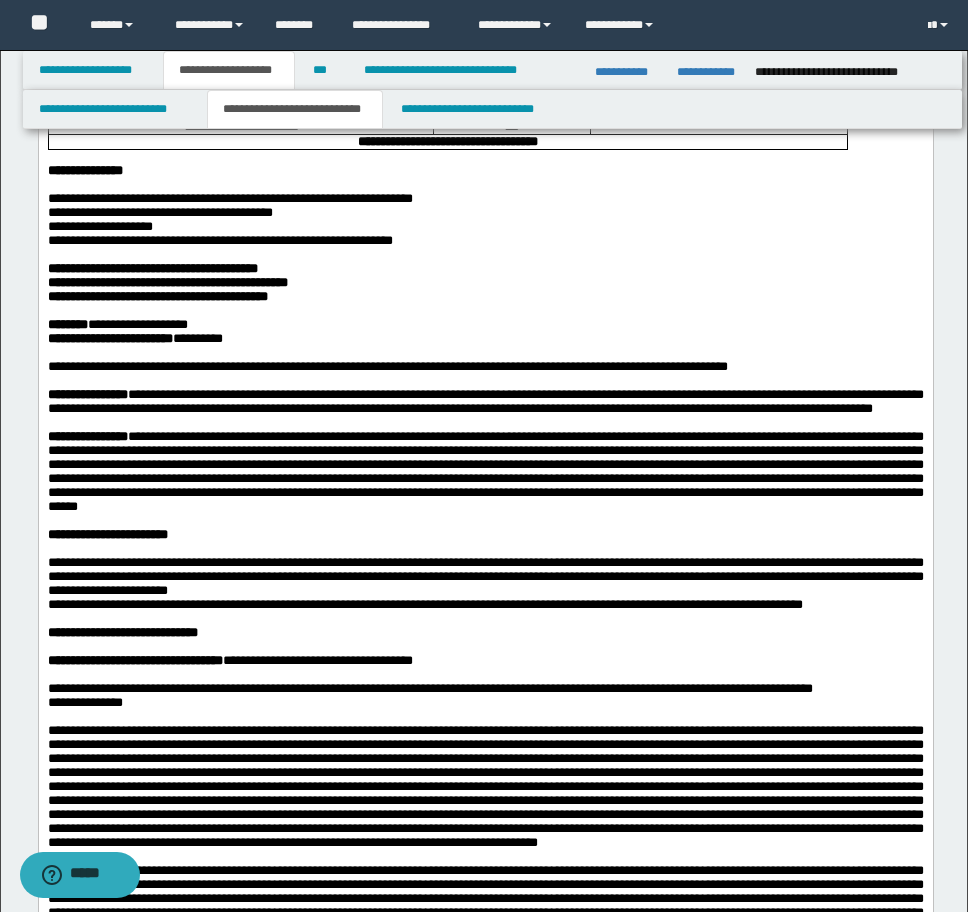 scroll, scrollTop: 400, scrollLeft: 0, axis: vertical 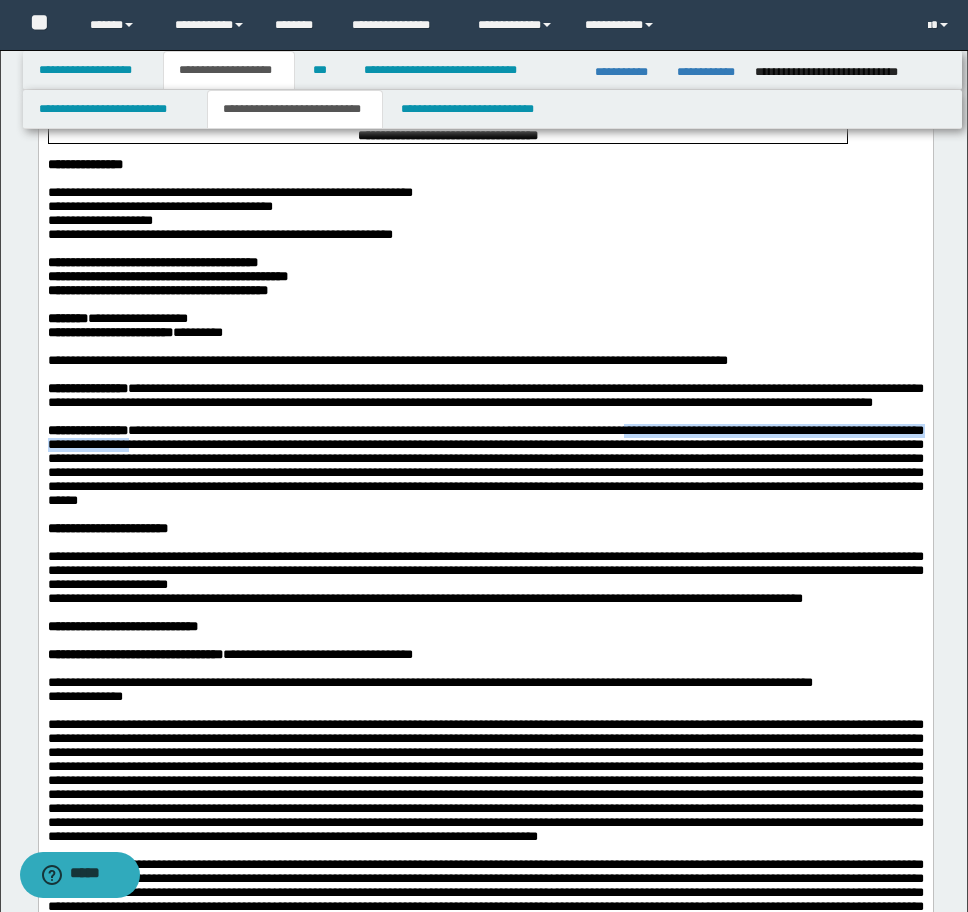 drag, startPoint x: 744, startPoint y: 541, endPoint x: 348, endPoint y: 564, distance: 396.66736 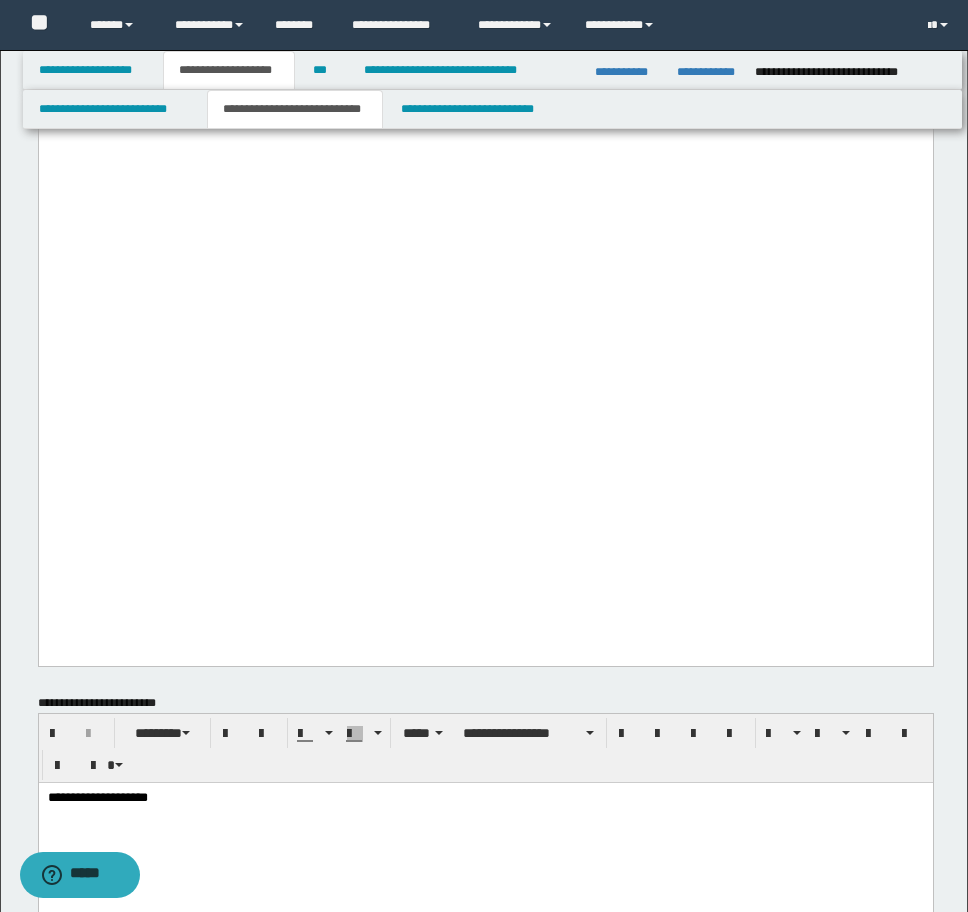 scroll, scrollTop: 3500, scrollLeft: 0, axis: vertical 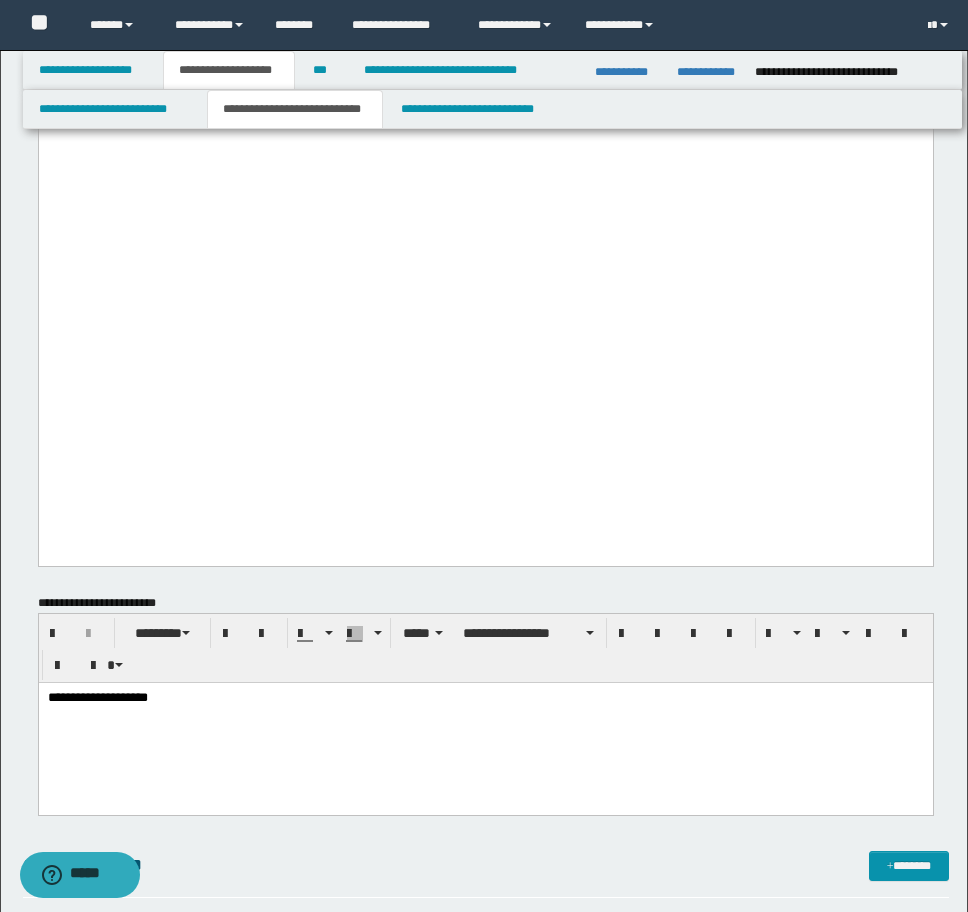 click on "**********" at bounding box center [485, 723] 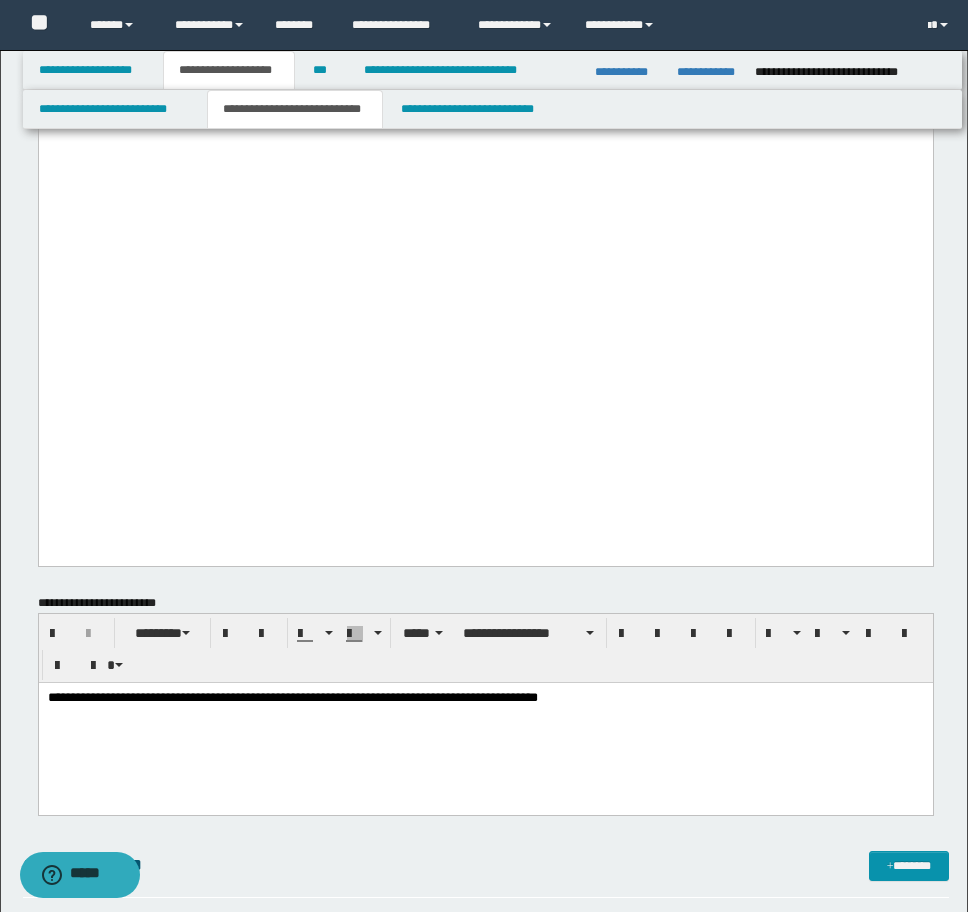 click on "**********" at bounding box center (485, 723) 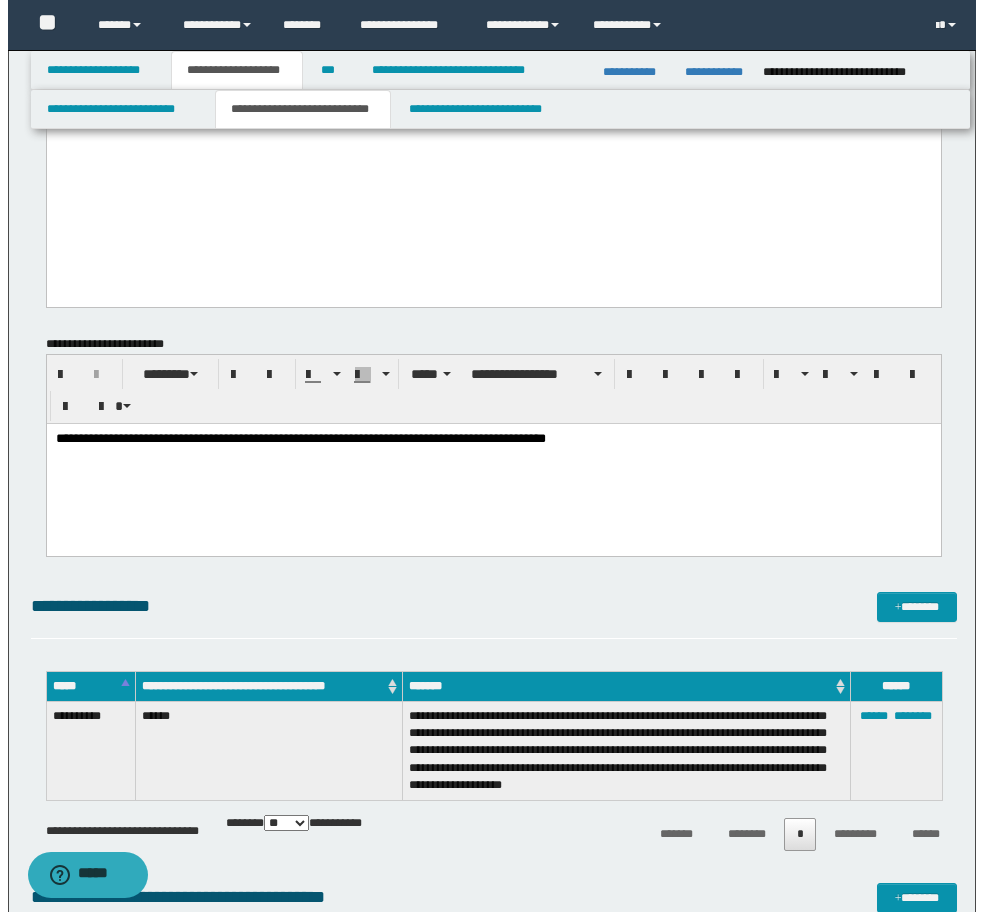 scroll, scrollTop: 3800, scrollLeft: 0, axis: vertical 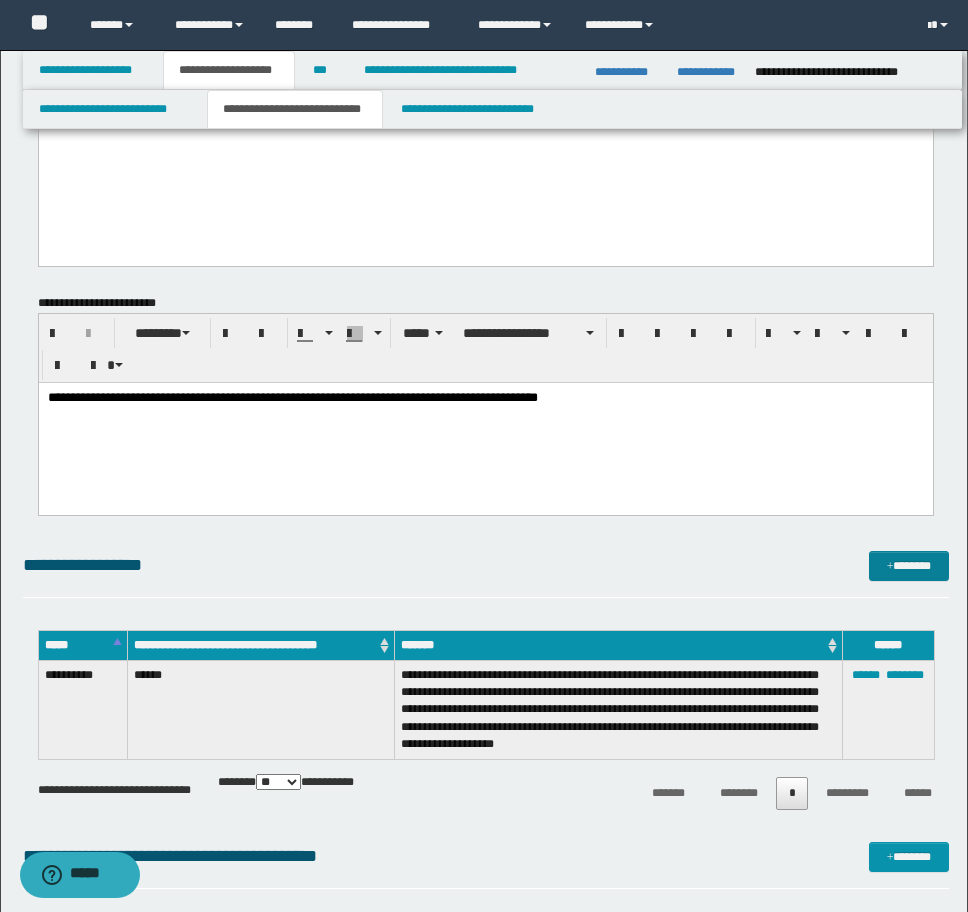 click on "*******" at bounding box center (909, 566) 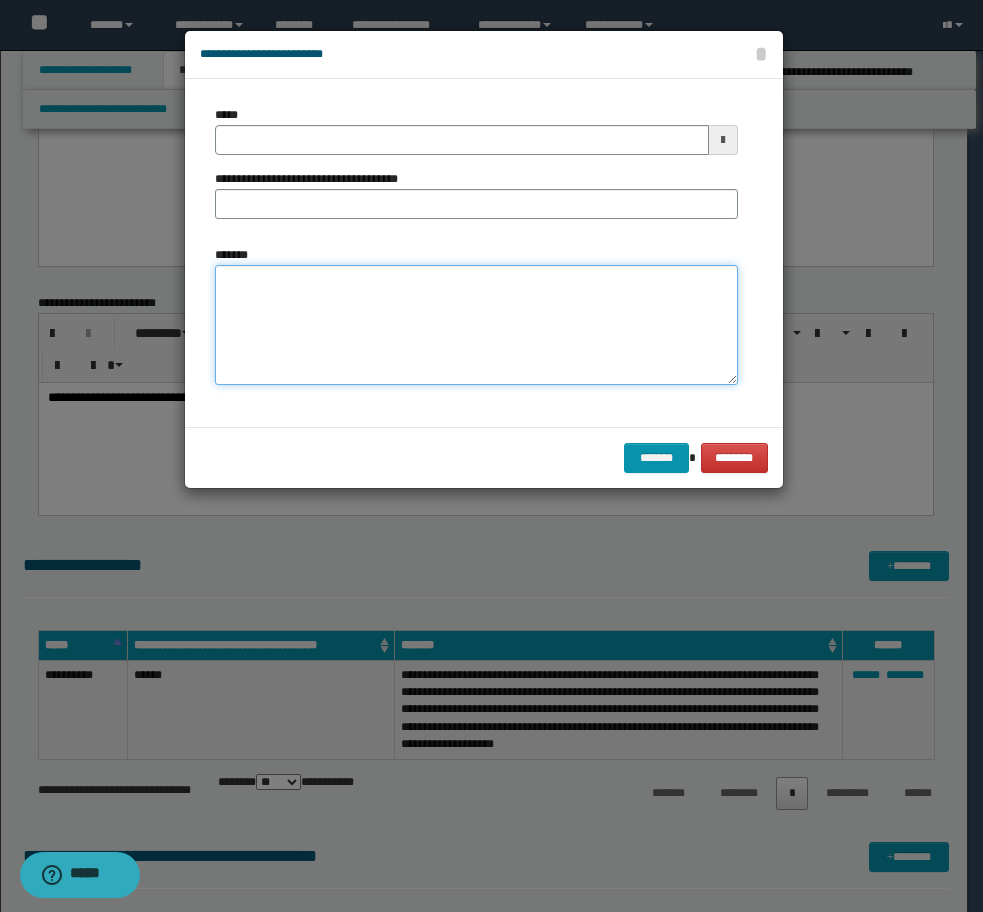 click on "*******" at bounding box center [476, 325] 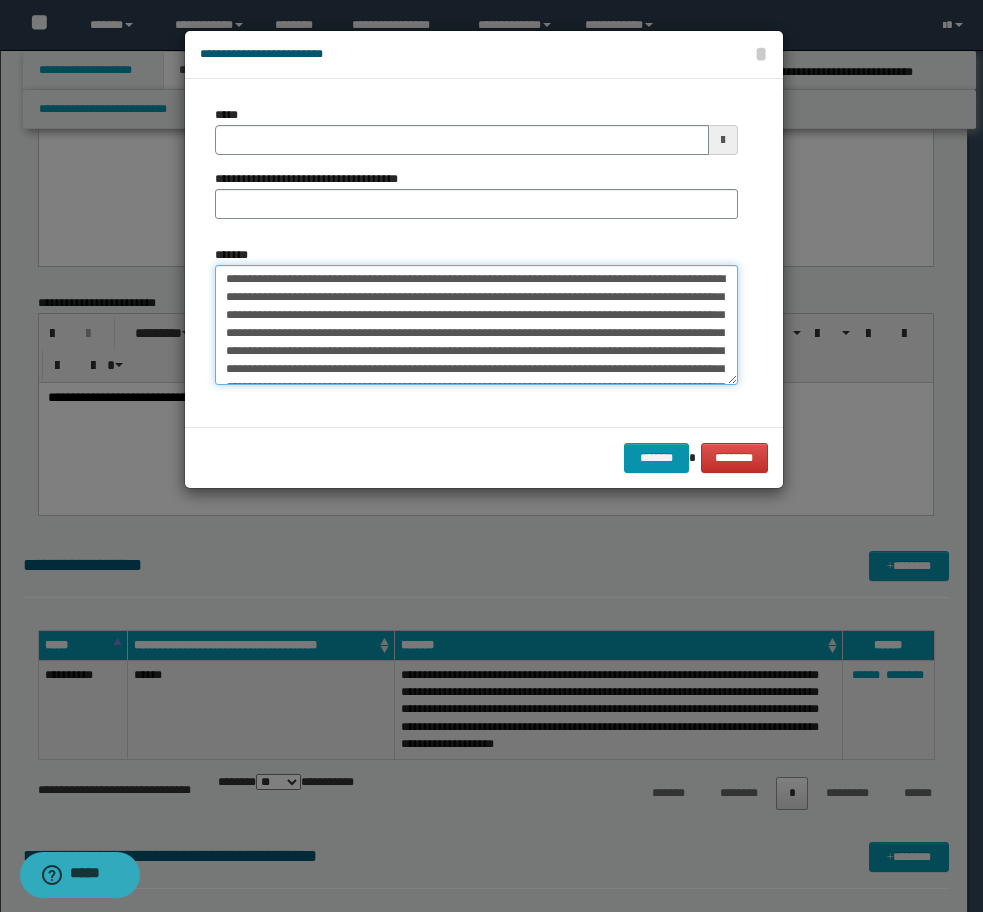 scroll, scrollTop: 0, scrollLeft: 0, axis: both 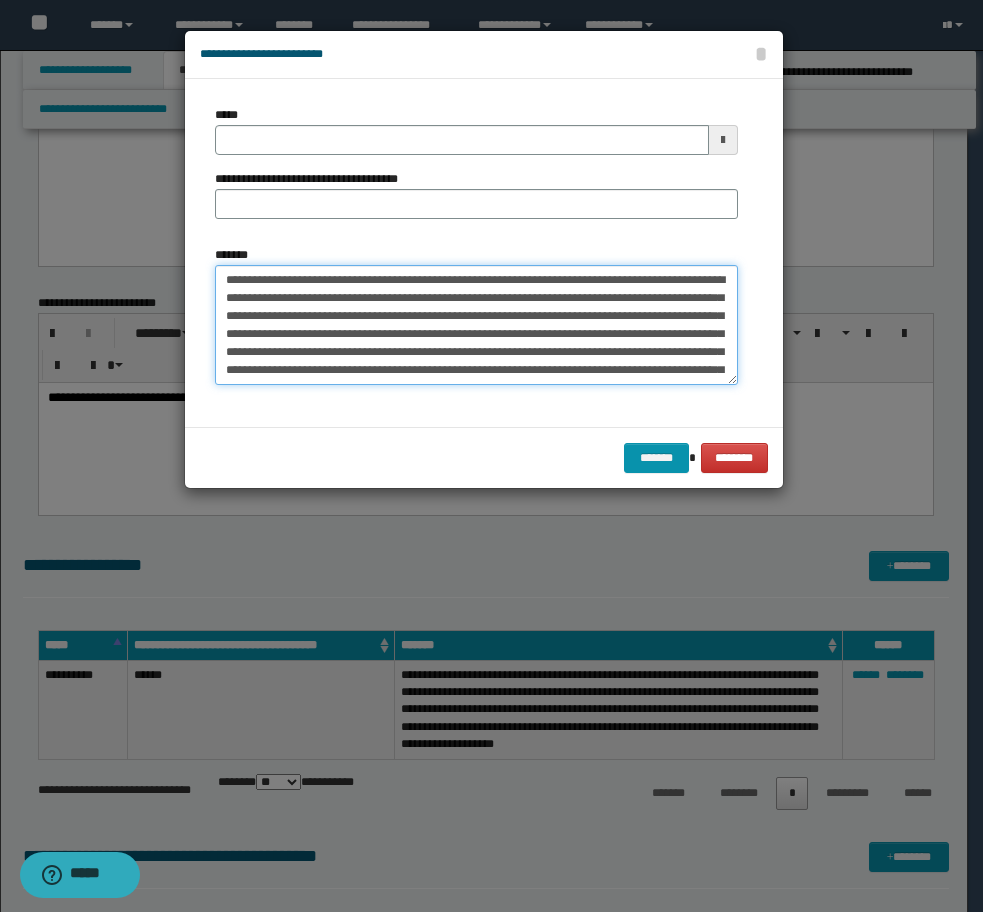 drag, startPoint x: 378, startPoint y: 297, endPoint x: 71, endPoint y: 259, distance: 309.34286 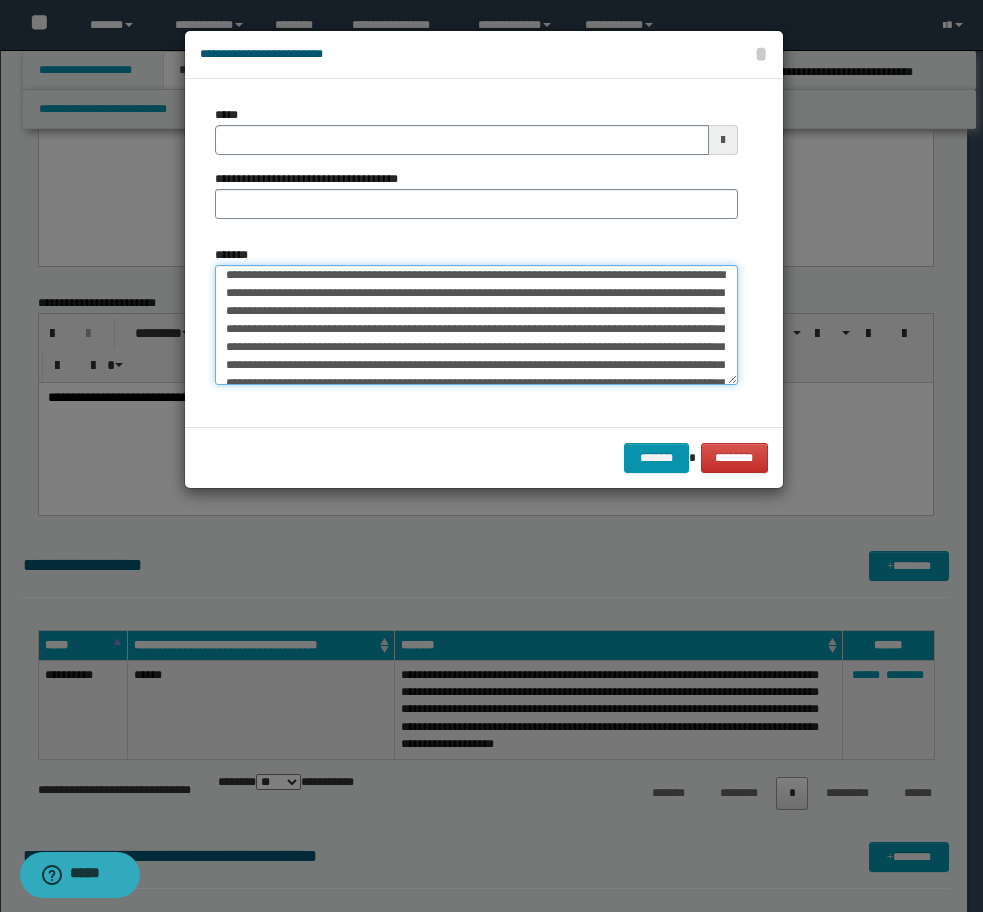 scroll, scrollTop: 0, scrollLeft: 0, axis: both 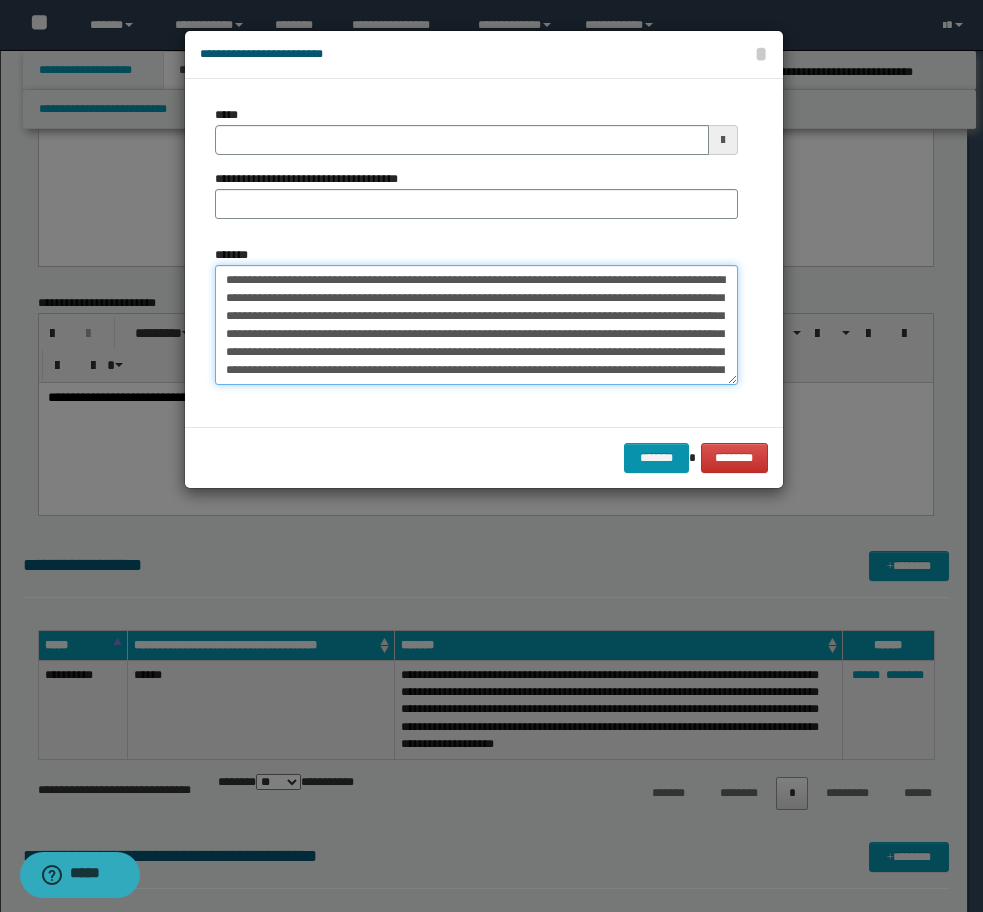 drag, startPoint x: 712, startPoint y: 335, endPoint x: 120, endPoint y: 234, distance: 600.5539 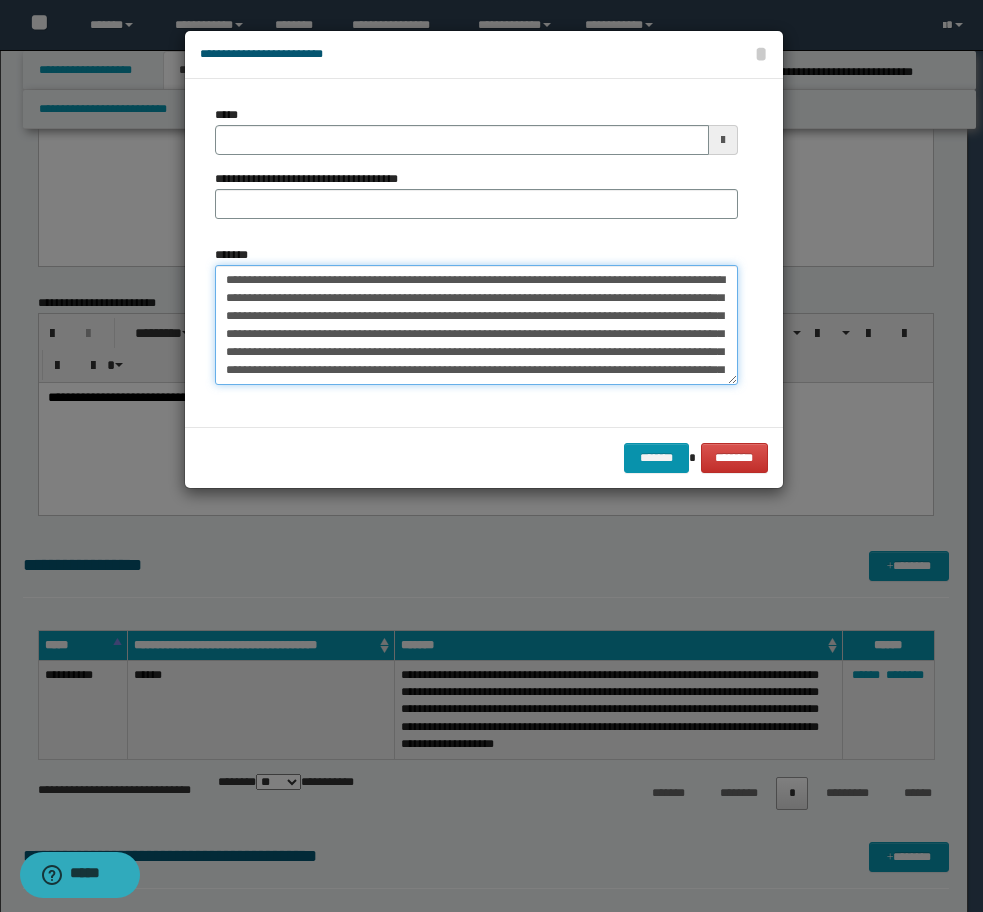 type on "**********" 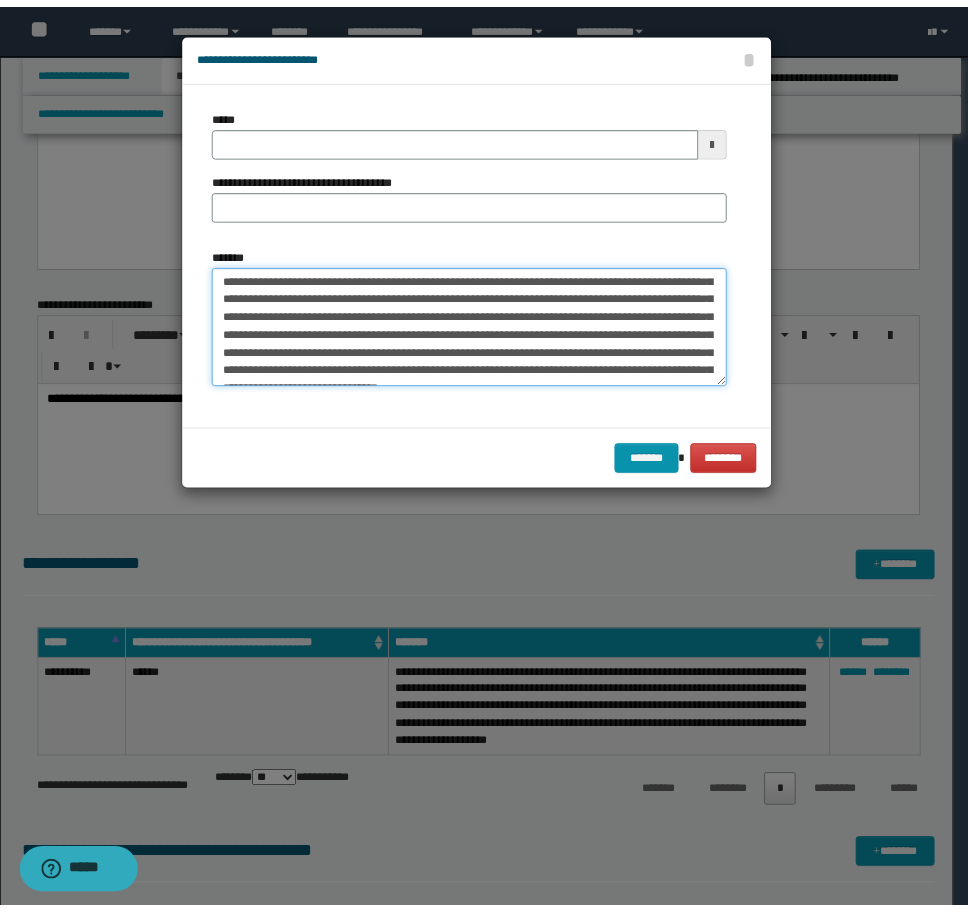 scroll, scrollTop: 72, scrollLeft: 0, axis: vertical 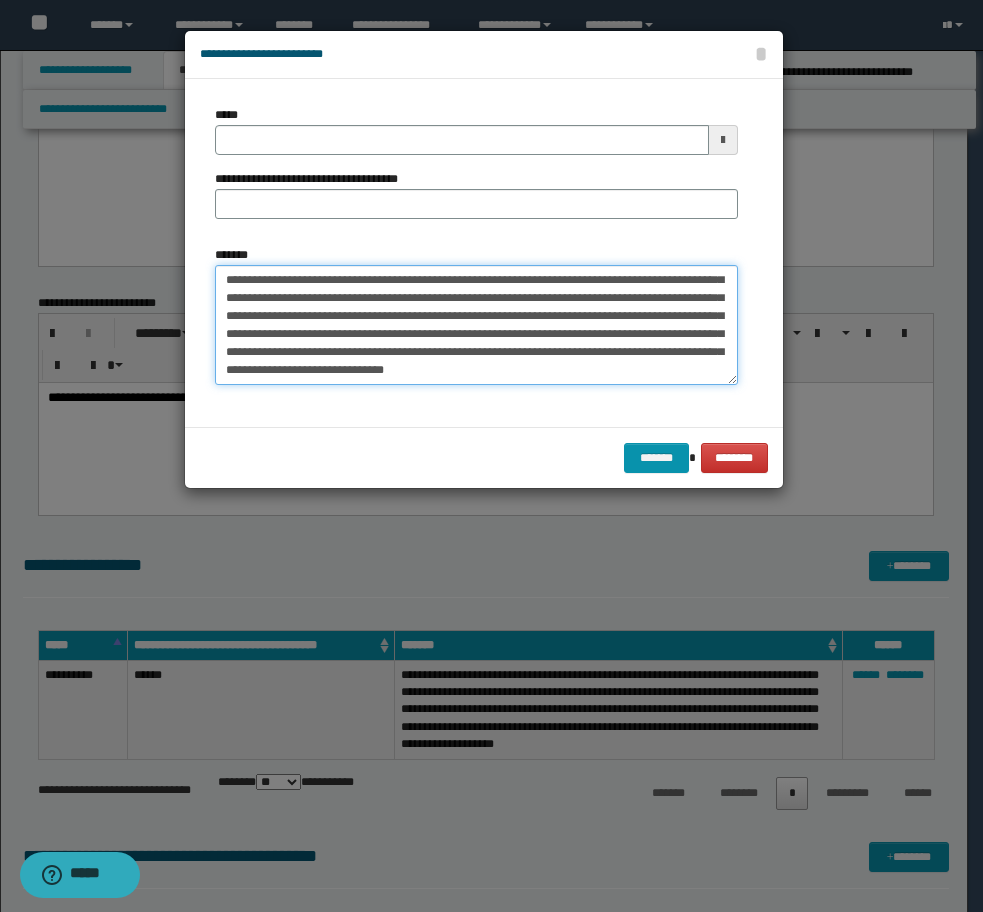 type 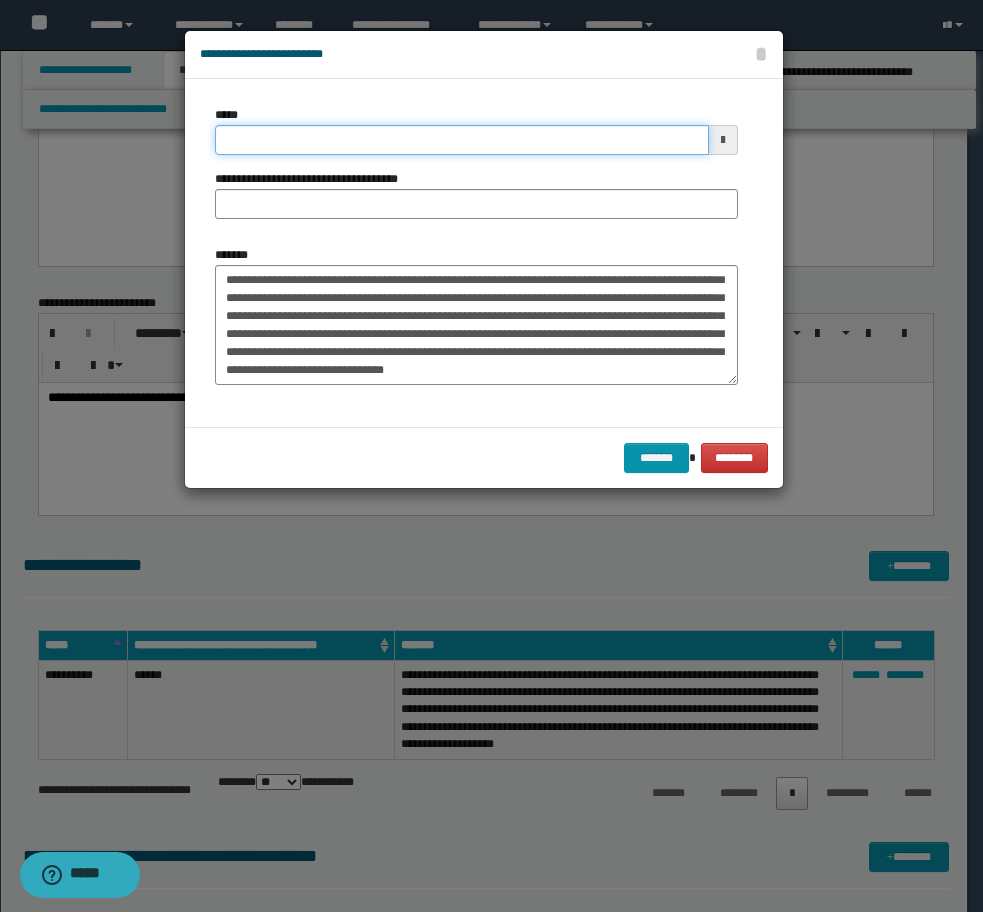 click on "*****" at bounding box center (462, 140) 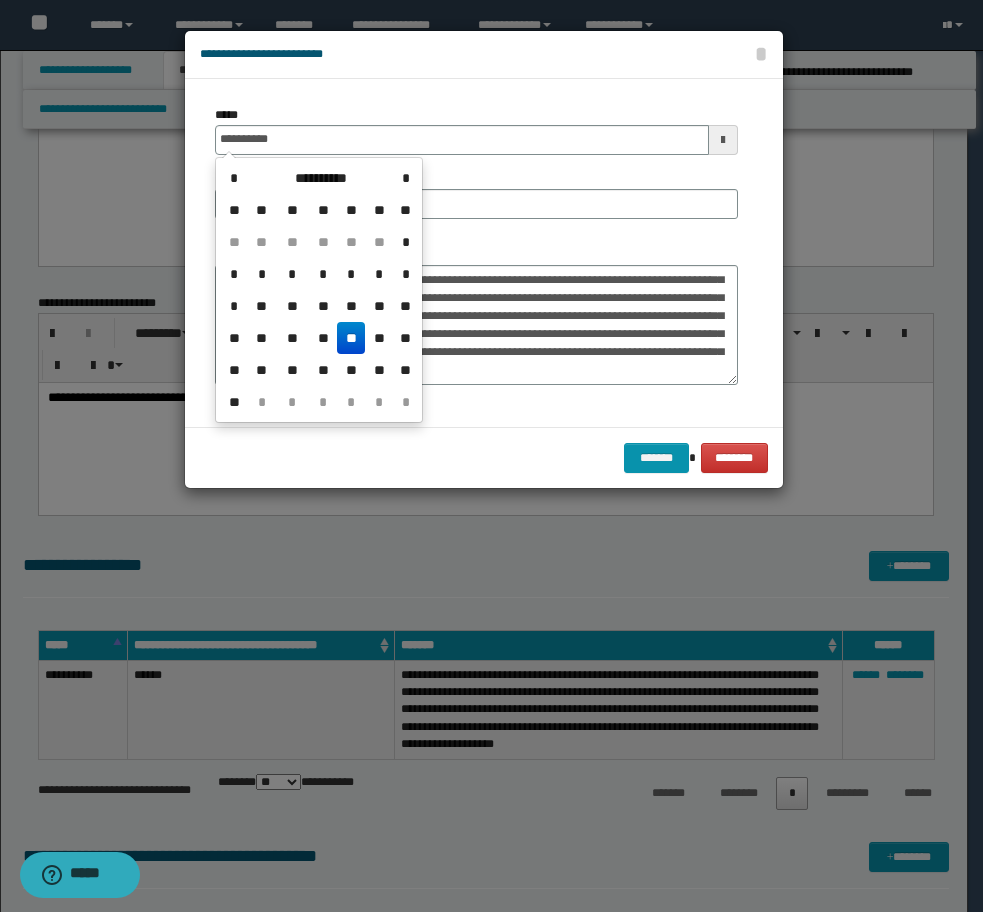 click on "**" at bounding box center (351, 338) 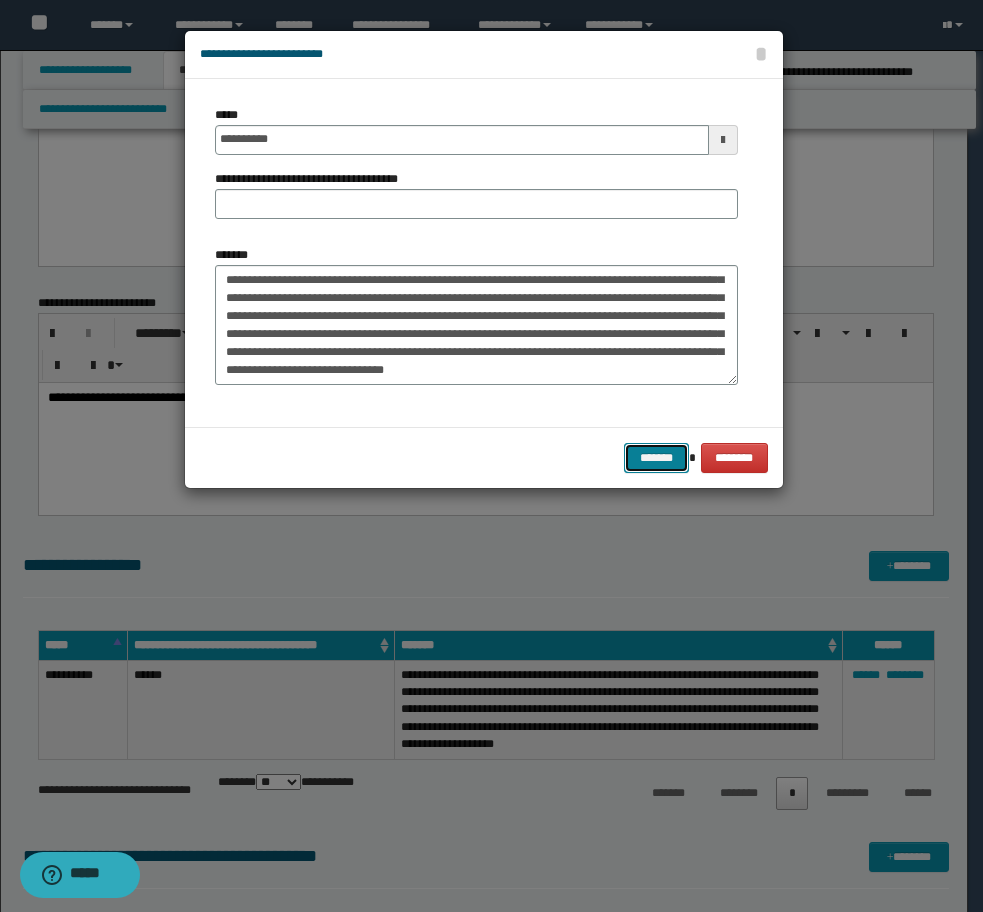 click on "*******" at bounding box center (656, 458) 